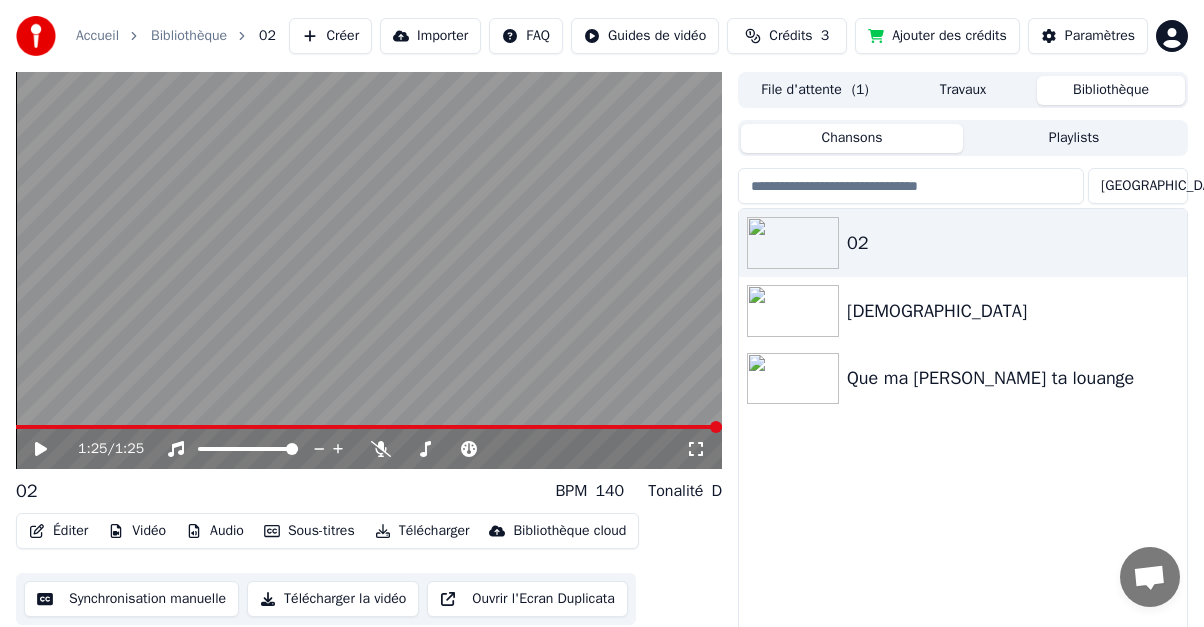 scroll, scrollTop: 60, scrollLeft: 0, axis: vertical 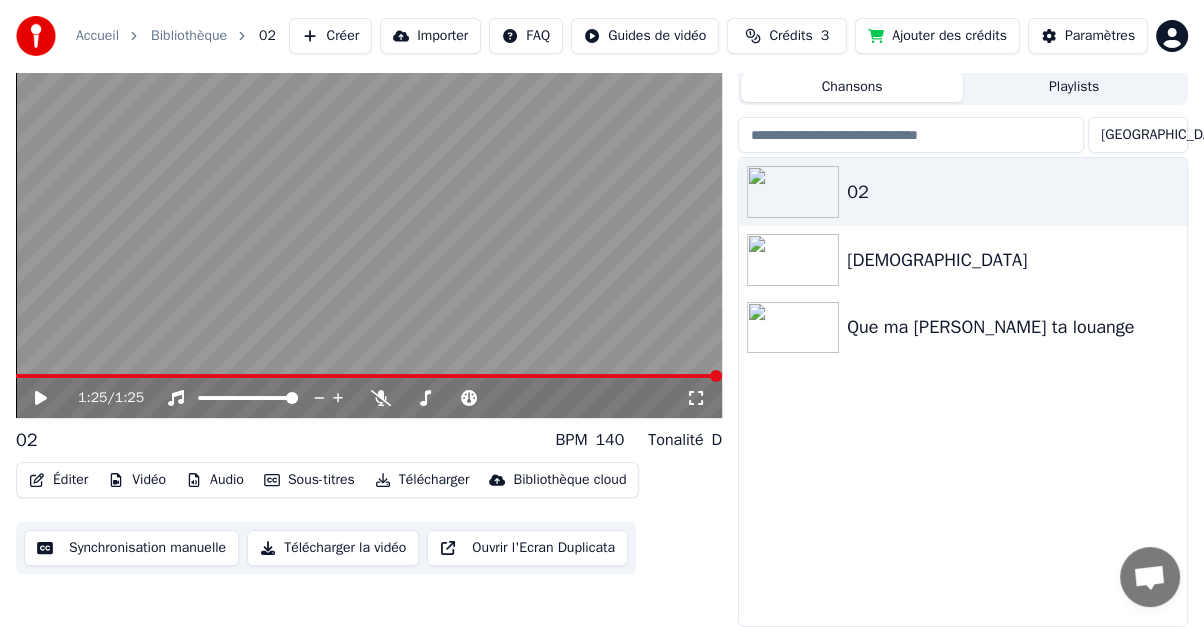 click on "Ajouter des crédits" at bounding box center (937, 36) 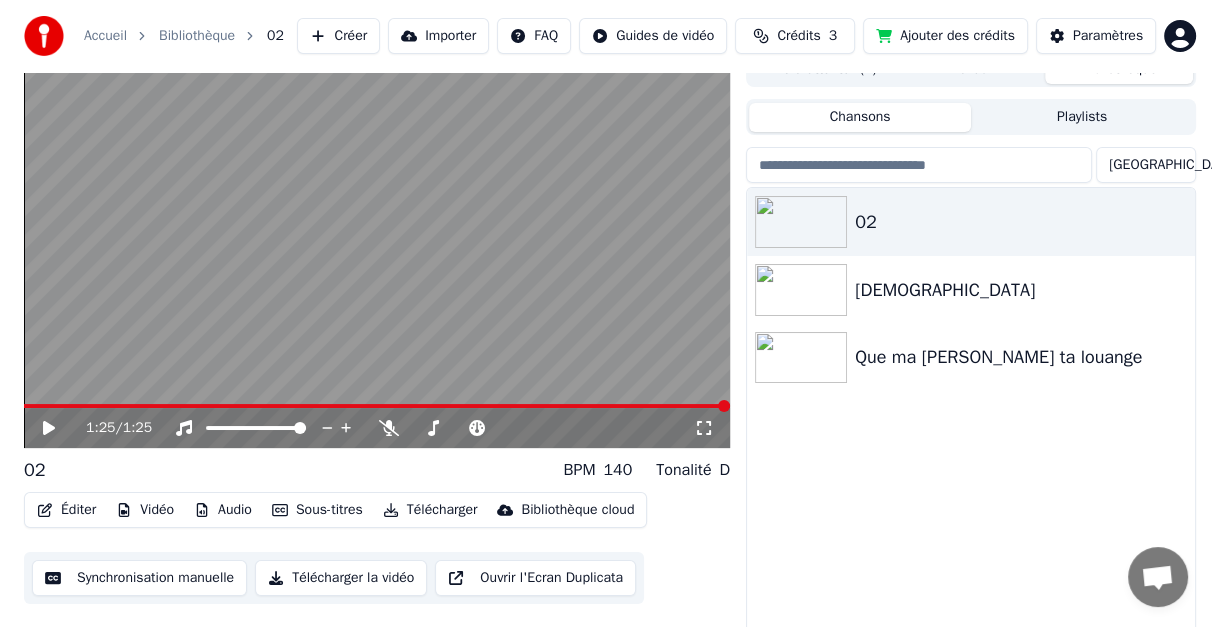 scroll, scrollTop: 0, scrollLeft: 0, axis: both 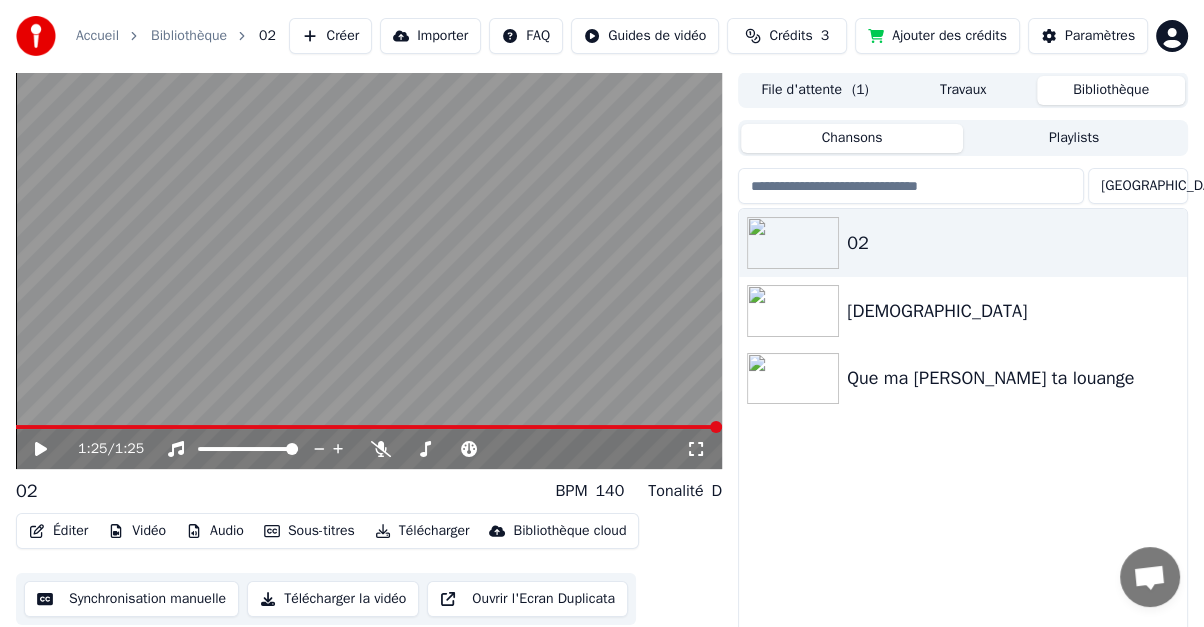 click on "Crédits" at bounding box center (790, 36) 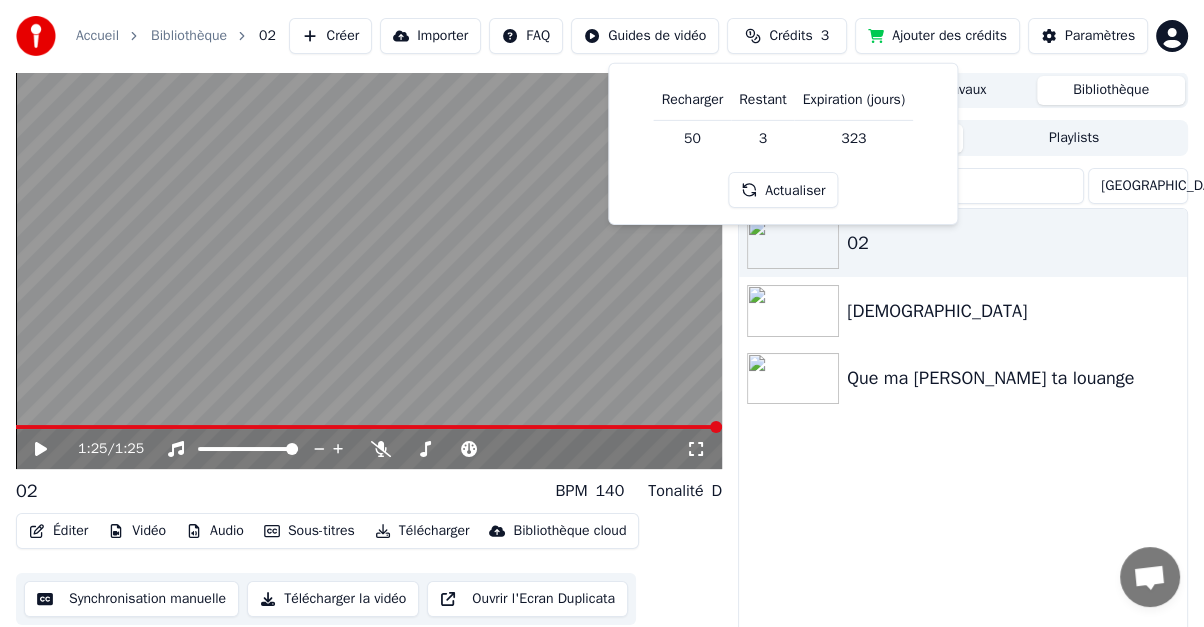 click on "Crédits" at bounding box center (790, 36) 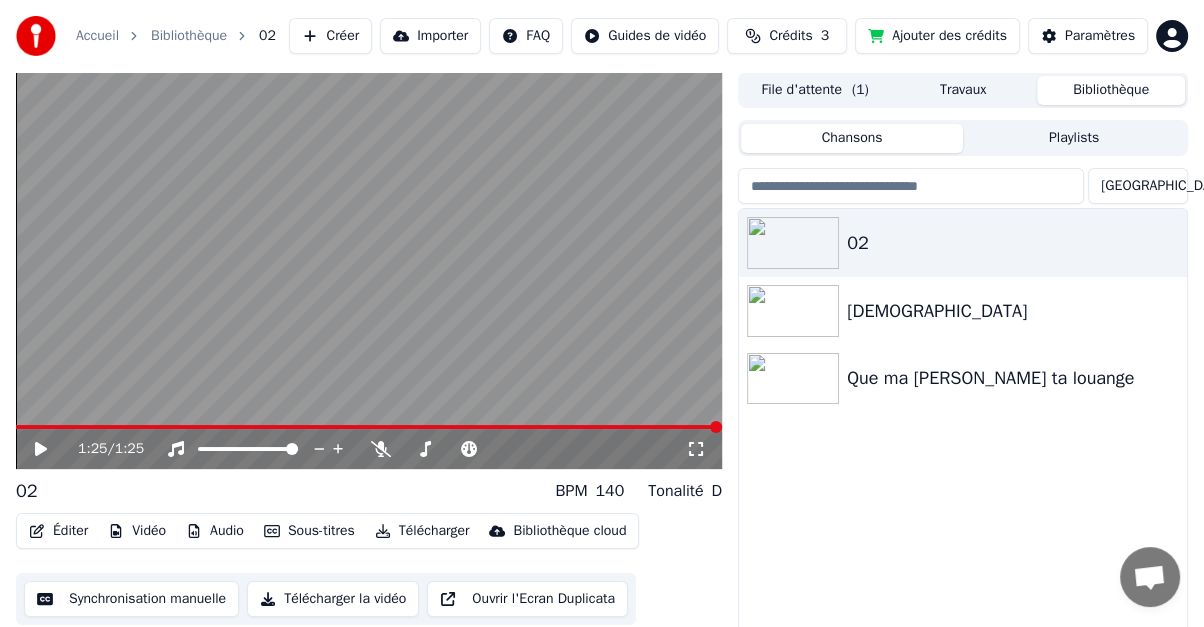click on "Accueil" at bounding box center (97, 36) 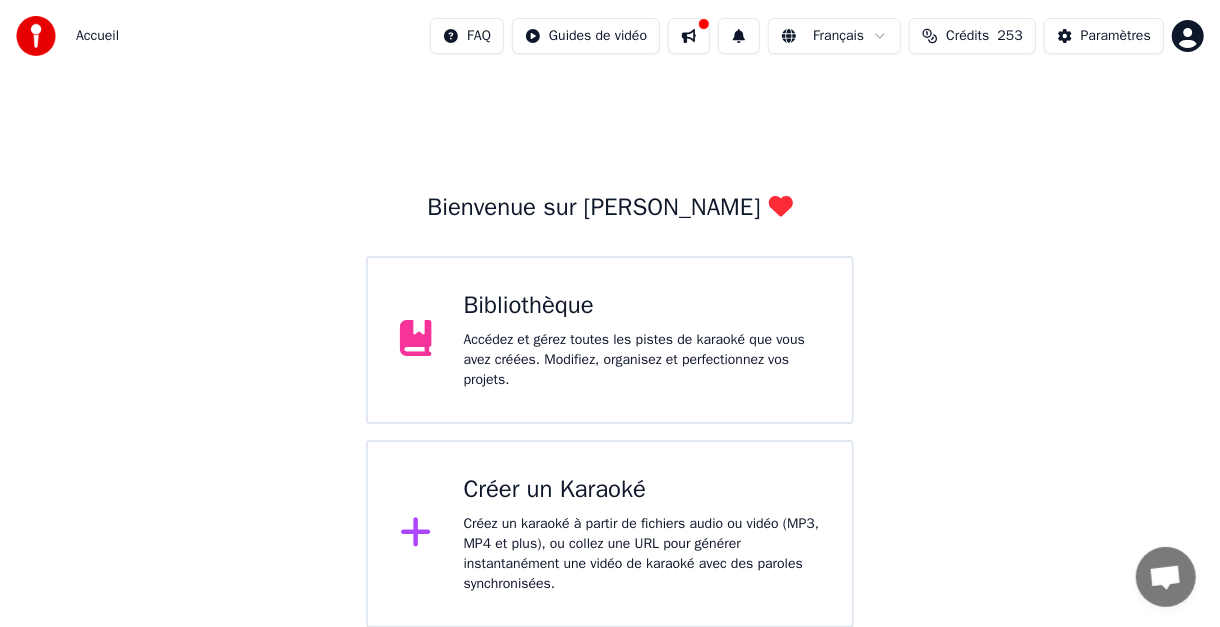 click on "Bibliothèque" at bounding box center (642, 306) 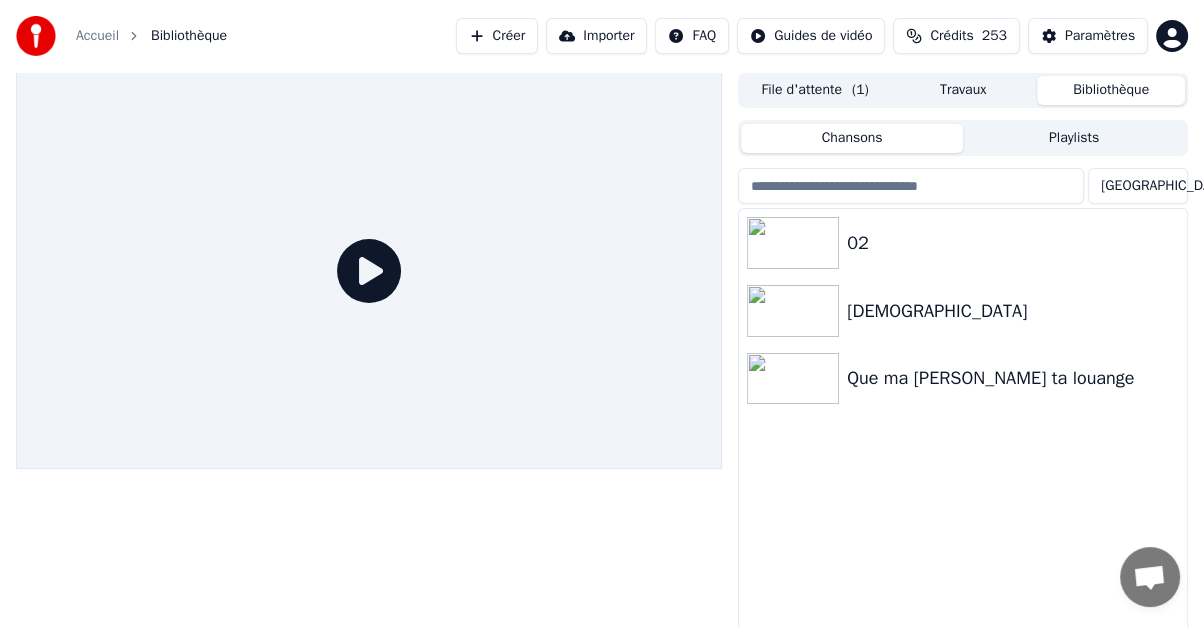 click on "Créer" at bounding box center [497, 36] 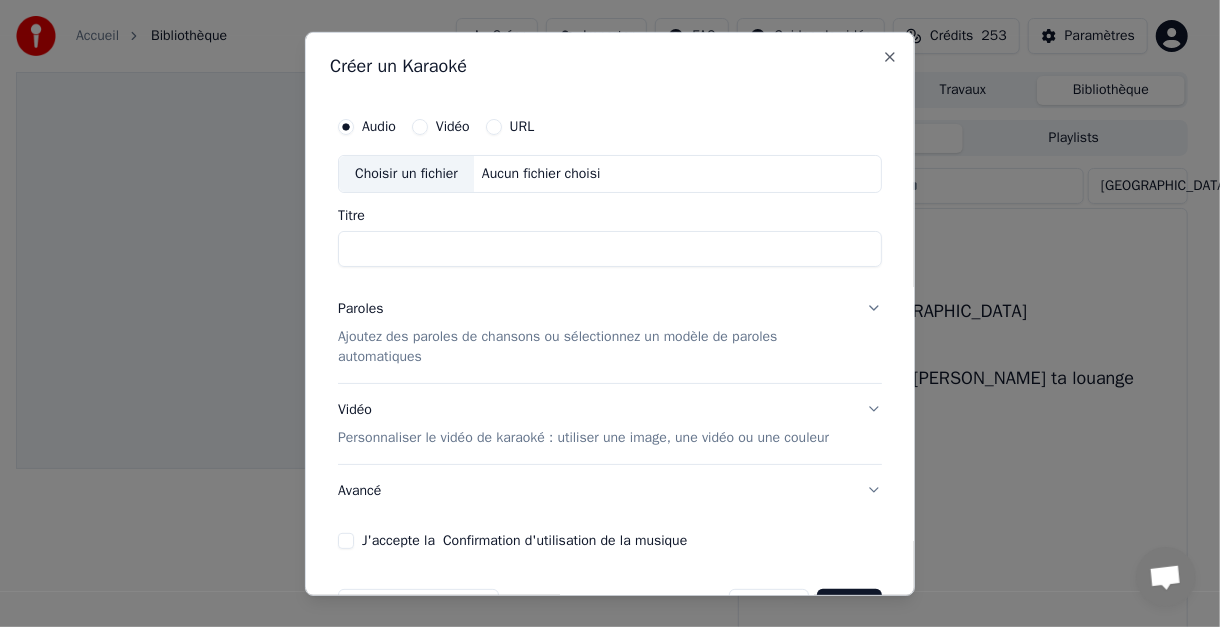 click on "Choisir un fichier" at bounding box center [406, 173] 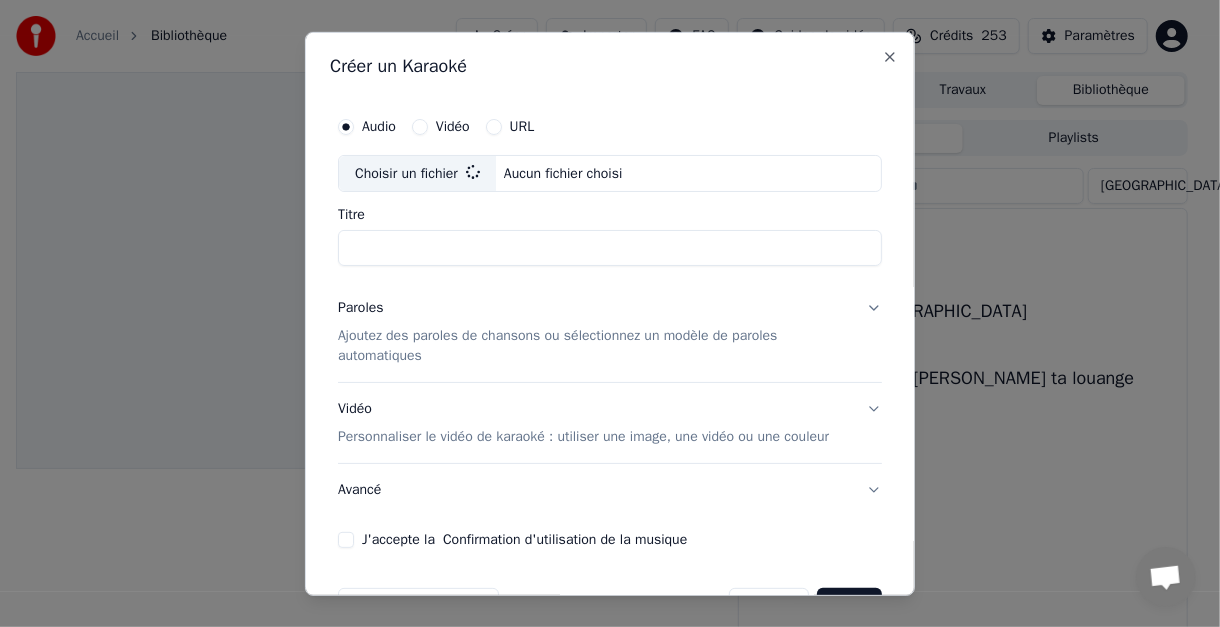 type on "**********" 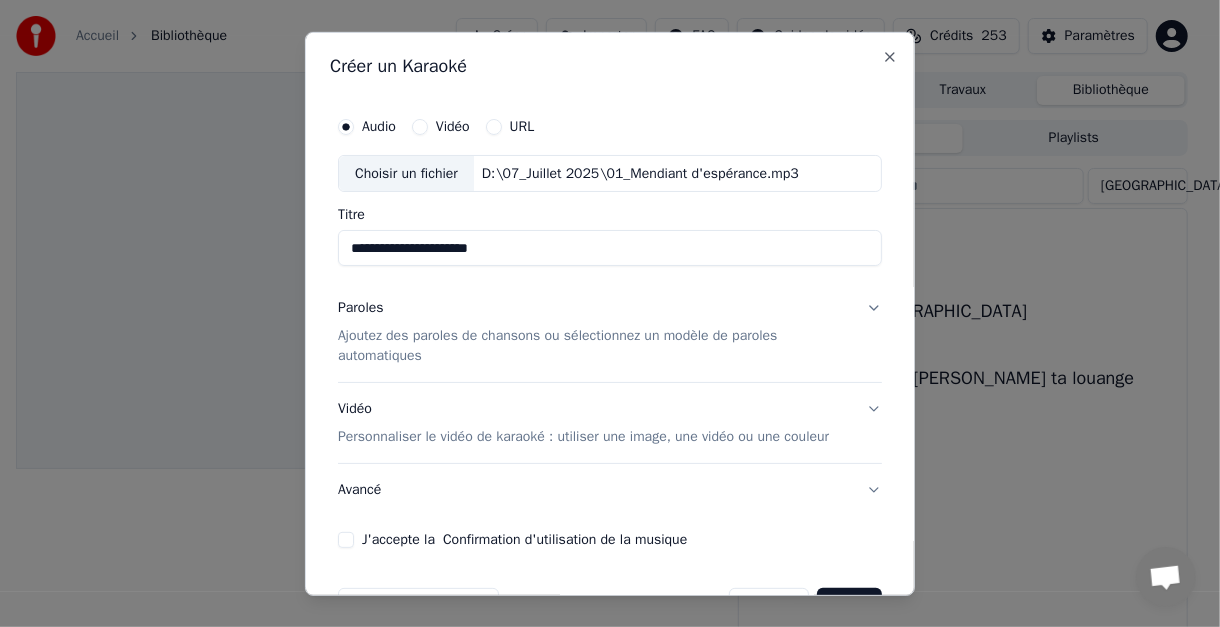 scroll, scrollTop: 79, scrollLeft: 0, axis: vertical 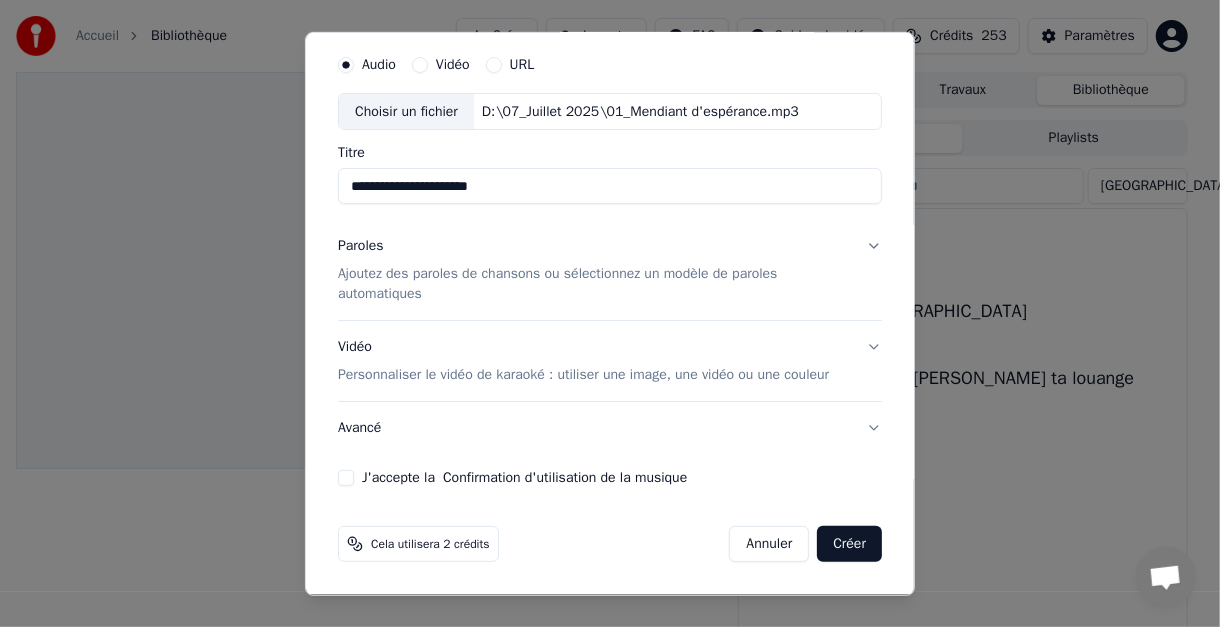 click on "Paroles Ajoutez des paroles de chansons ou sélectionnez un modèle de paroles automatiques" at bounding box center (610, 270) 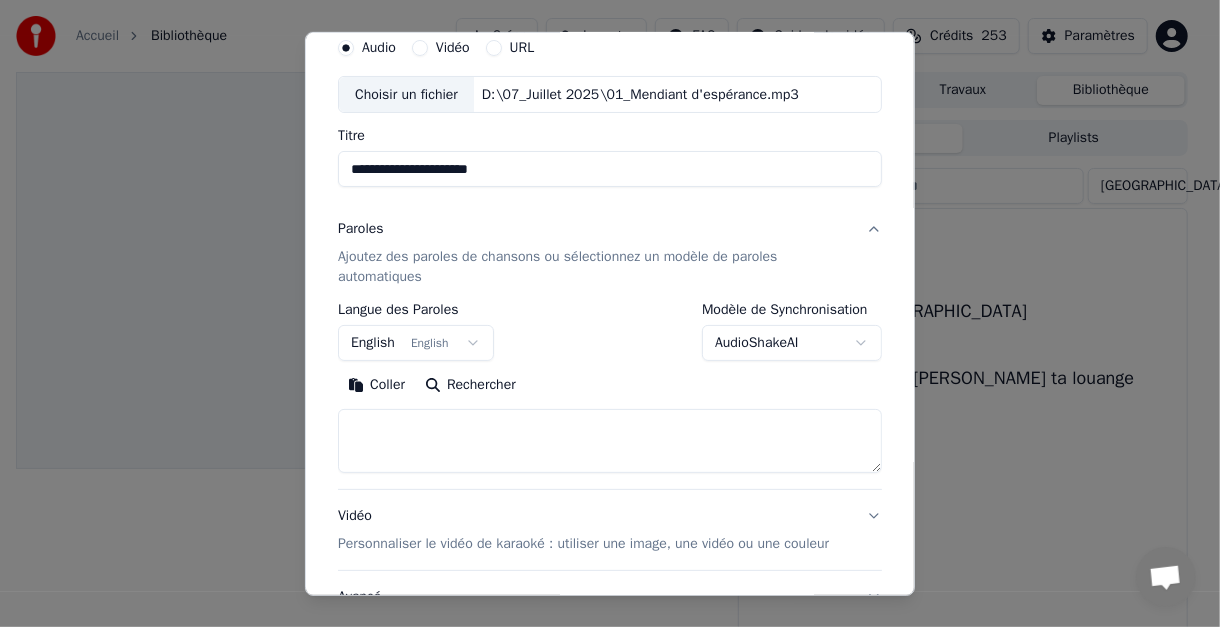 click on "English English" at bounding box center [416, 343] 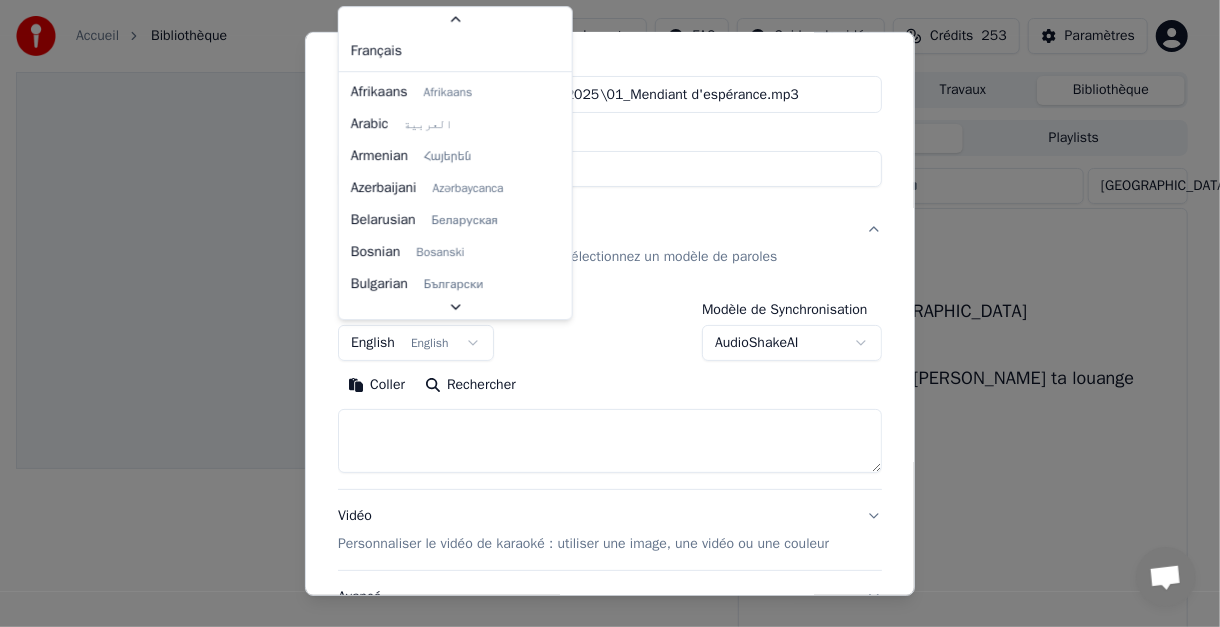 scroll, scrollTop: 68, scrollLeft: 0, axis: vertical 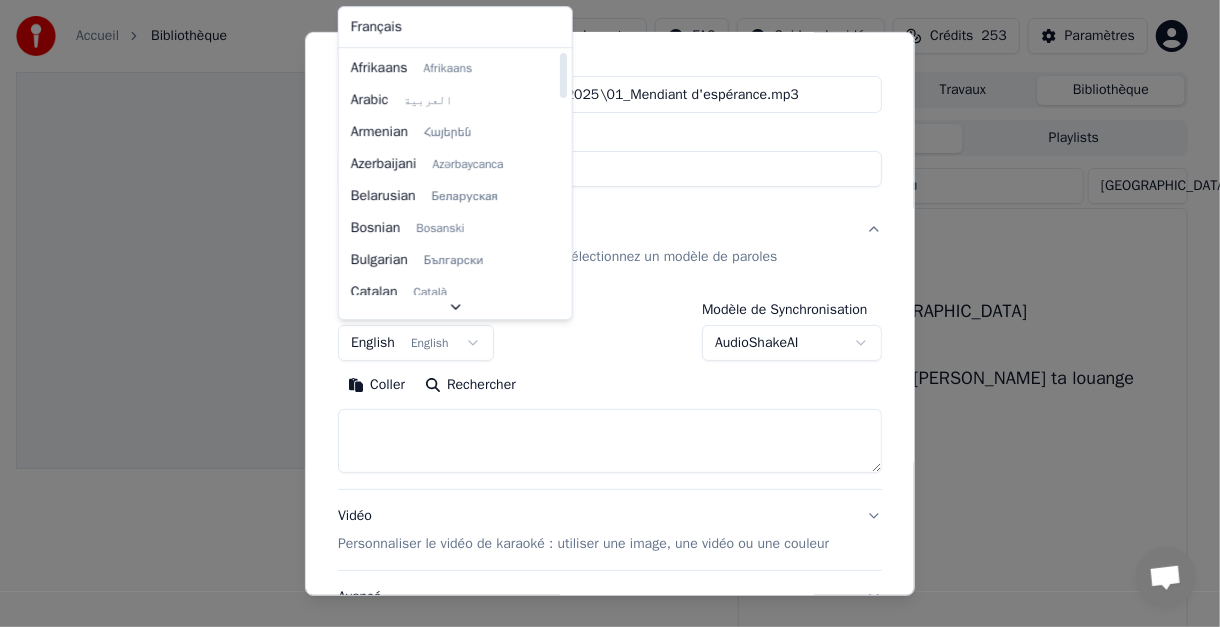 select on "**" 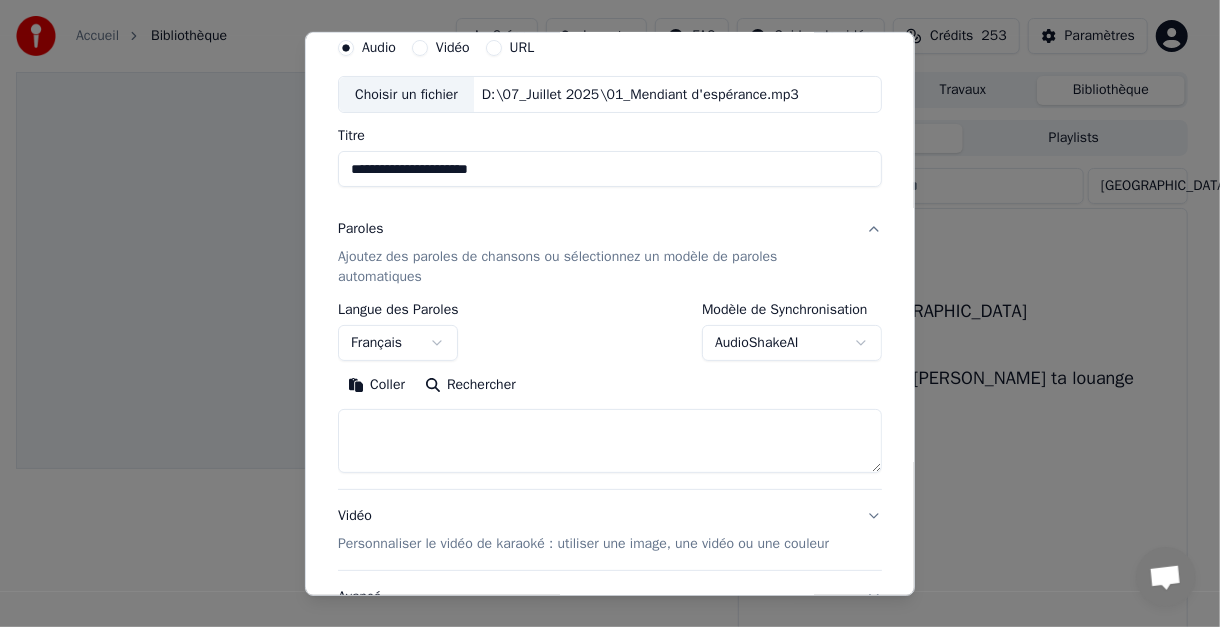 click on "**********" at bounding box center [602, 313] 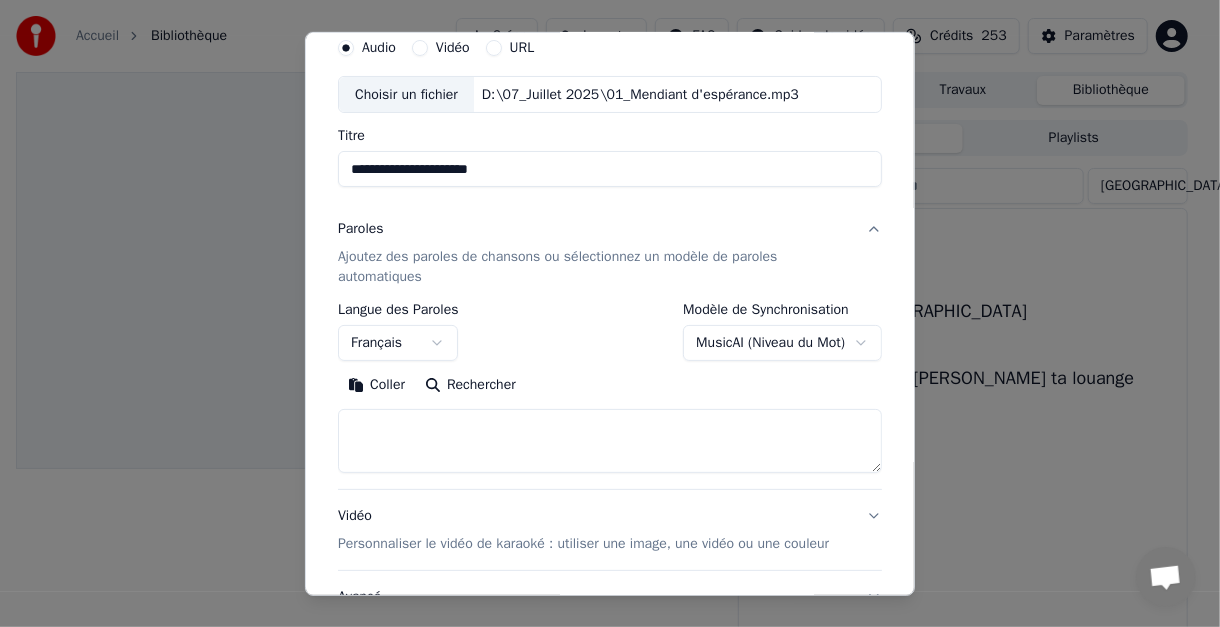 click on "**********" at bounding box center (602, 313) 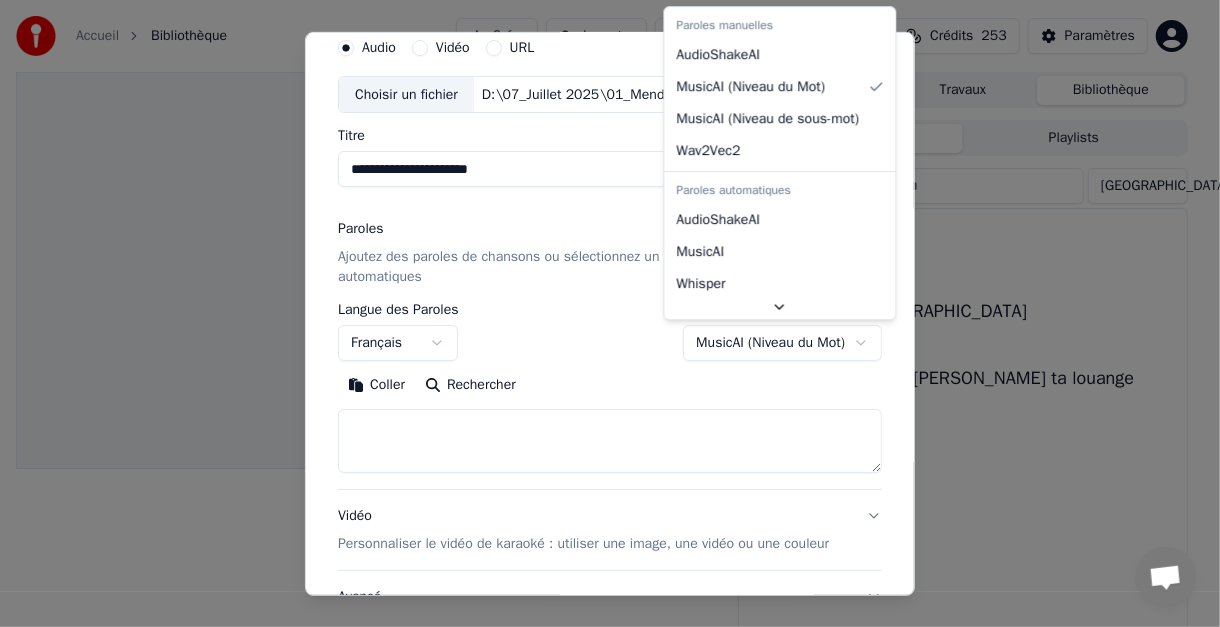 click on "**********" at bounding box center [602, 313] 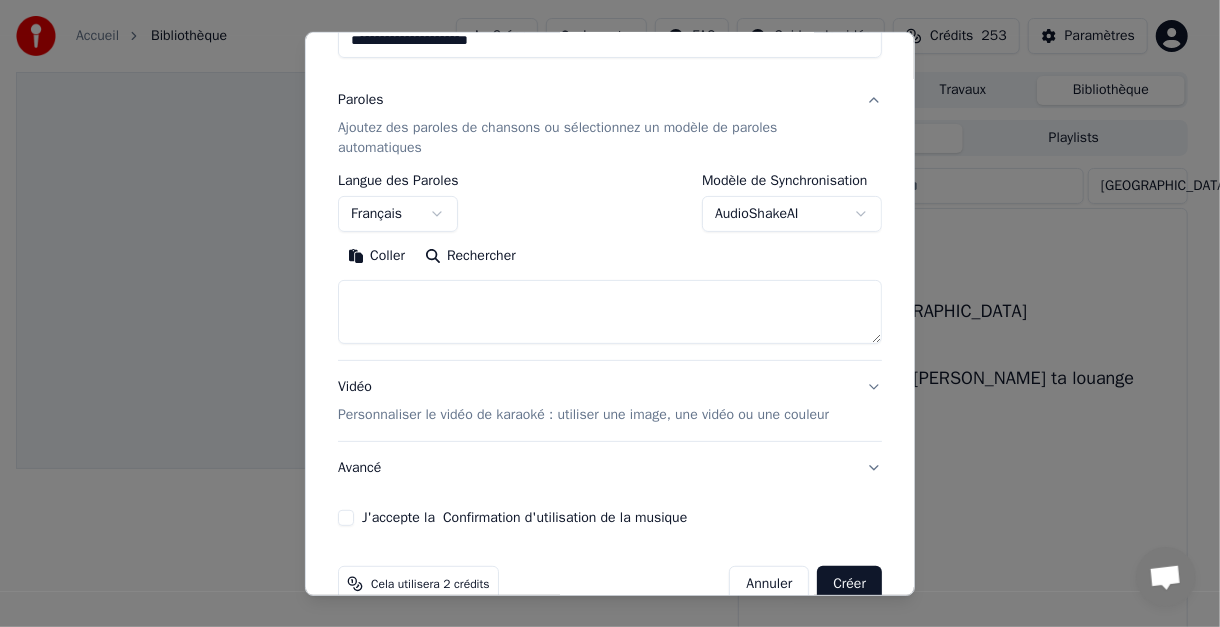scroll, scrollTop: 265, scrollLeft: 0, axis: vertical 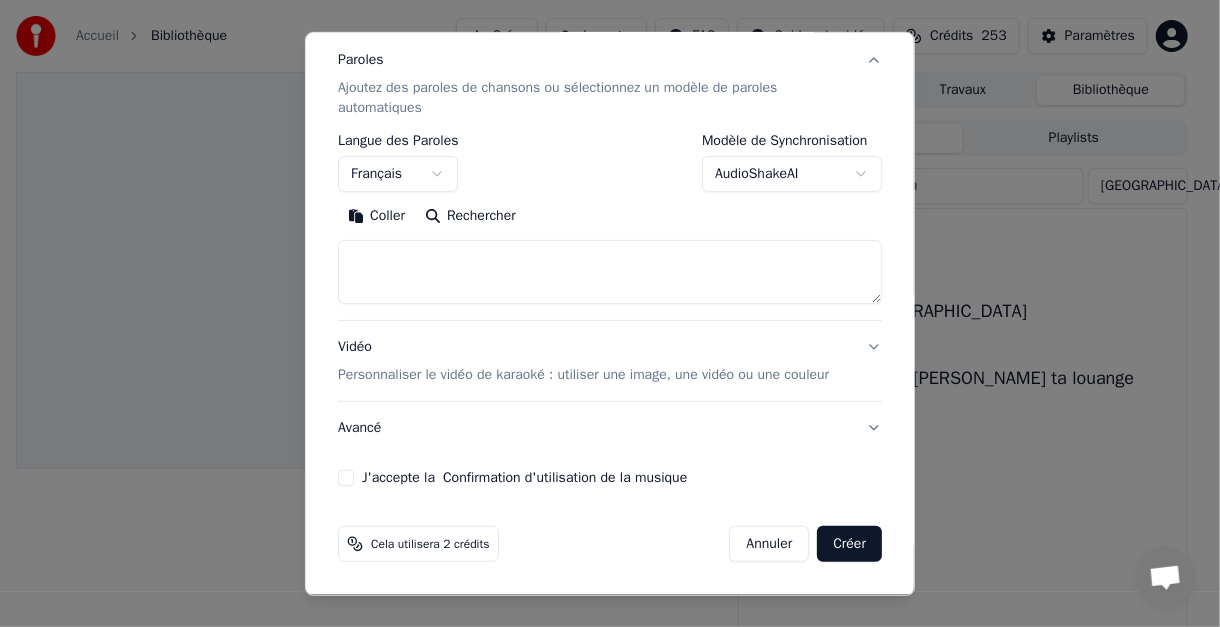 click on "**********" at bounding box center [602, 313] 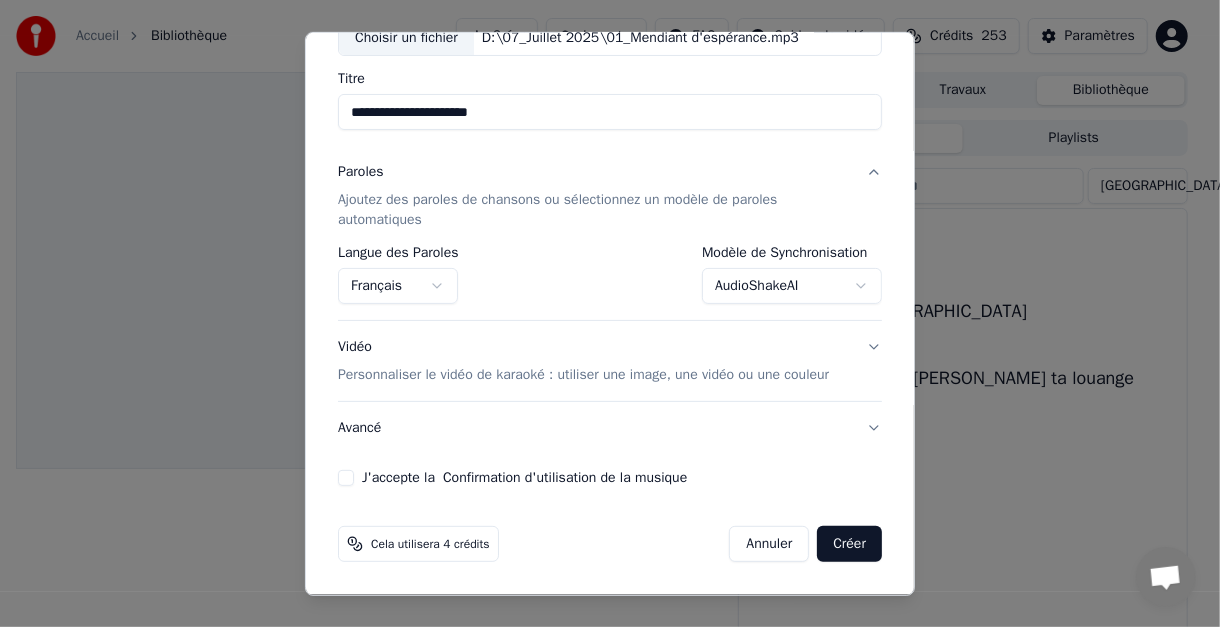 scroll, scrollTop: 153, scrollLeft: 0, axis: vertical 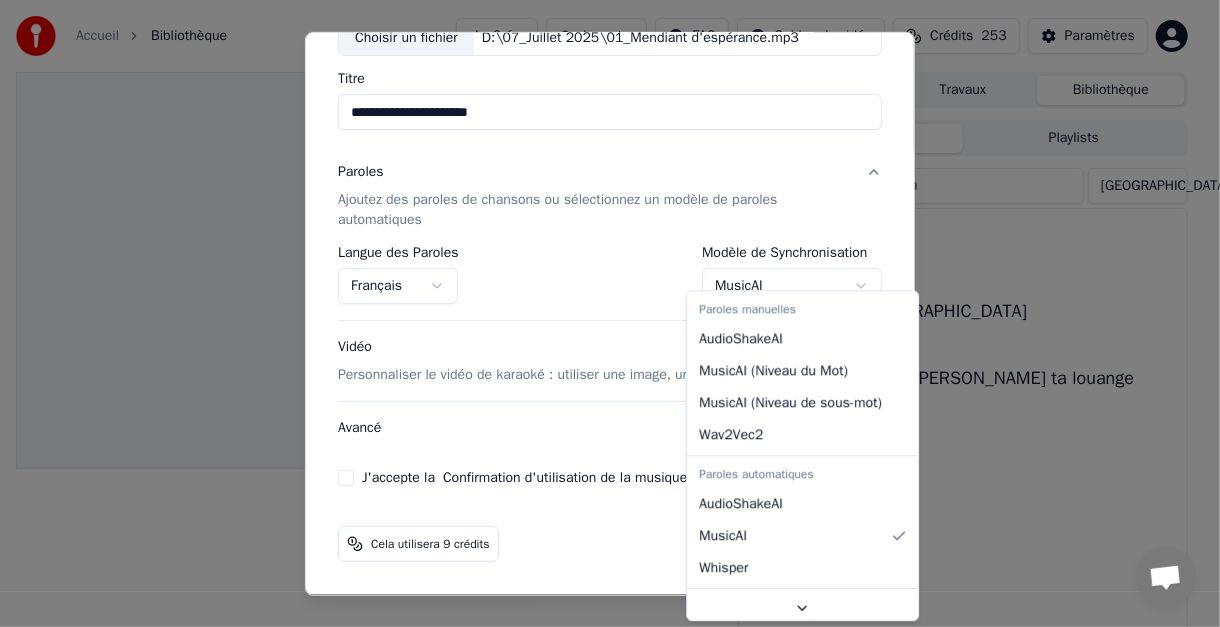 click on "**********" at bounding box center (602, 313) 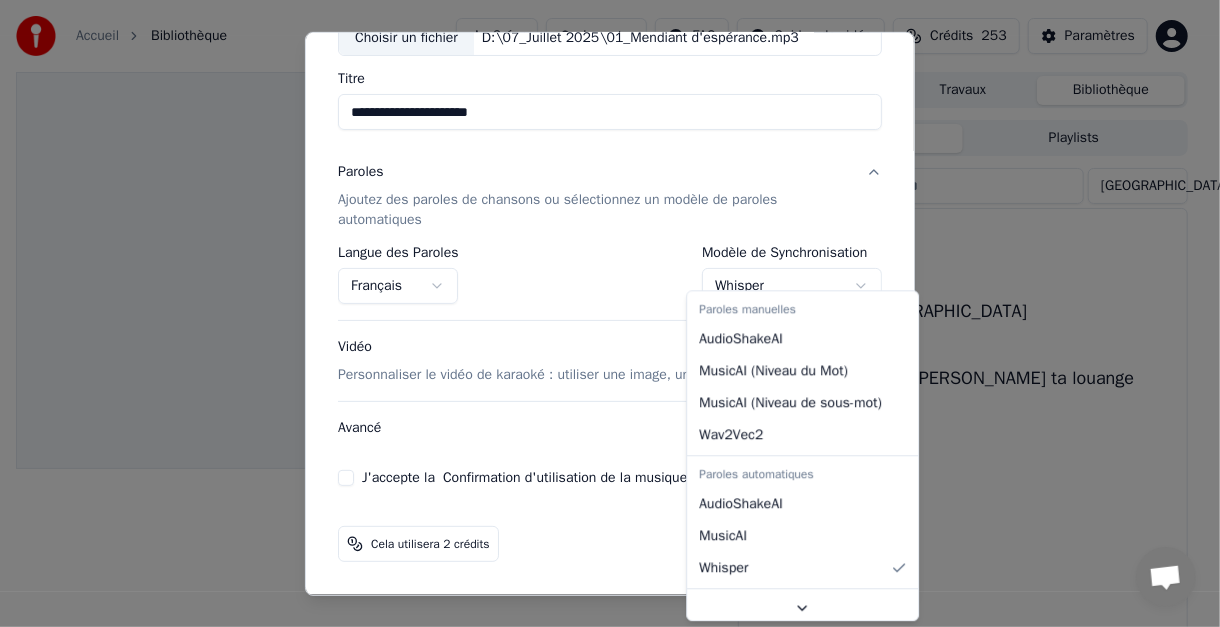 click on "**********" at bounding box center [602, 313] 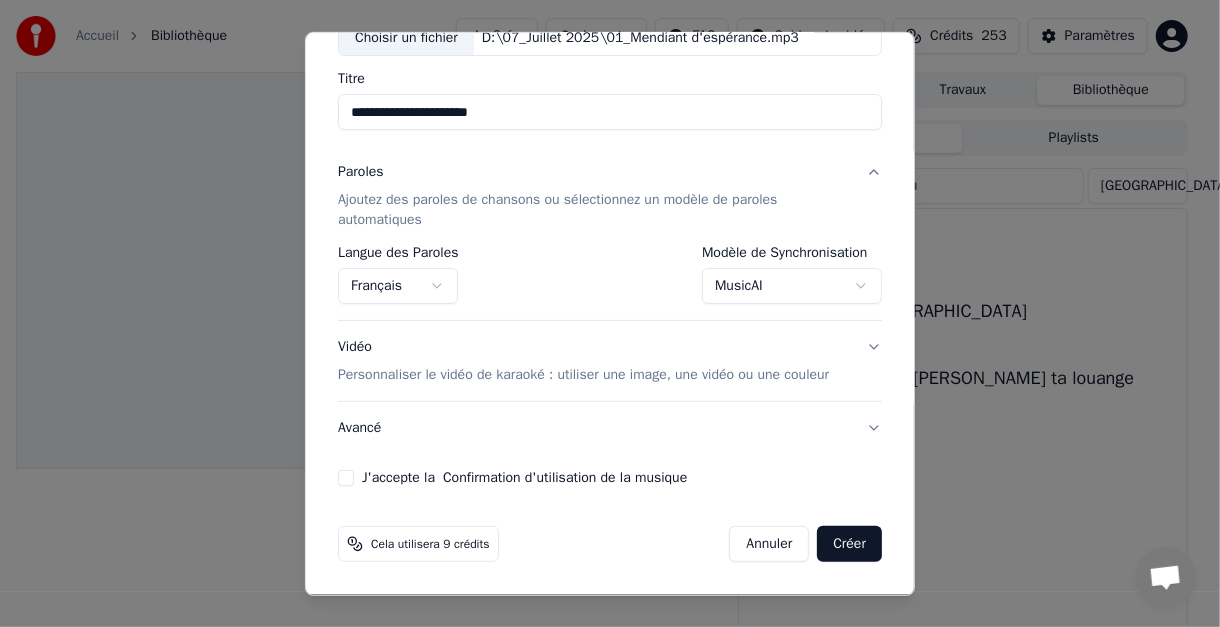 click on "Vidéo Personnaliser le vidéo de karaoké : utiliser une image, une vidéo ou une couleur" at bounding box center [610, 361] 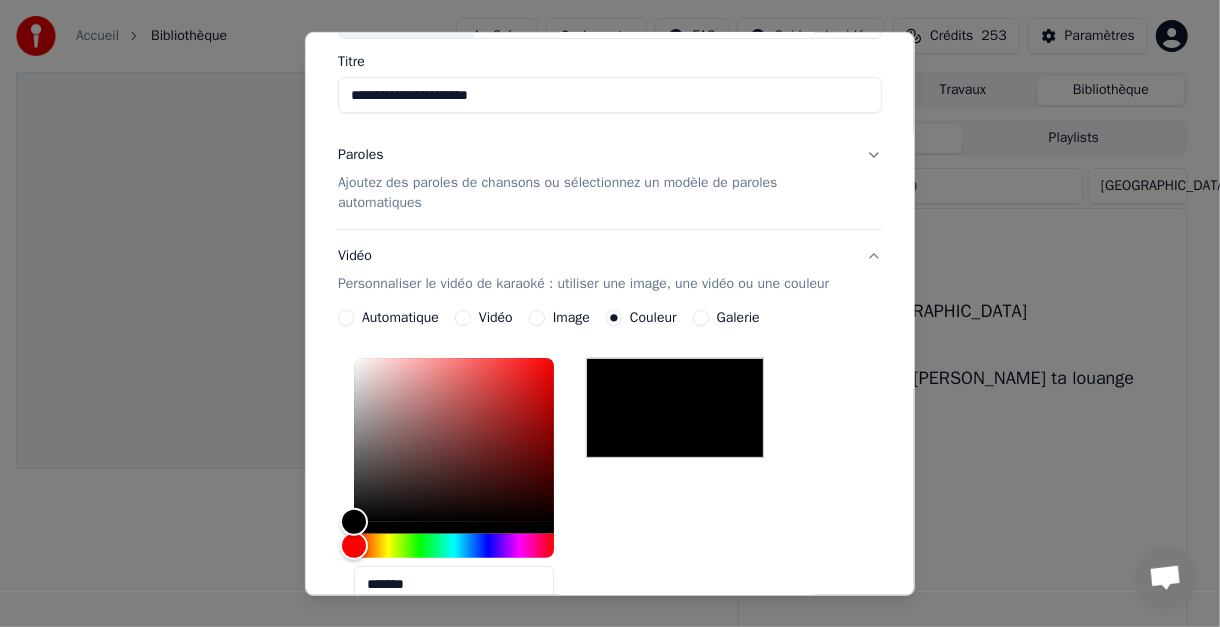 click at bounding box center (675, 408) 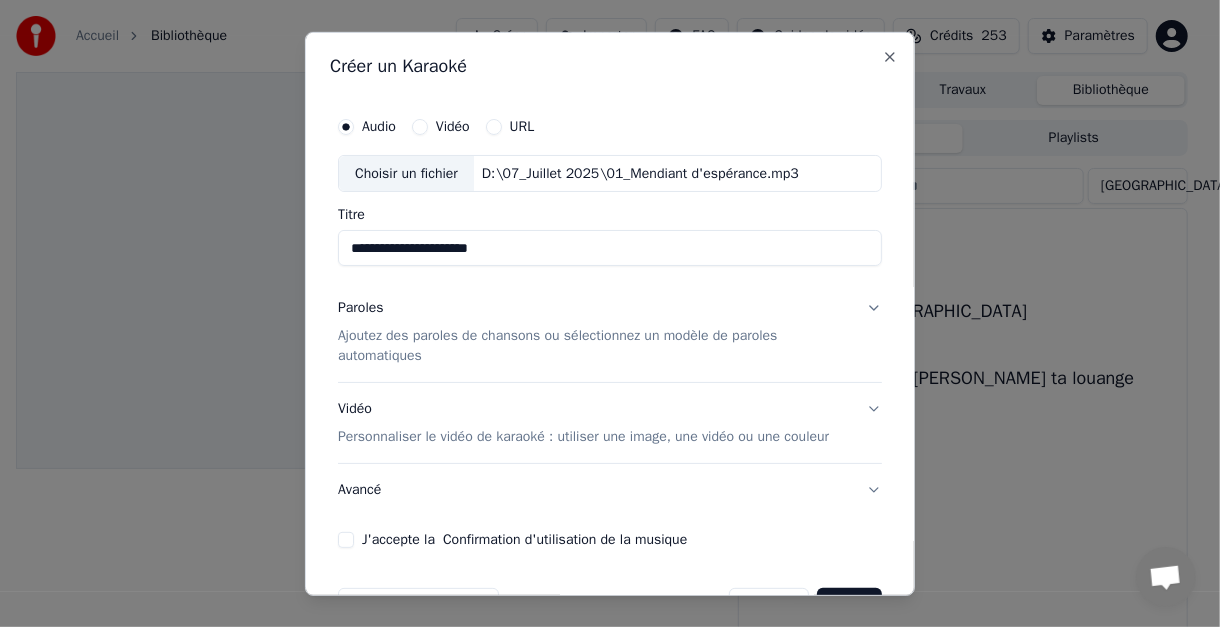 scroll, scrollTop: 79, scrollLeft: 0, axis: vertical 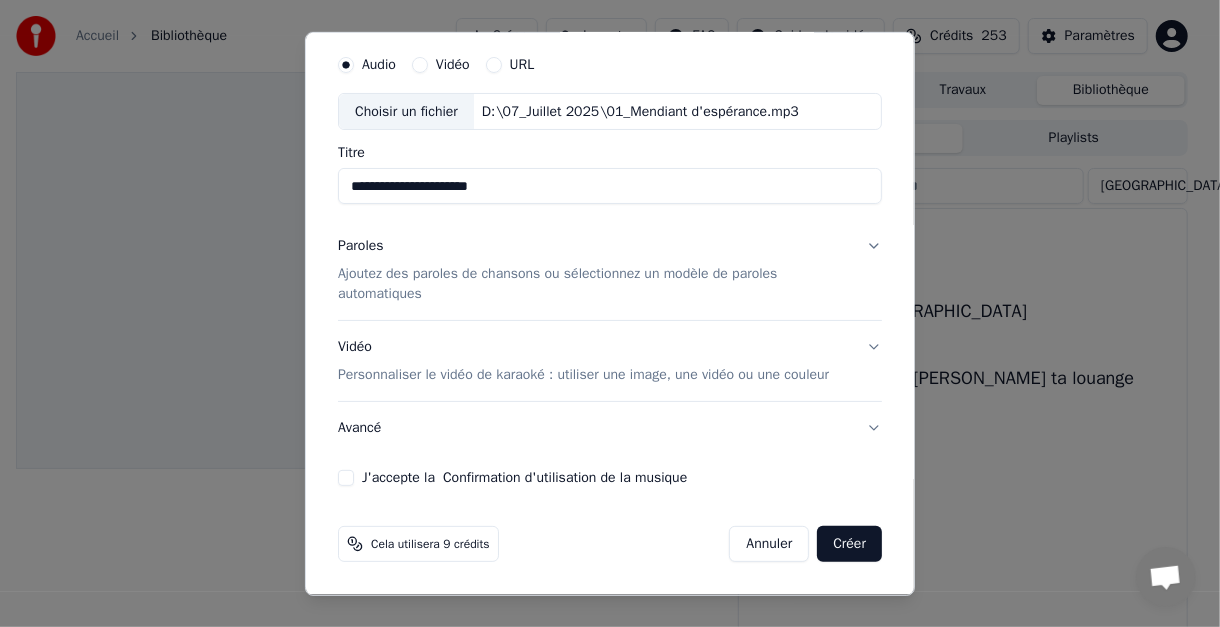 click on "Créer" at bounding box center [849, 544] 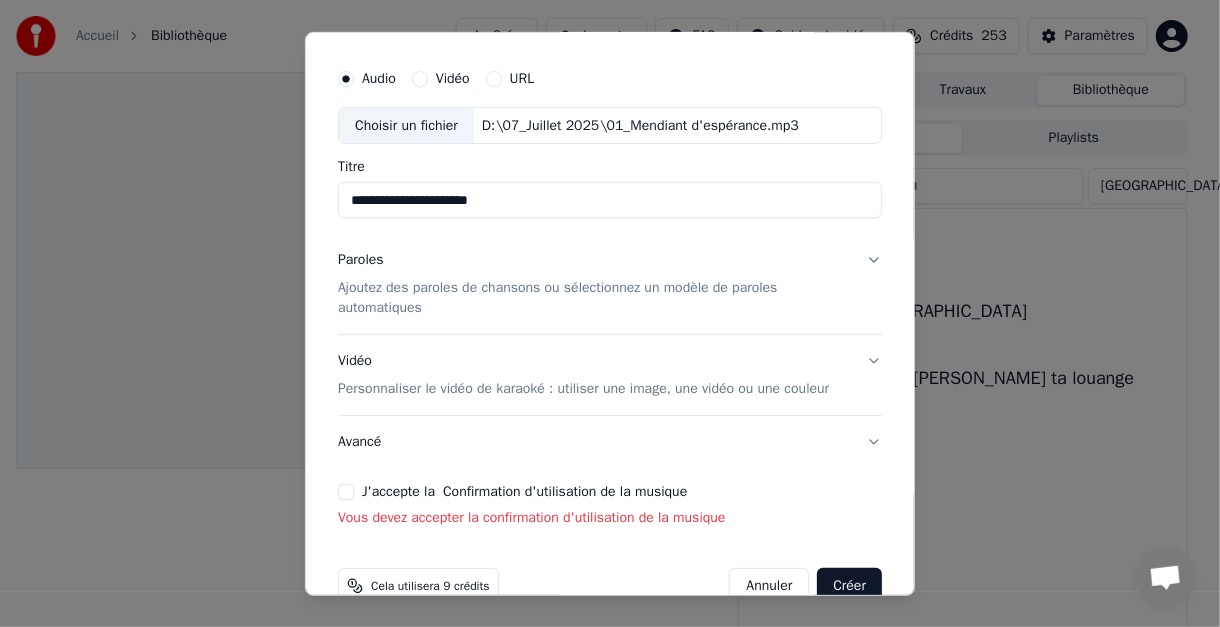 scroll, scrollTop: 107, scrollLeft: 0, axis: vertical 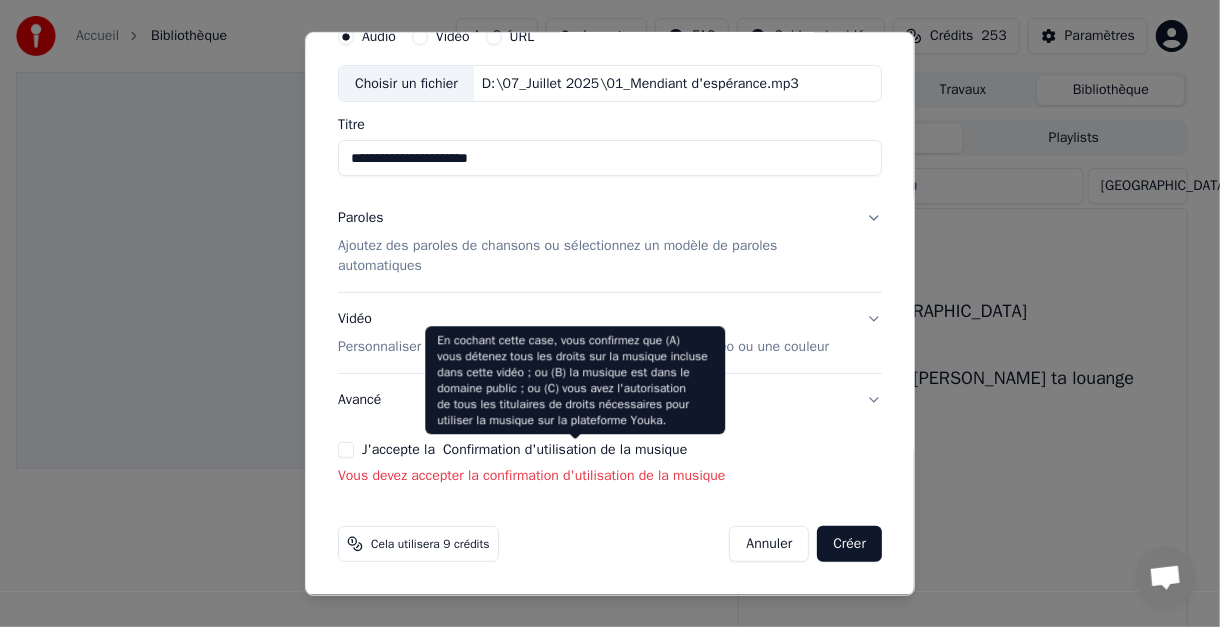 click on "Confirmation d'utilisation de la musique" at bounding box center (565, 450) 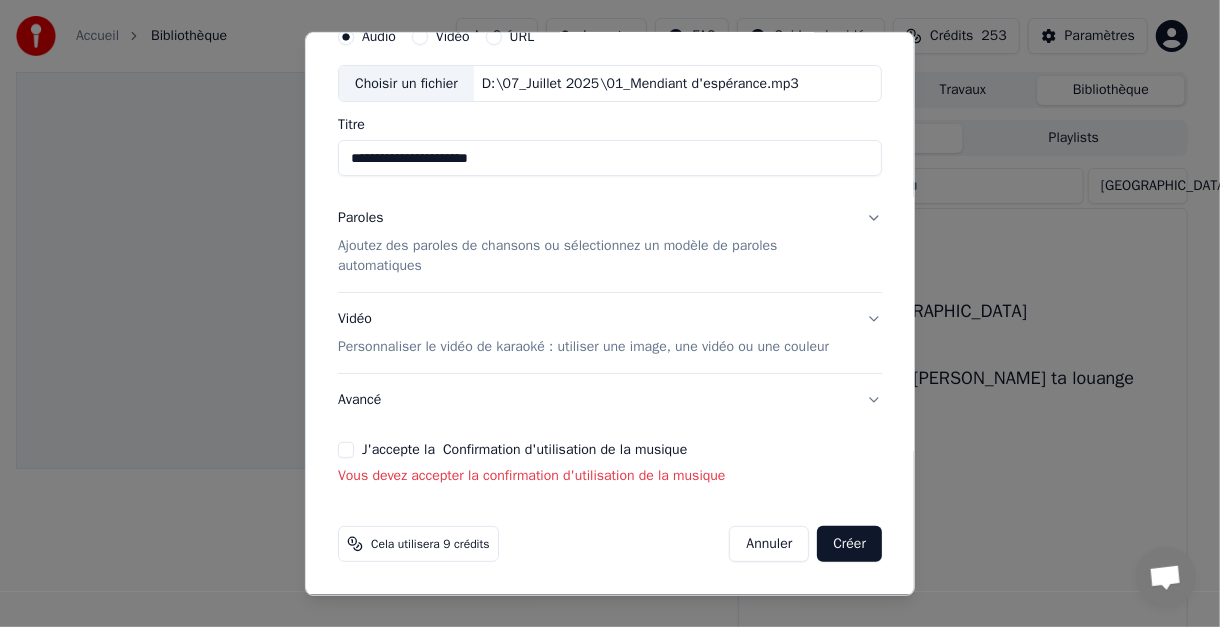 click on "J'accepte la   Confirmation d'utilisation de la musique" at bounding box center [346, 450] 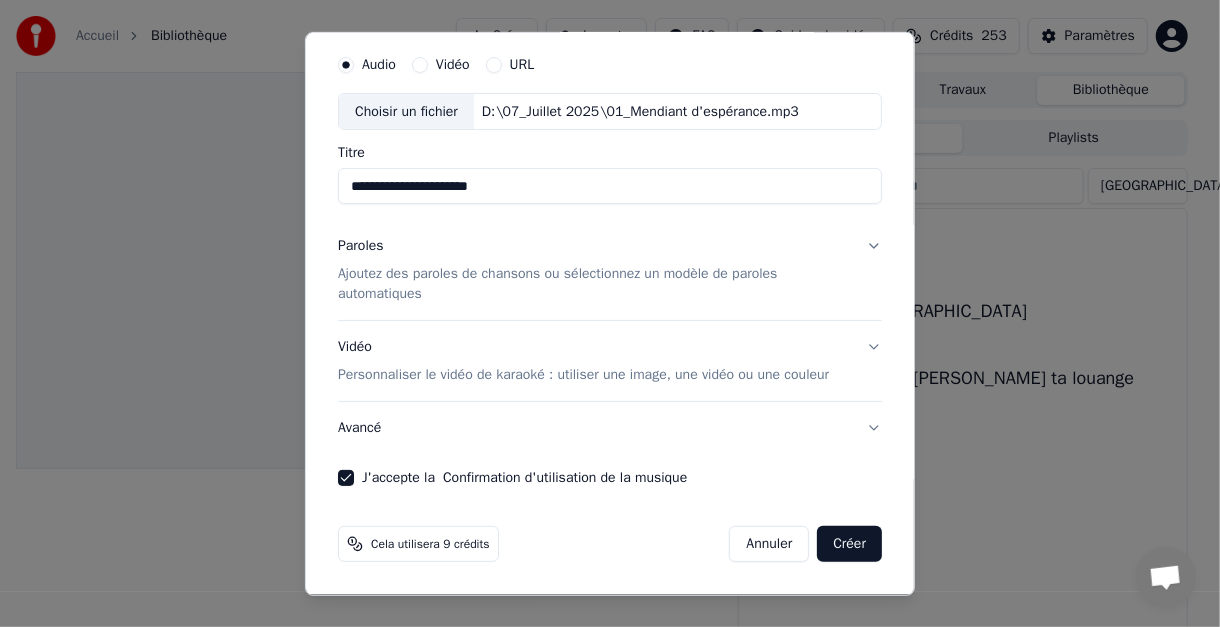 scroll, scrollTop: 79, scrollLeft: 0, axis: vertical 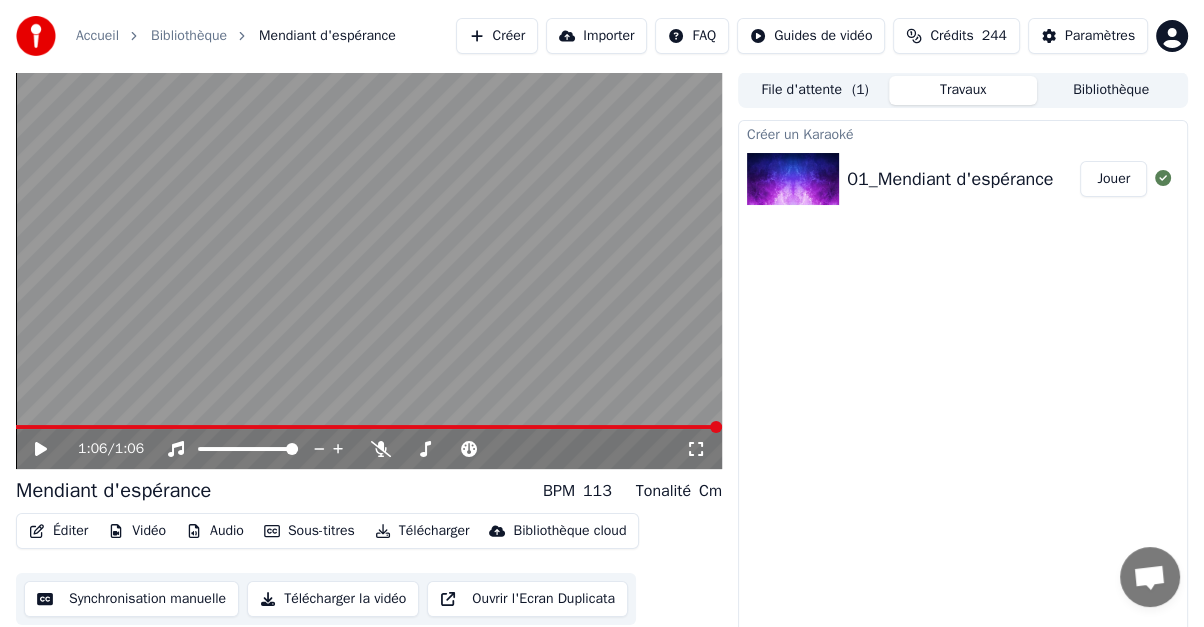 click on "Éditer" at bounding box center [58, 531] 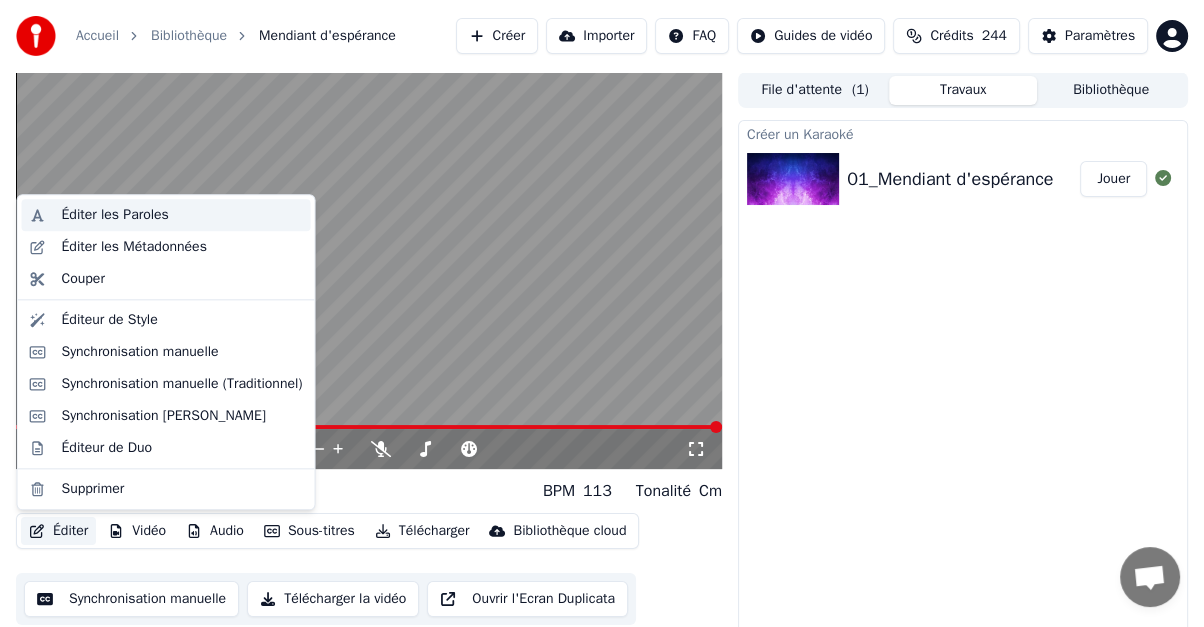 click on "Éditer les Paroles" at bounding box center [115, 215] 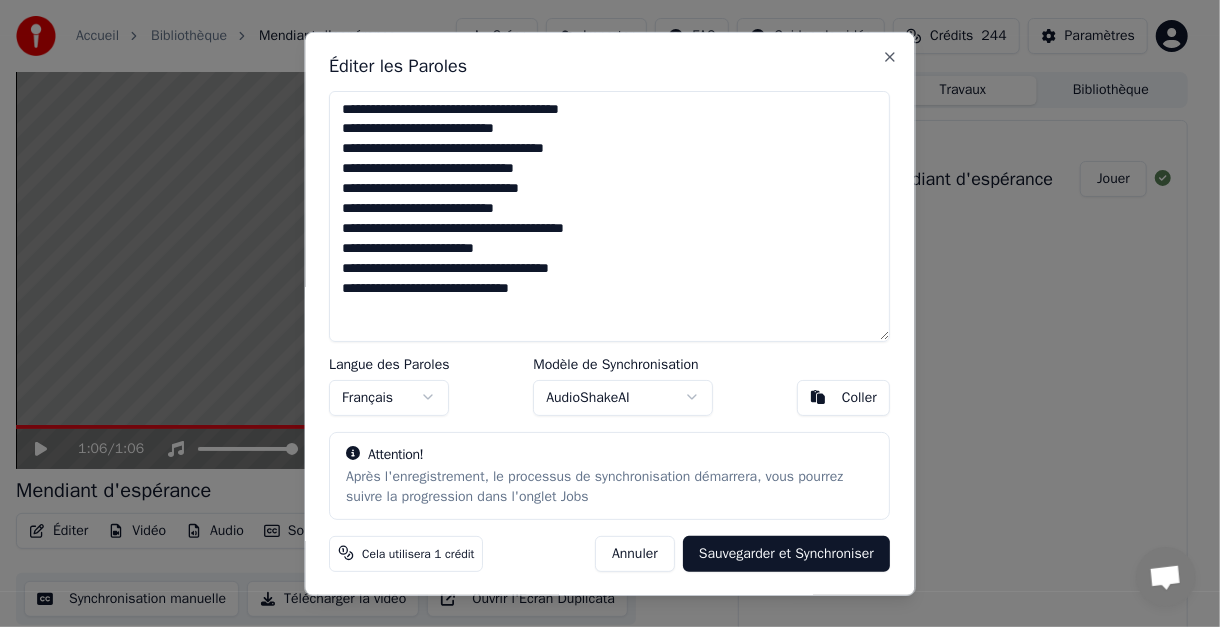 click on "**********" at bounding box center [610, 215] 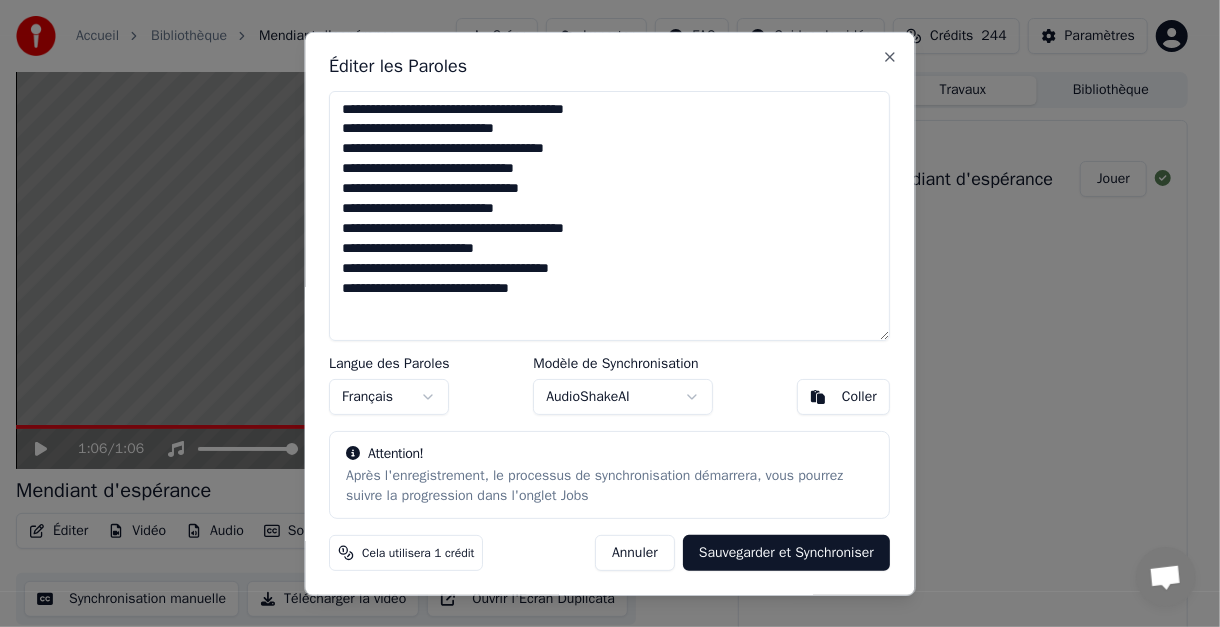 drag, startPoint x: 389, startPoint y: 130, endPoint x: 408, endPoint y: 138, distance: 20.615528 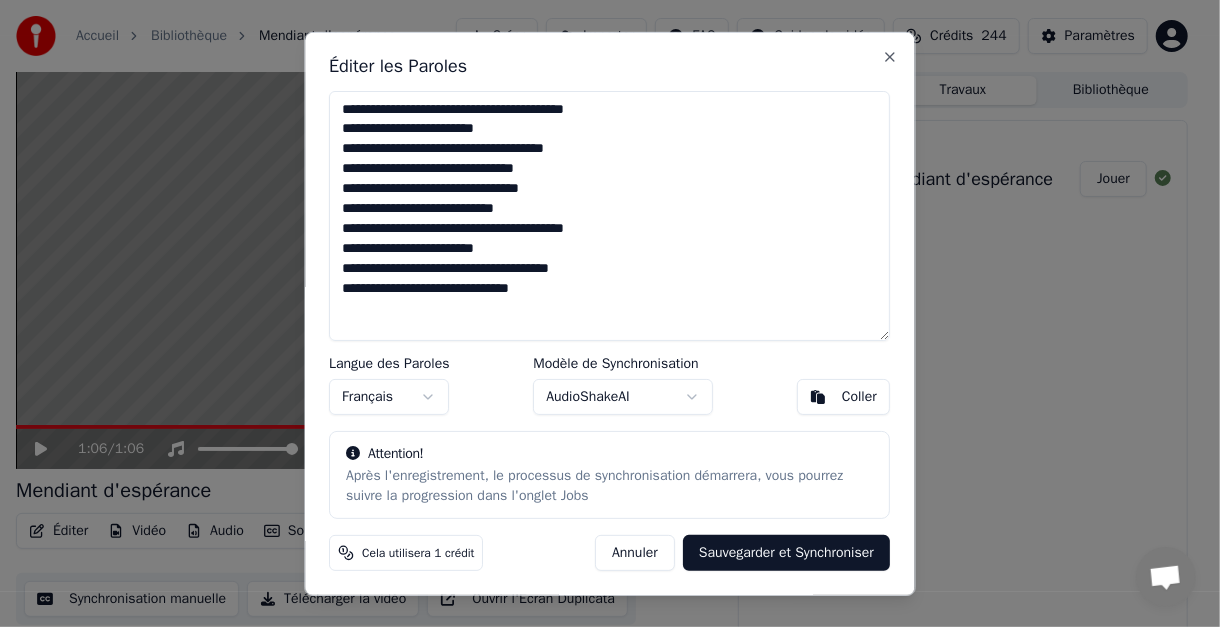 click on "**********" at bounding box center [610, 215] 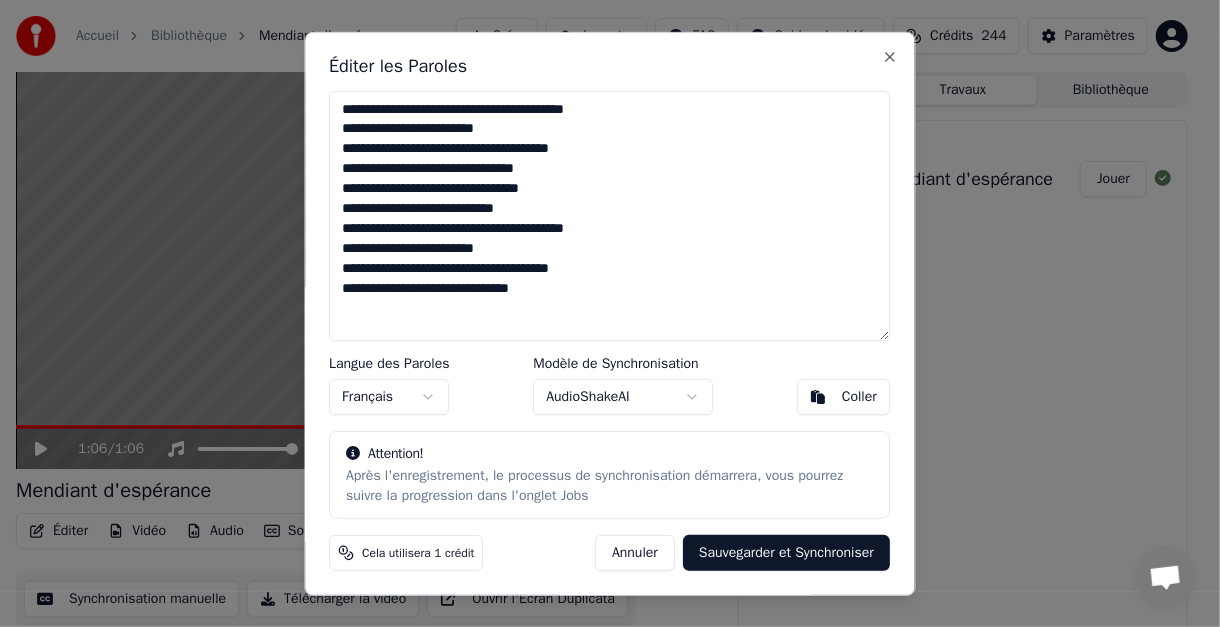 click on "**********" at bounding box center (610, 215) 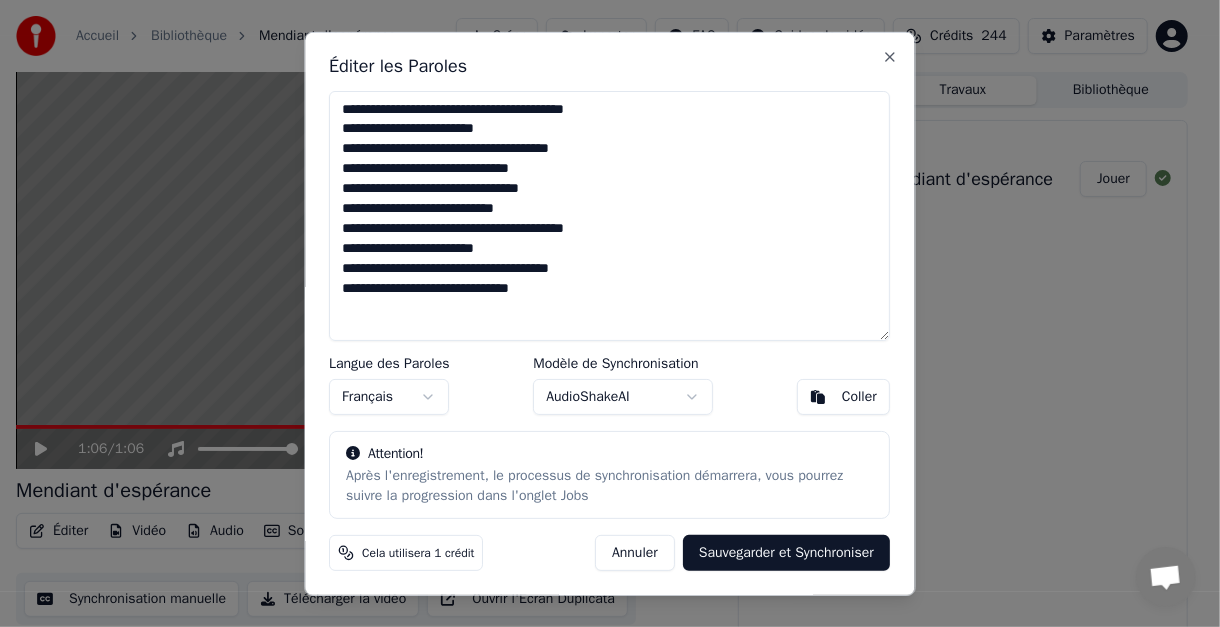 click on "**********" at bounding box center (610, 215) 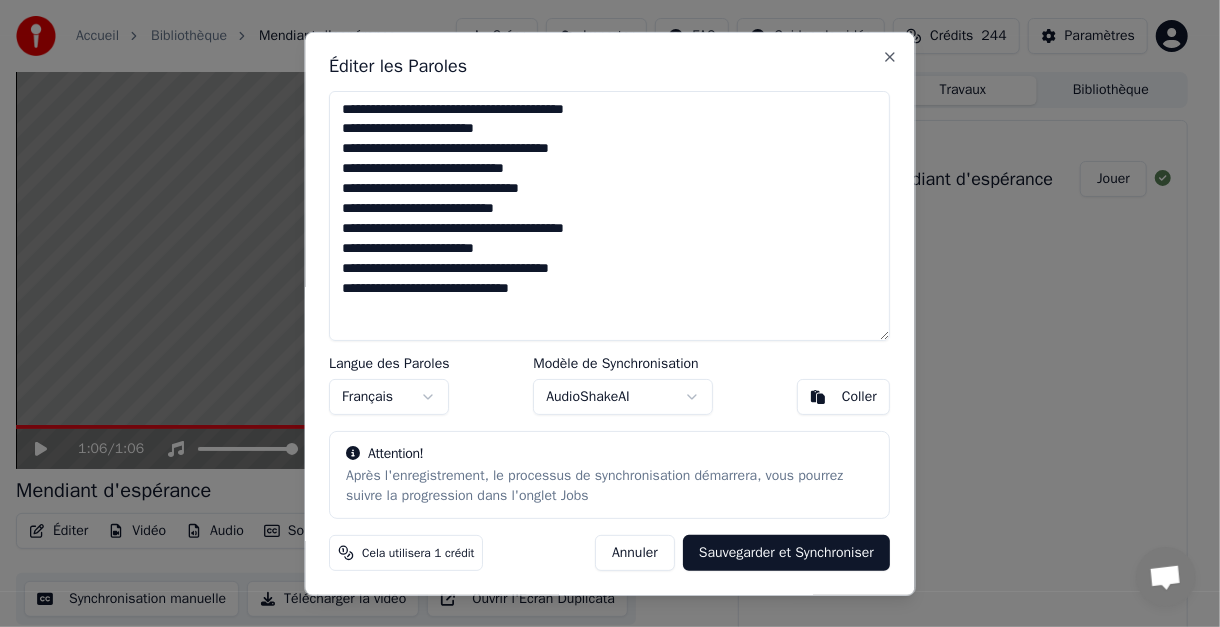 click on "**********" at bounding box center [610, 215] 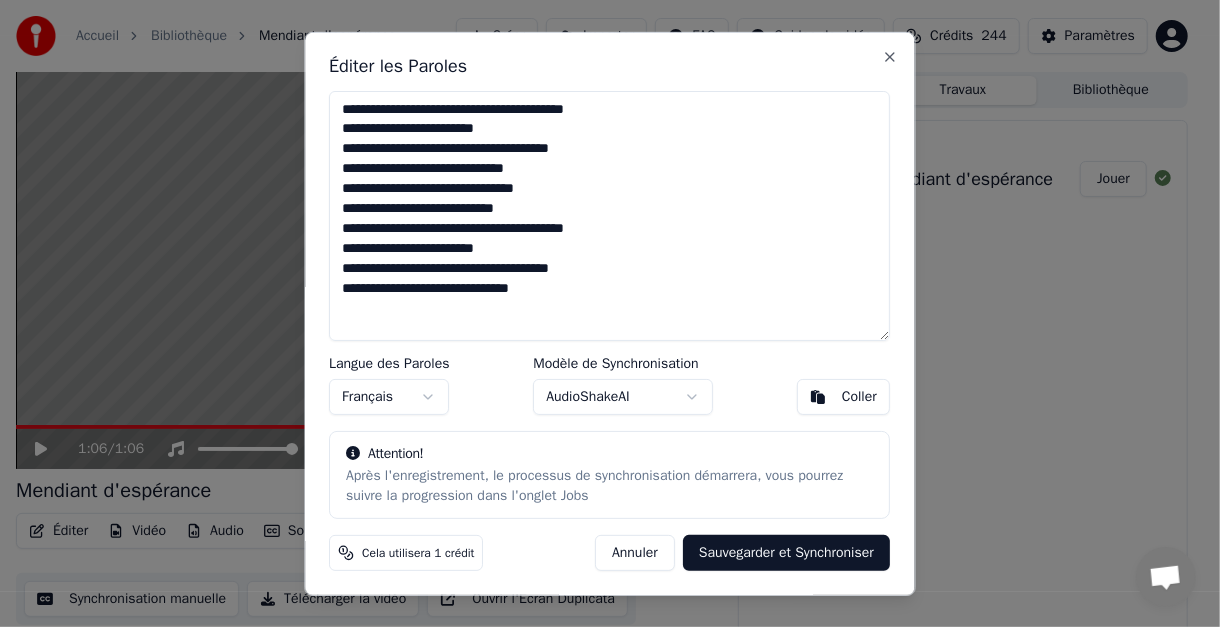 click on "**********" at bounding box center (610, 215) 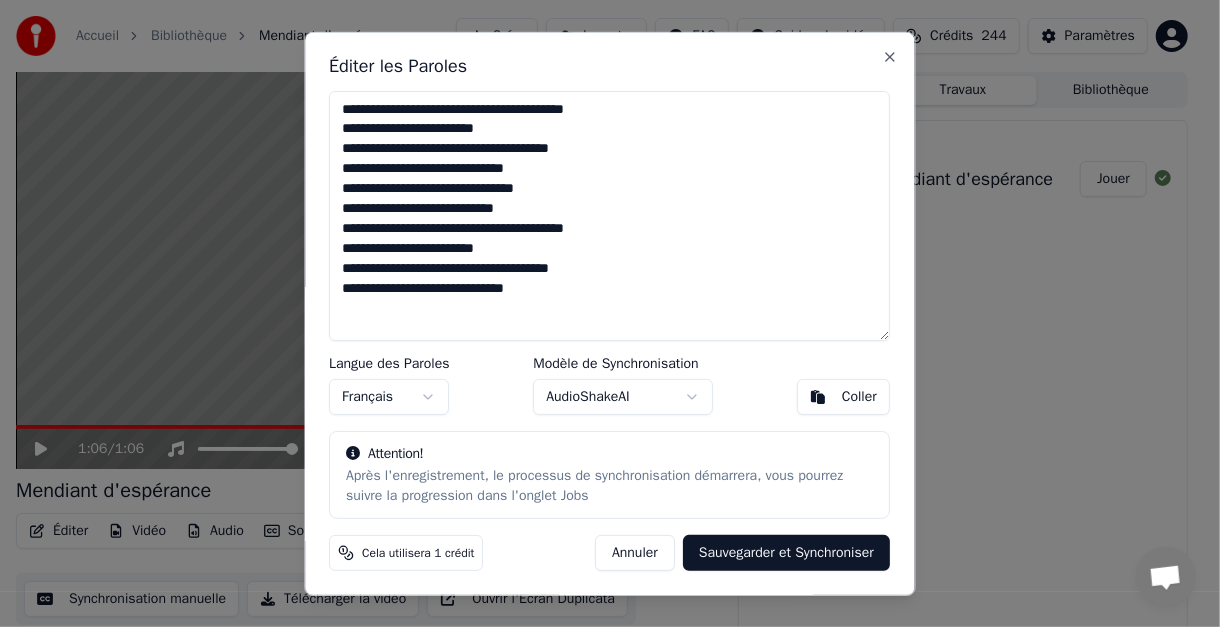 type on "**********" 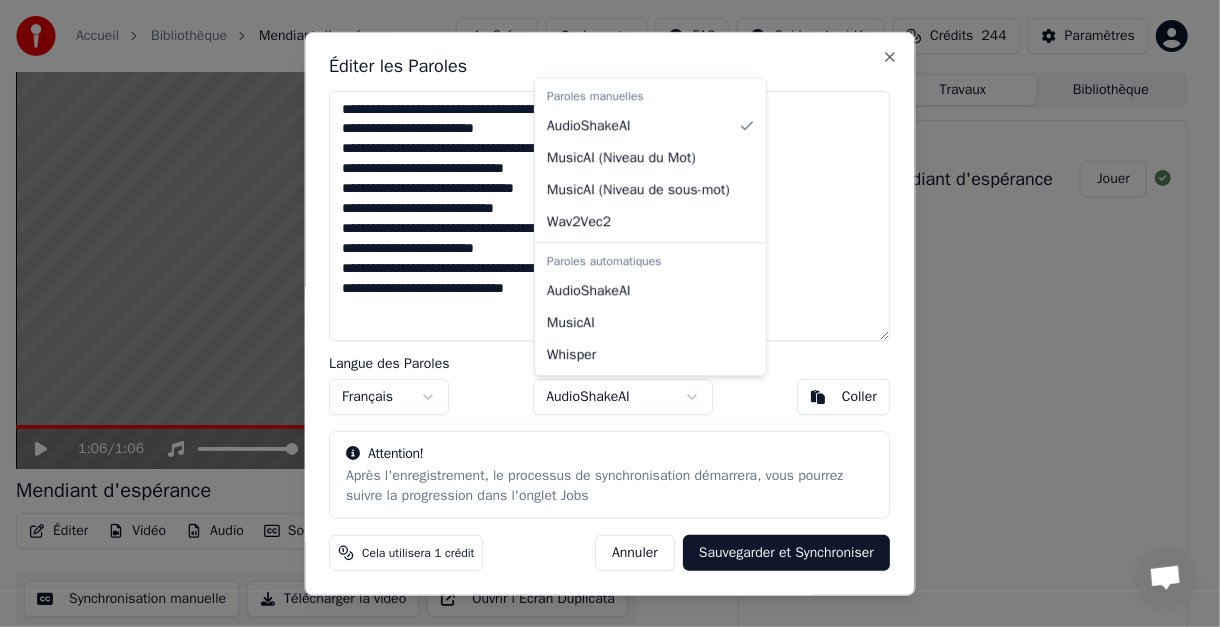 click on "**********" at bounding box center (602, 313) 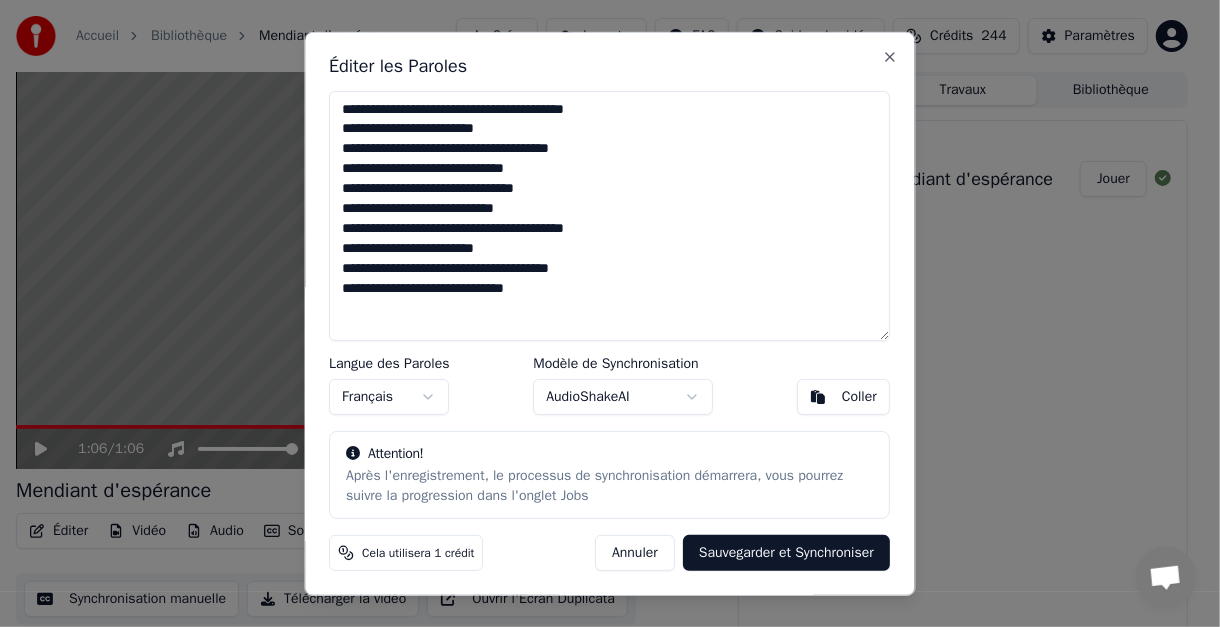 click on "**********" at bounding box center [602, 313] 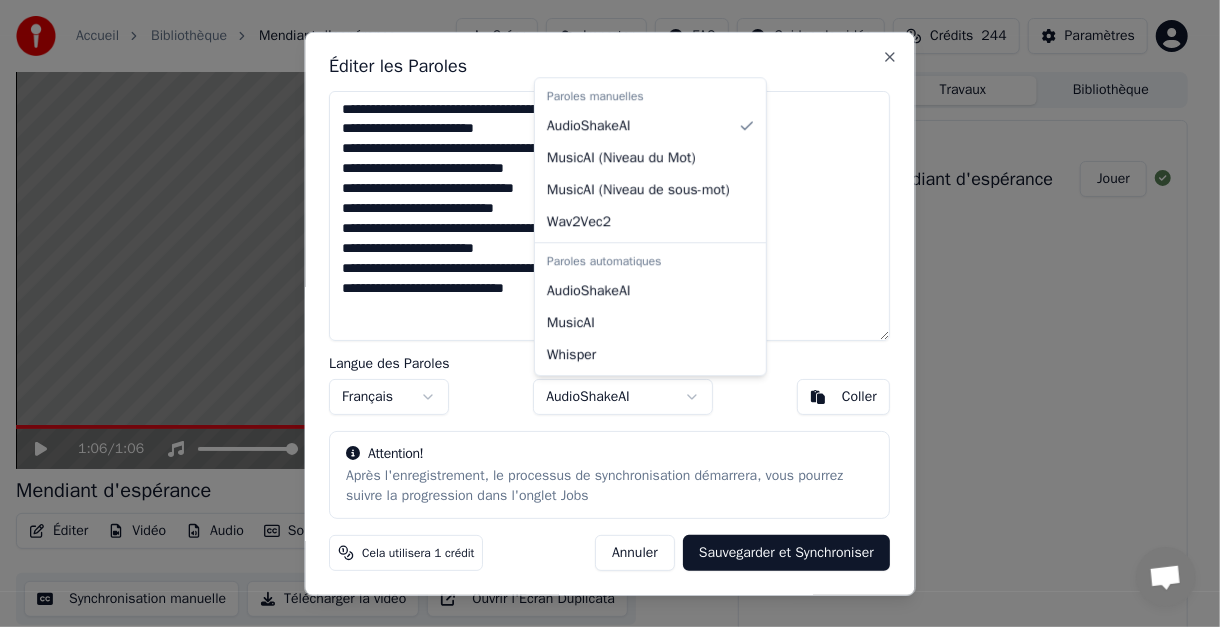 click on "**********" at bounding box center (602, 313) 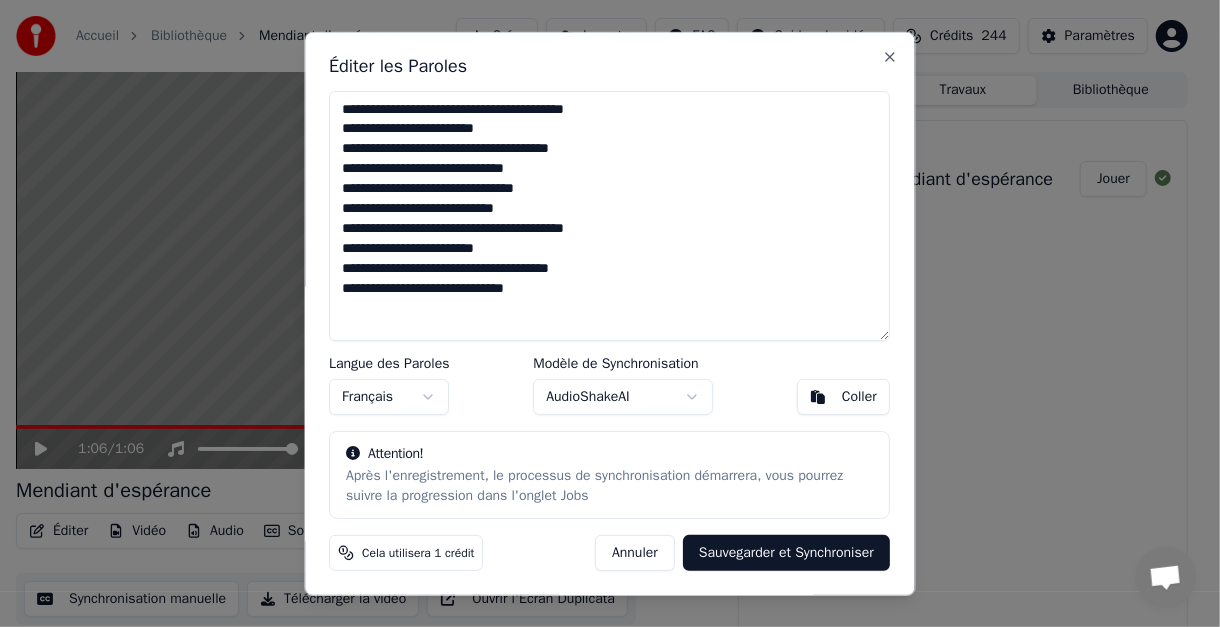 click on "**********" at bounding box center [602, 313] 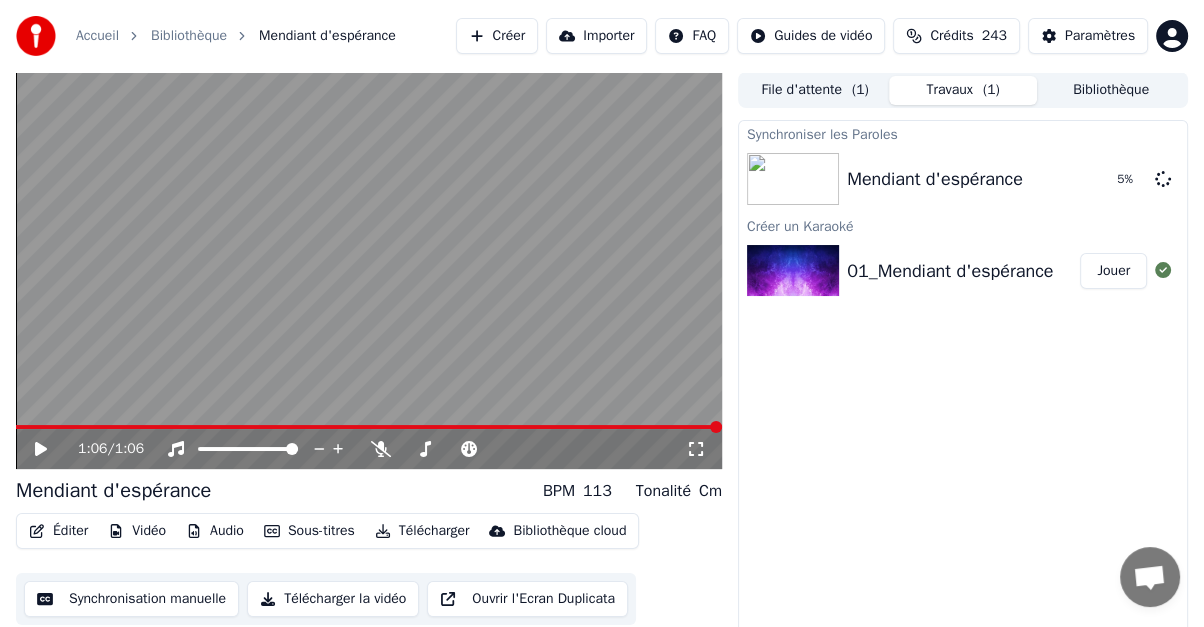 click on "Éditer" at bounding box center [58, 531] 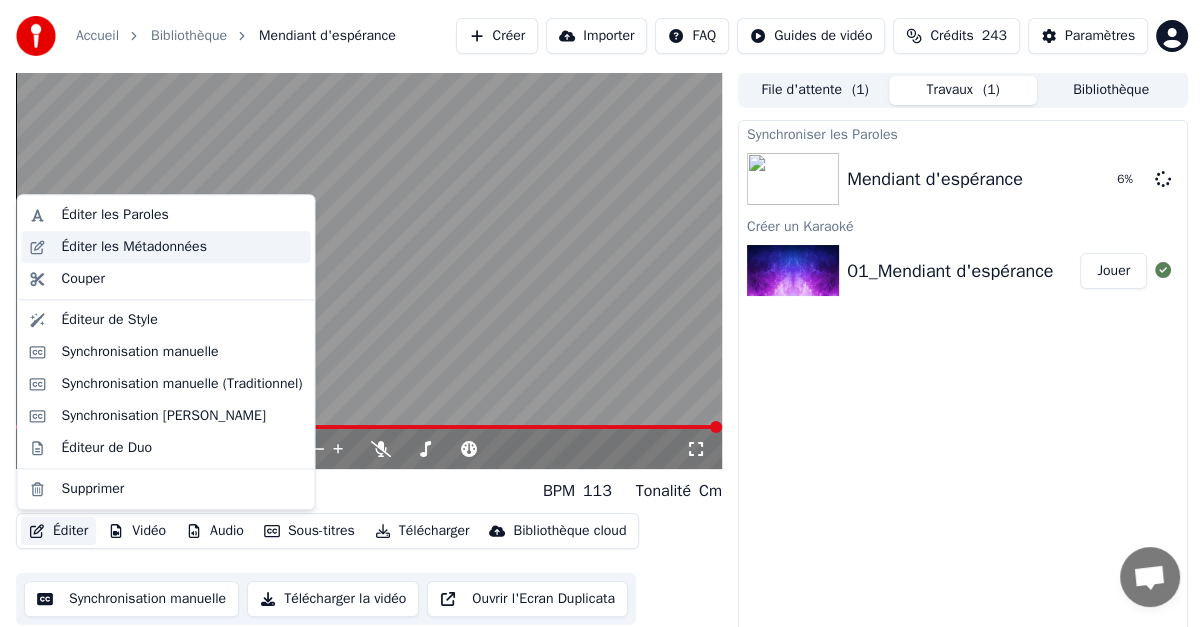 click on "Éditer les Métadonnées" at bounding box center [134, 247] 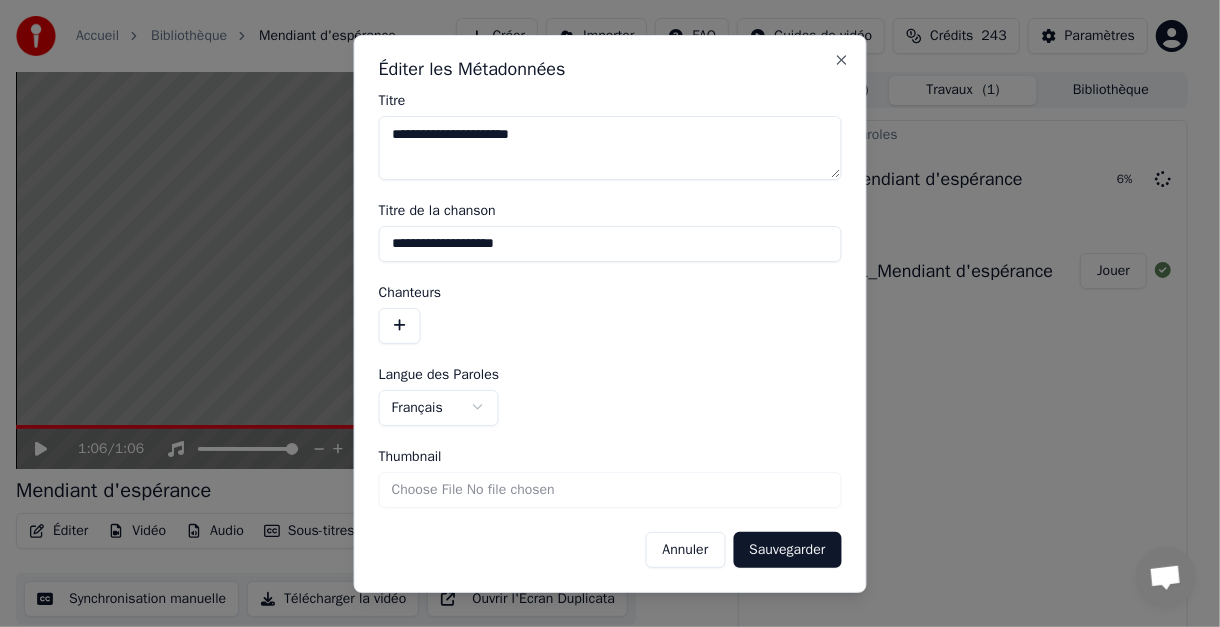 click on "**********" at bounding box center [610, 148] 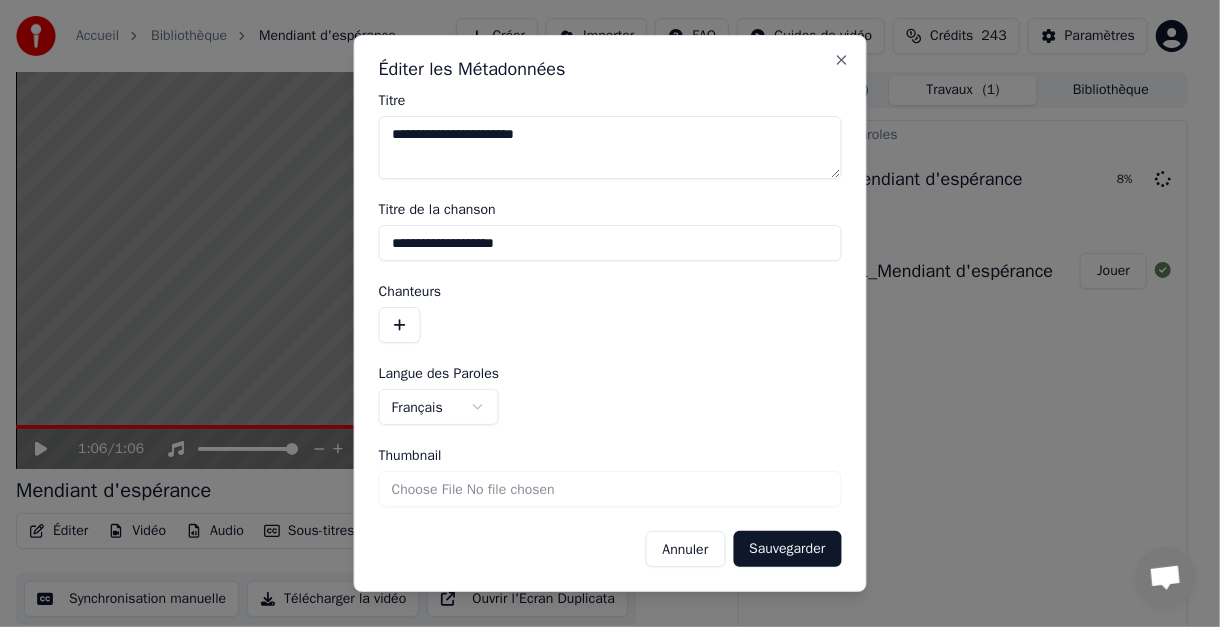 type on "**********" 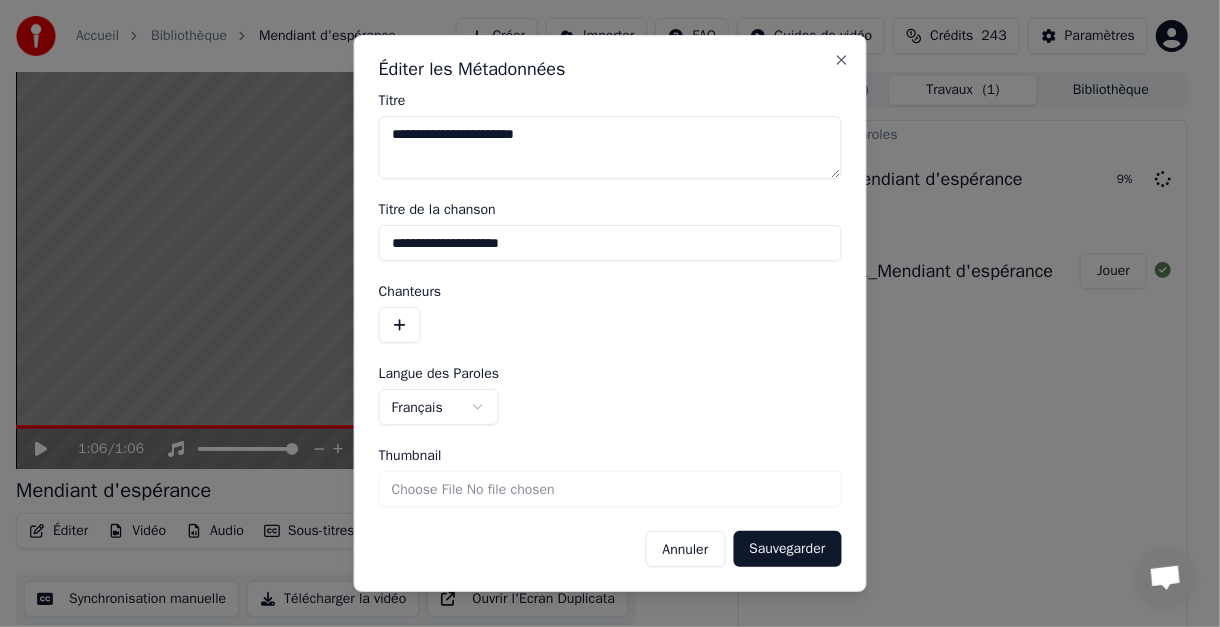 type on "**********" 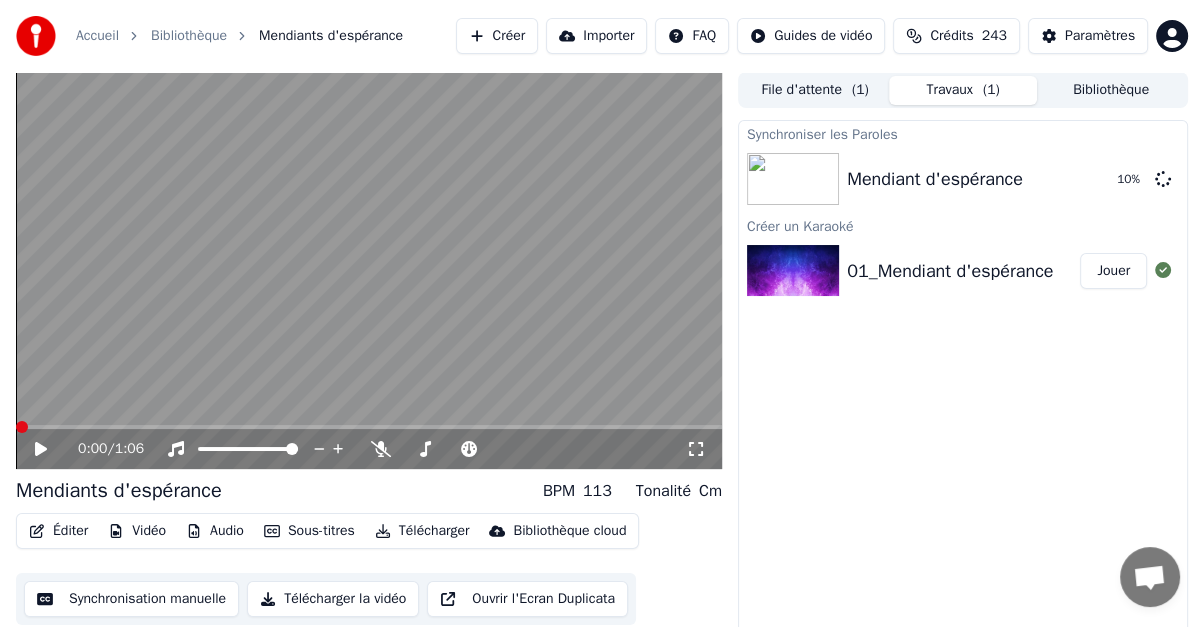 click 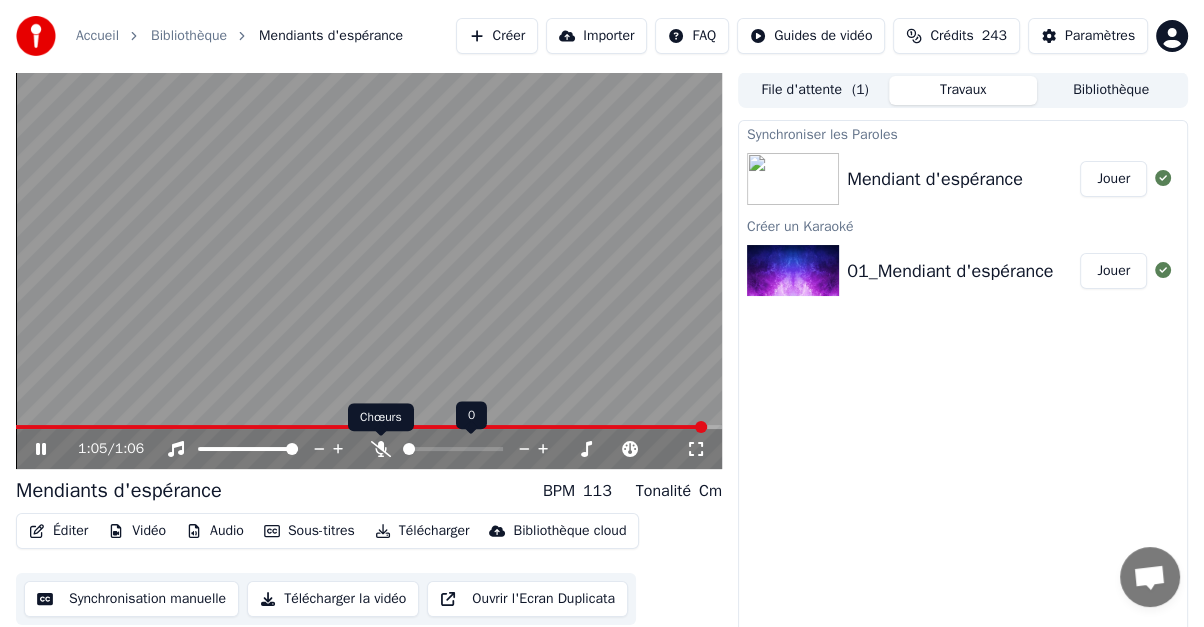 click 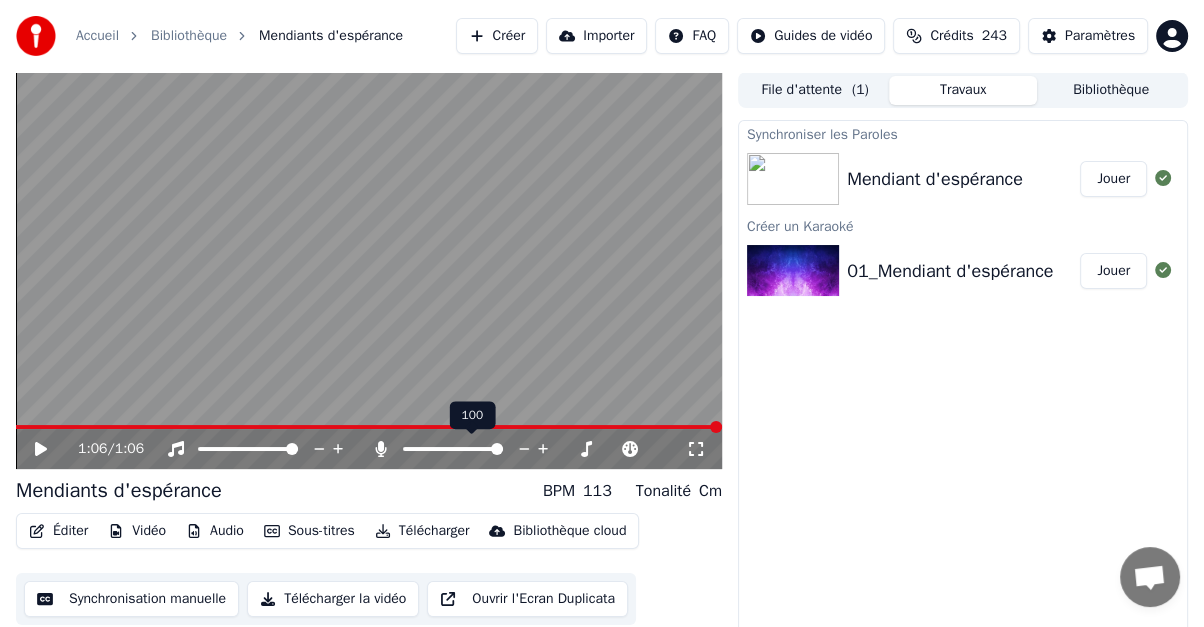 click 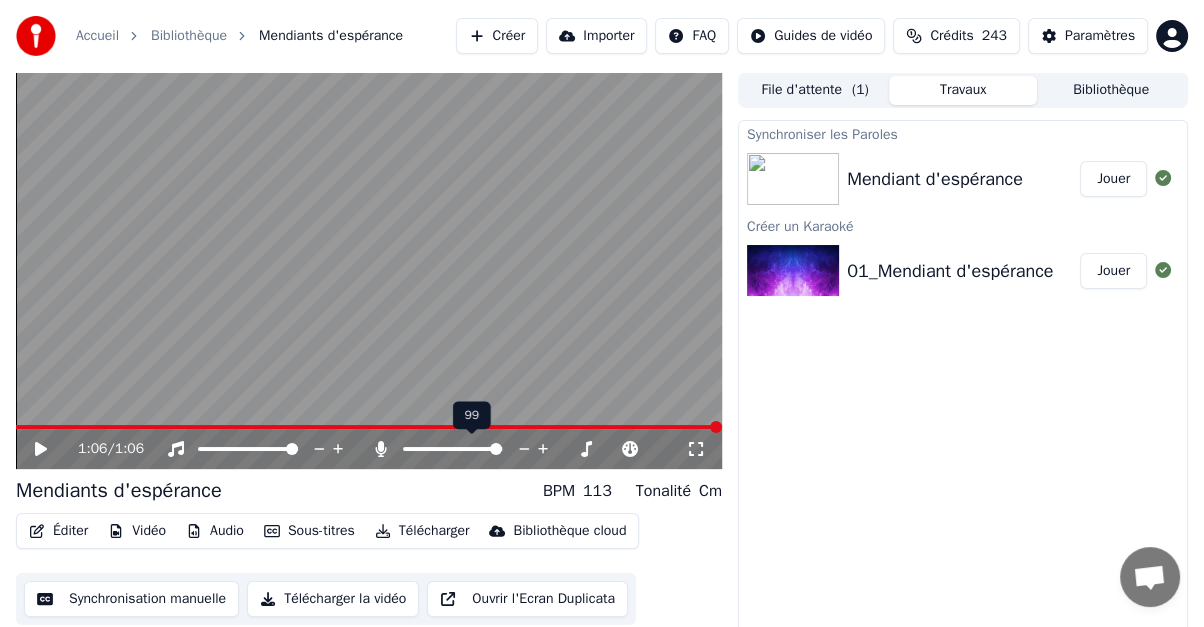 click 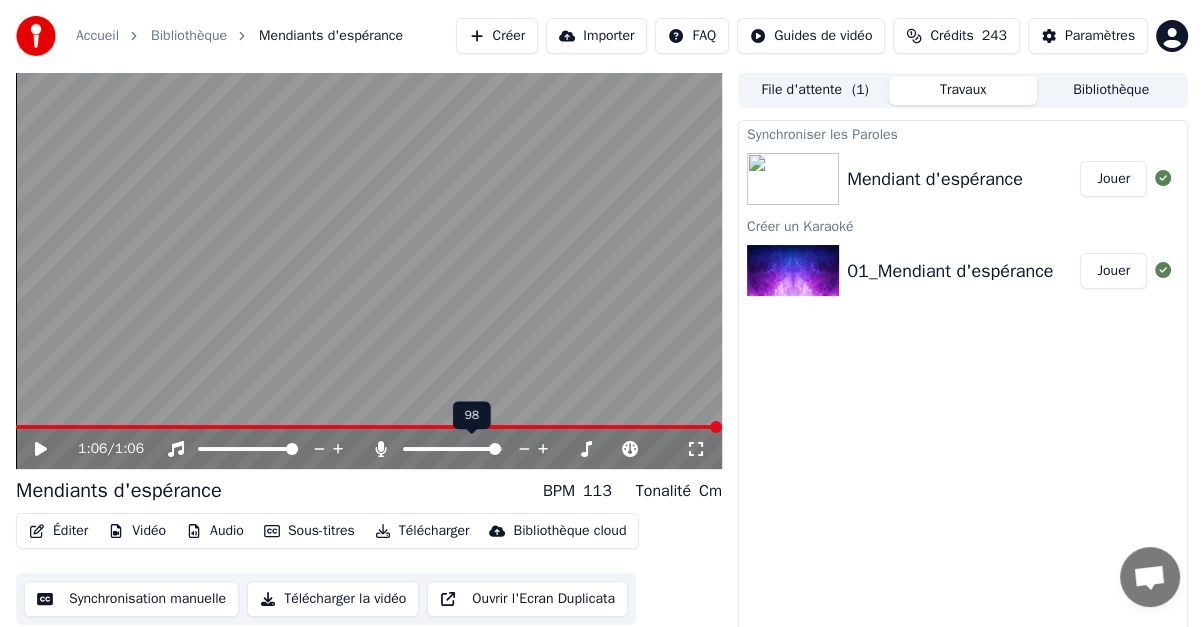 click 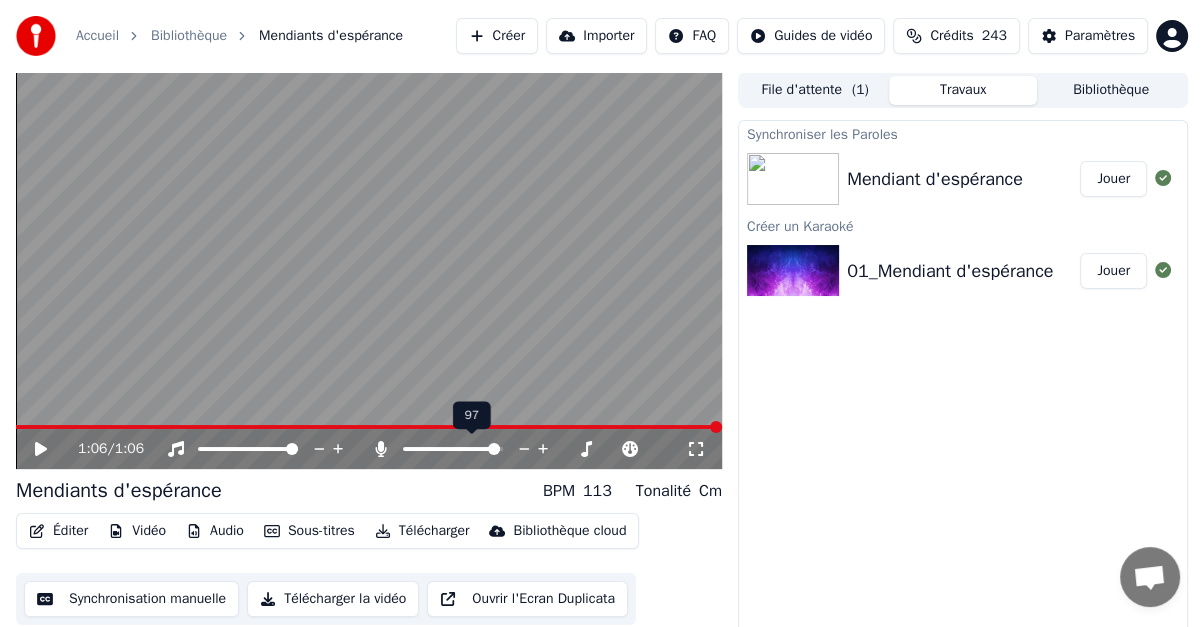 click 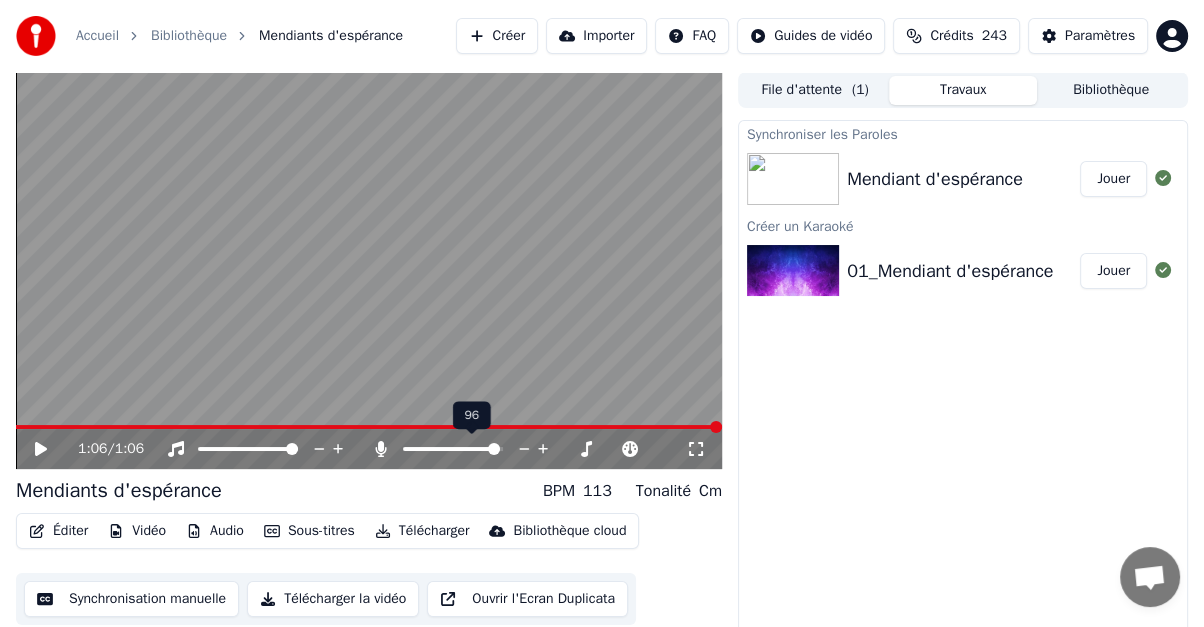 click 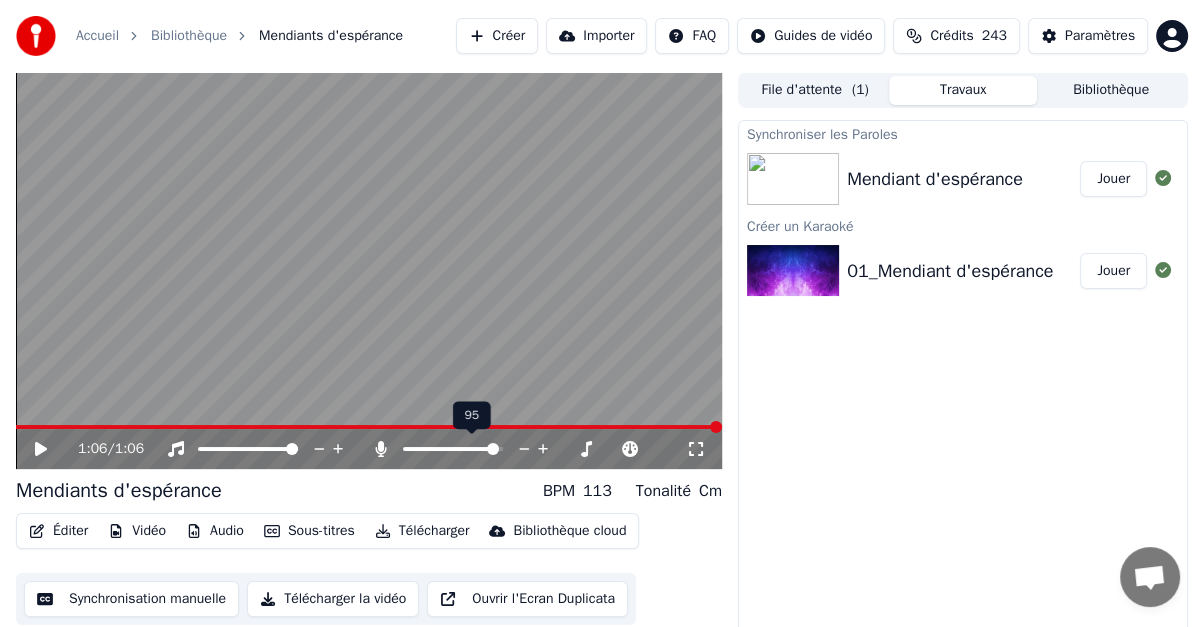 click 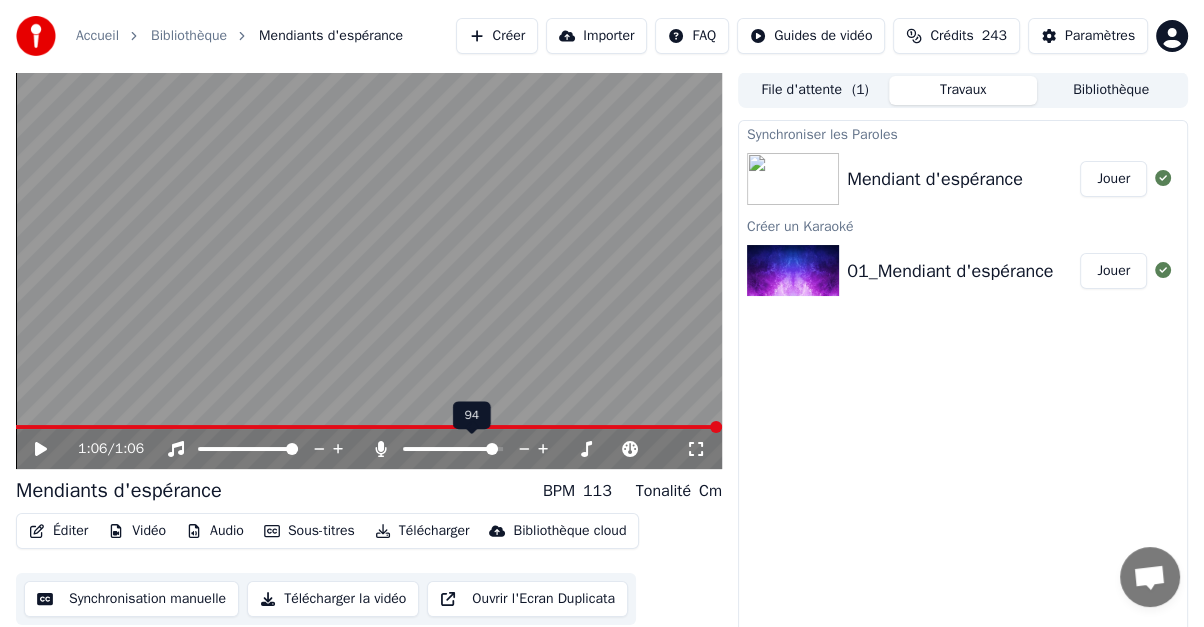 click 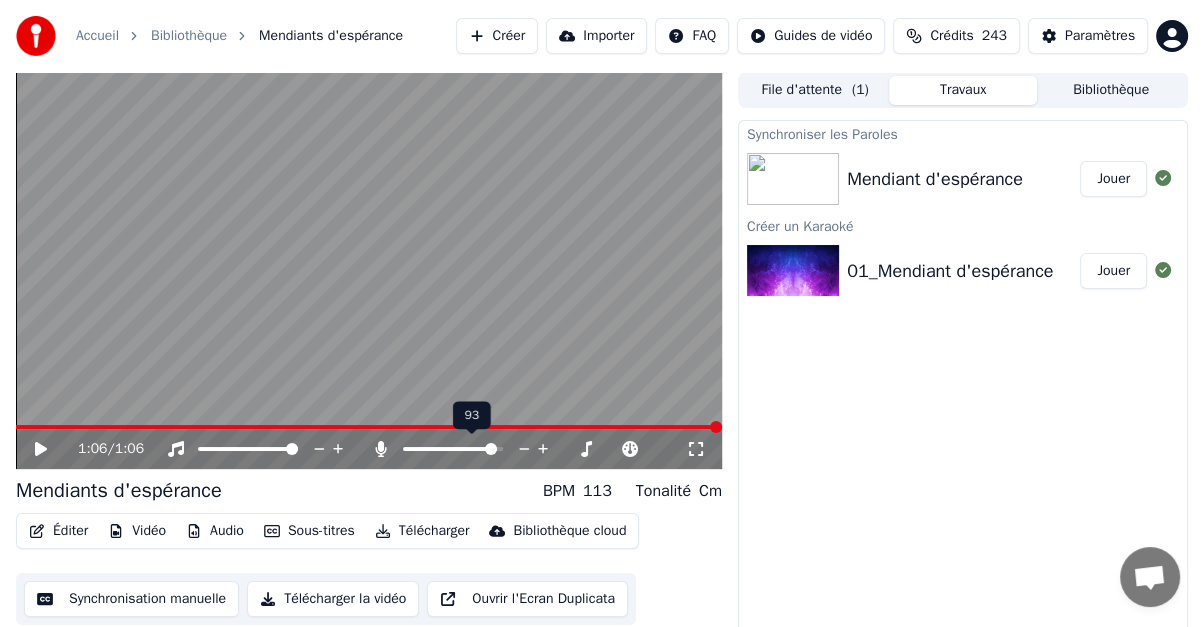 click 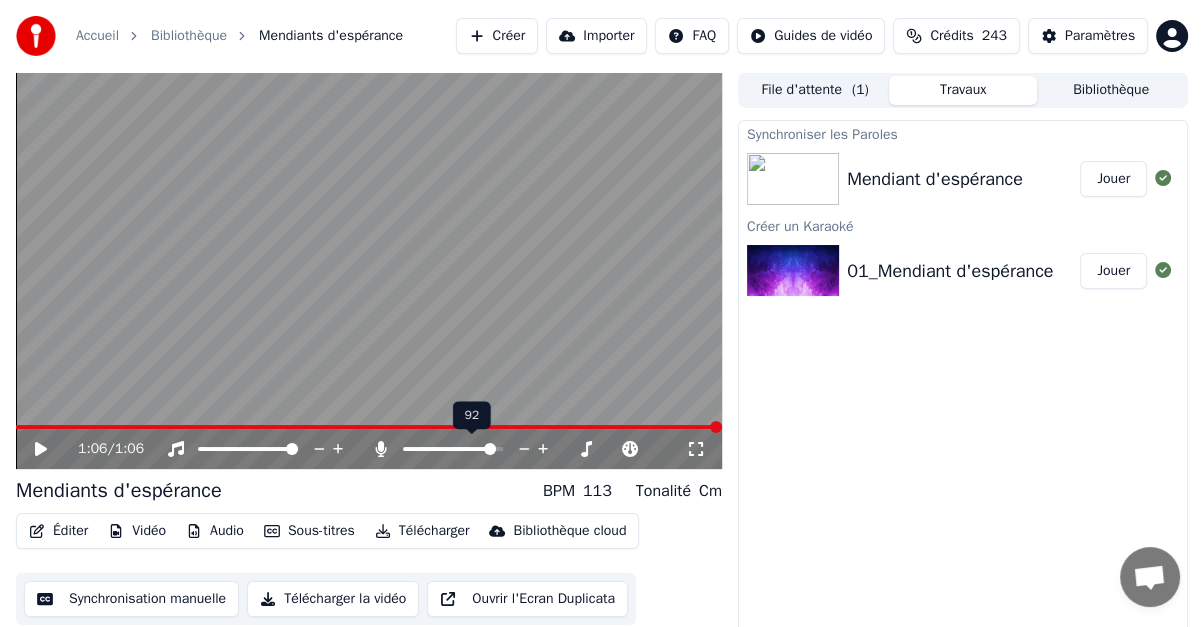 click 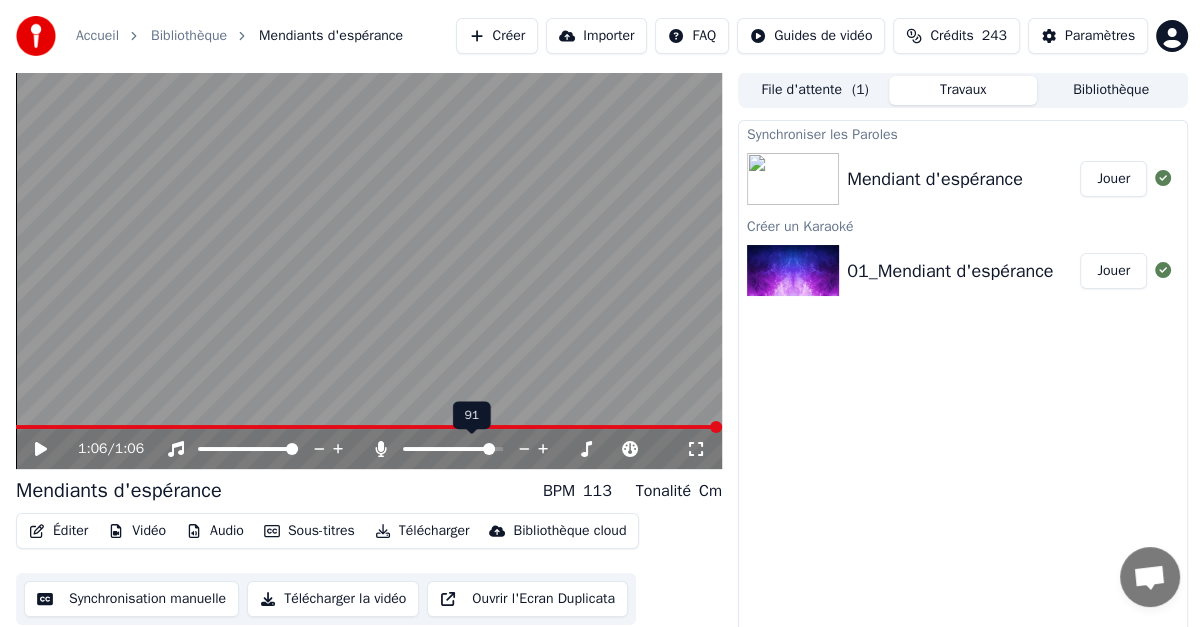click 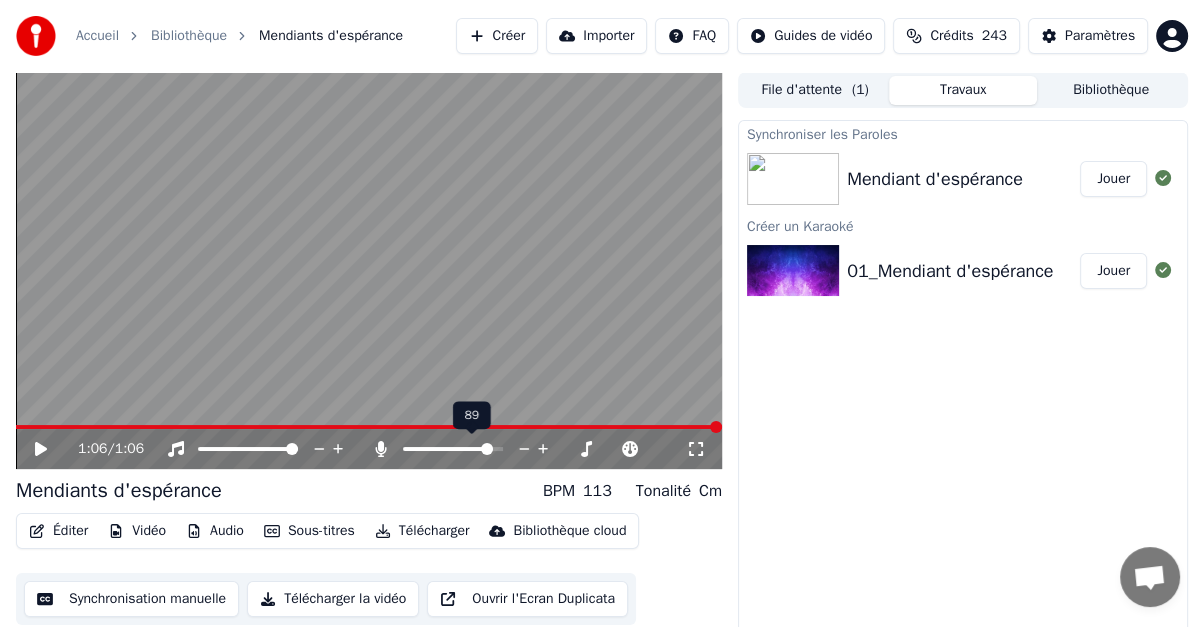 click 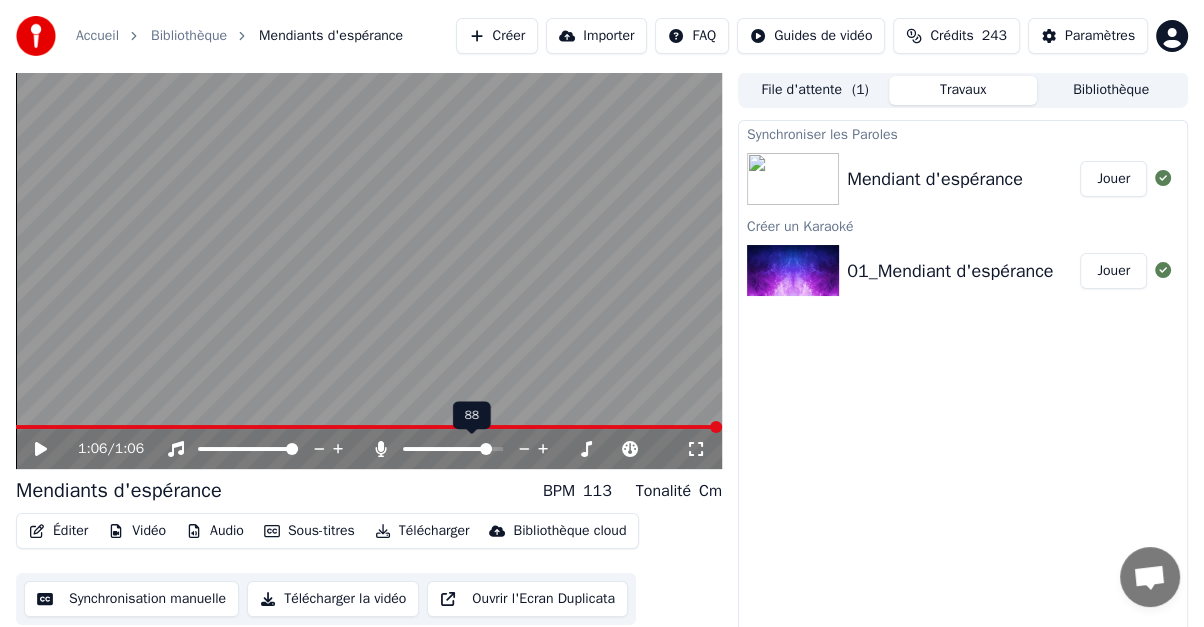 click 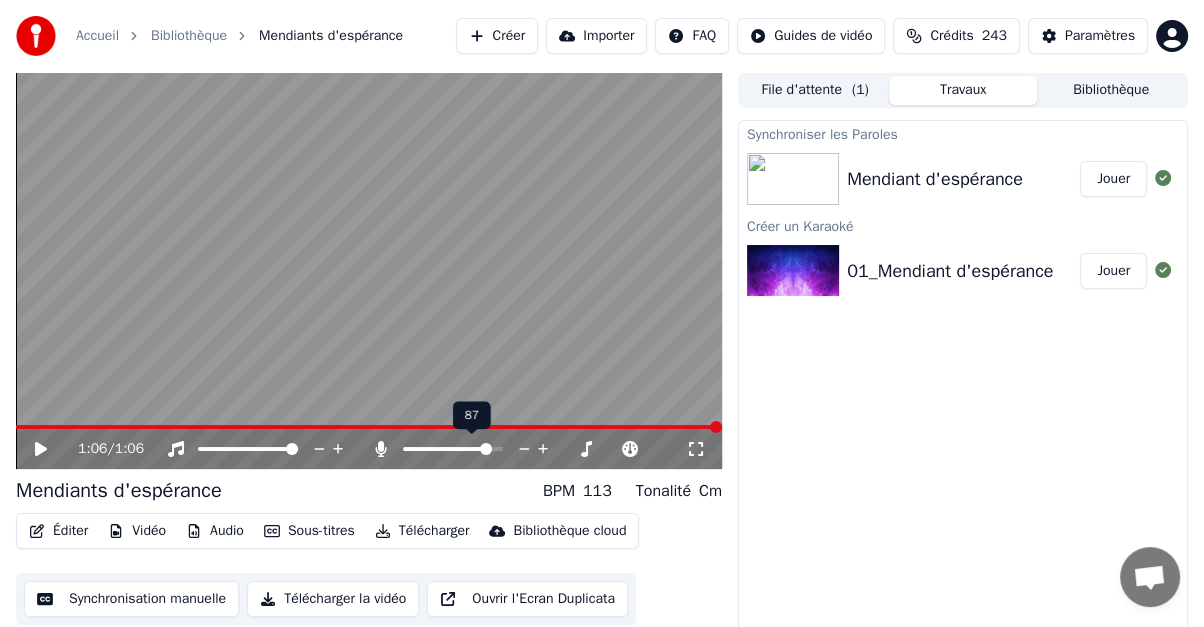 click 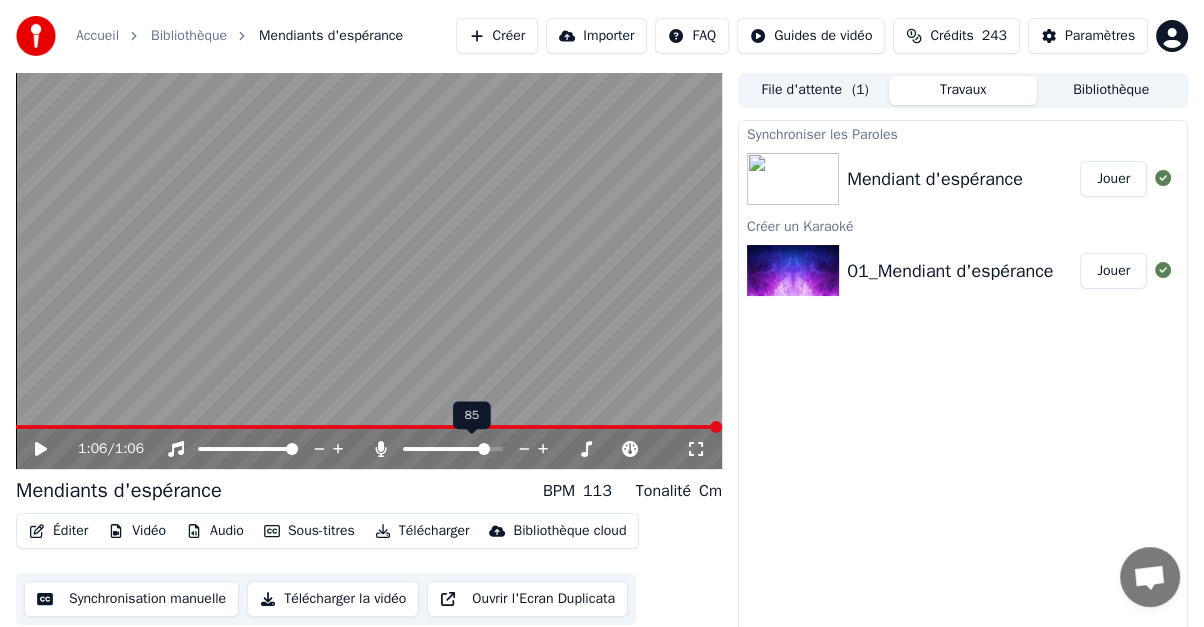 click 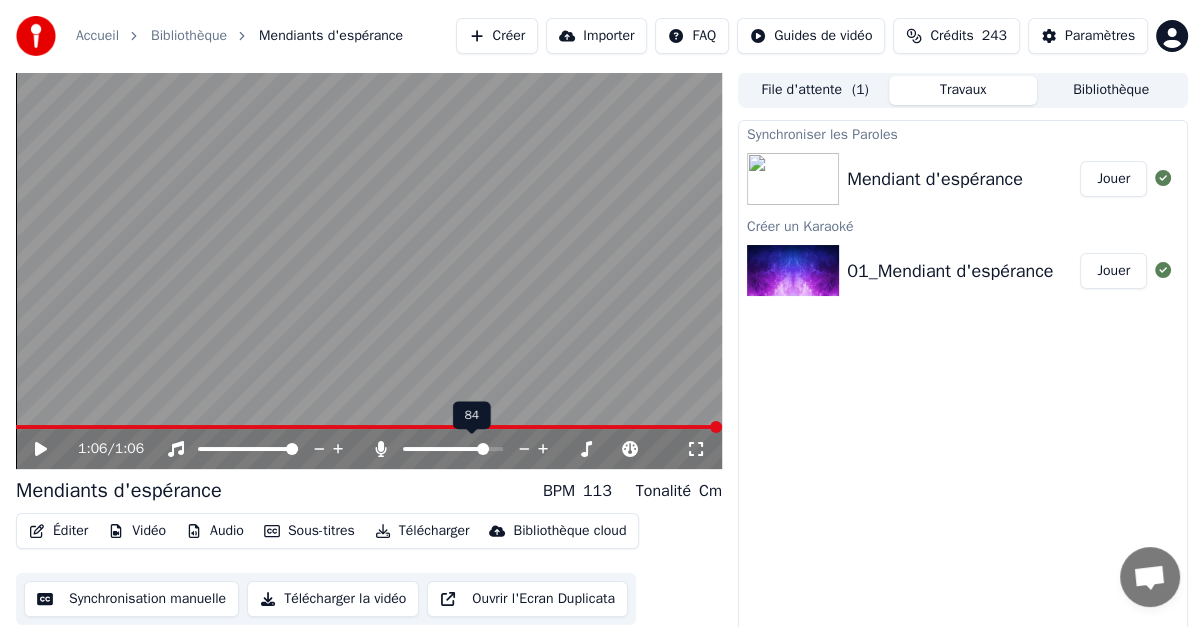 click 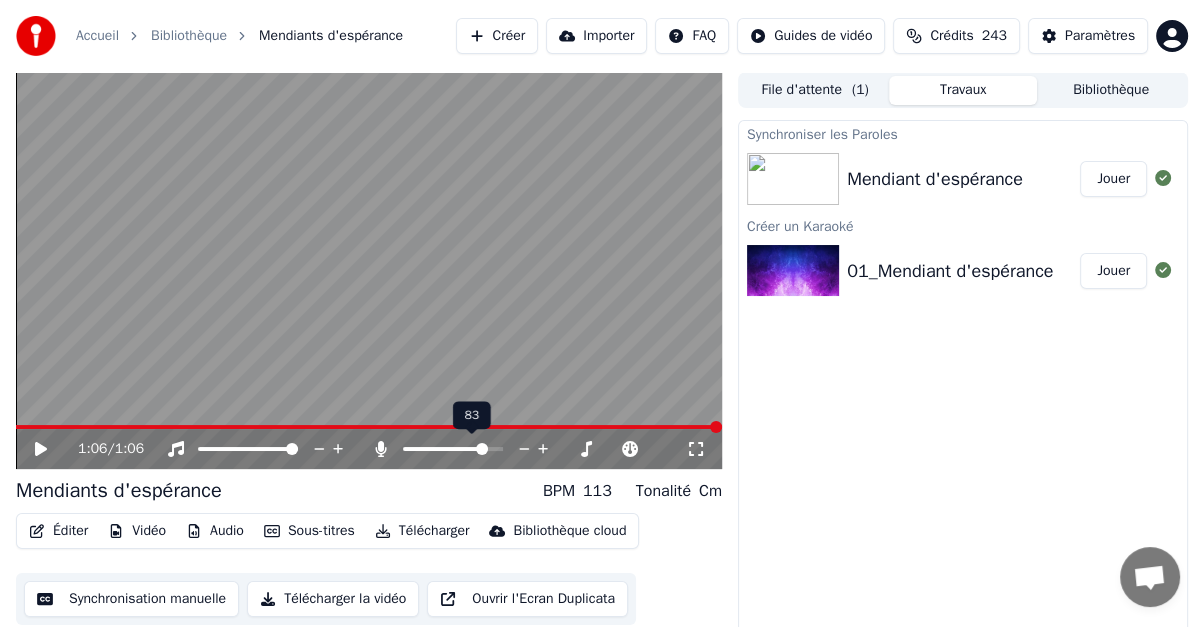click 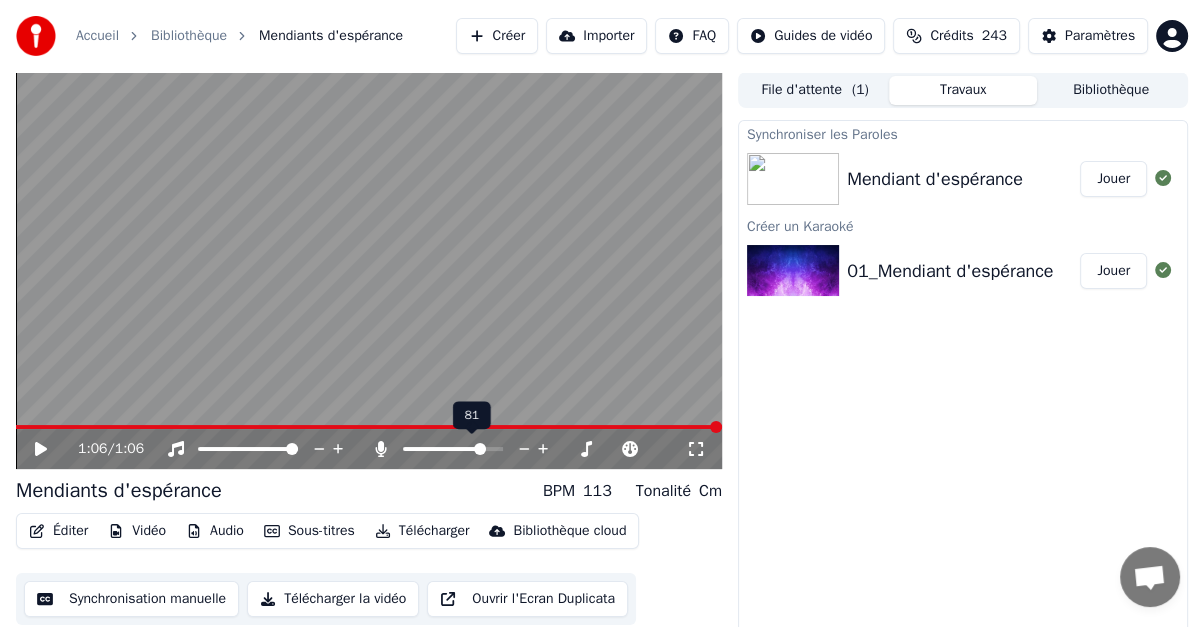 click 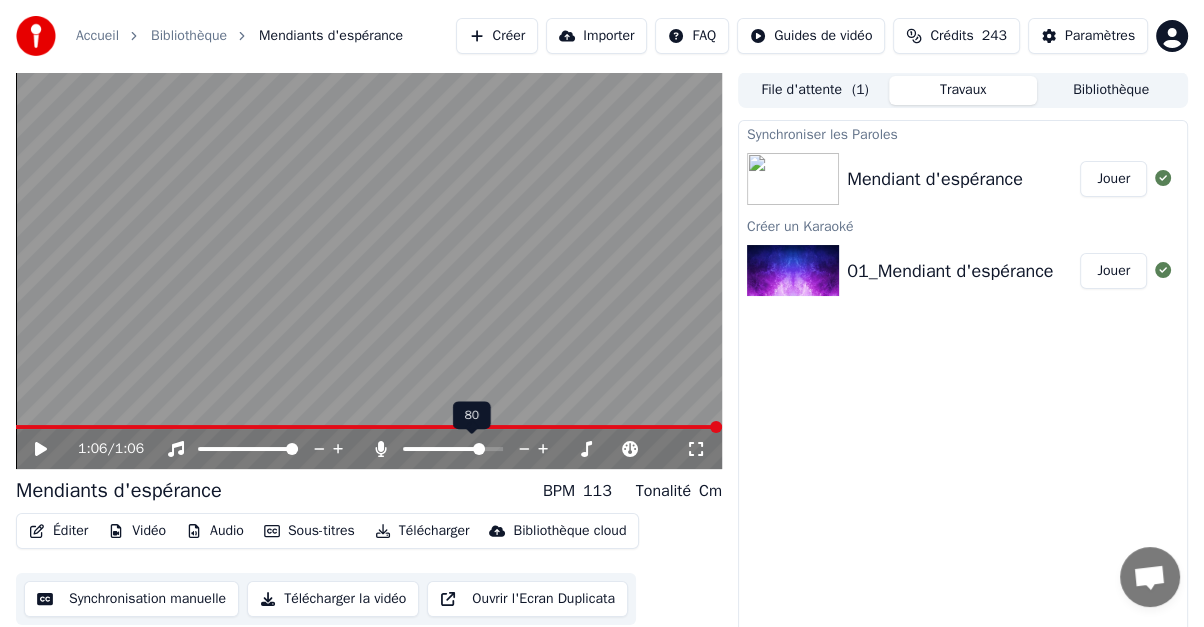 click 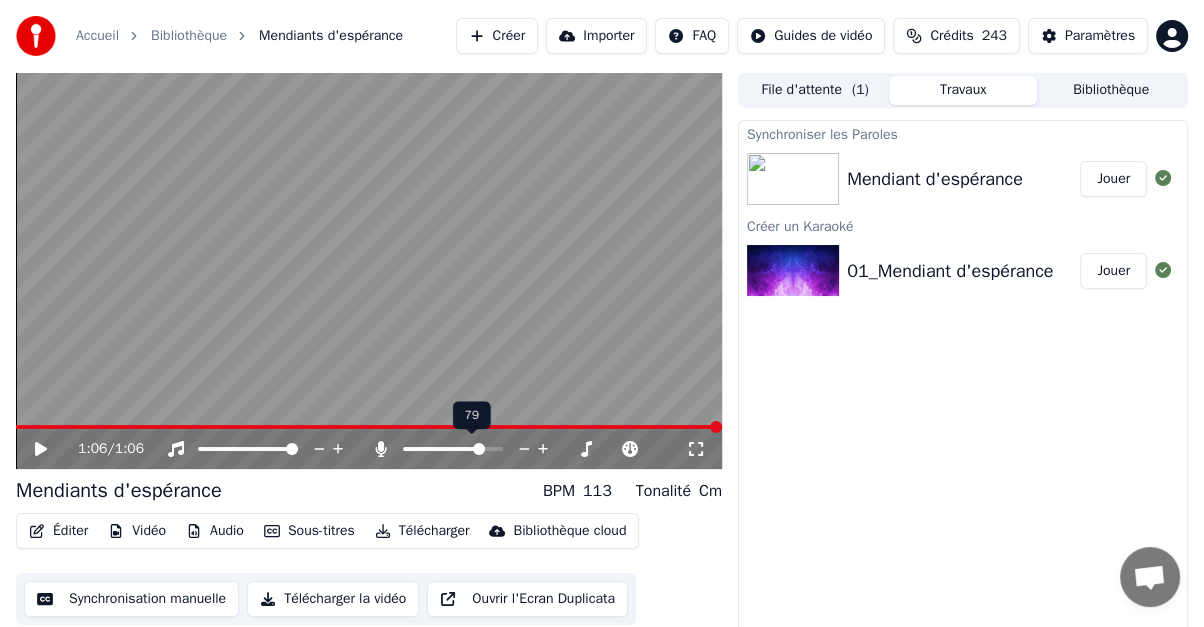 click 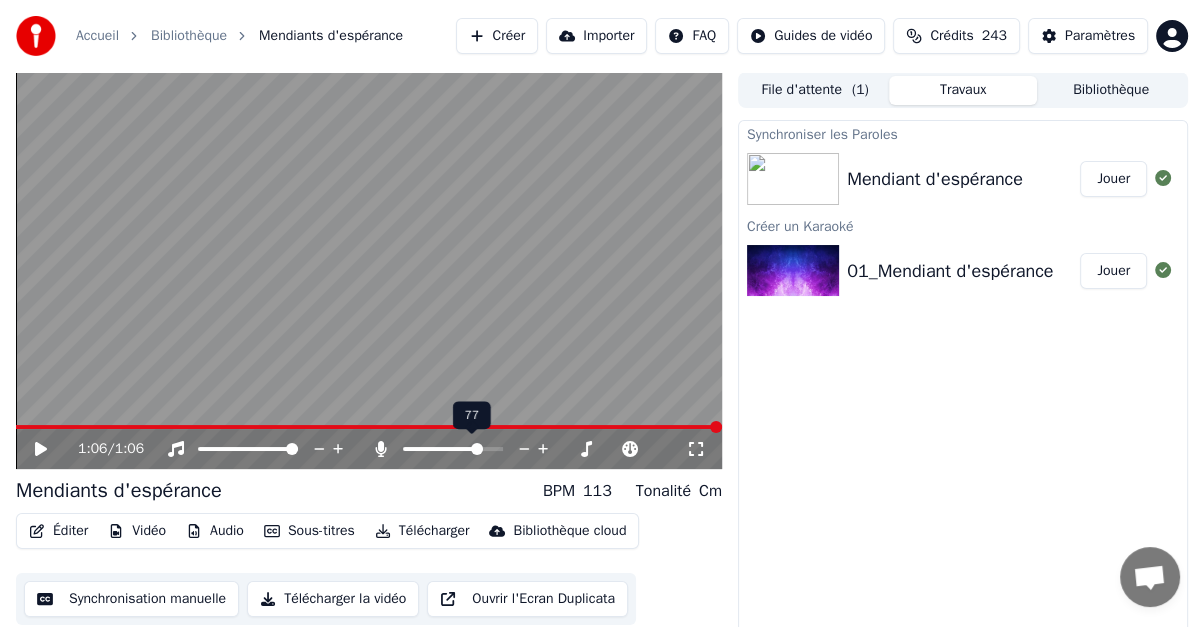 click 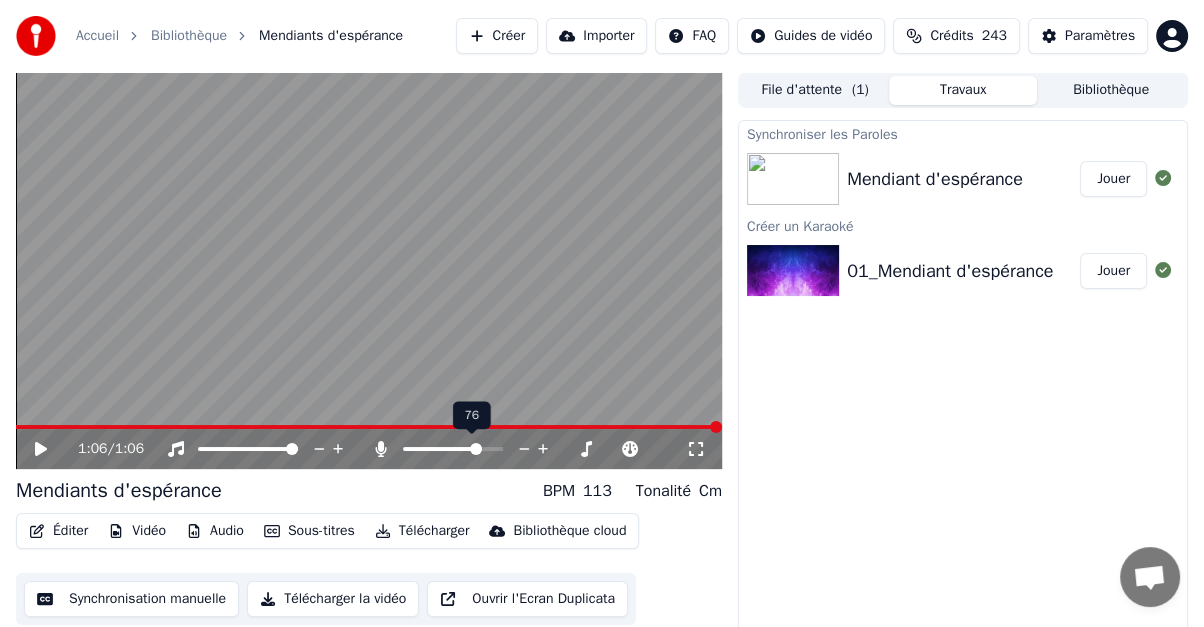 click 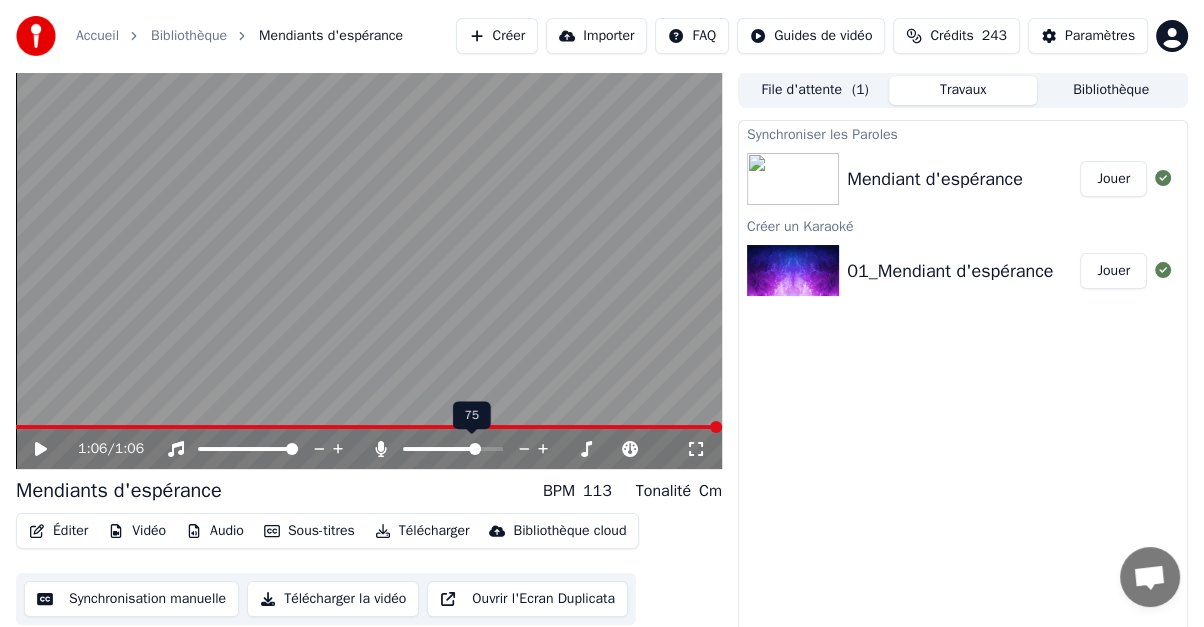 click 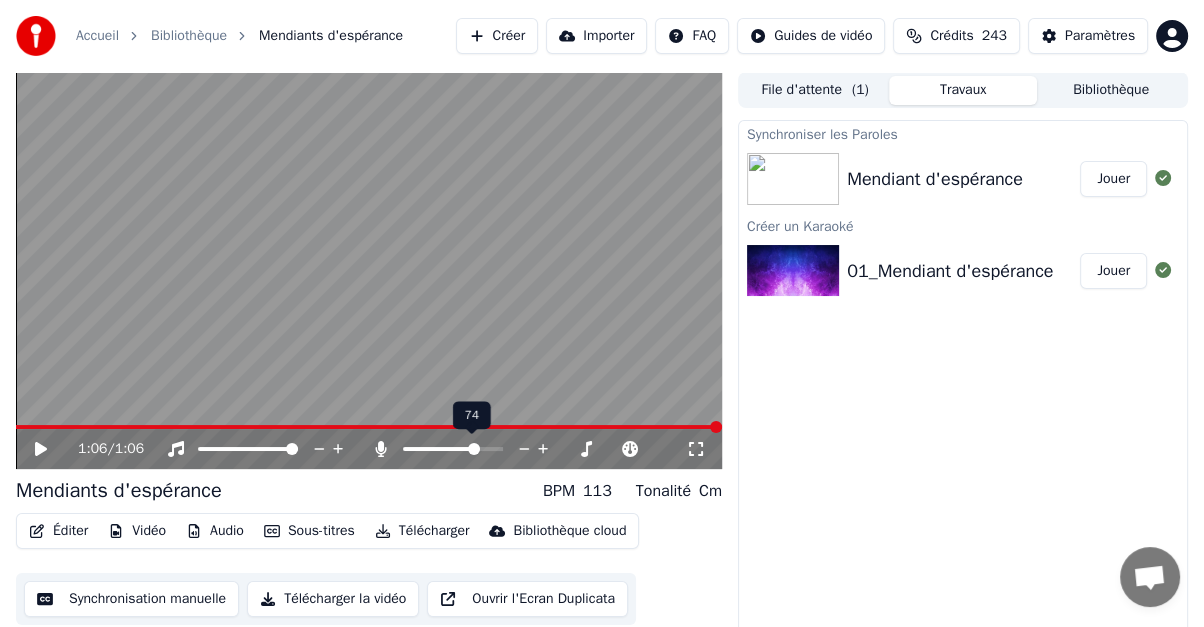 click 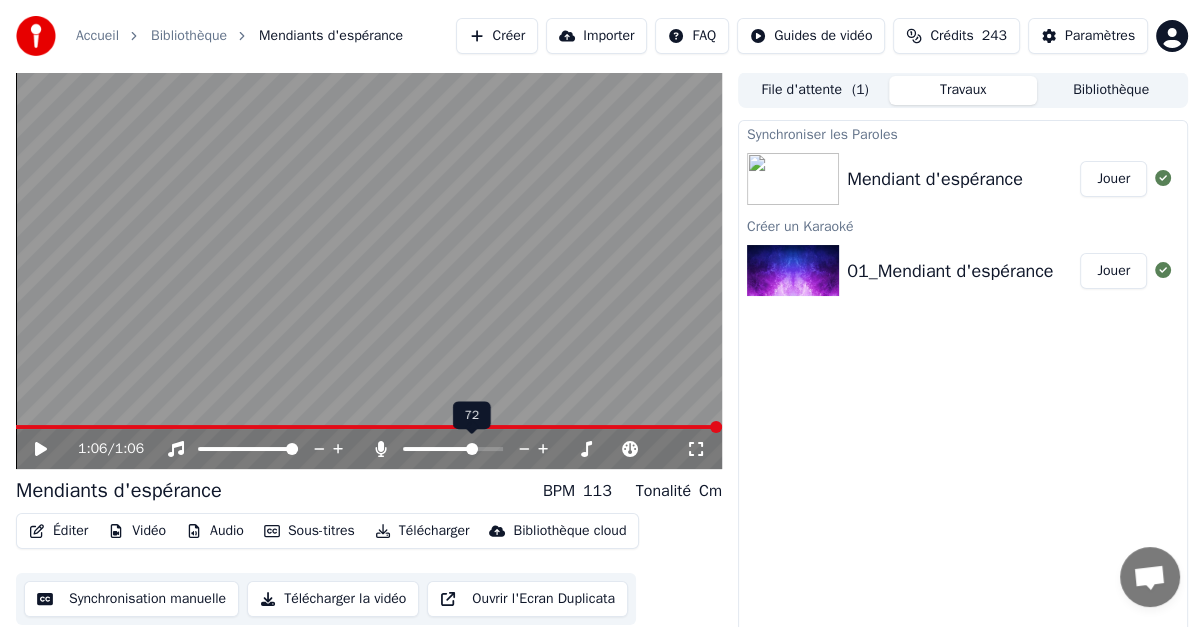click 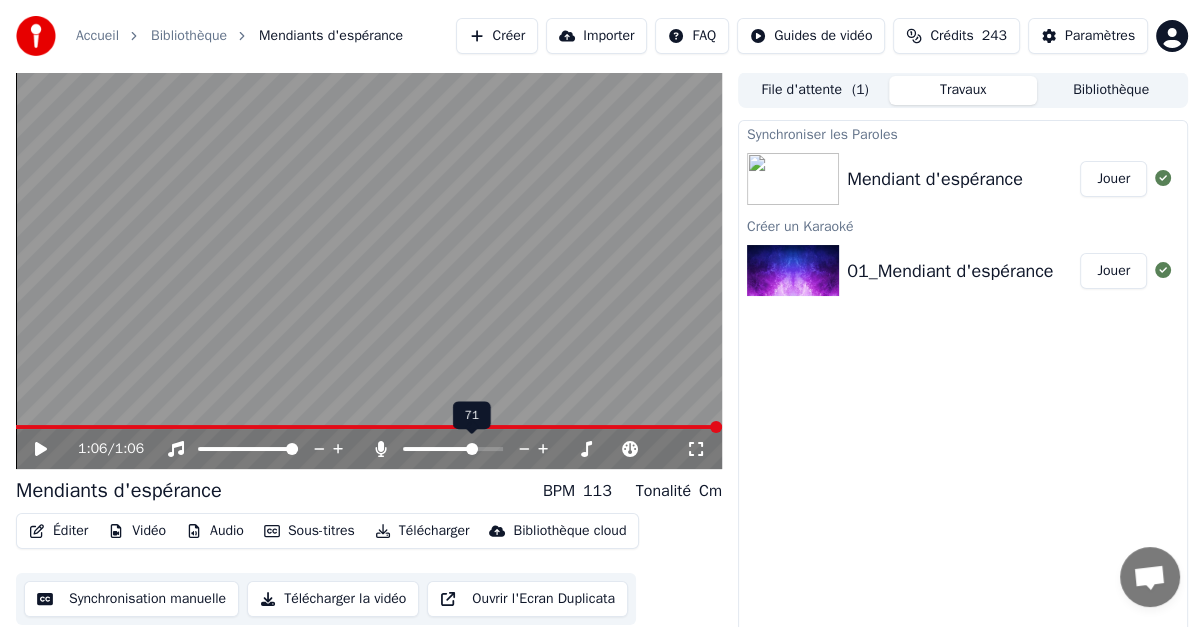 click 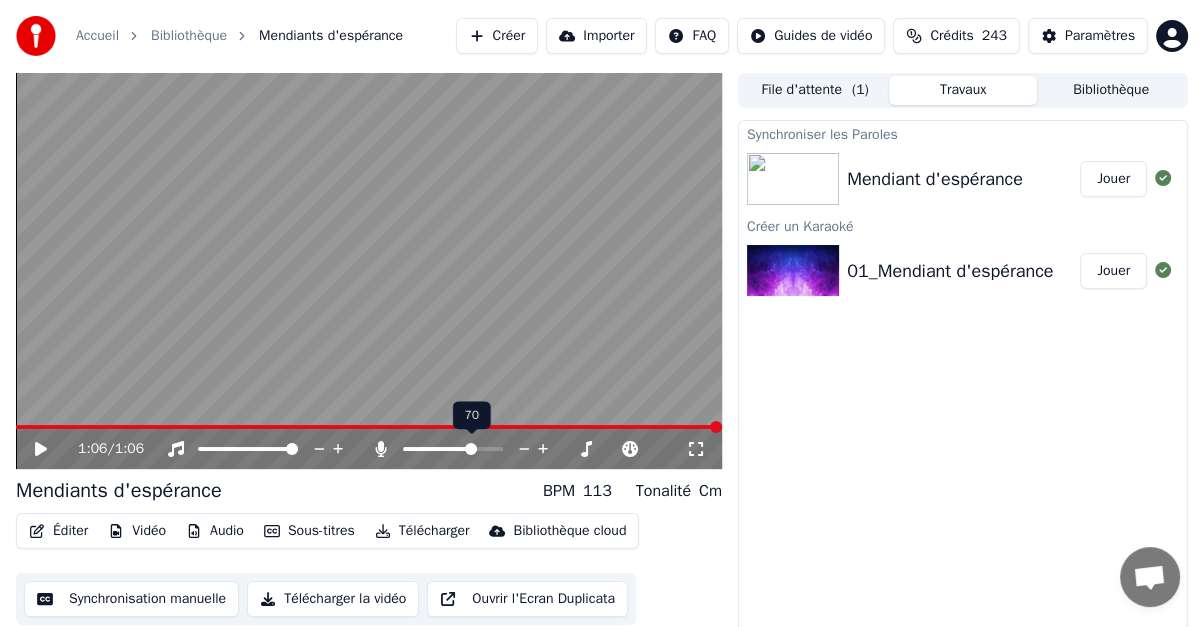 click 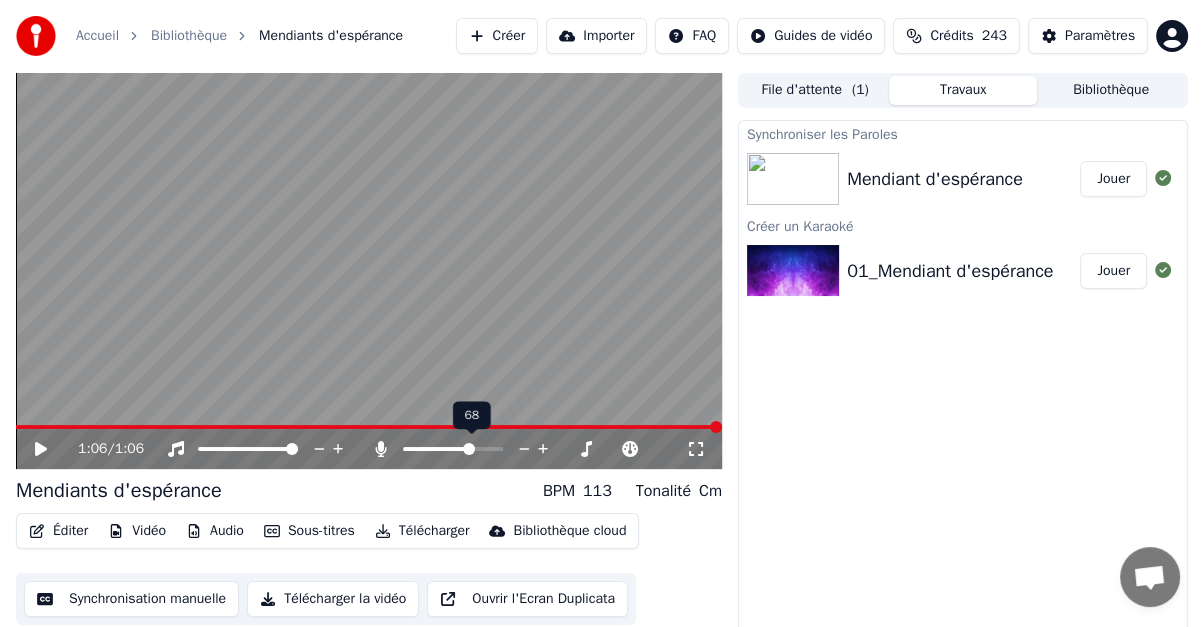 click 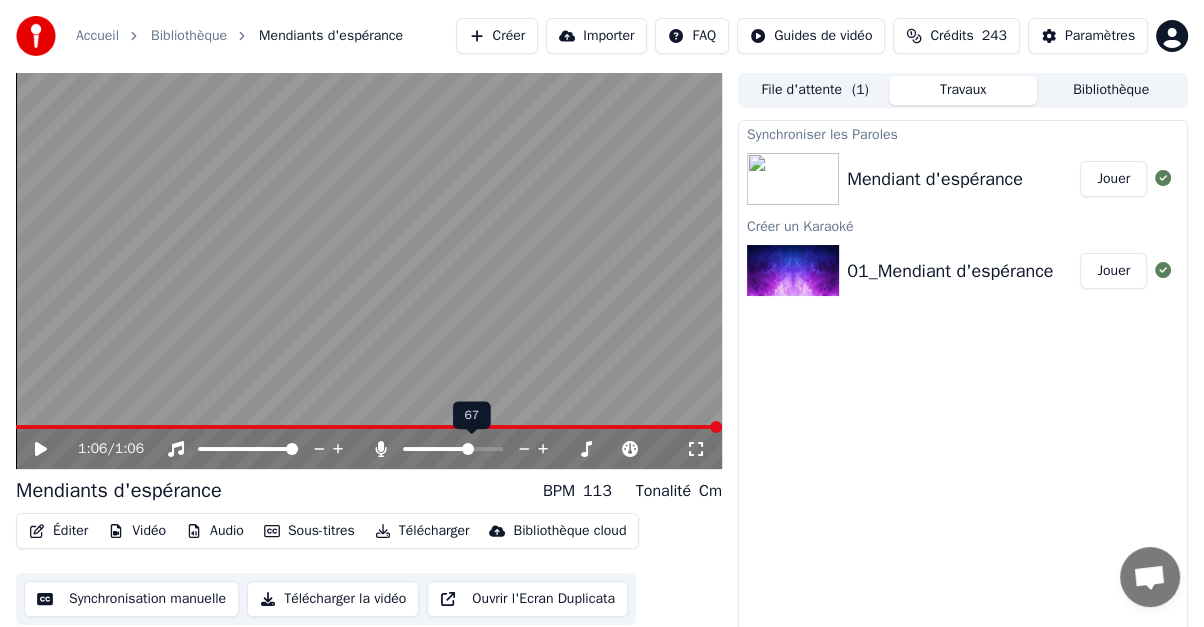 click 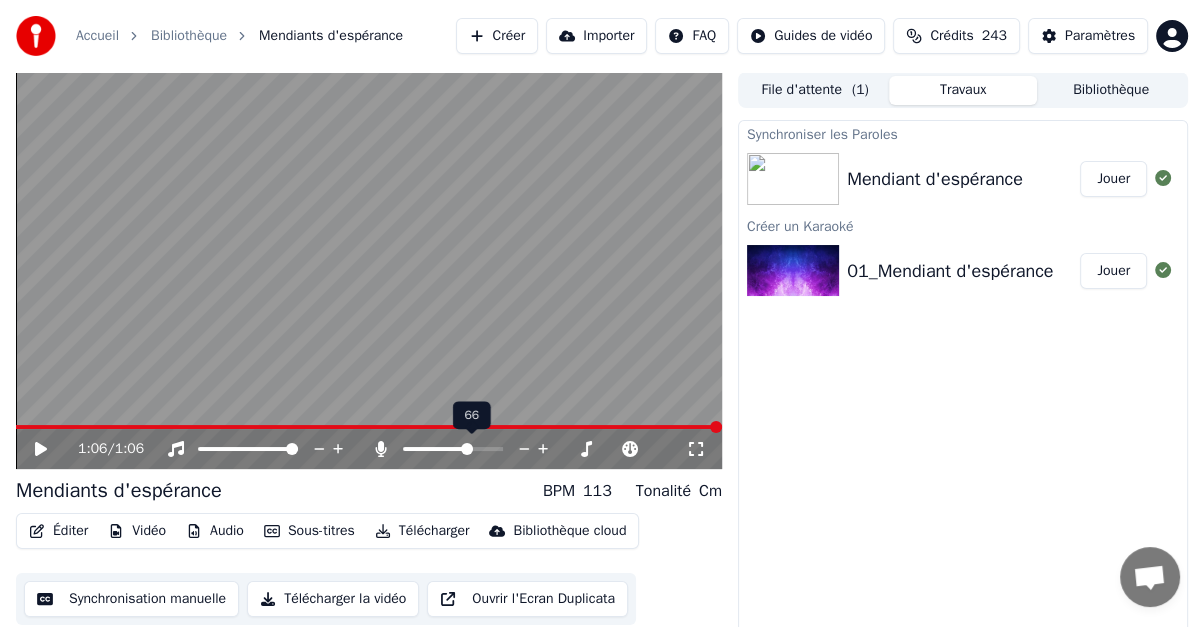 click 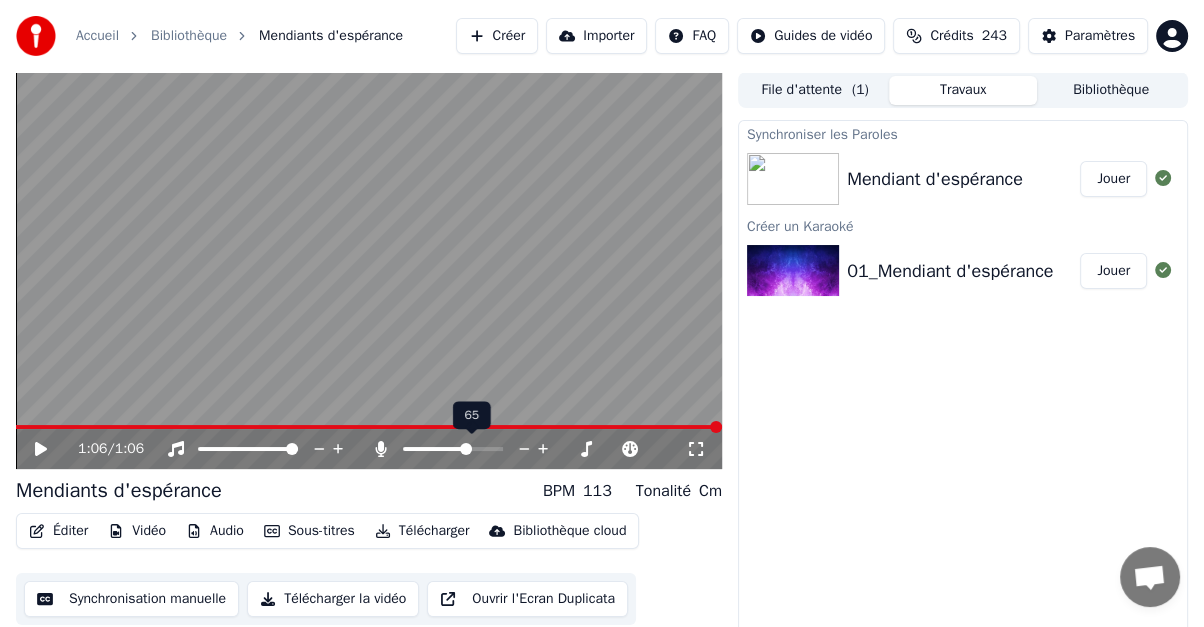 click 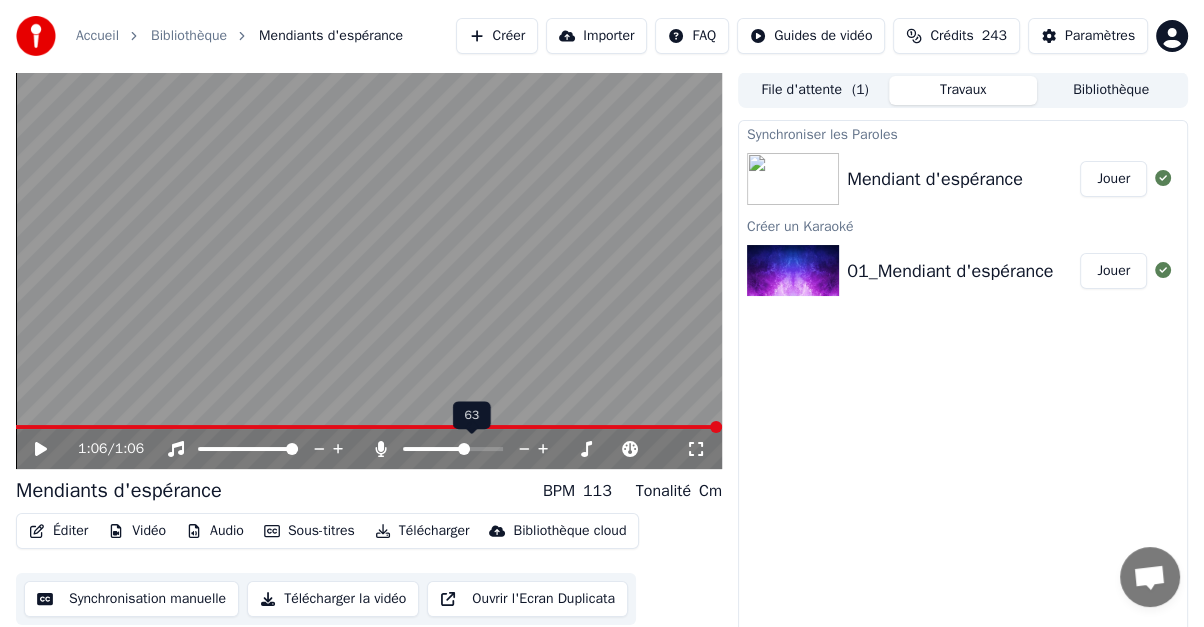 click 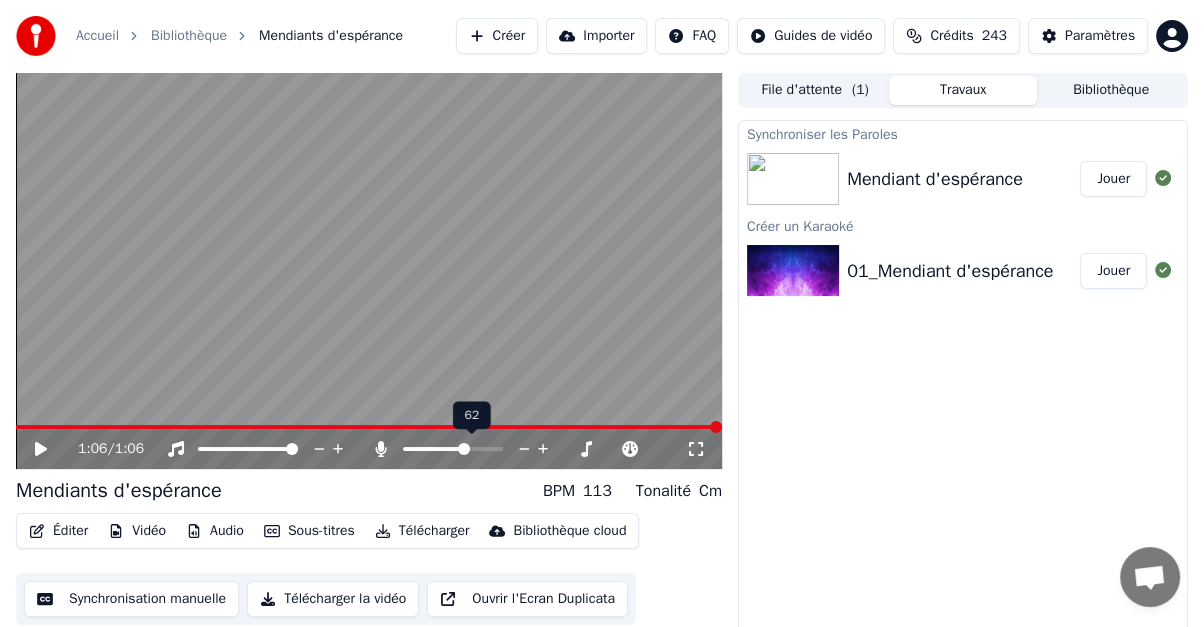 click 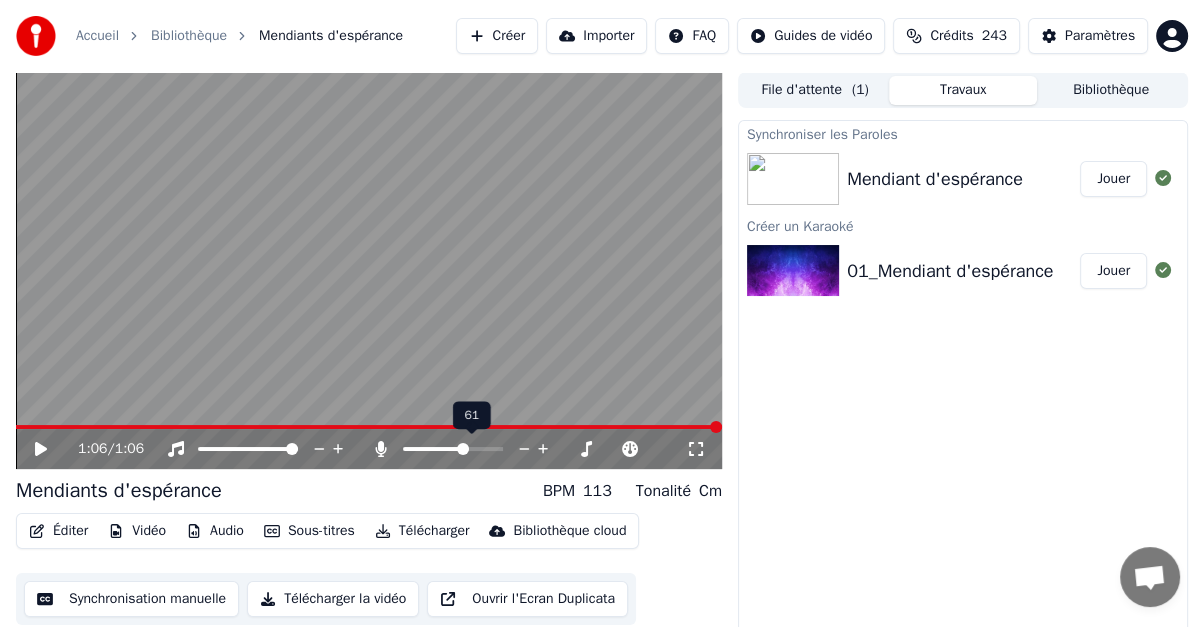 click 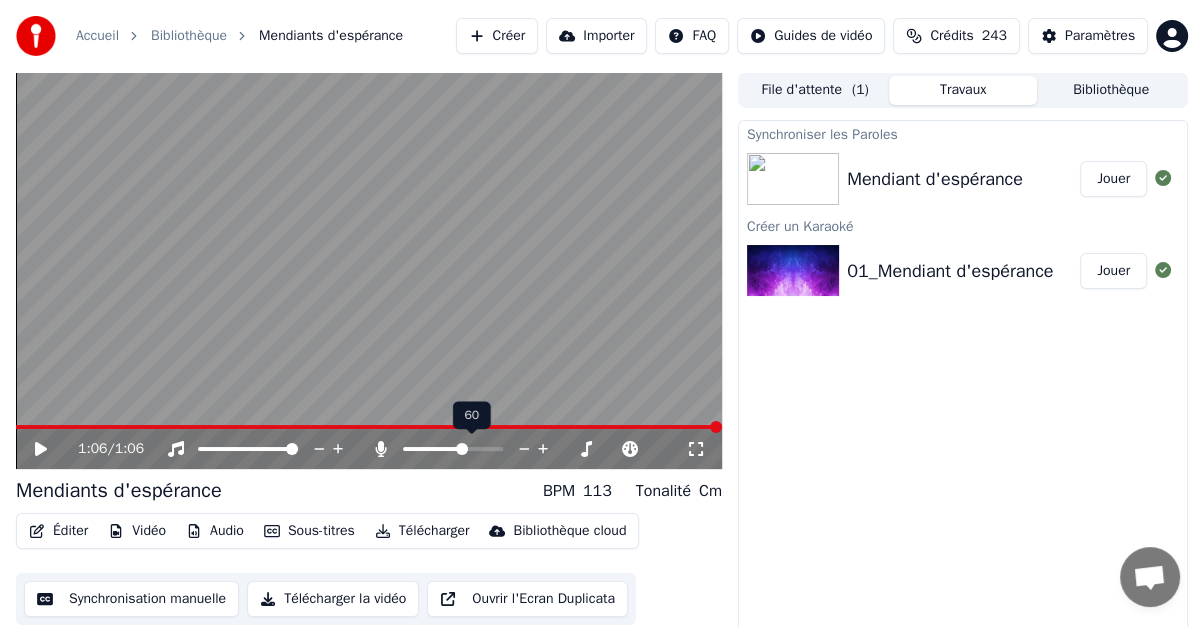 click 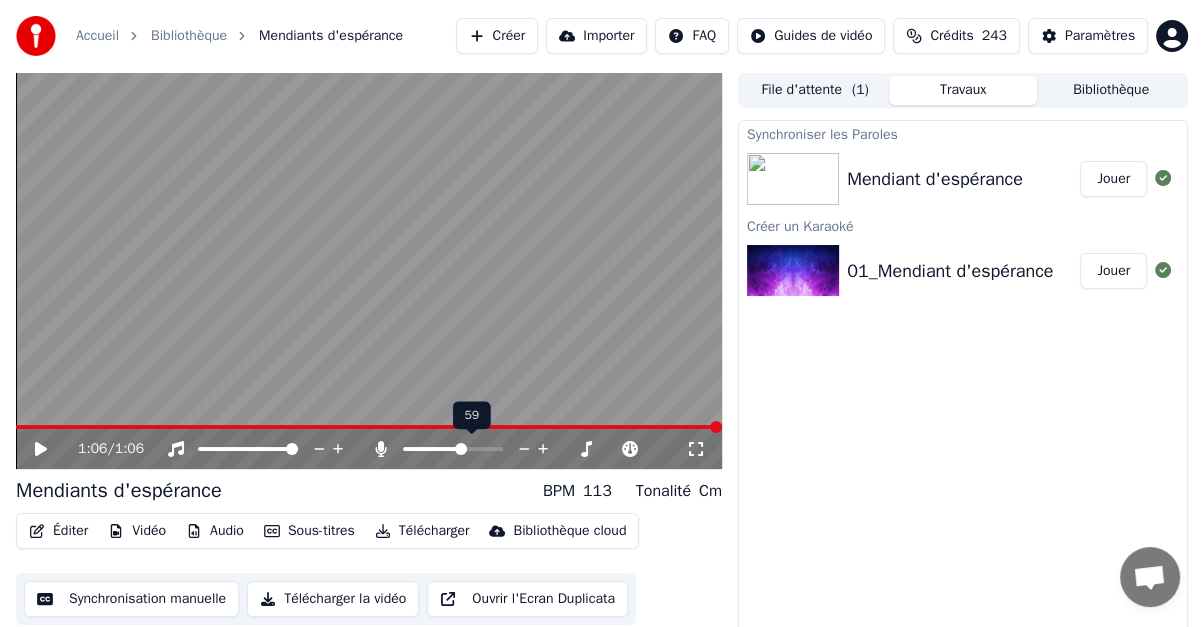 click 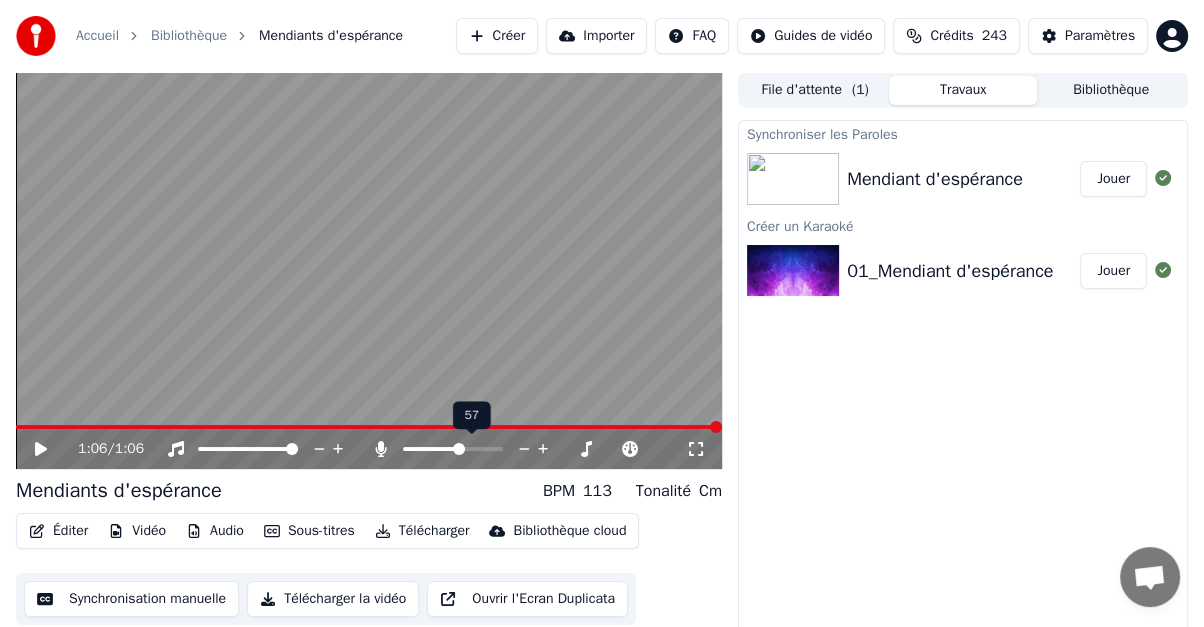 click 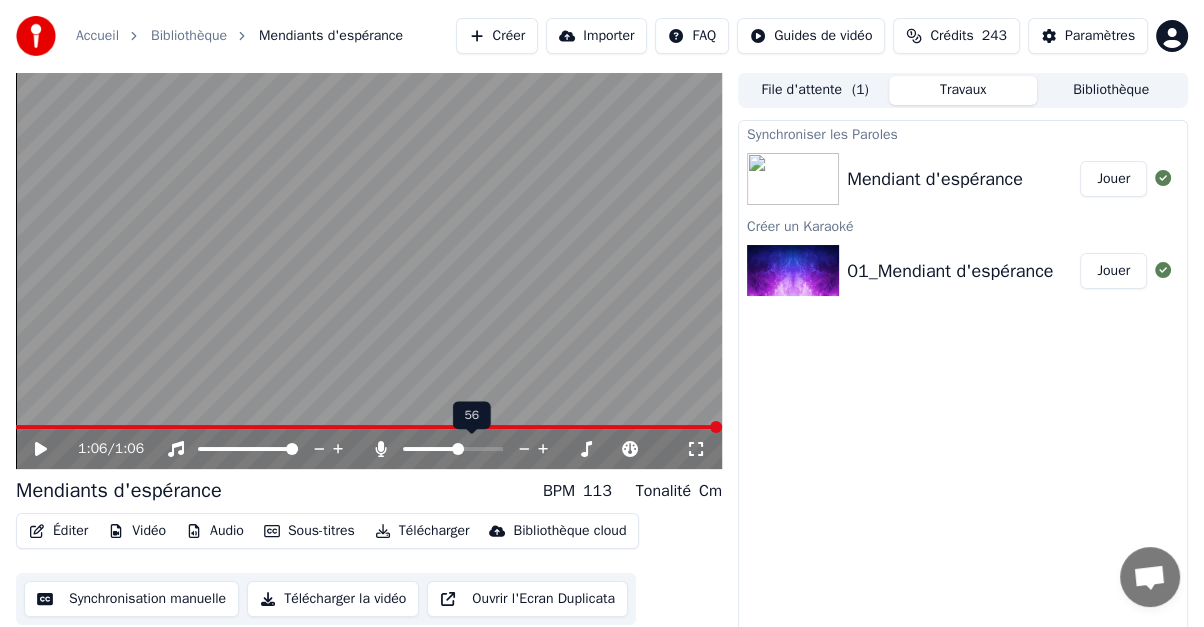 click 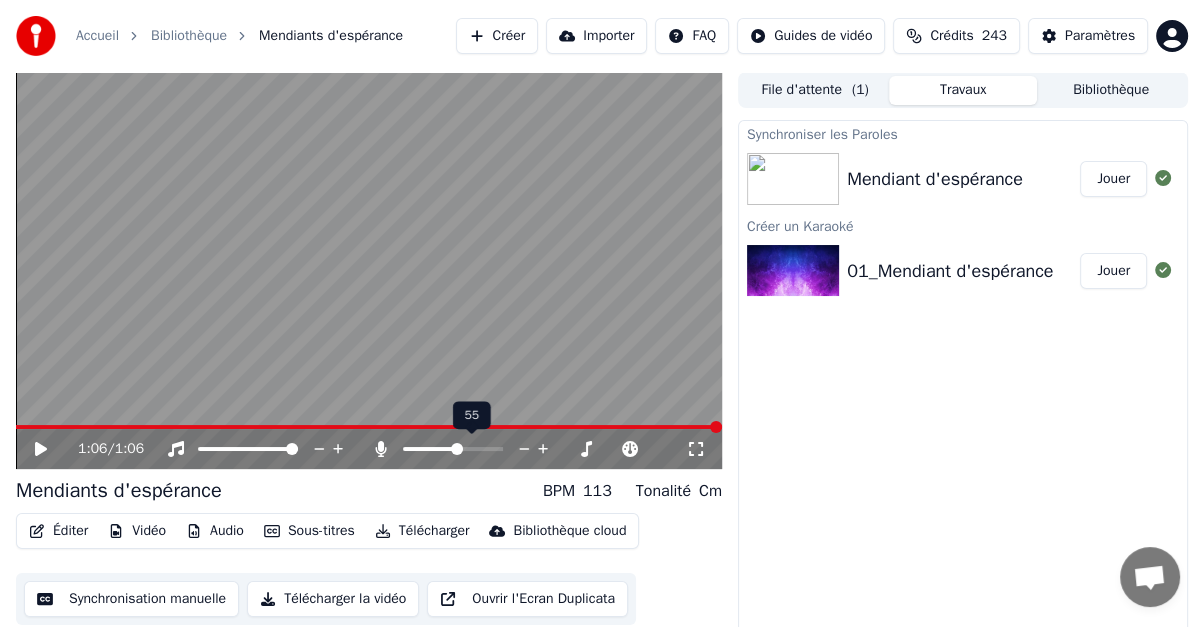 click 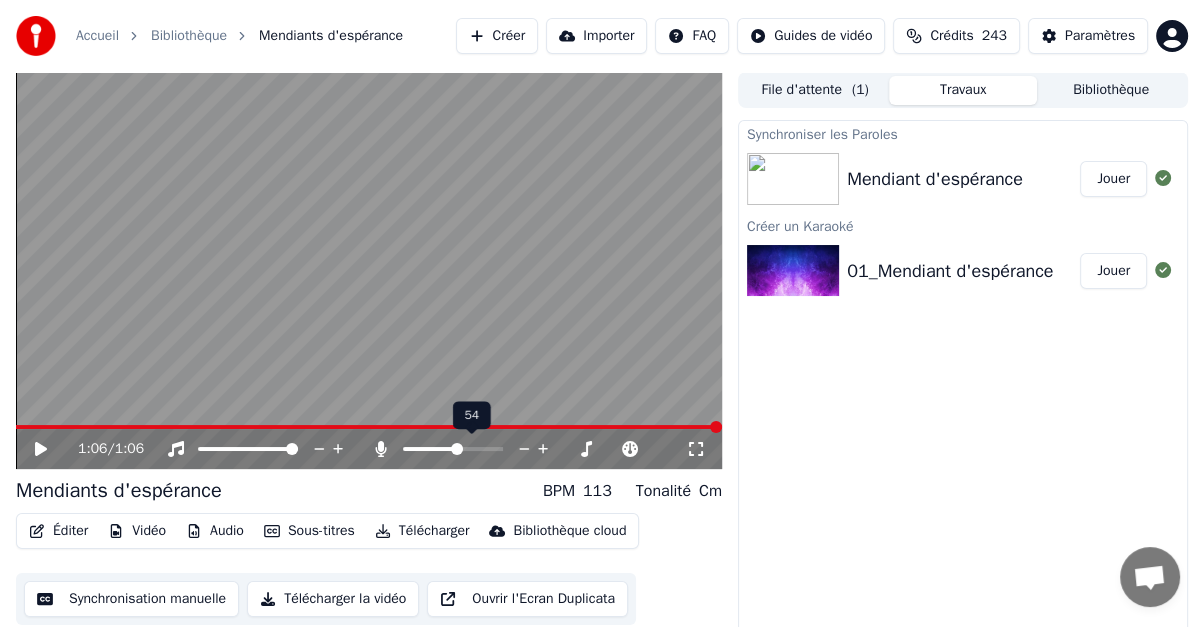 click 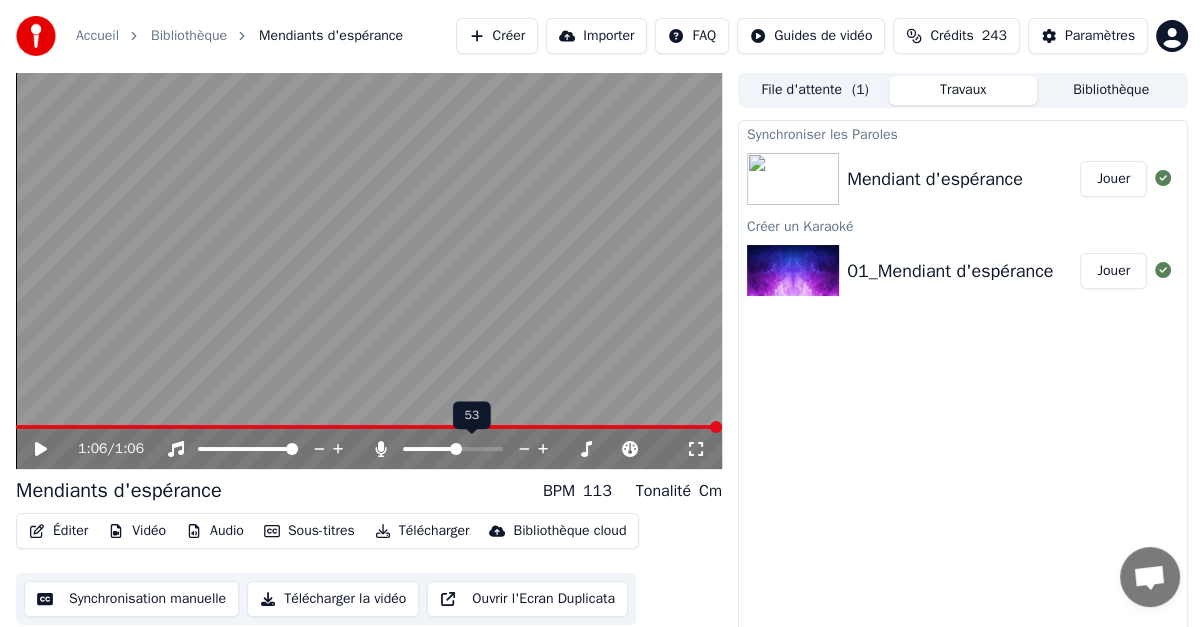 click 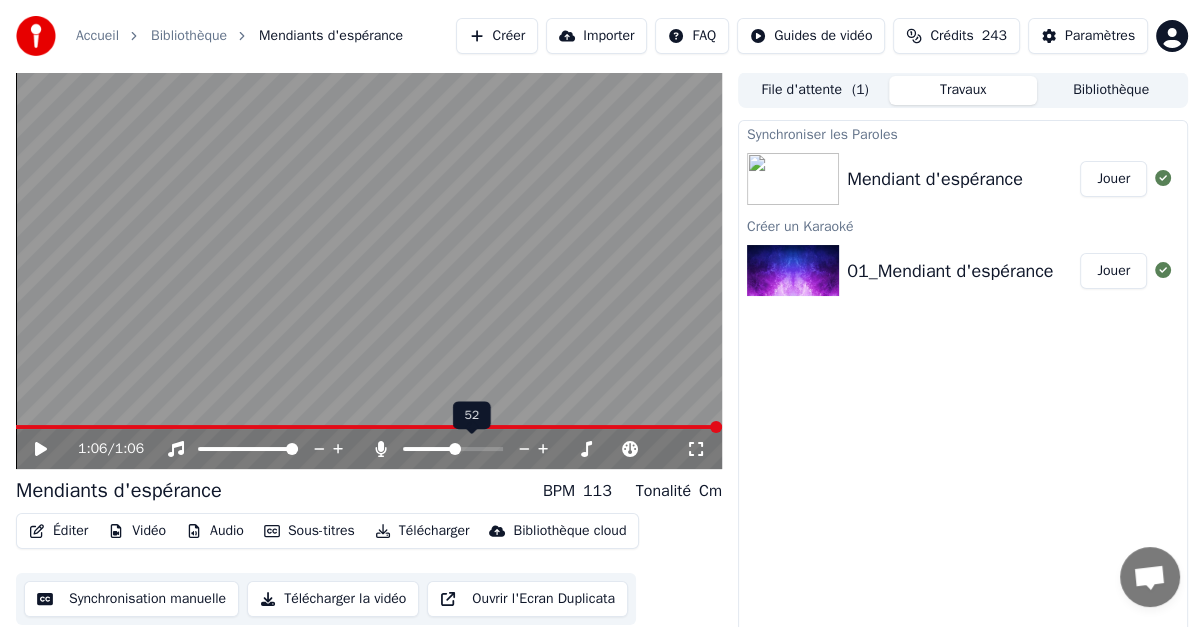 click 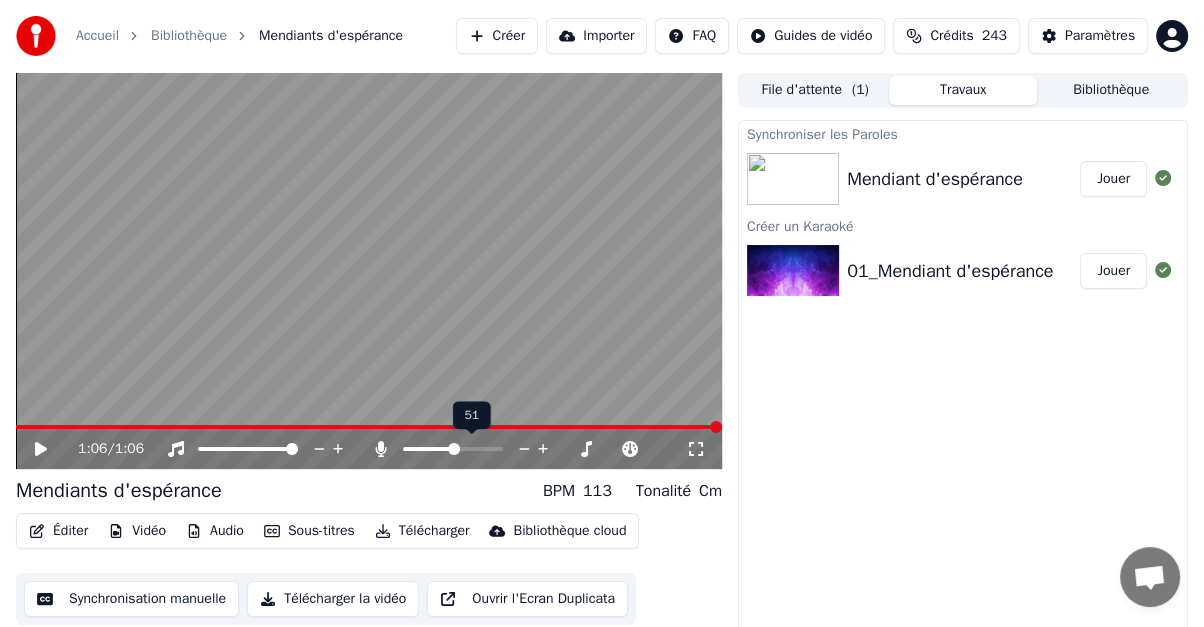 click 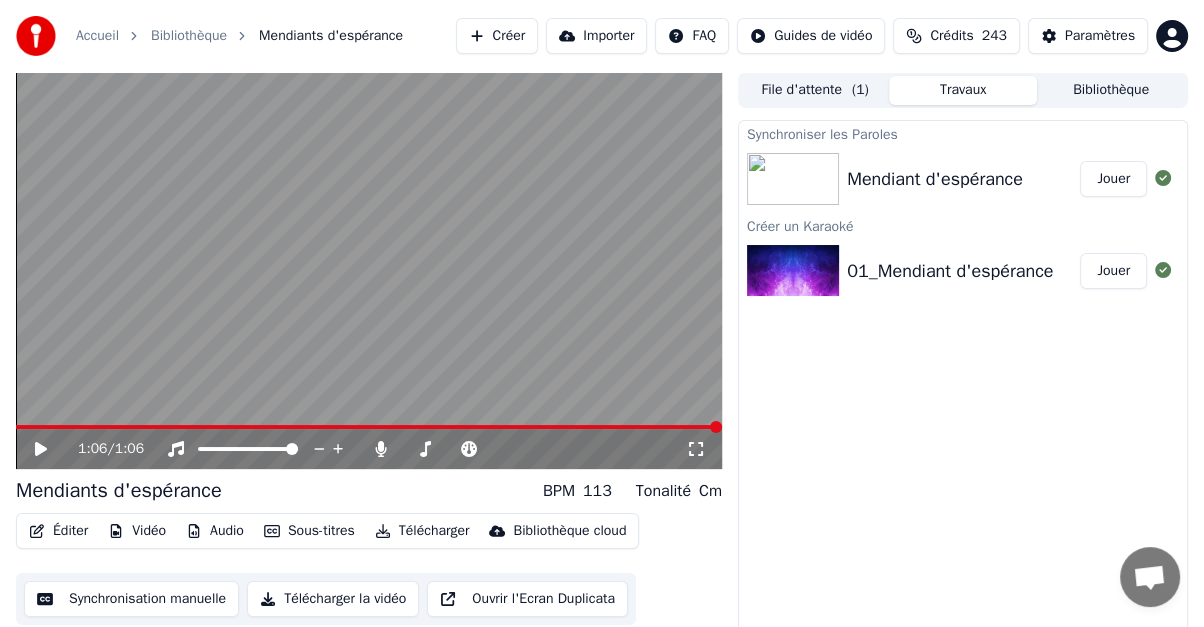 click 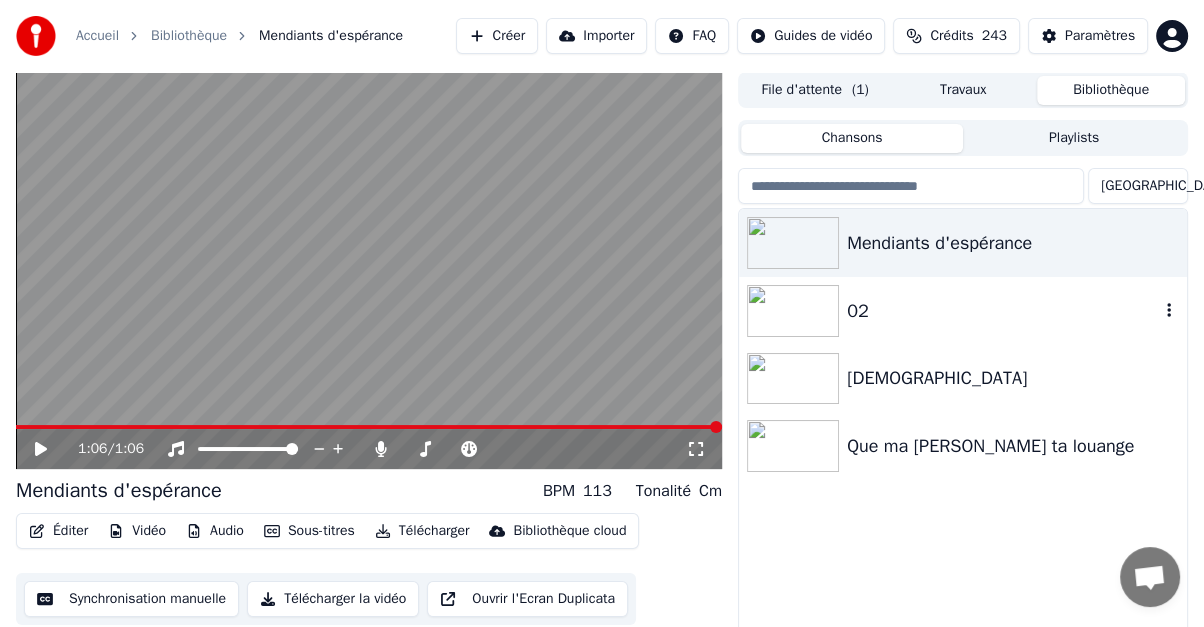 click on "02" at bounding box center [1003, 311] 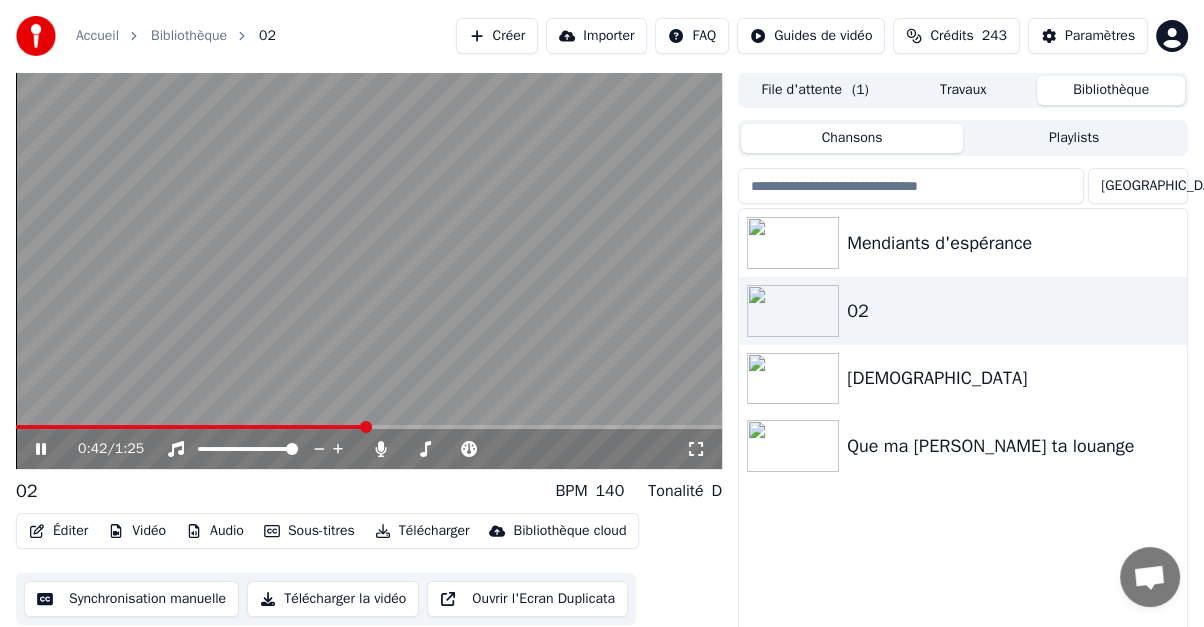 click 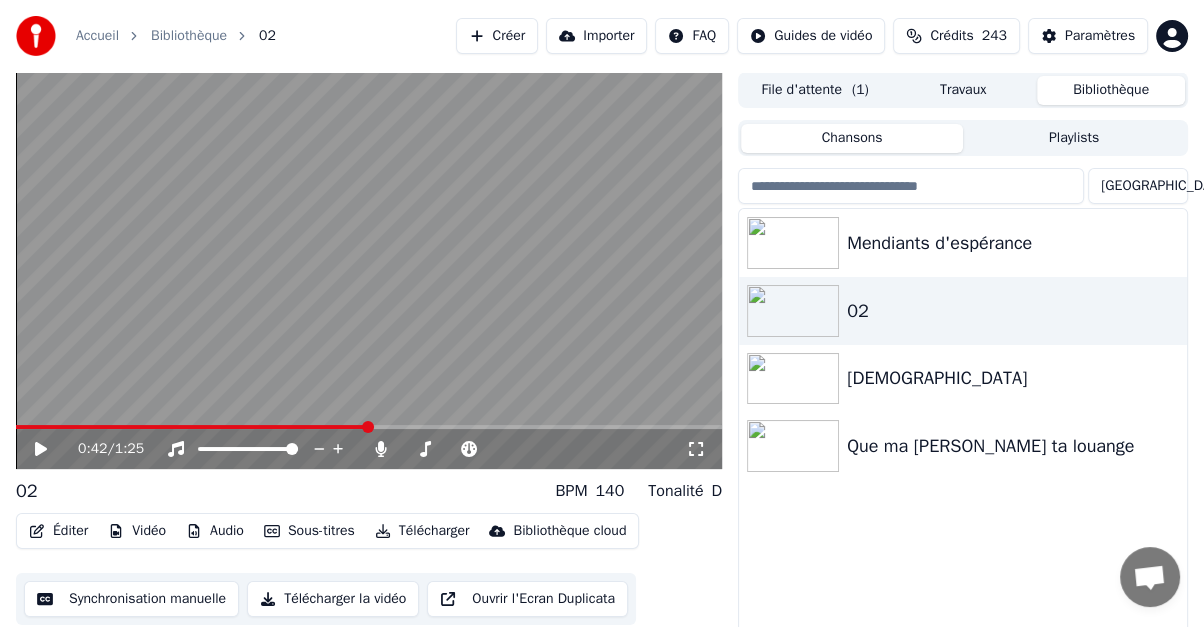 click 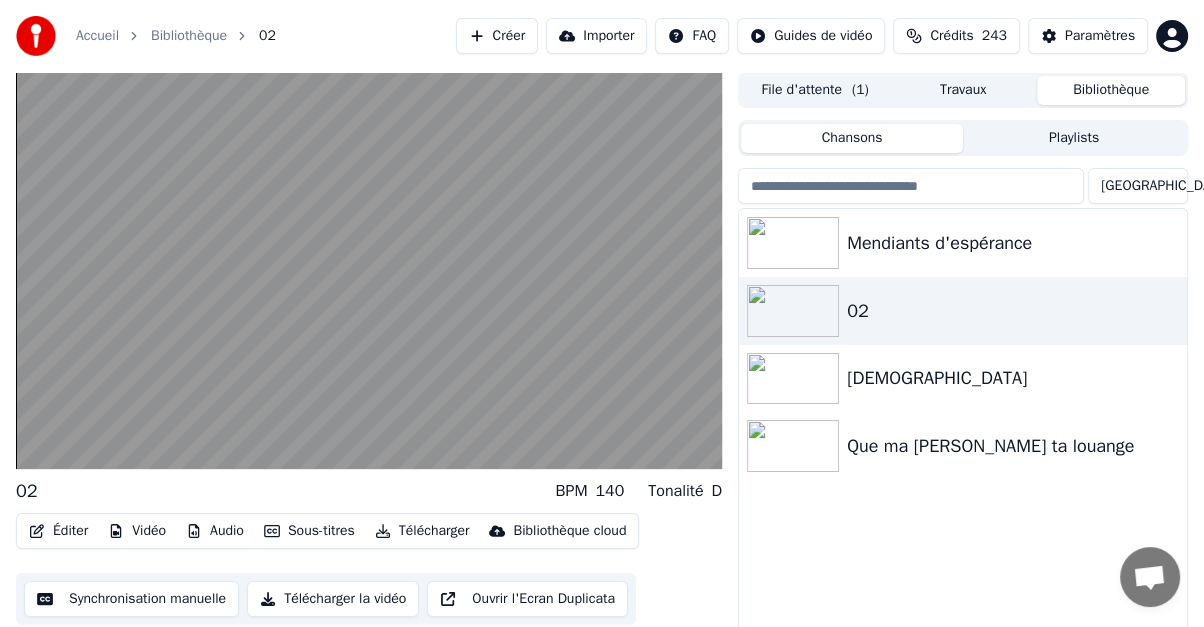 click on "Éditer" at bounding box center [58, 531] 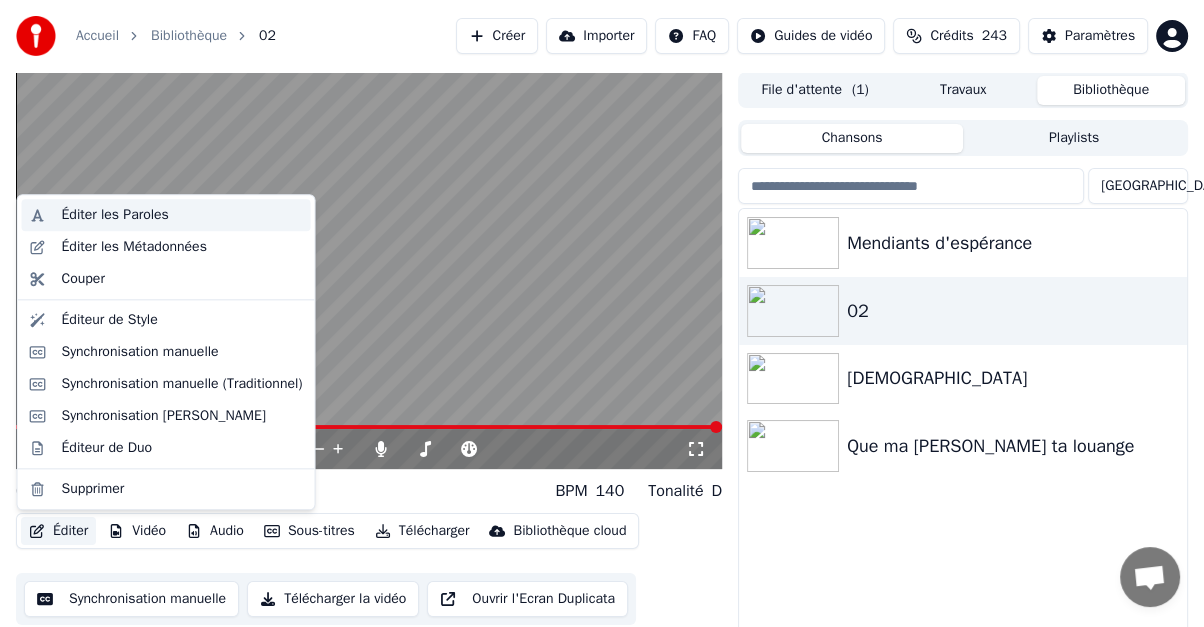 click on "Éditer les Paroles" at bounding box center [115, 215] 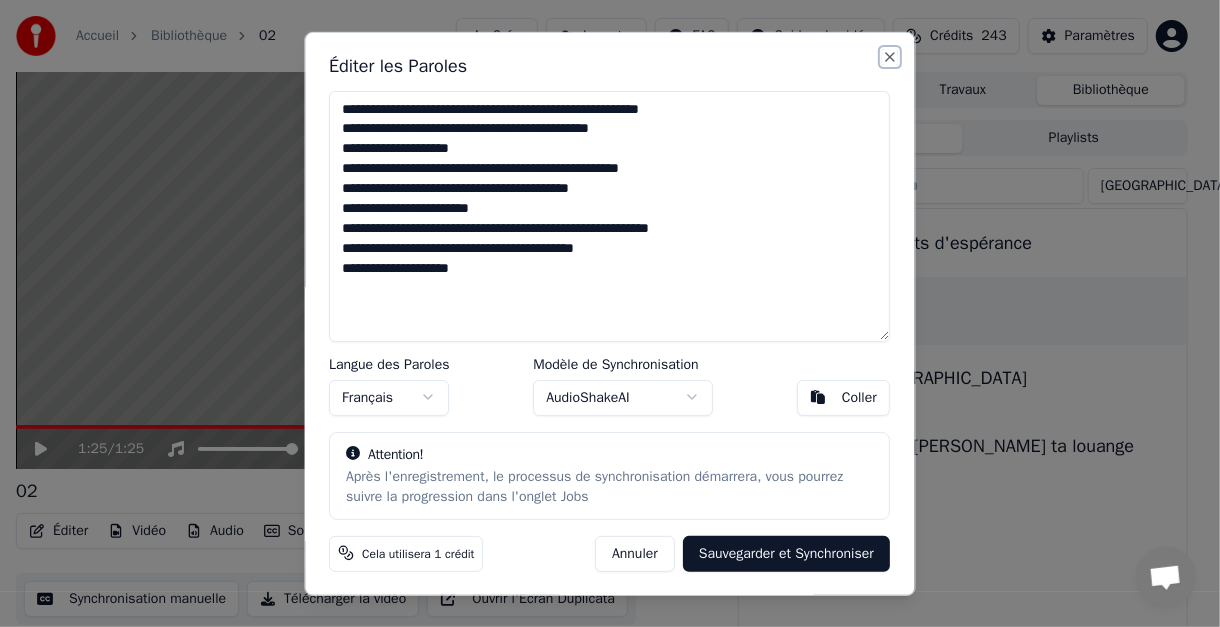 click on "Close" at bounding box center [890, 56] 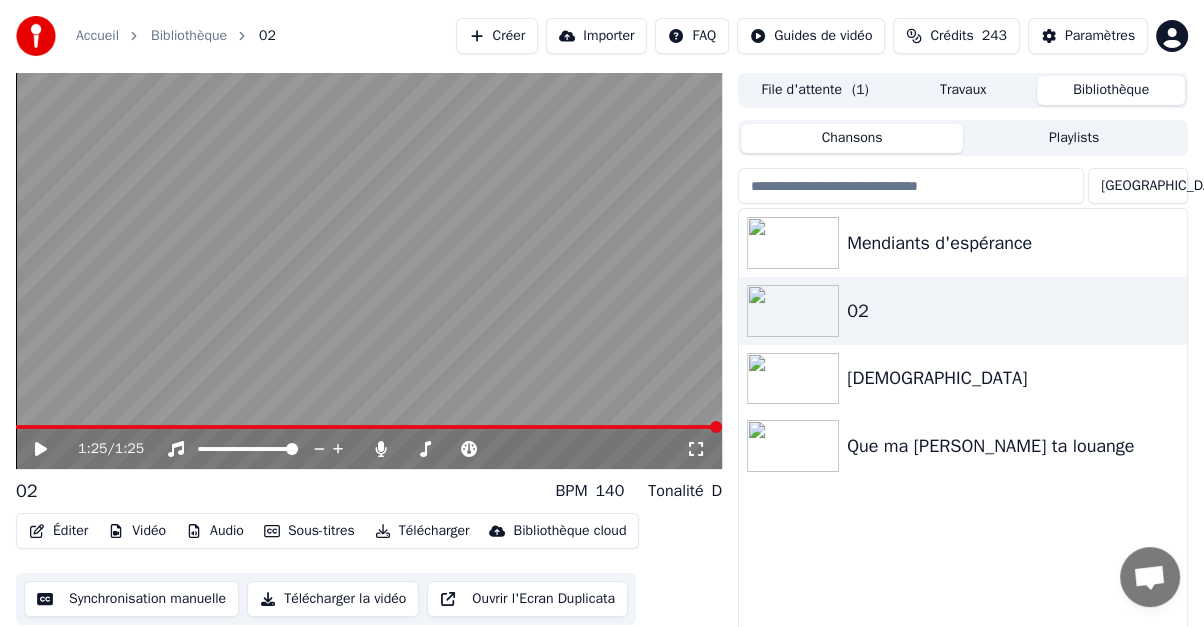 click on "Éditer" at bounding box center [58, 531] 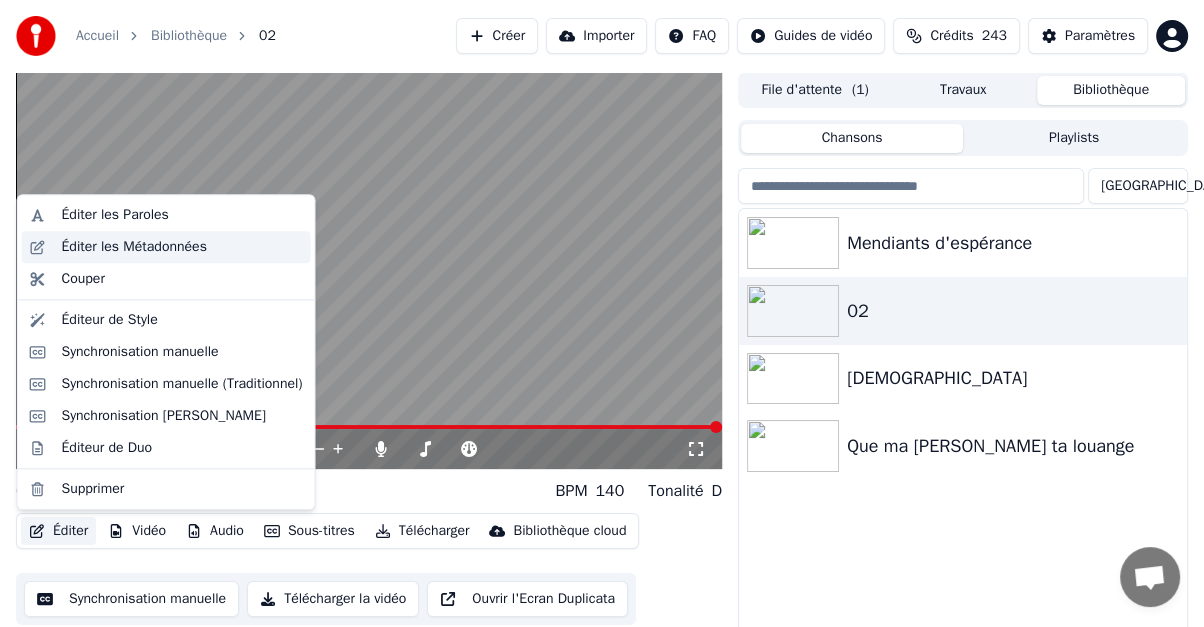 click on "Éditer les Métadonnées" at bounding box center [134, 247] 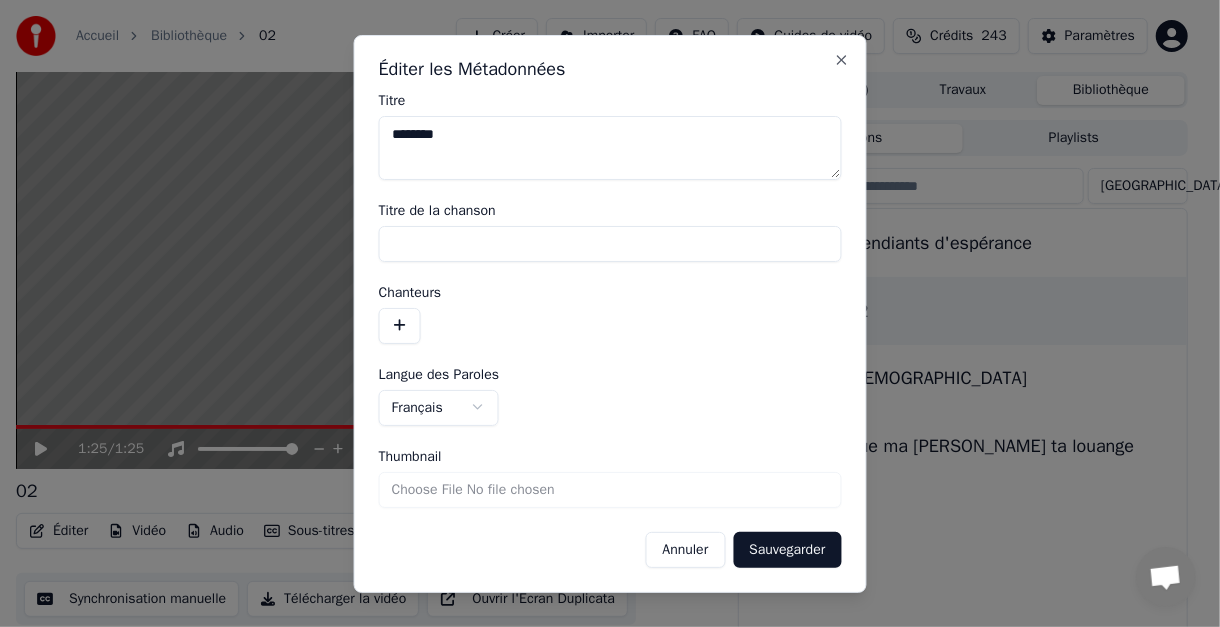 type on "********" 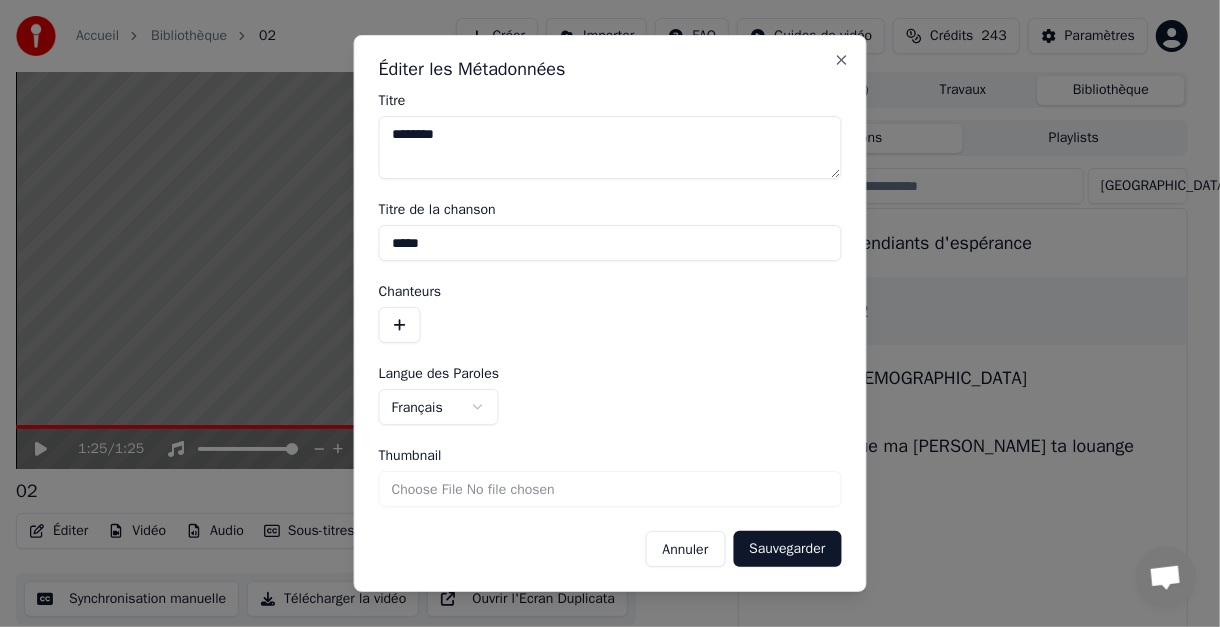 type on "*****" 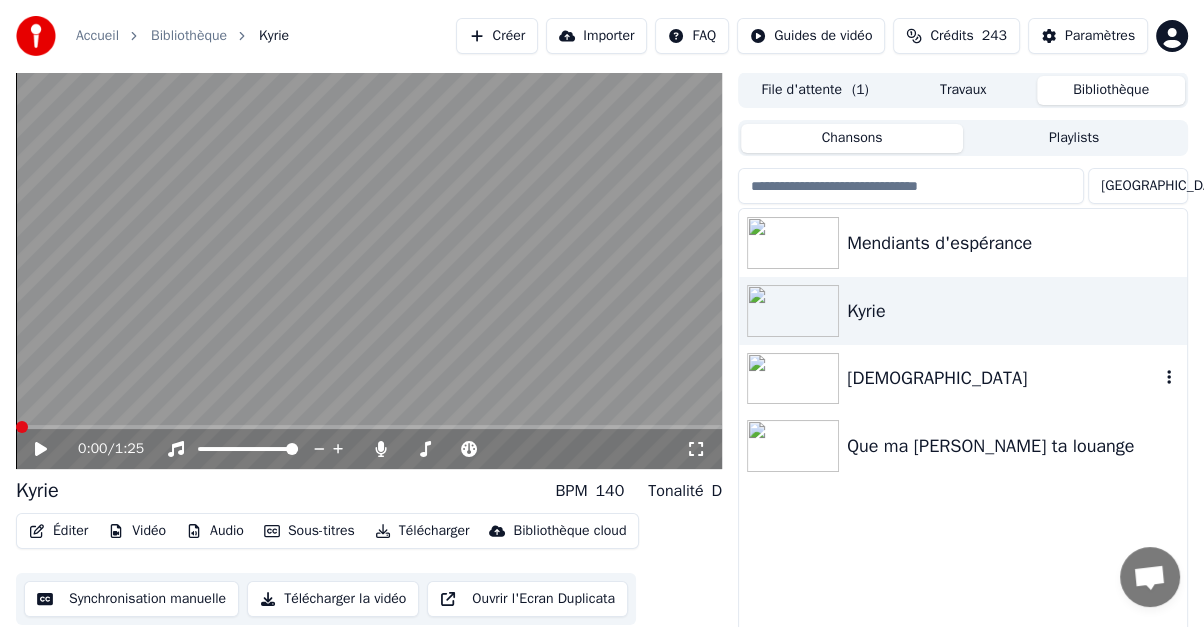 click on "[DEMOGRAPHIC_DATA]" at bounding box center (1003, 378) 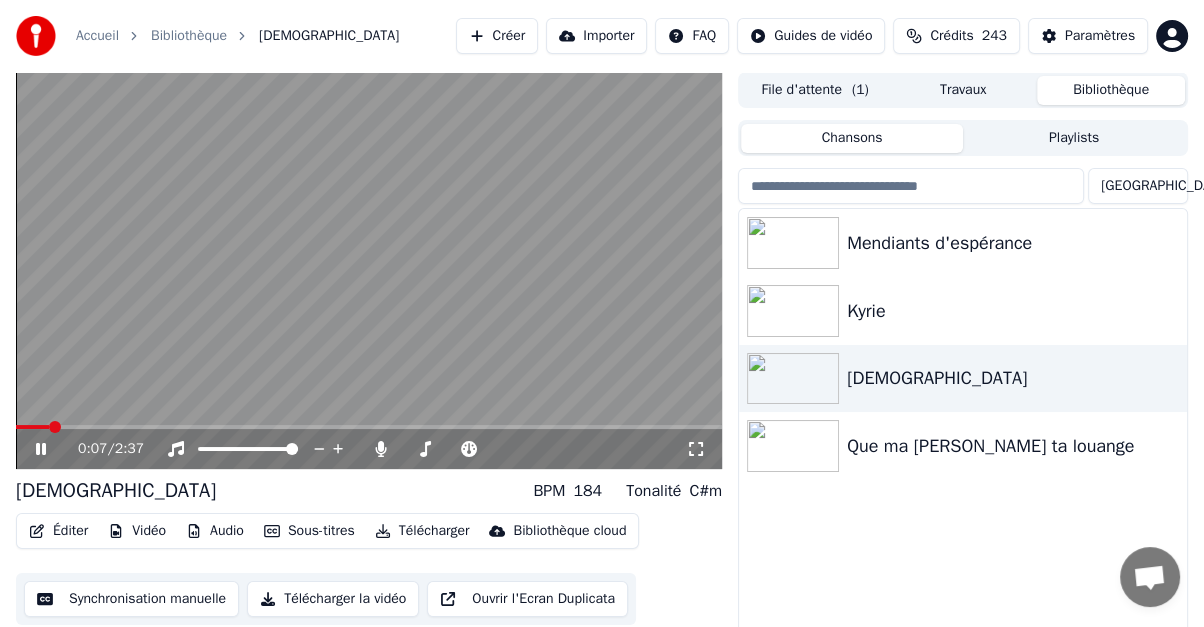 click 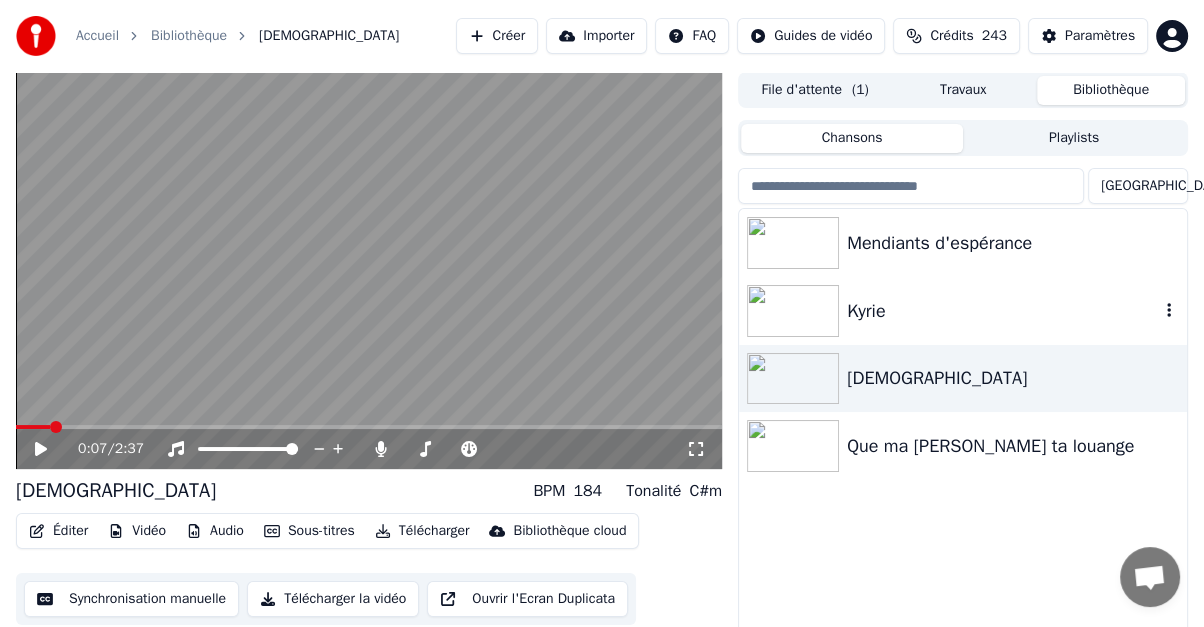 click on "Kyrie" at bounding box center (1003, 311) 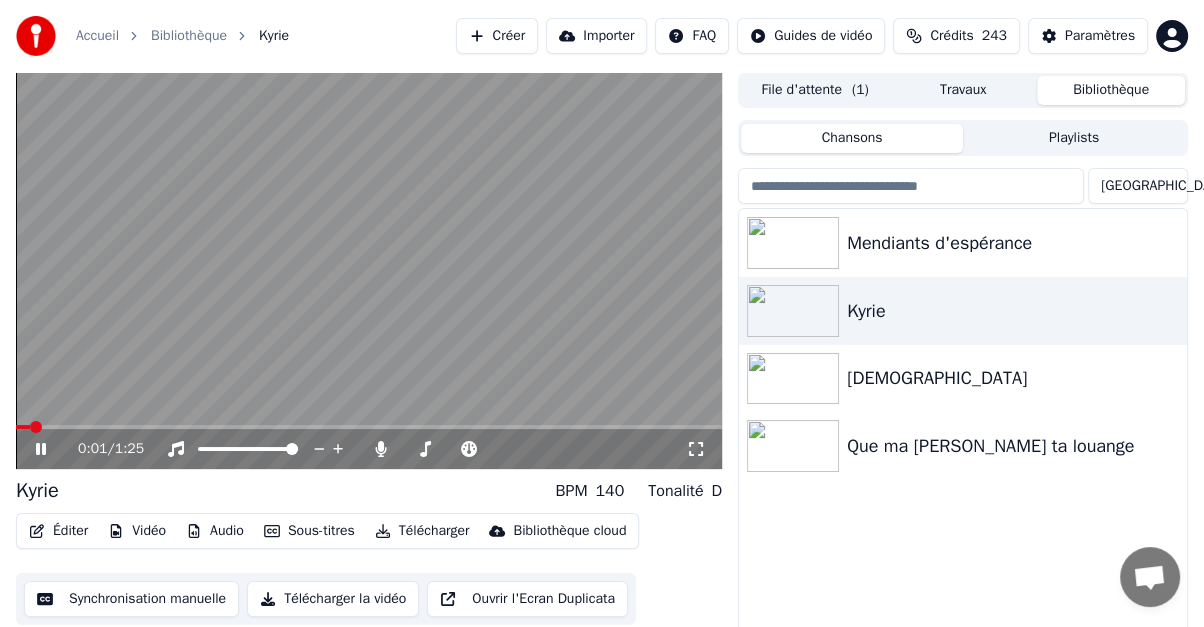 click 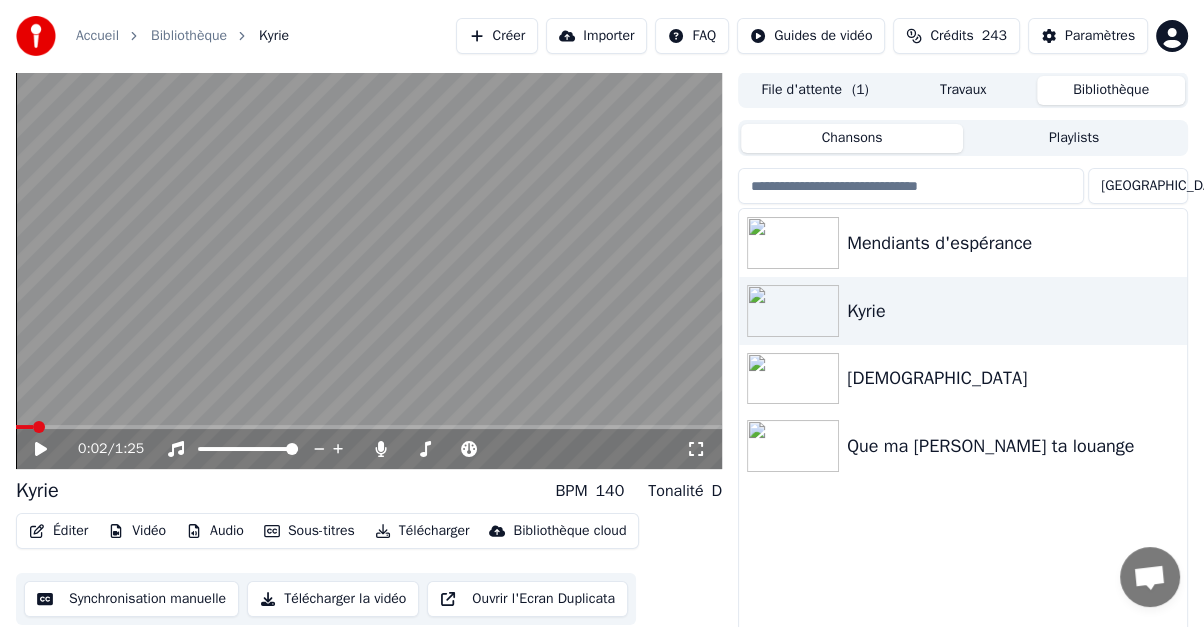 click on "Éditer" at bounding box center (58, 531) 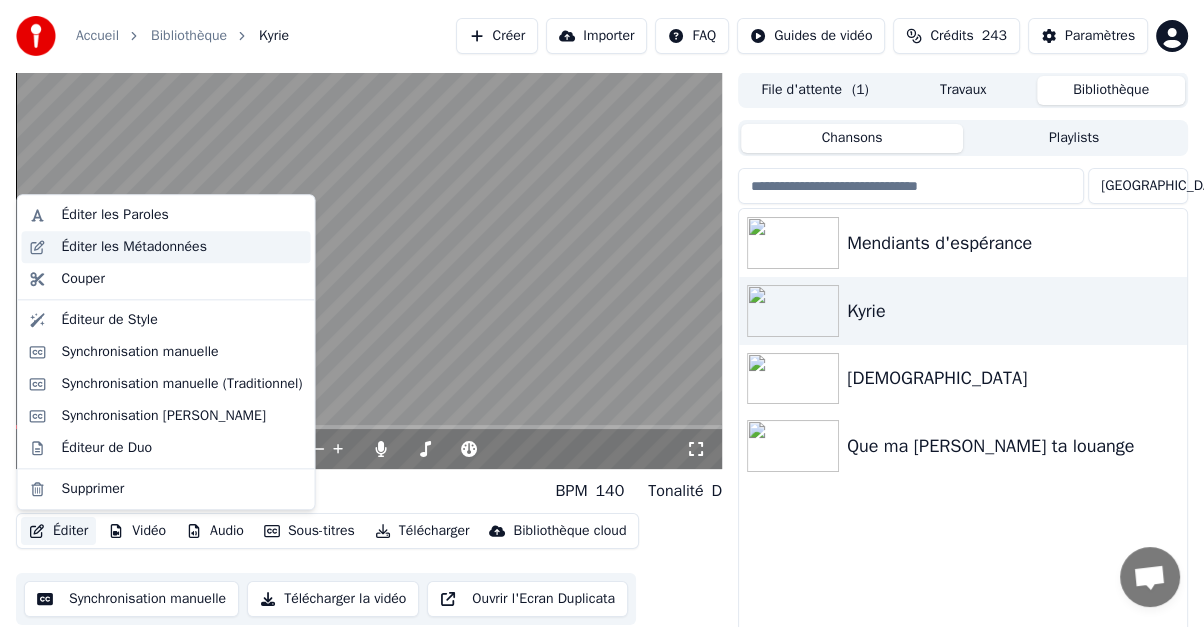 click on "Éditer les Métadonnées" at bounding box center [134, 247] 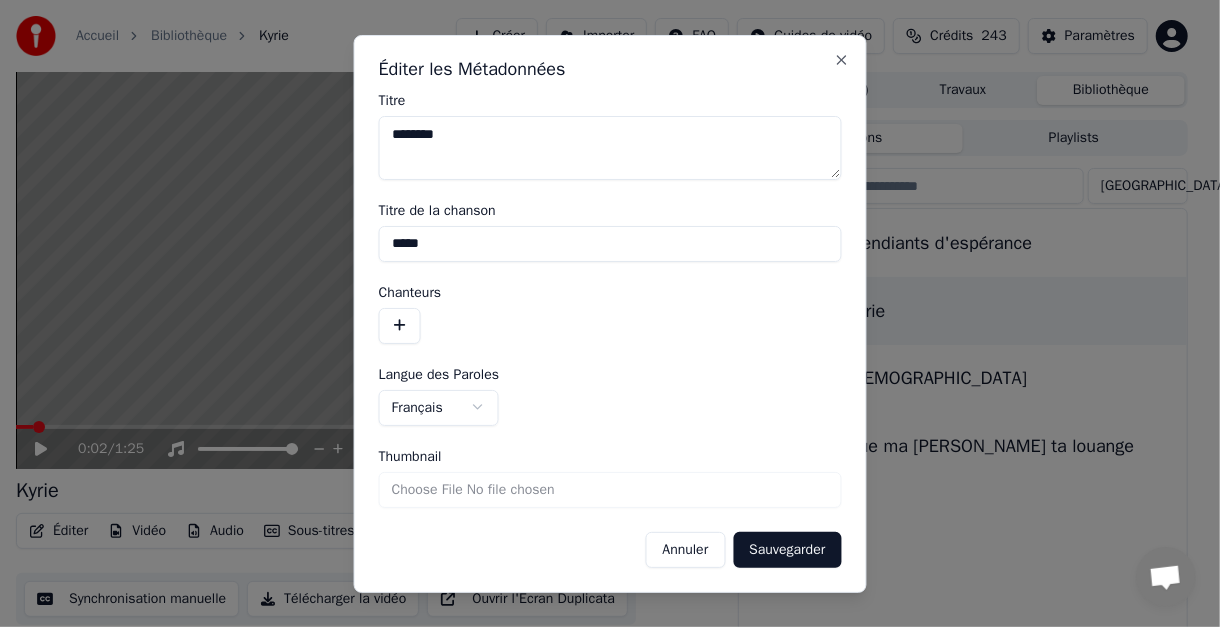 click on "********" at bounding box center [610, 148] 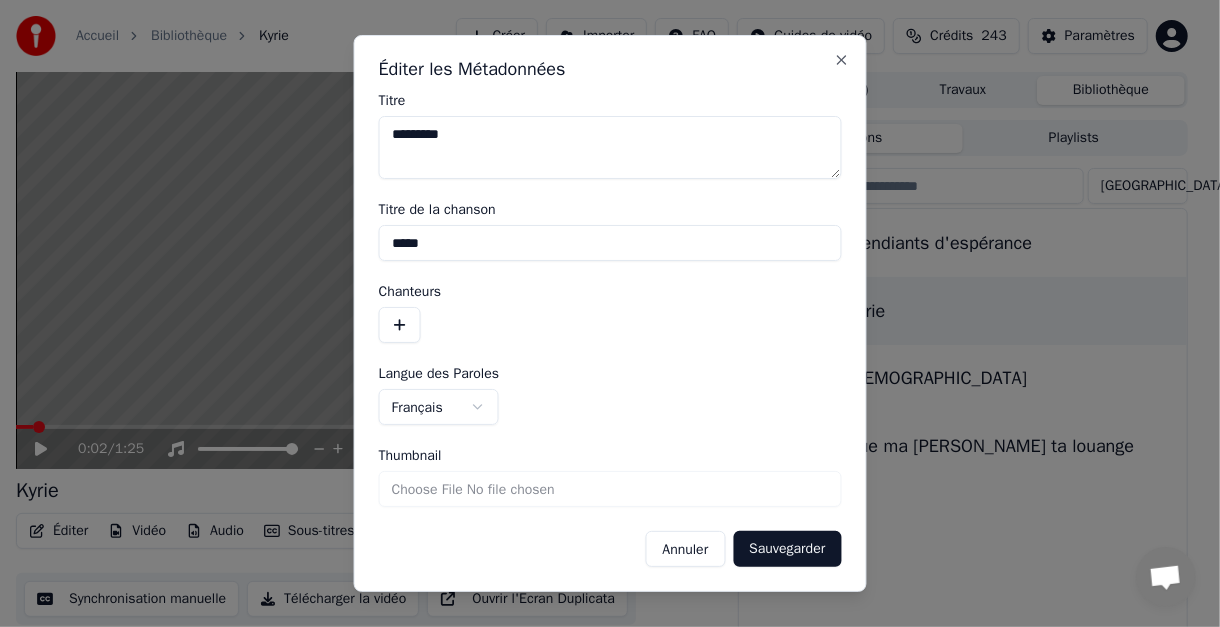 type on "********" 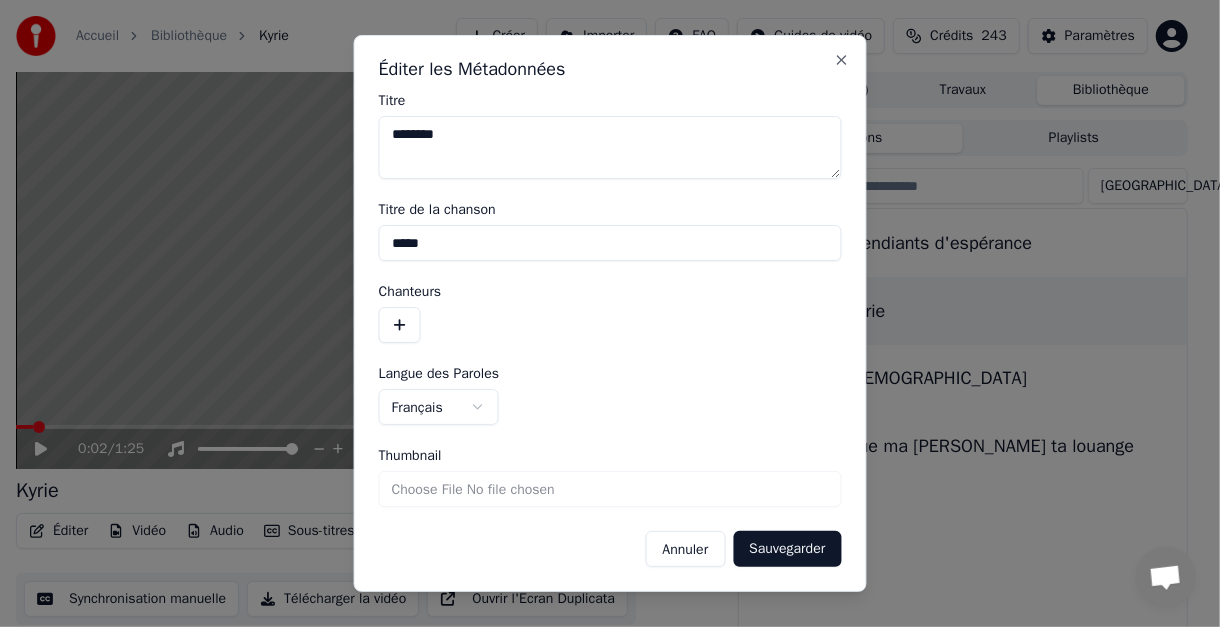 click on "*****" at bounding box center (610, 243) 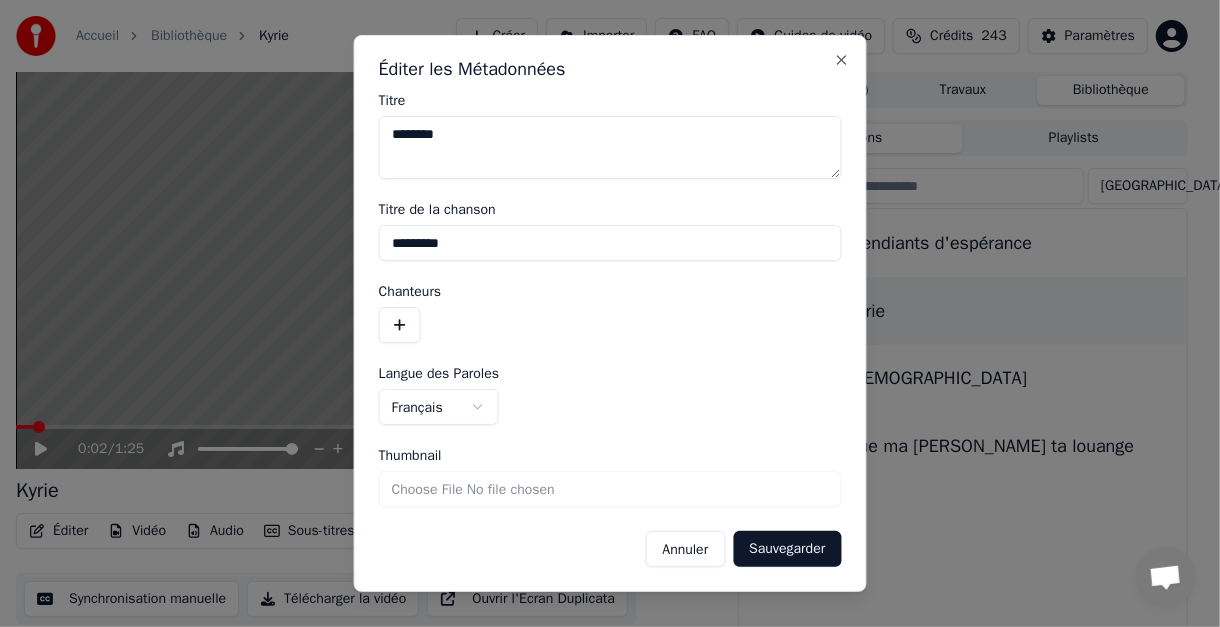 type on "*********" 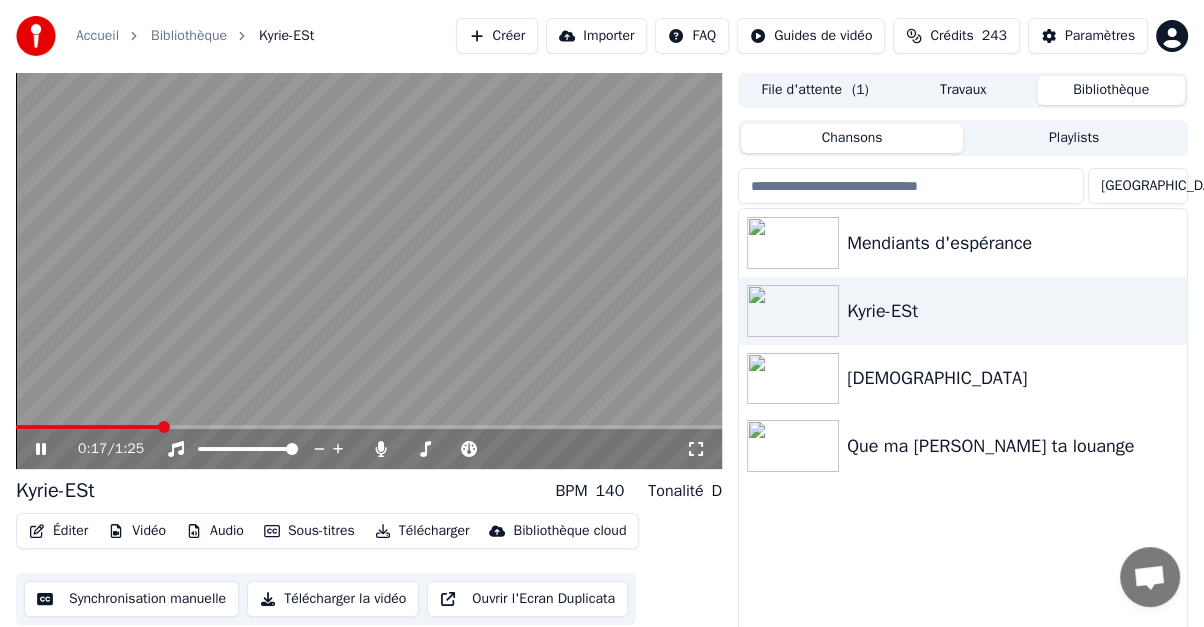 click 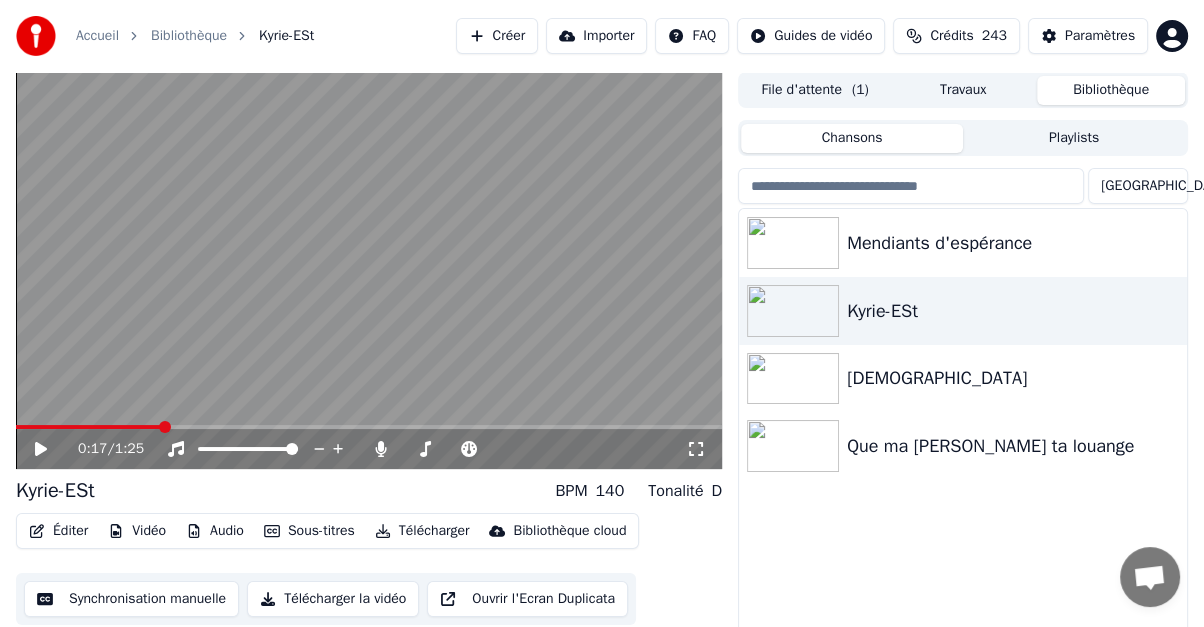 click on "Éditer" at bounding box center [58, 531] 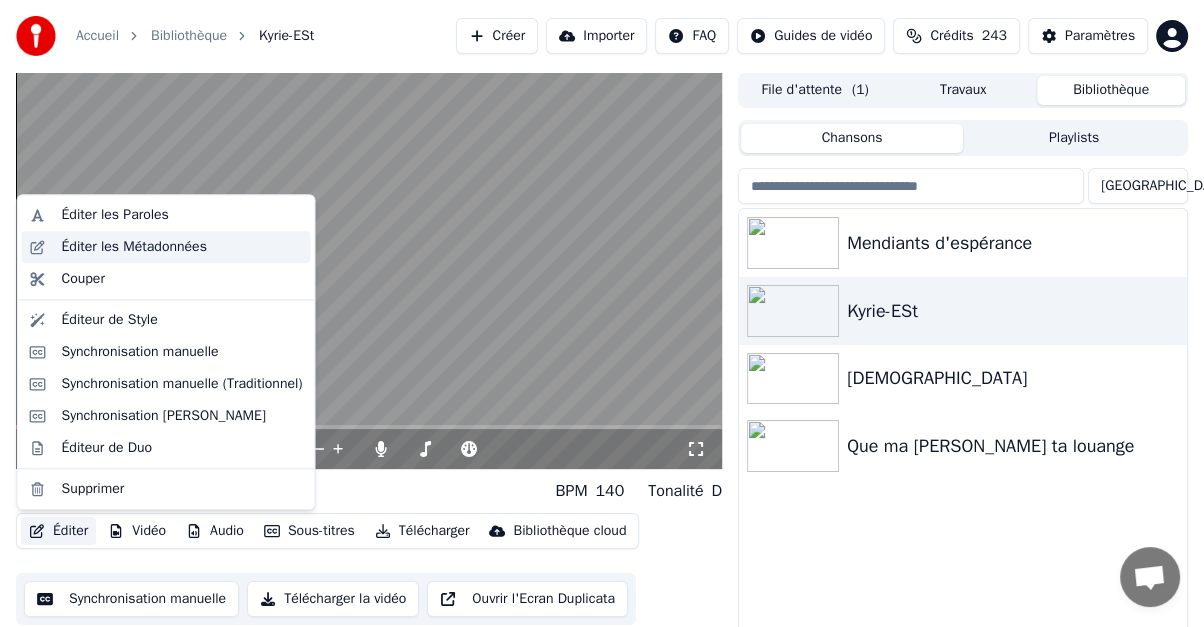 click on "Éditer les Métadonnées" at bounding box center [134, 247] 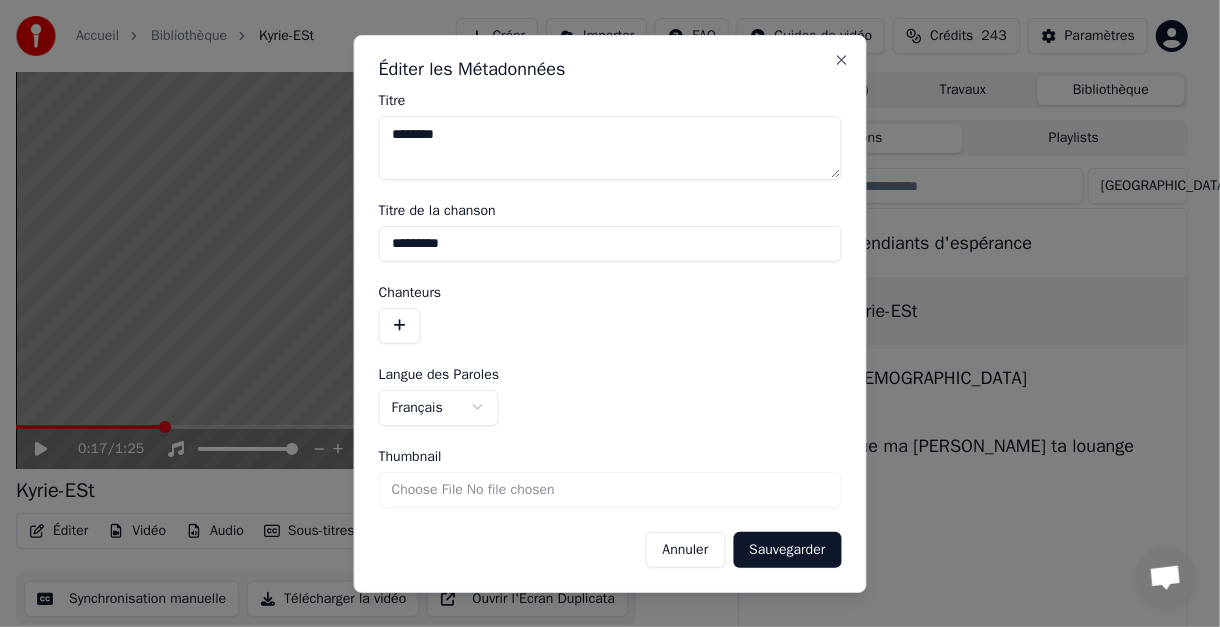 click on "*********" at bounding box center [610, 243] 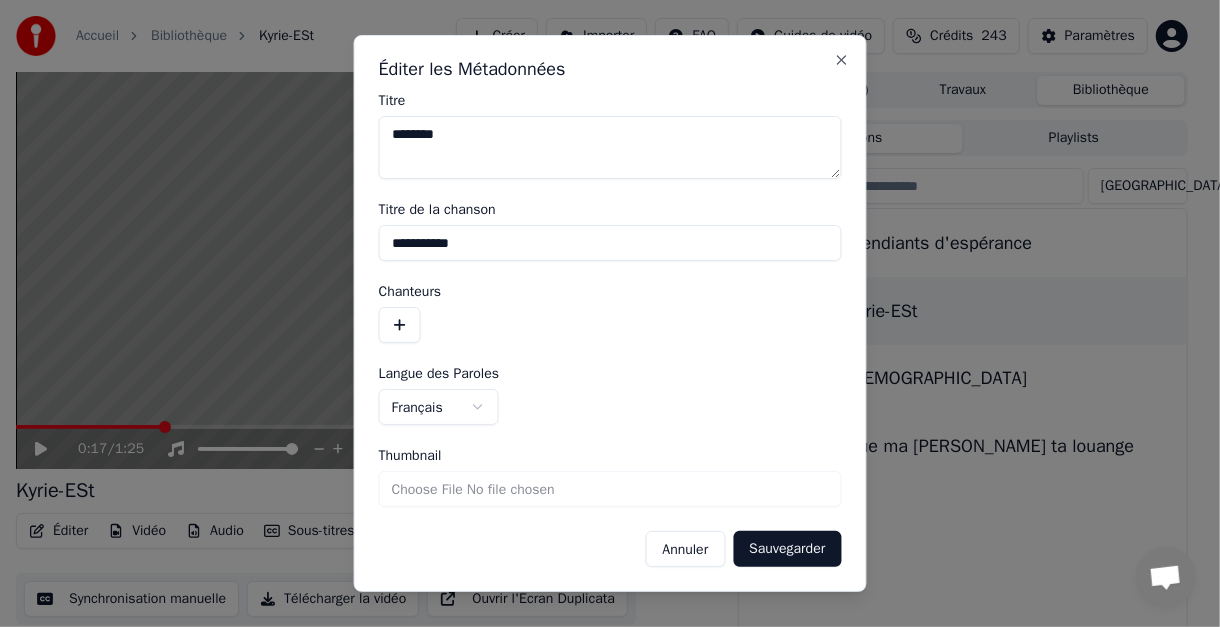 type on "**********" 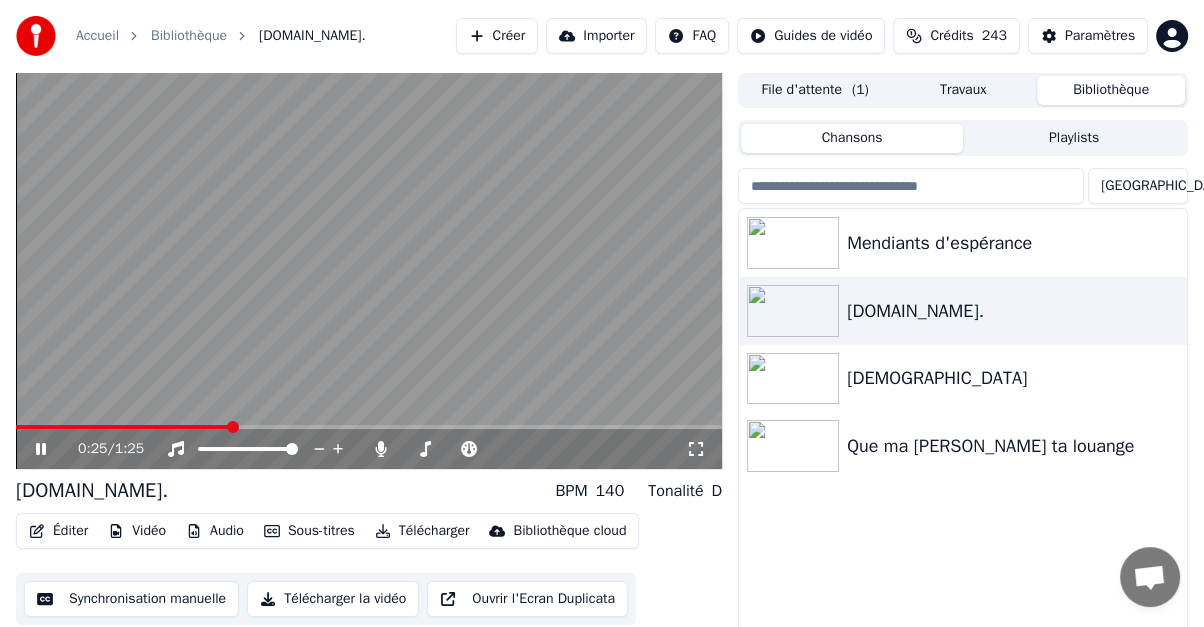 click 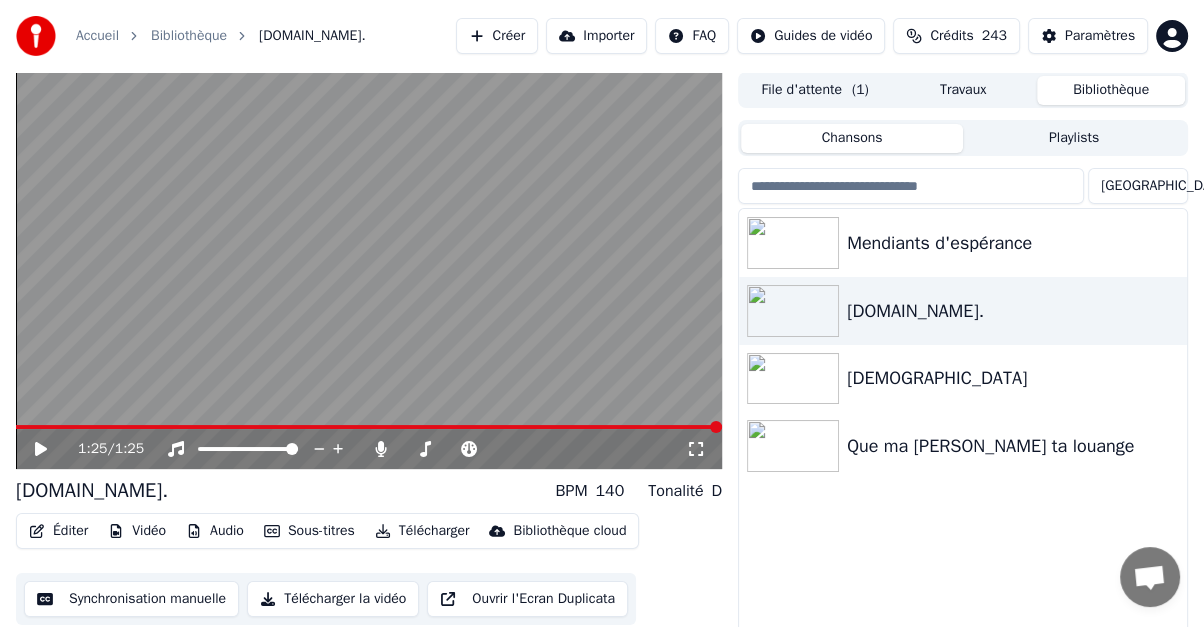 click on "Créer" at bounding box center [497, 36] 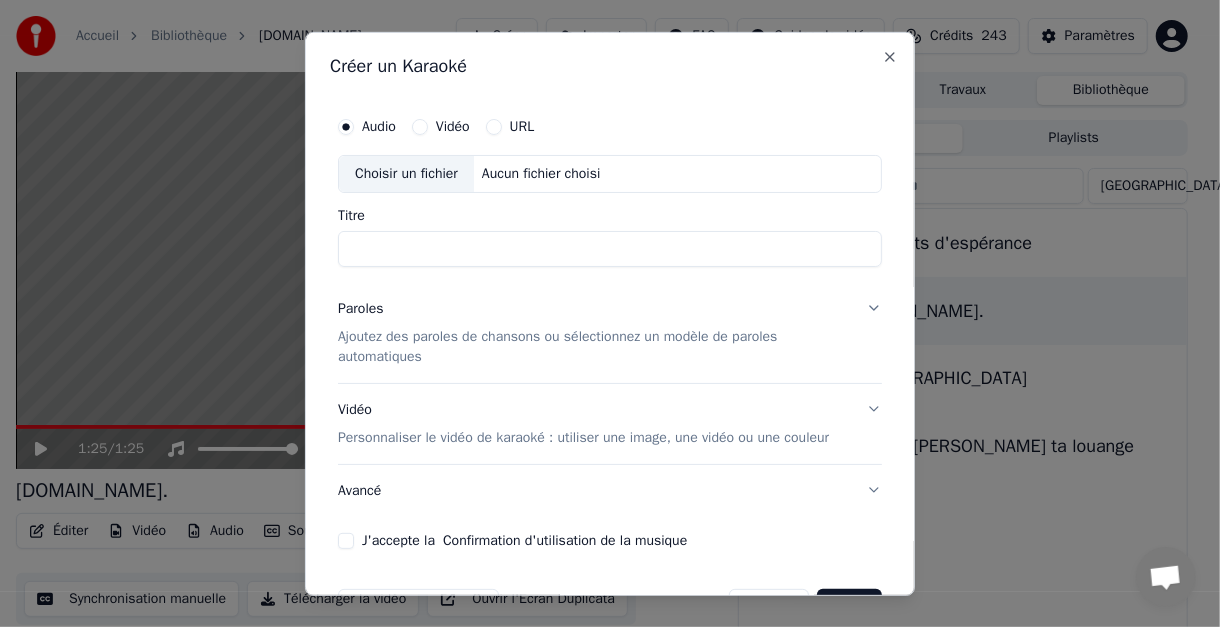 click on "Choisir un fichier" at bounding box center (406, 173) 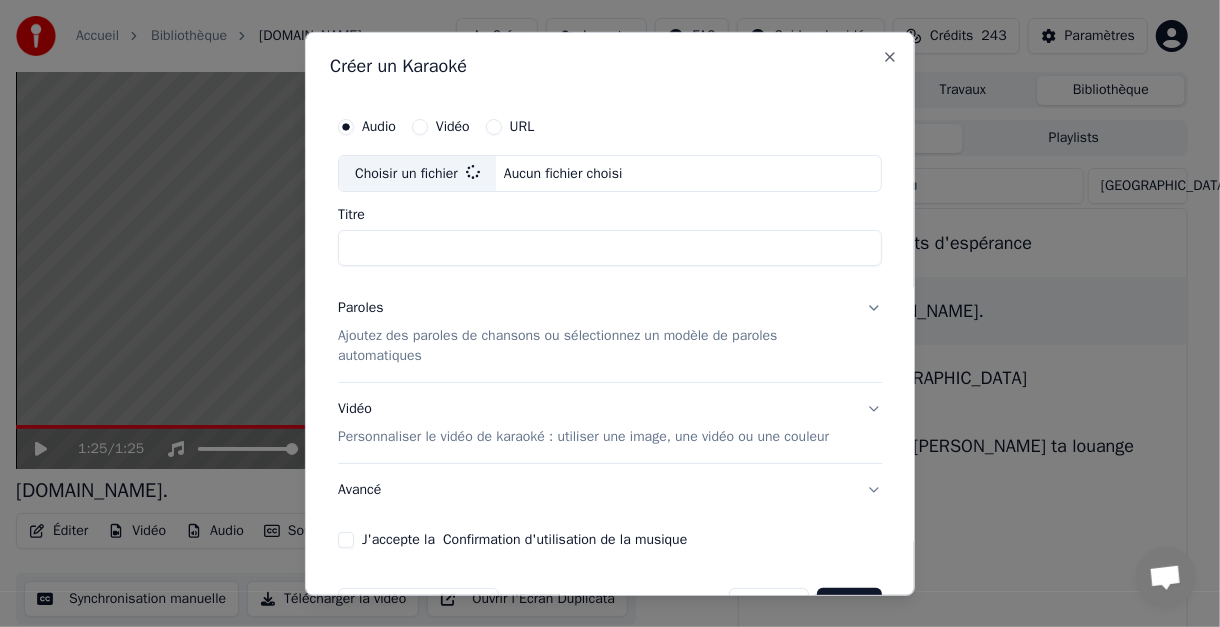 type on "*********" 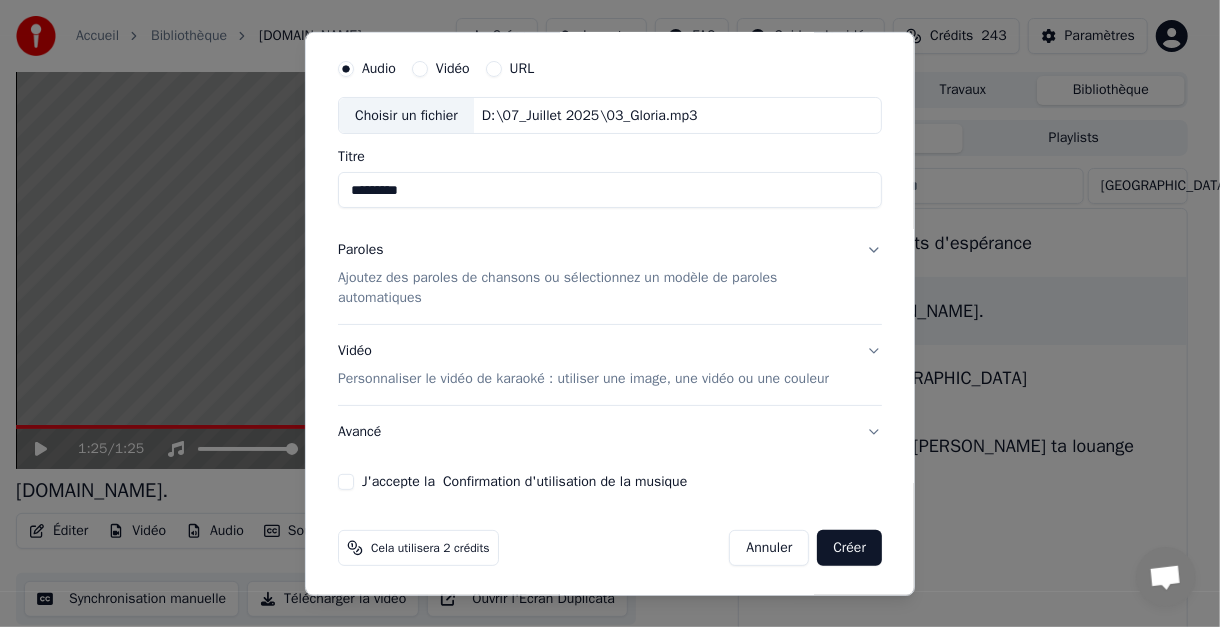 scroll, scrollTop: 79, scrollLeft: 0, axis: vertical 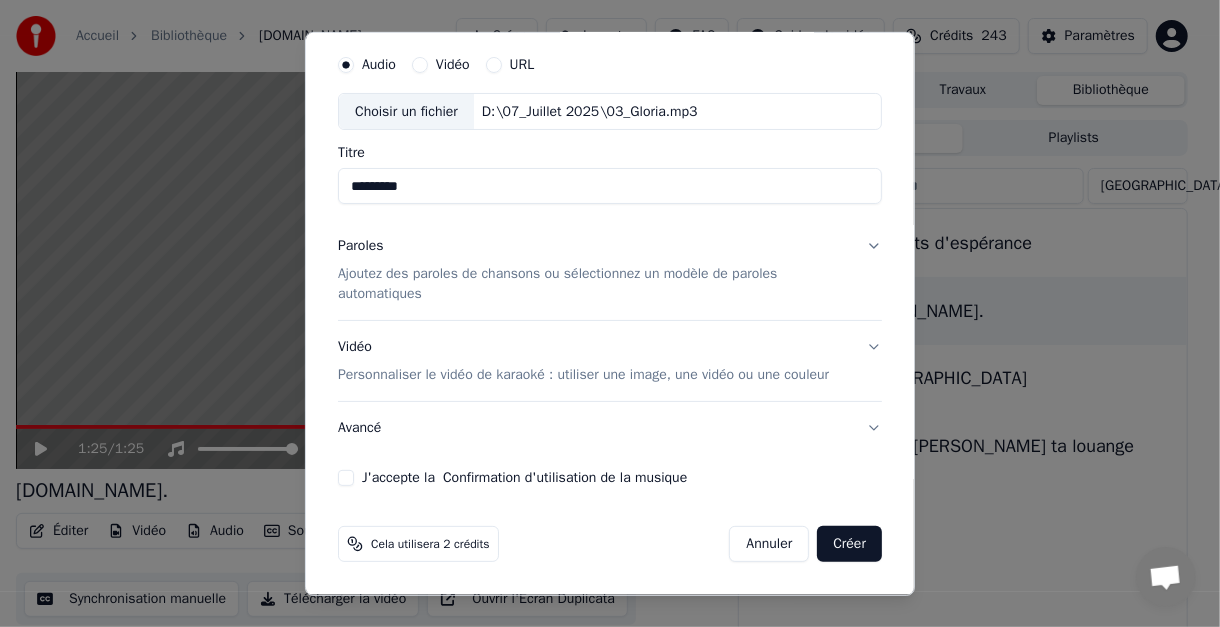 click on "Paroles Ajoutez des paroles de chansons ou sélectionnez un modèle de paroles automatiques" at bounding box center [610, 270] 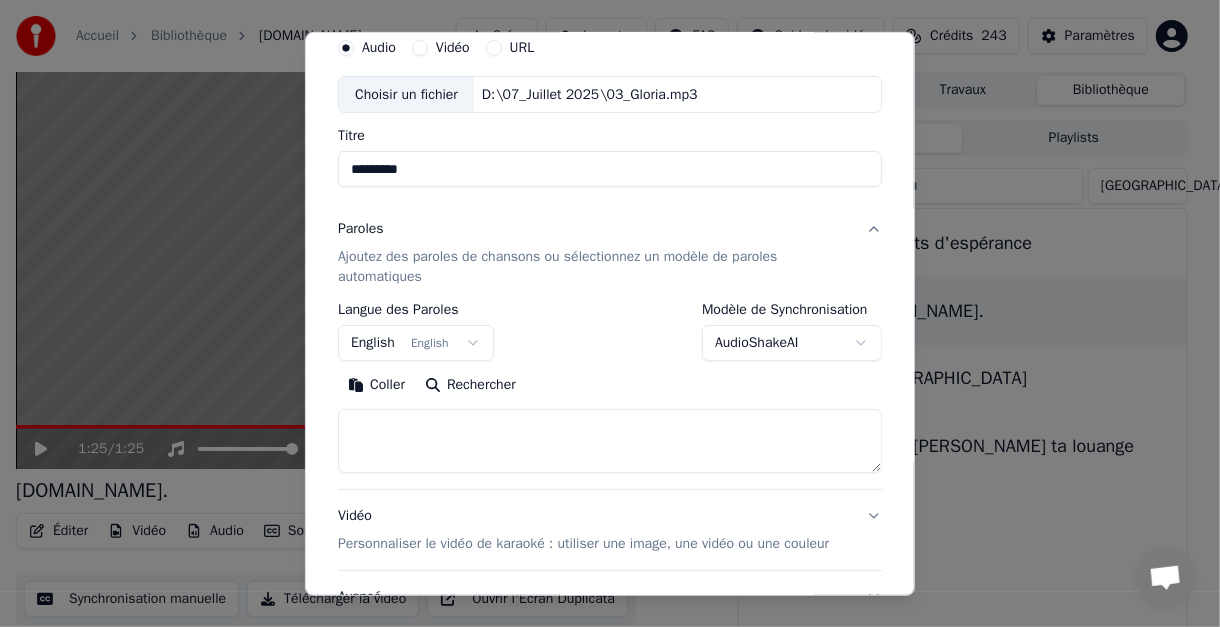 click on "**********" at bounding box center (602, 313) 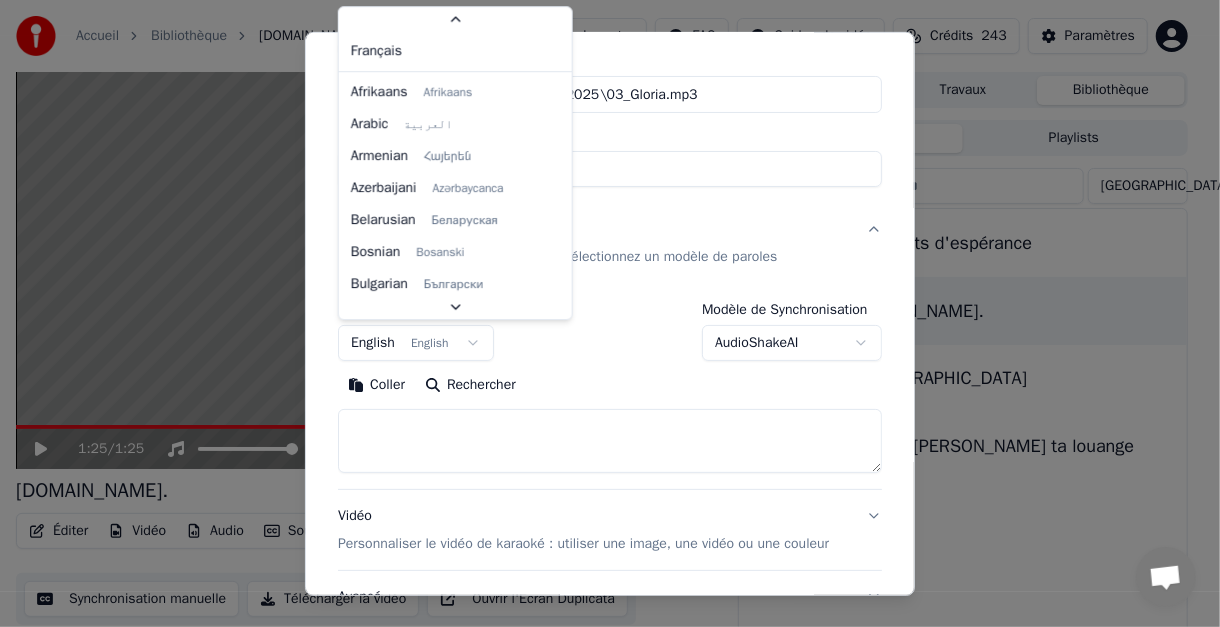 scroll, scrollTop: 68, scrollLeft: 0, axis: vertical 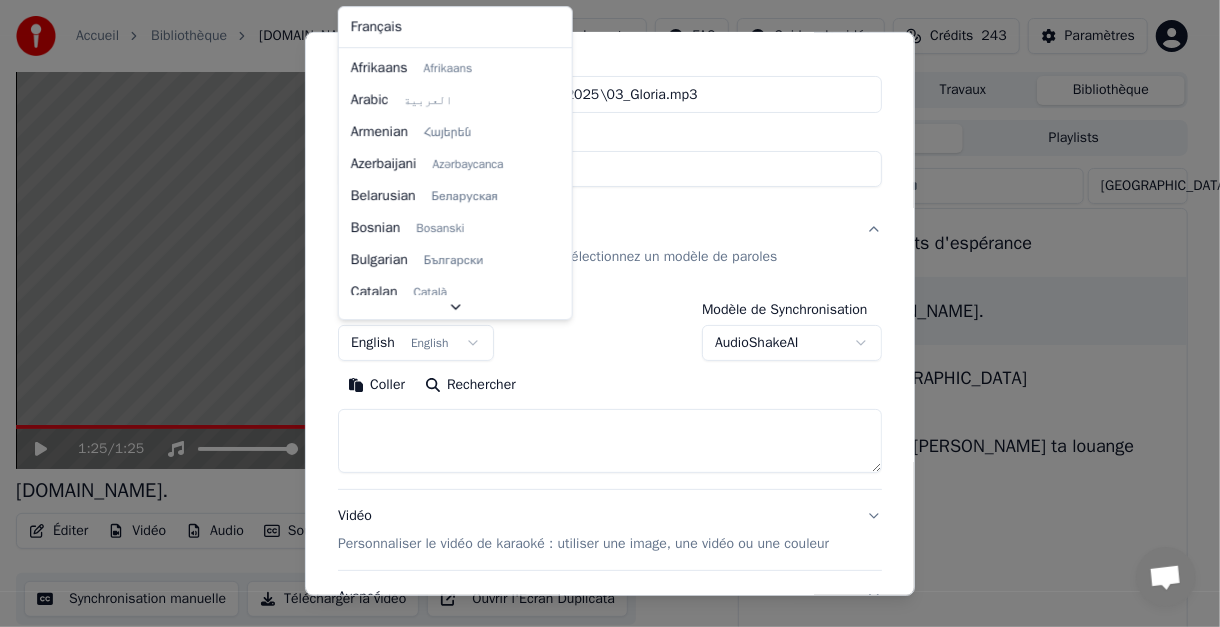 select on "**" 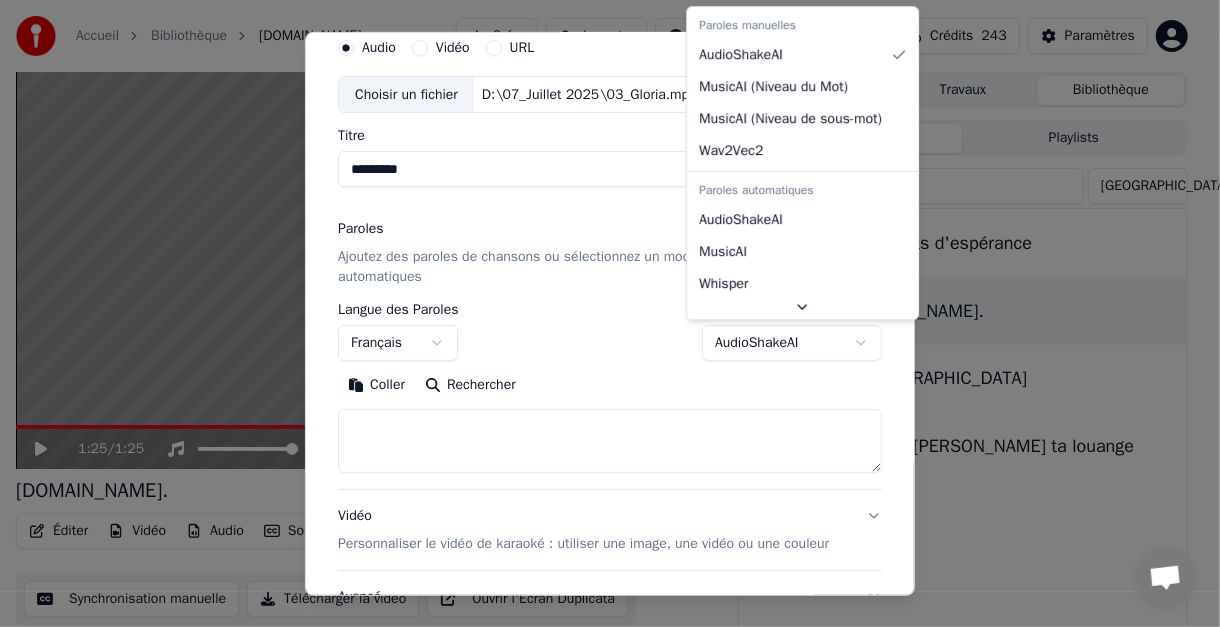 click on "**********" at bounding box center (602, 313) 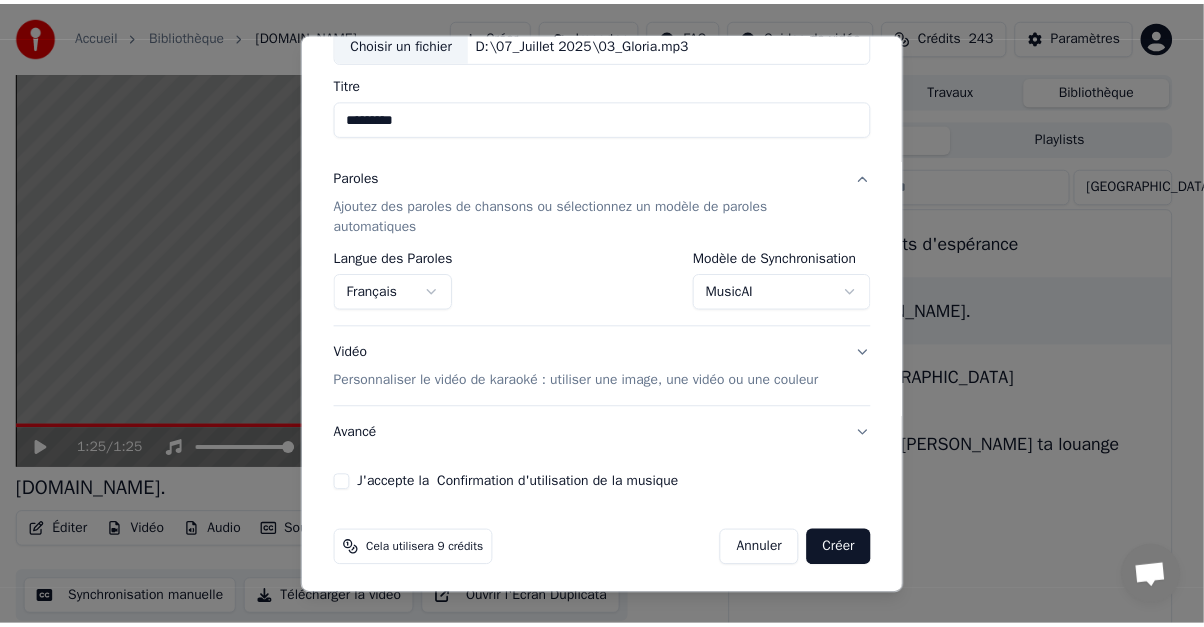 scroll, scrollTop: 153, scrollLeft: 0, axis: vertical 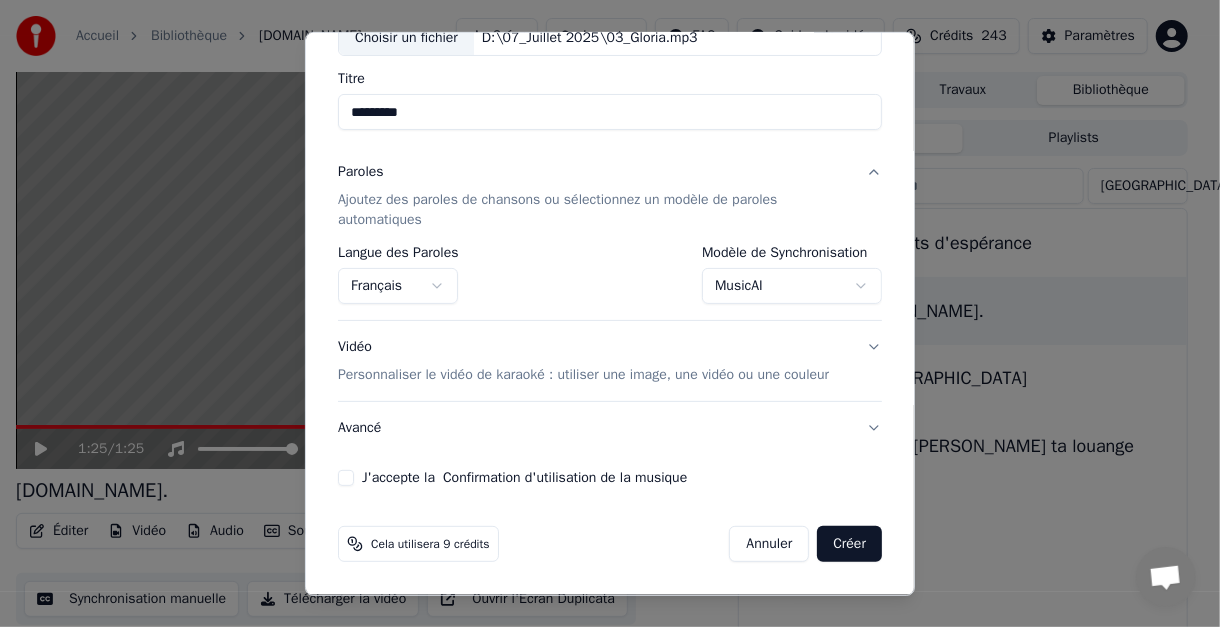 click on "J'accepte la   Confirmation d'utilisation de la musique" at bounding box center [346, 478] 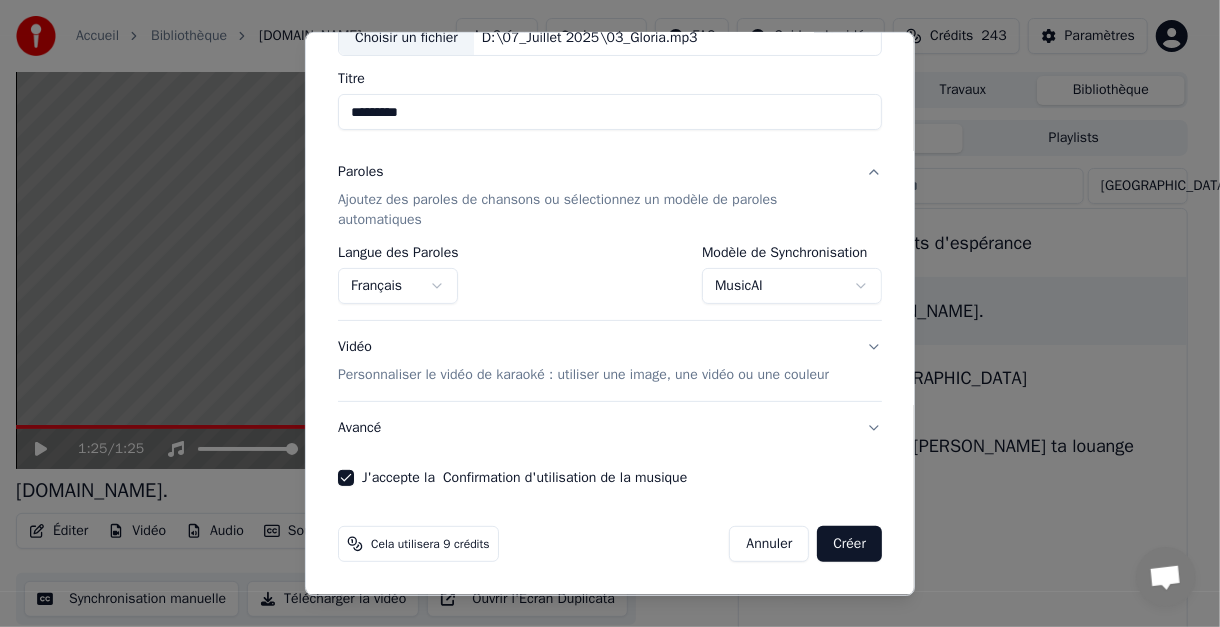click on "Créer" at bounding box center [849, 544] 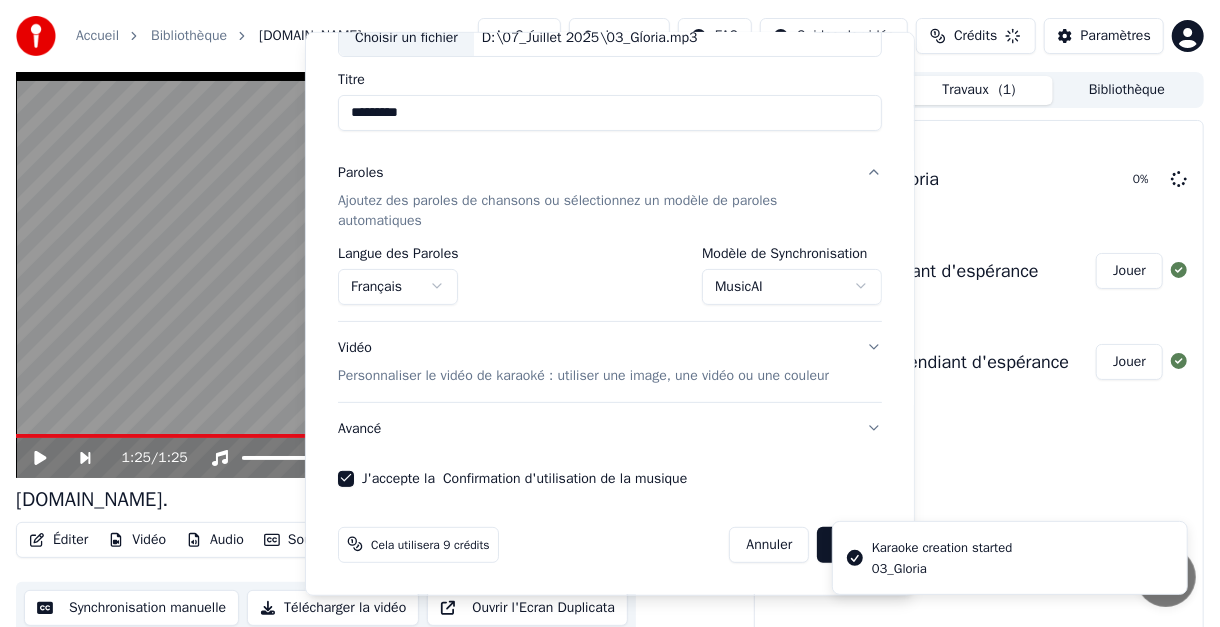 select on "**********" 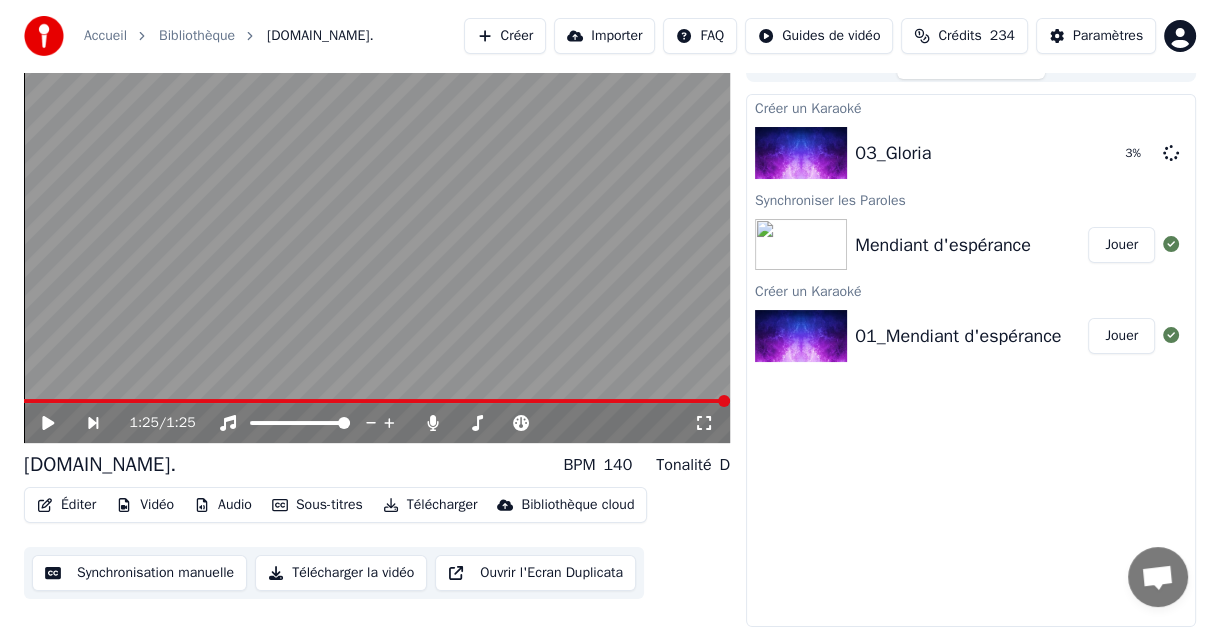 scroll, scrollTop: 0, scrollLeft: 0, axis: both 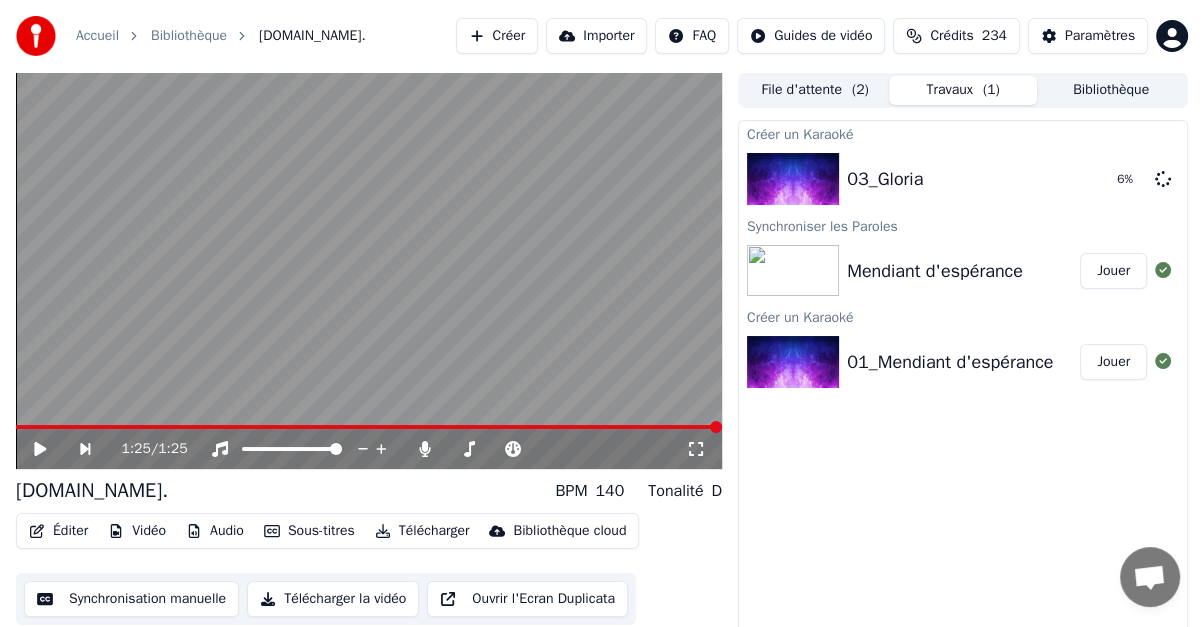 click on "Créer" at bounding box center (497, 36) 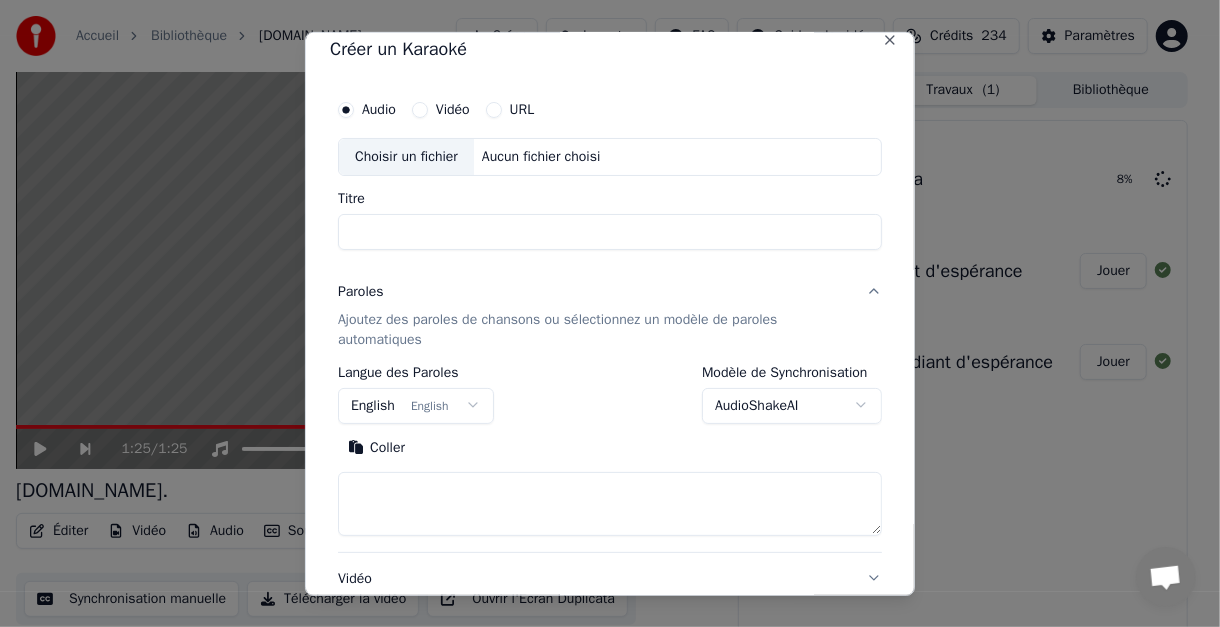 scroll, scrollTop: 0, scrollLeft: 0, axis: both 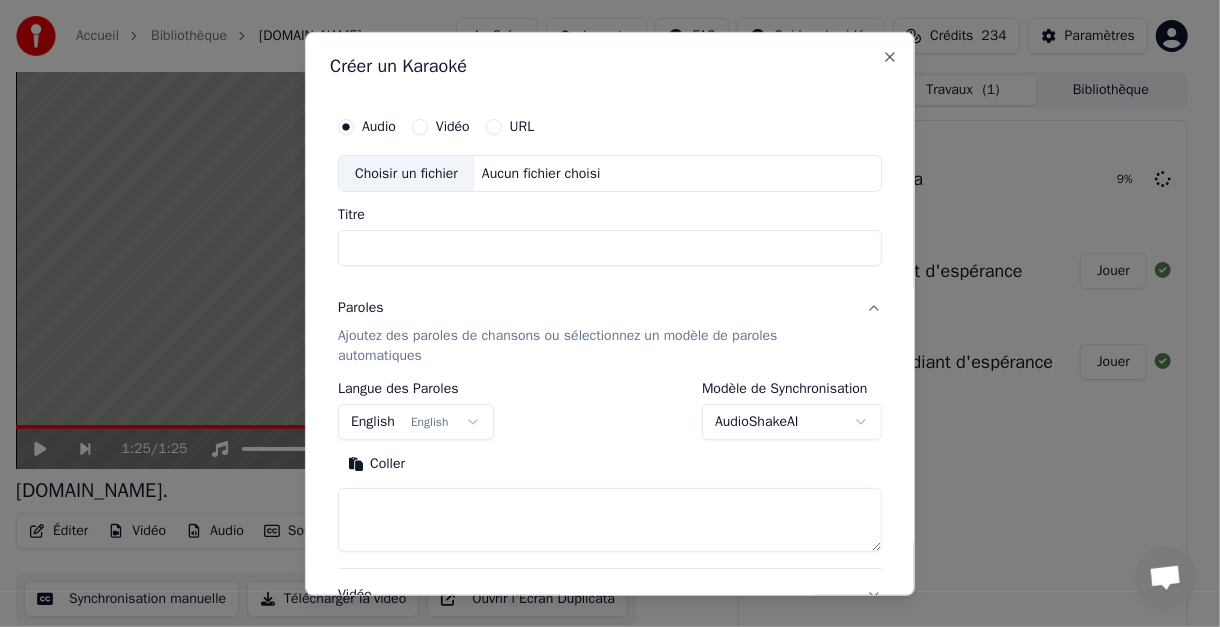 click on "**********" at bounding box center [610, 313] 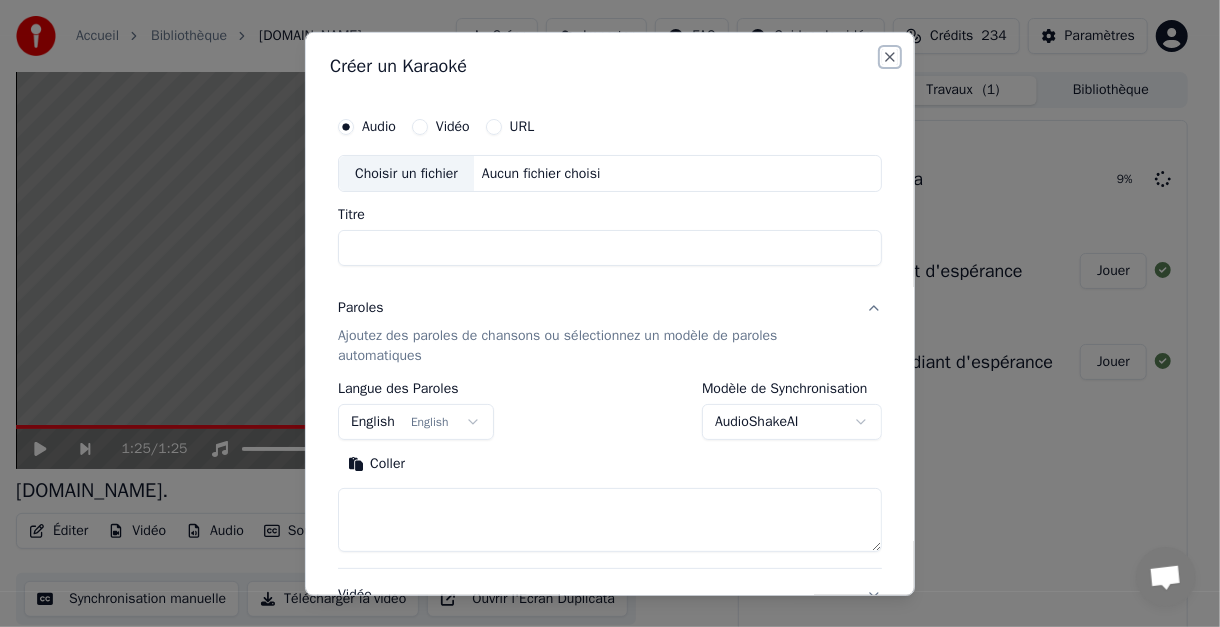 click on "Close" at bounding box center [890, 56] 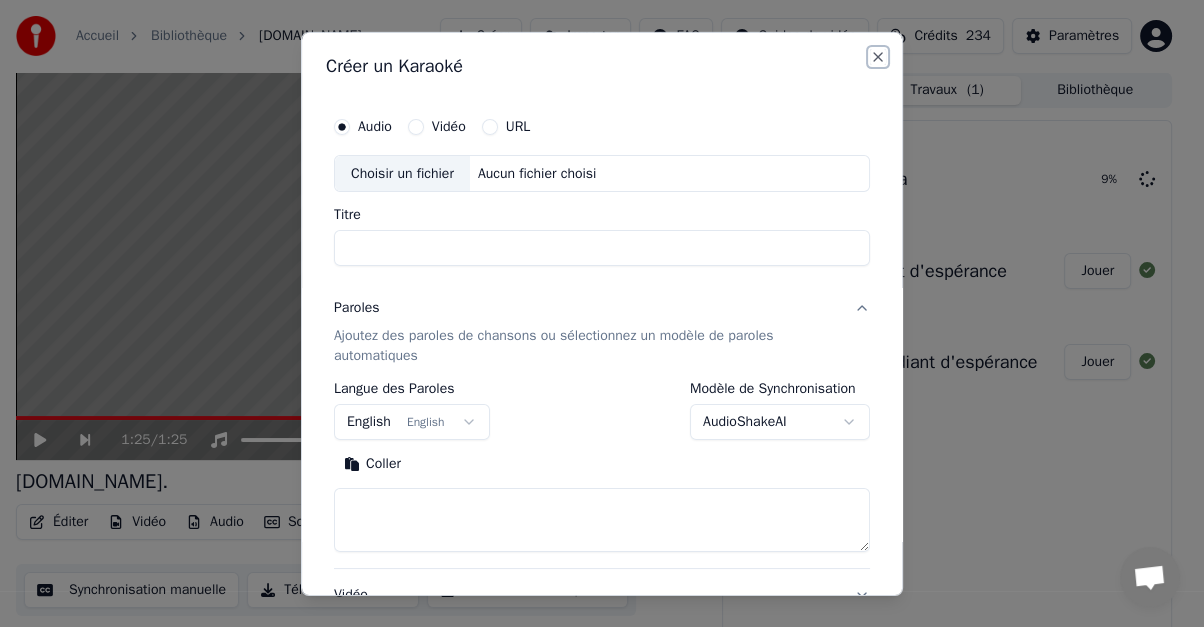 select 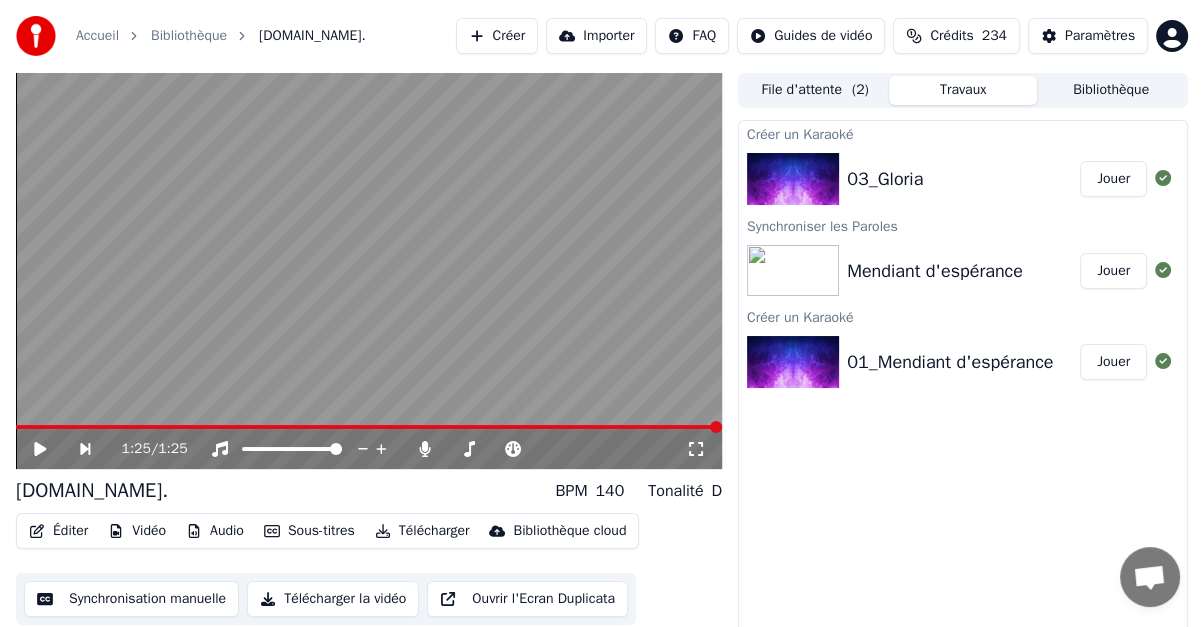 click on "03_Gloria" at bounding box center (885, 179) 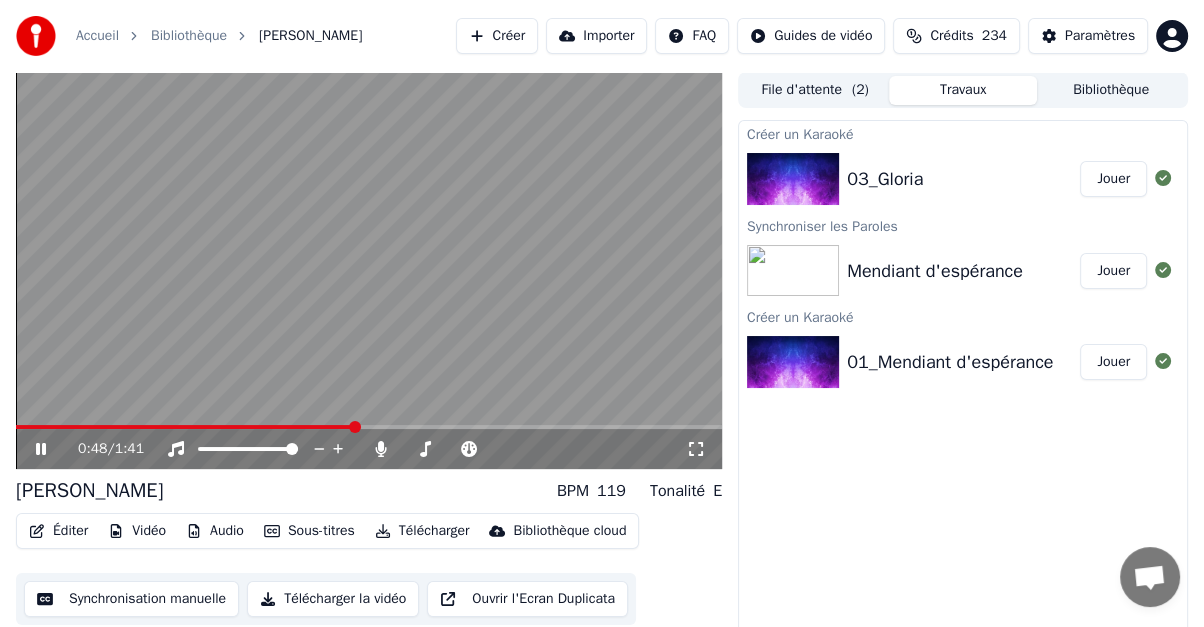 click 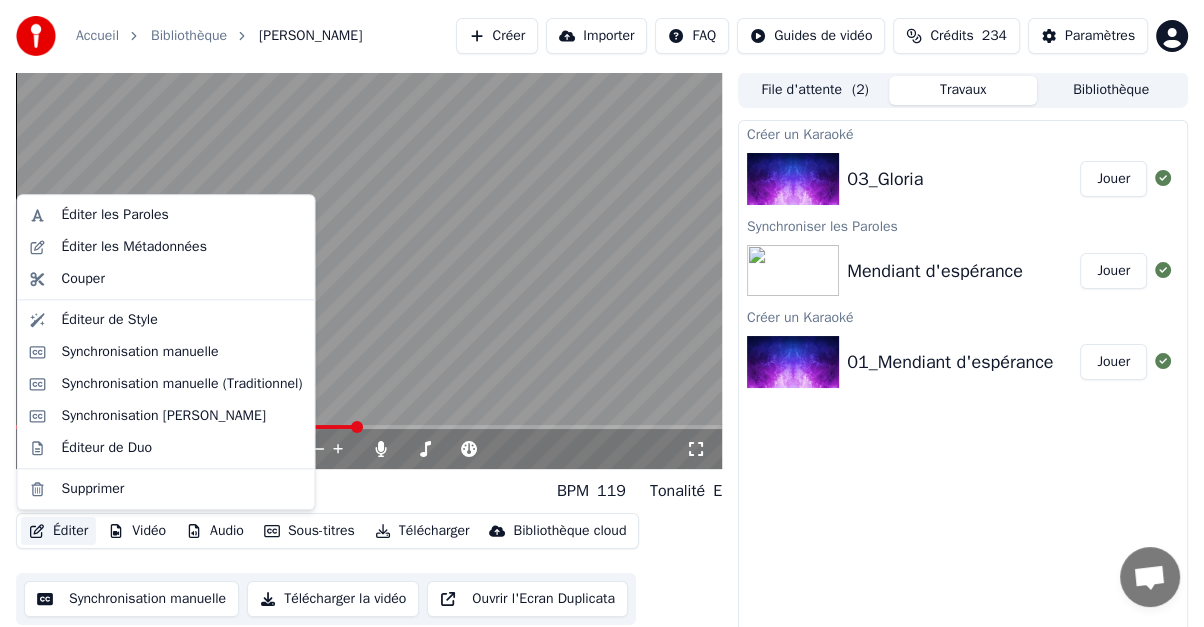 click on "Éditer" at bounding box center [58, 531] 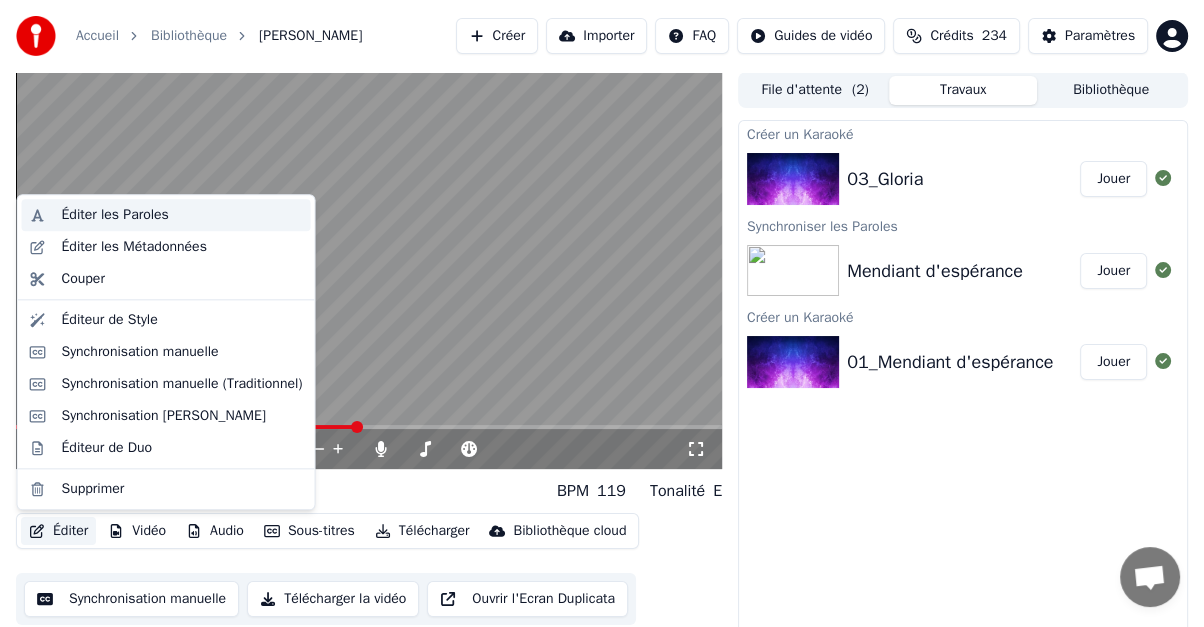 click on "Éditer les Paroles" at bounding box center [115, 215] 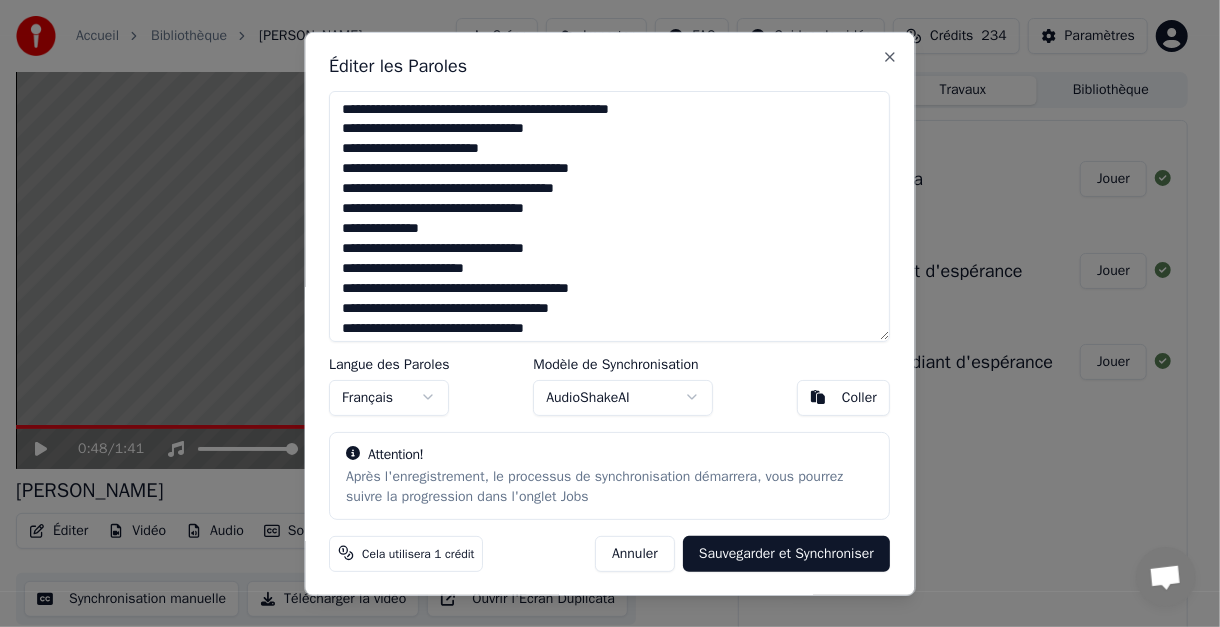 click on "**********" at bounding box center [610, 215] 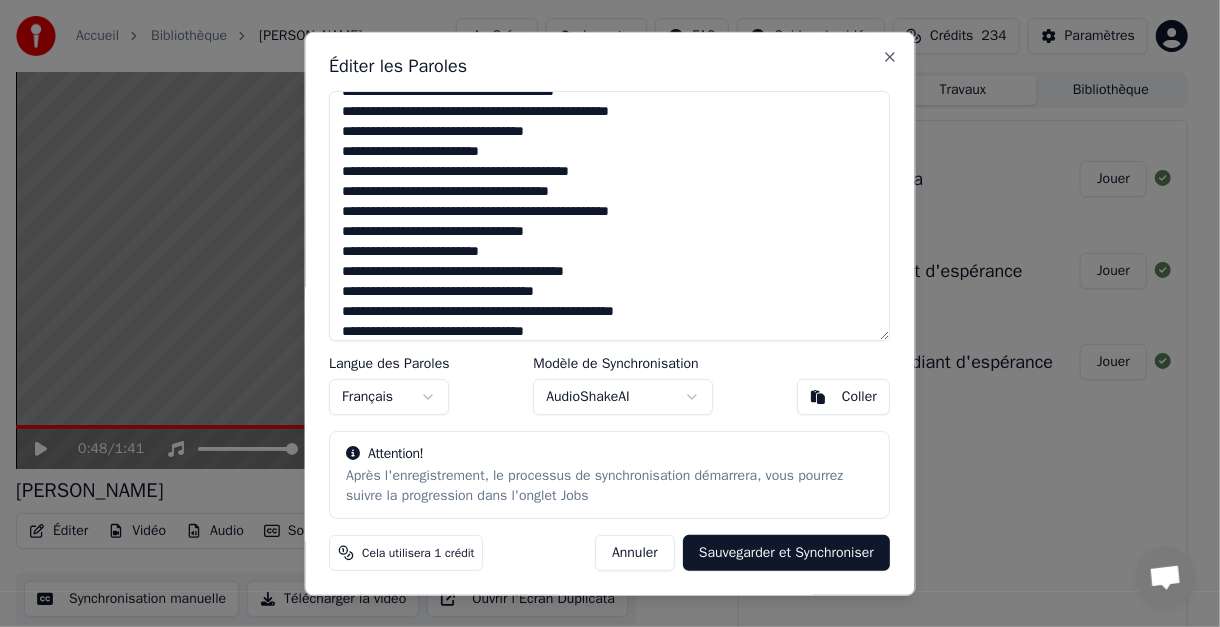 scroll, scrollTop: 117, scrollLeft: 0, axis: vertical 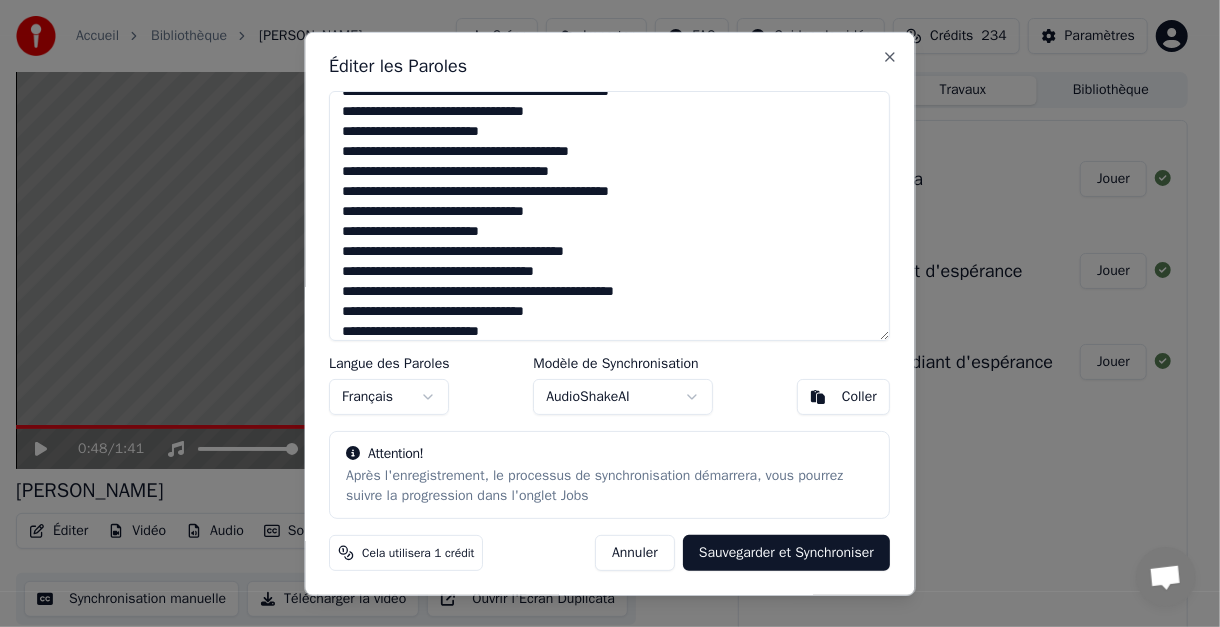 type on "**********" 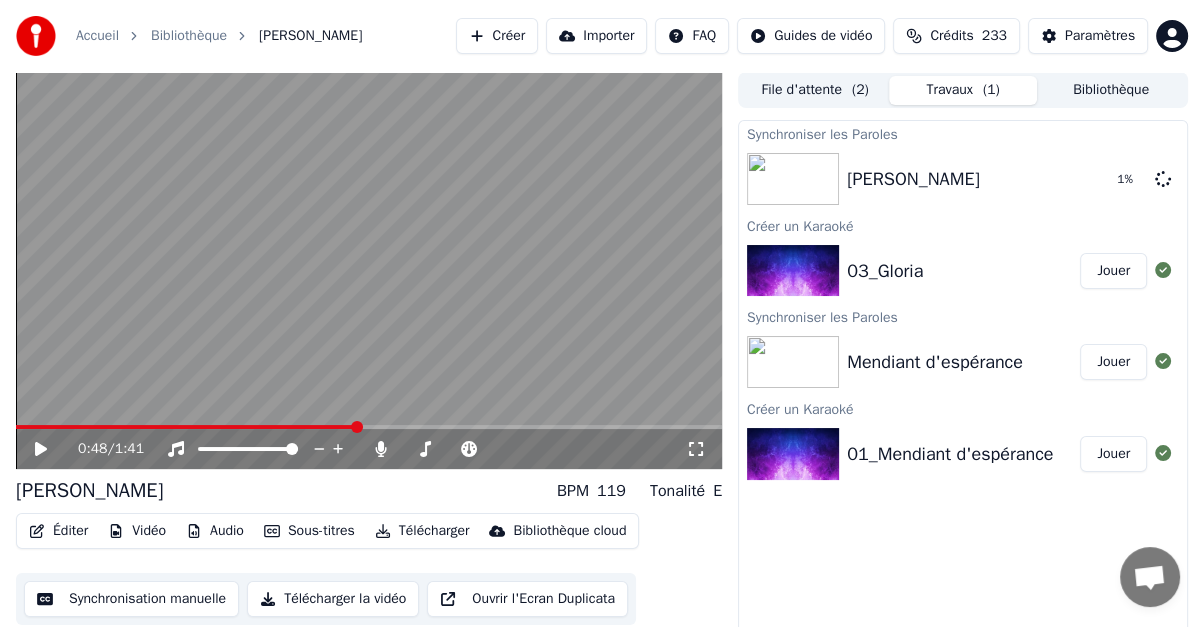 click 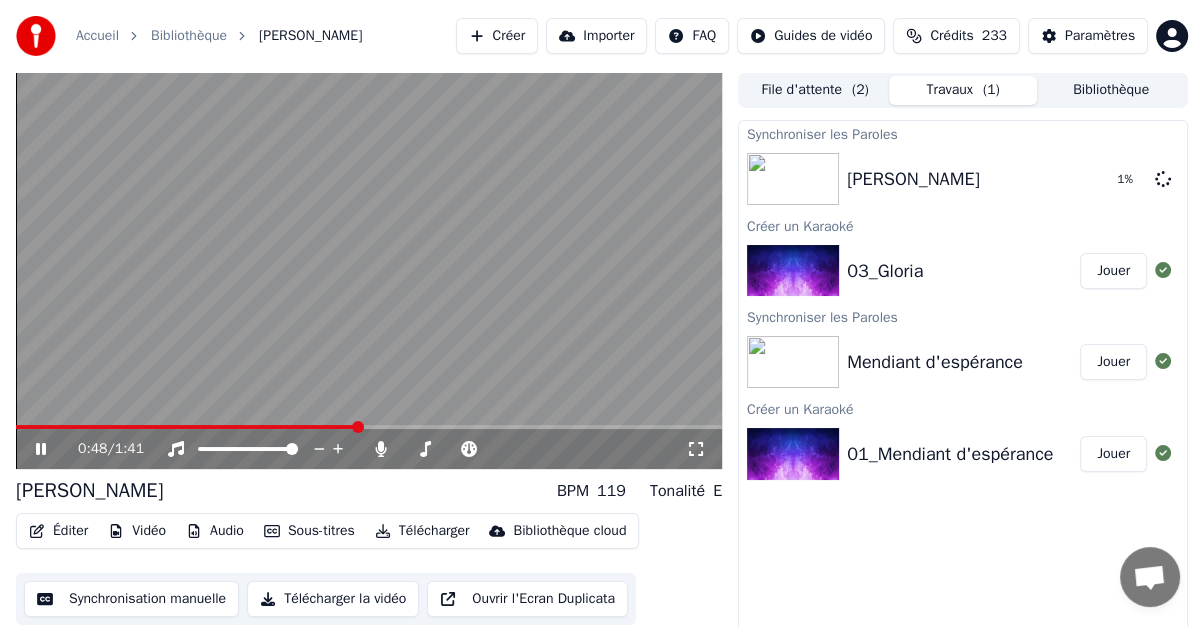 click 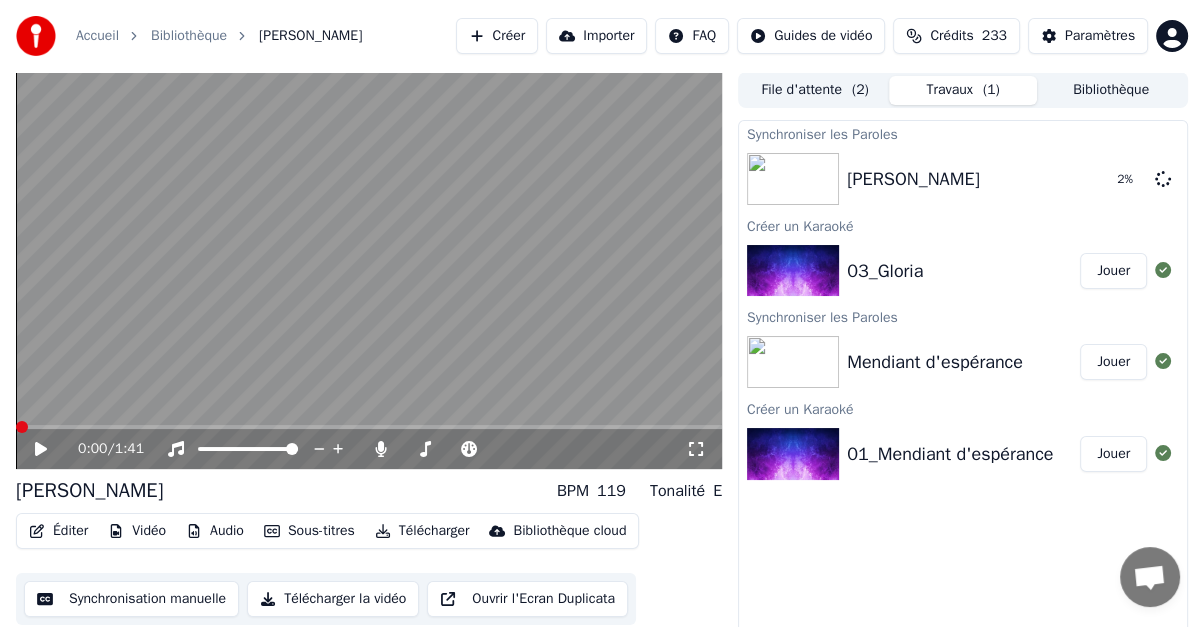 click at bounding box center [22, 427] 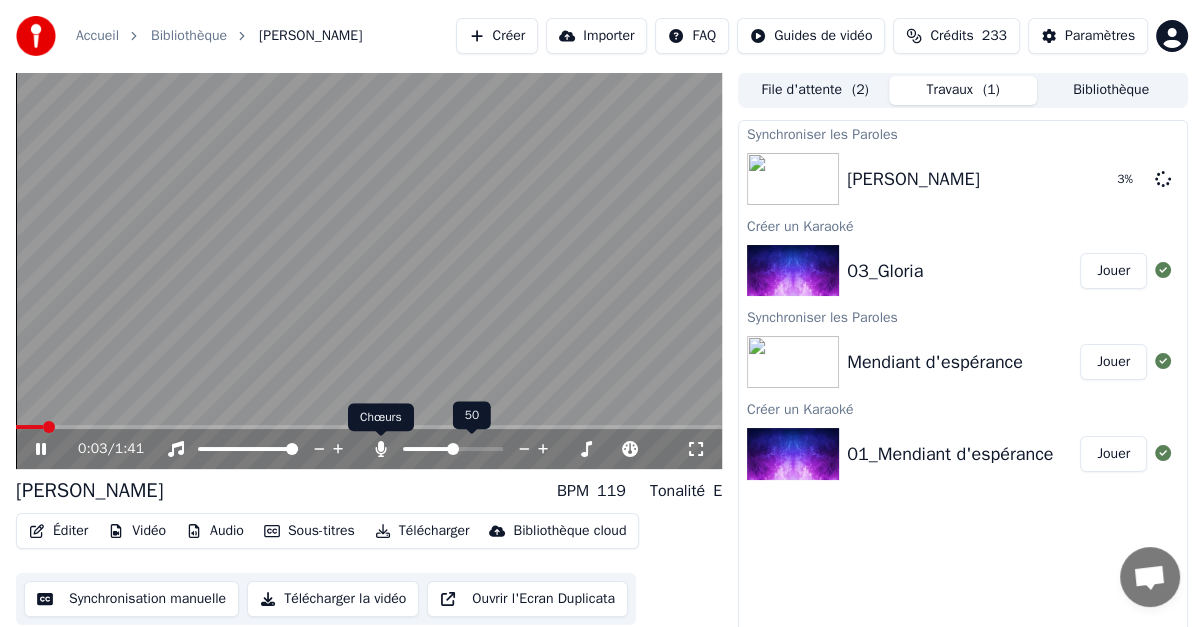 click 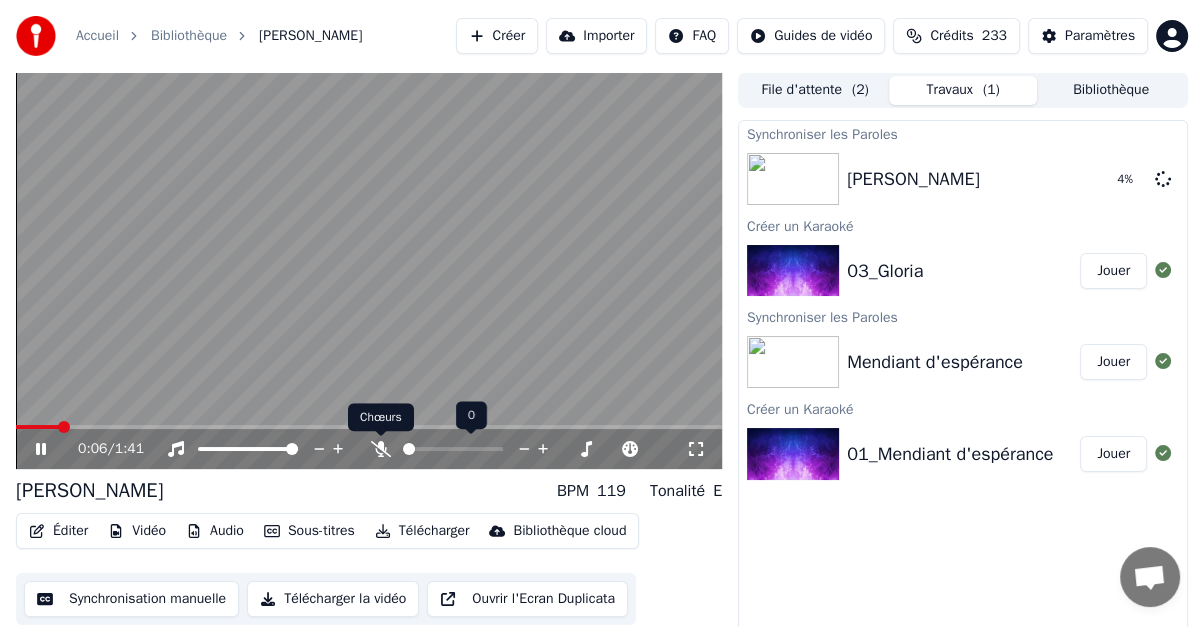 click 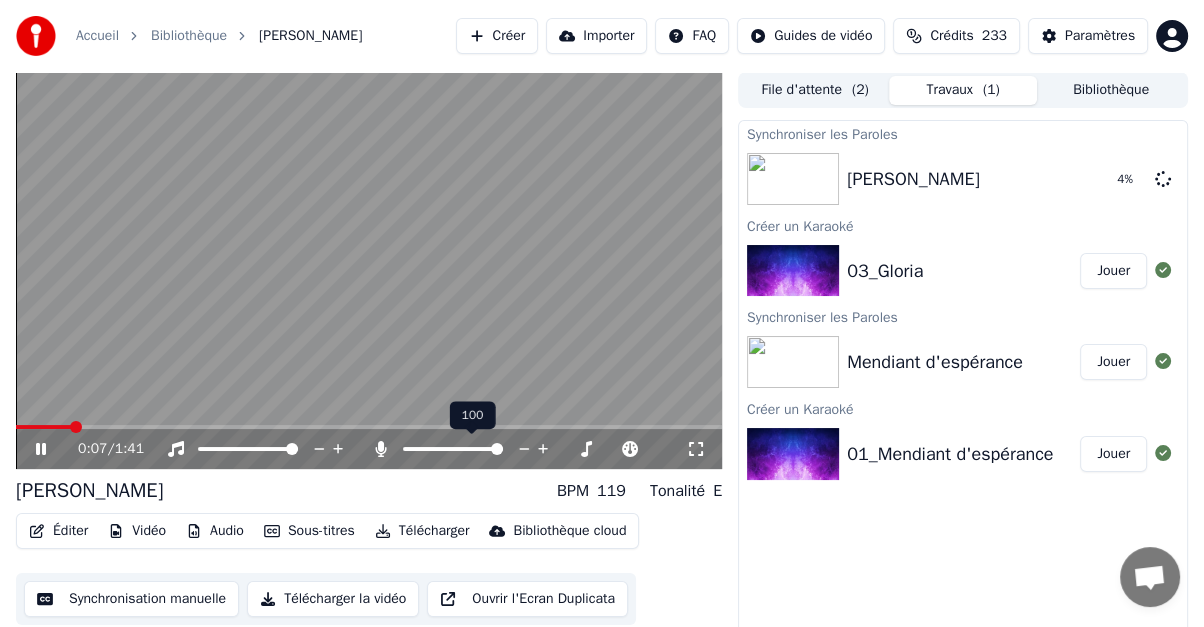 click 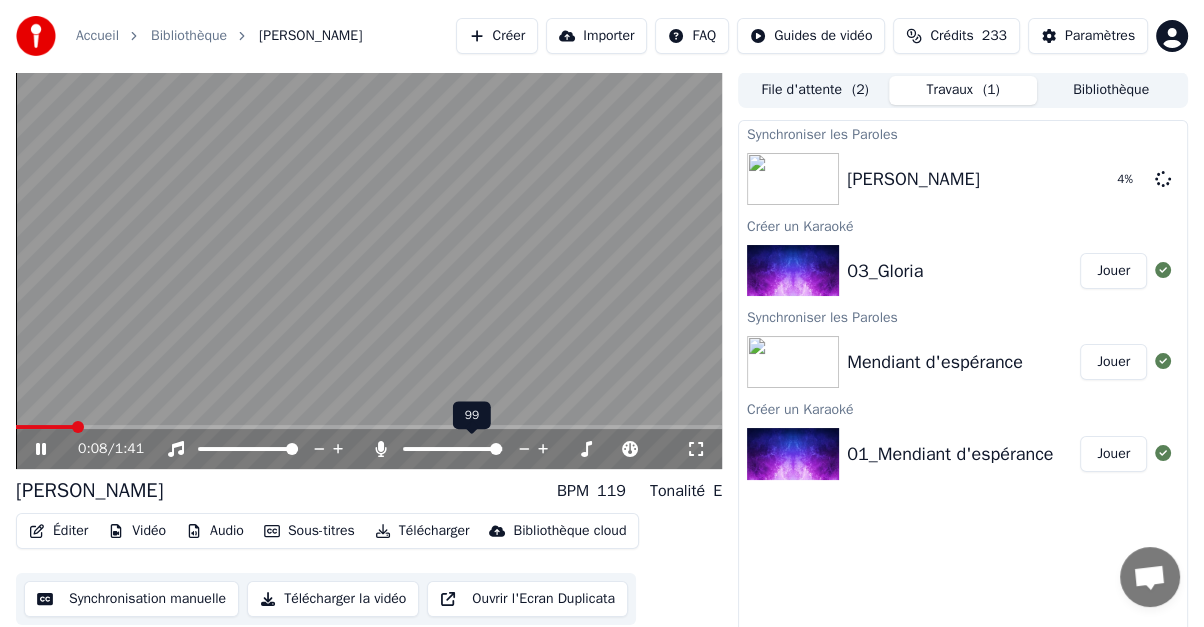 click 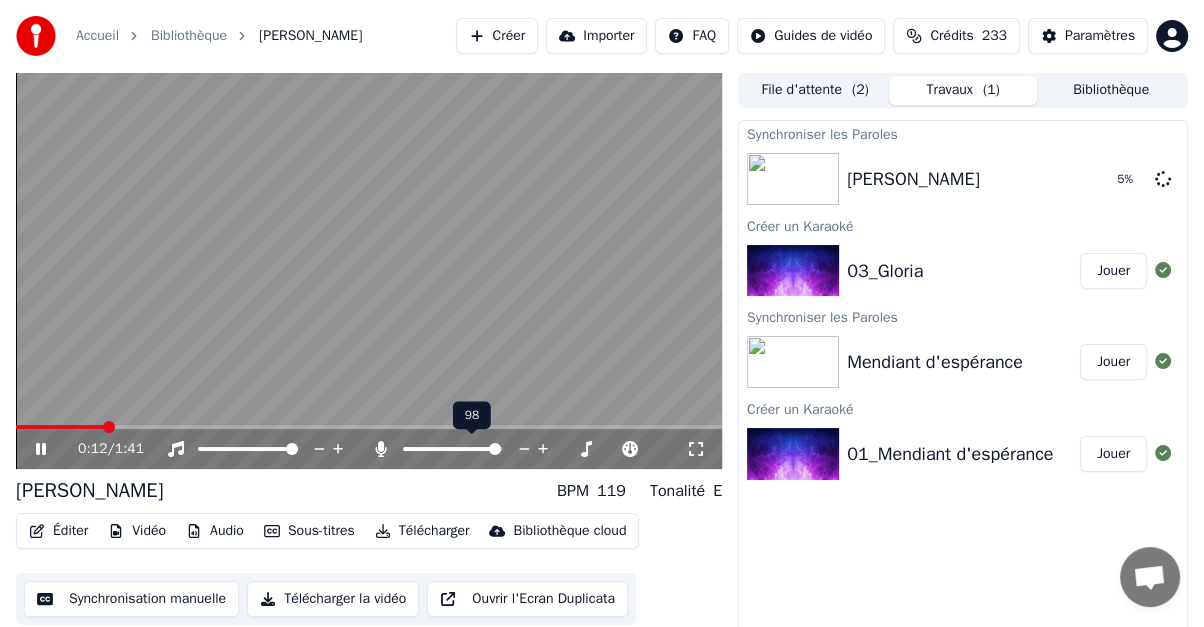 click 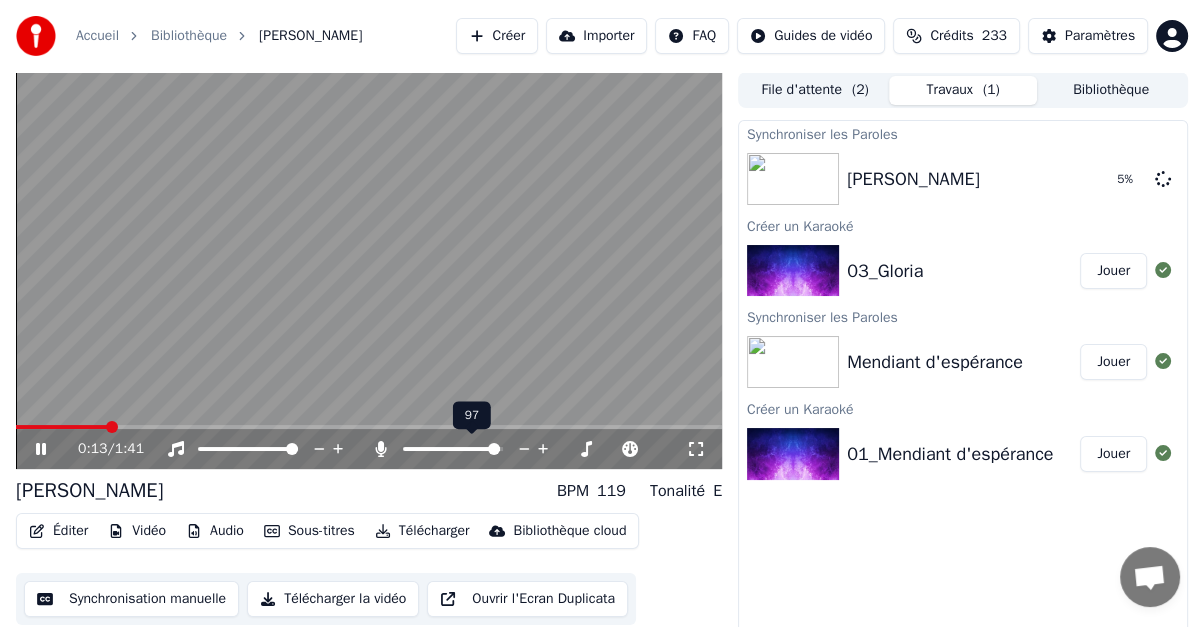 click 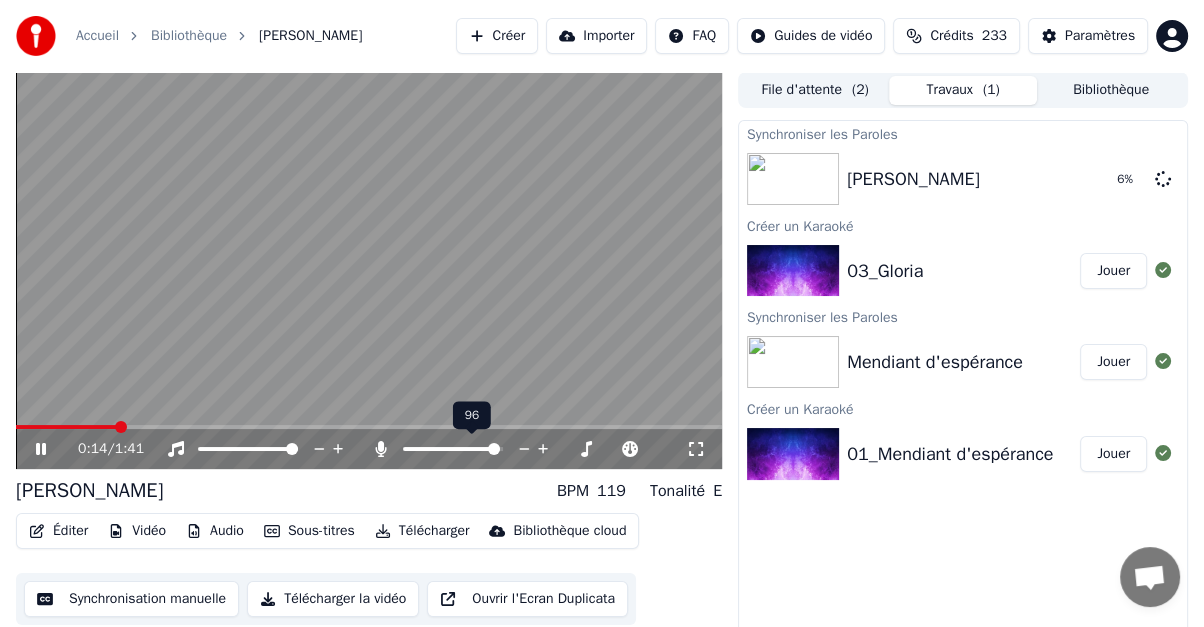 click 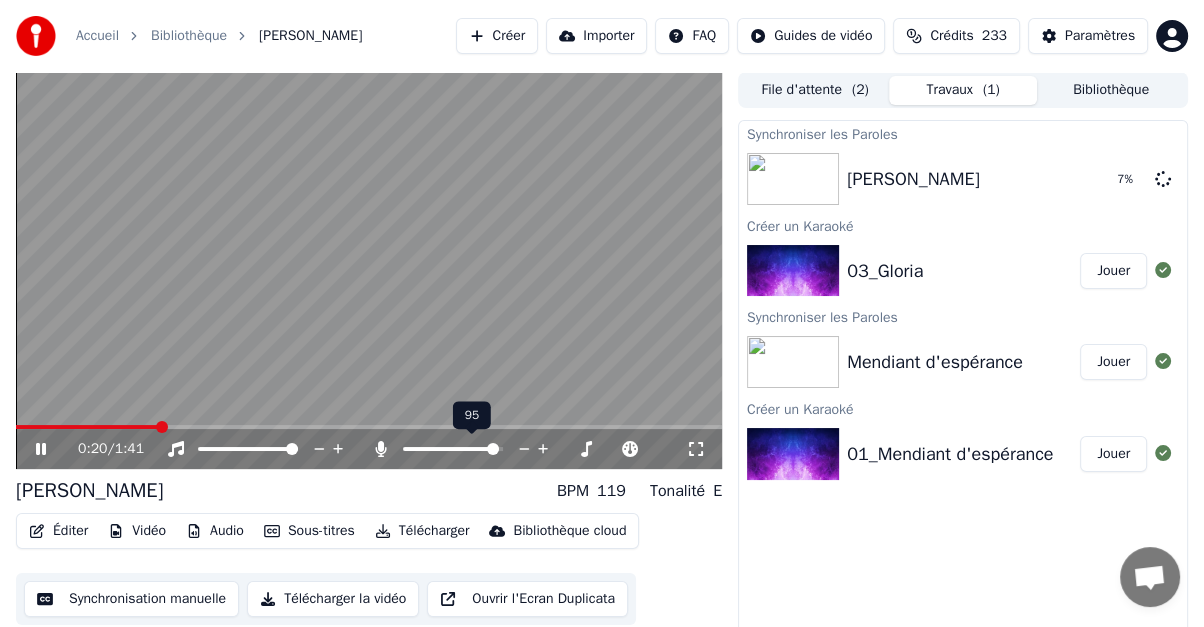 click 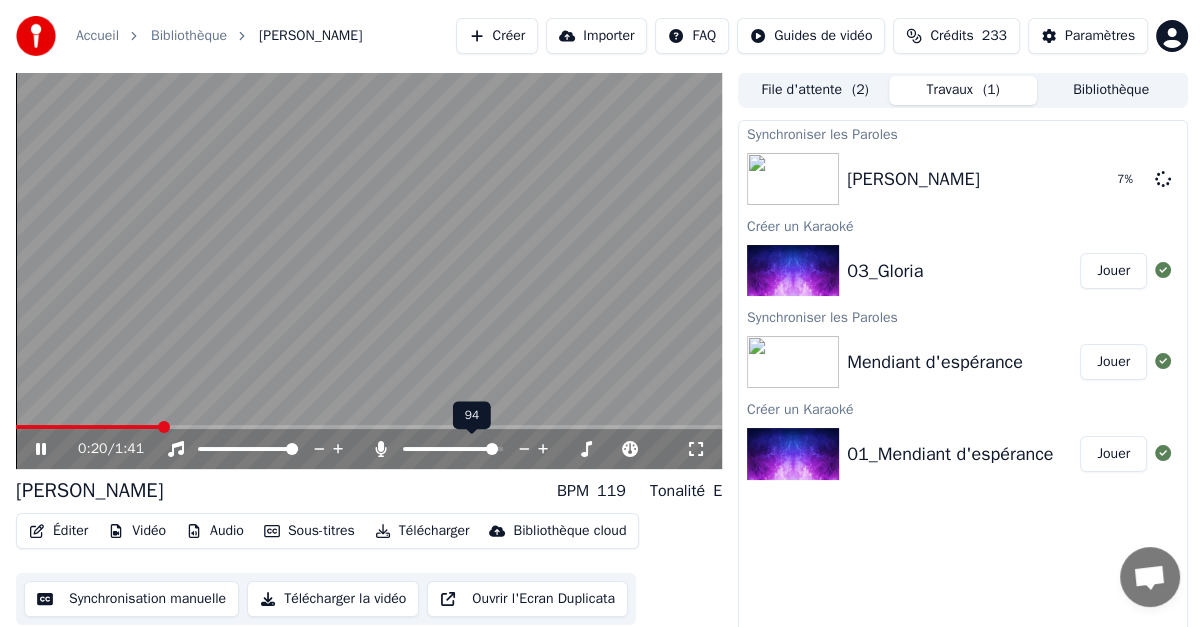 click 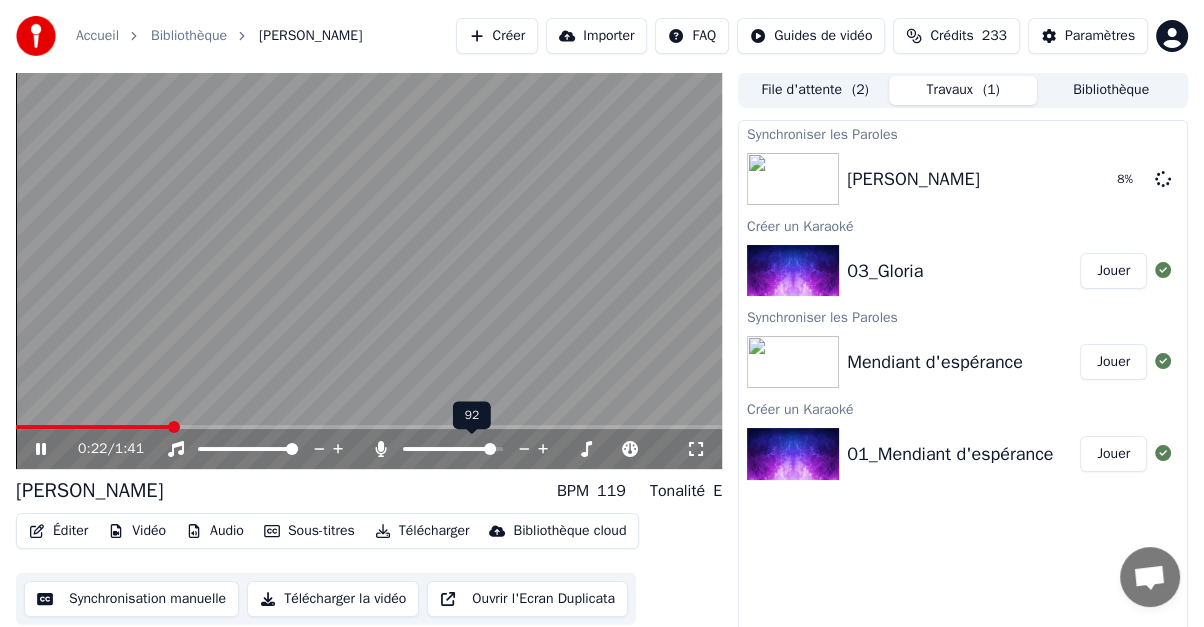 click 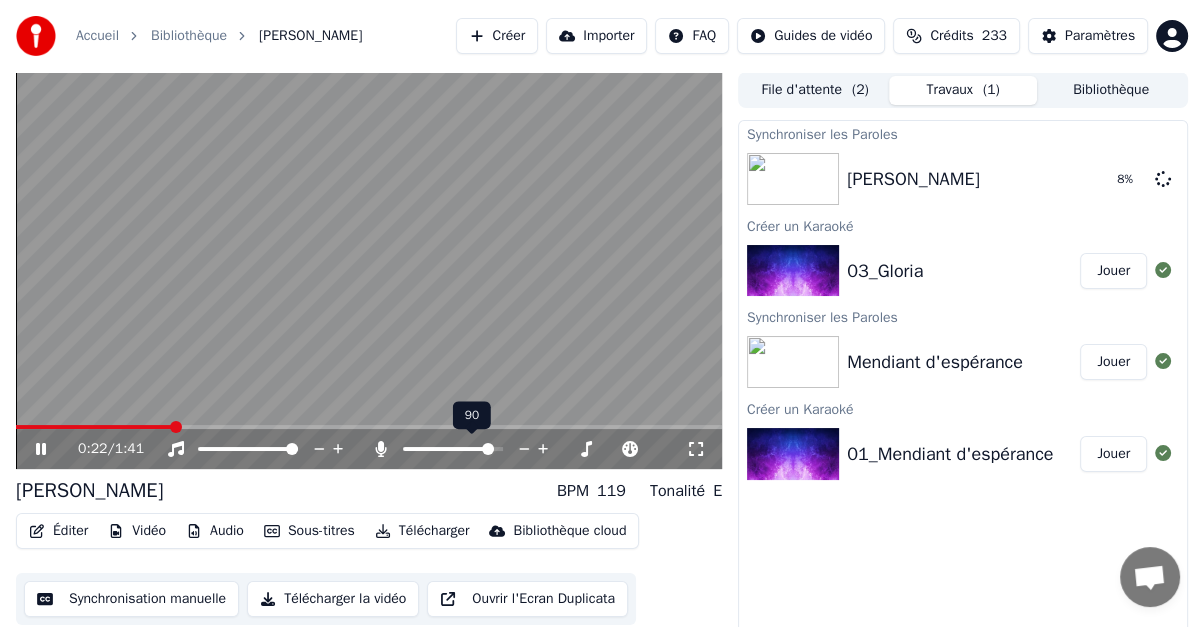 click 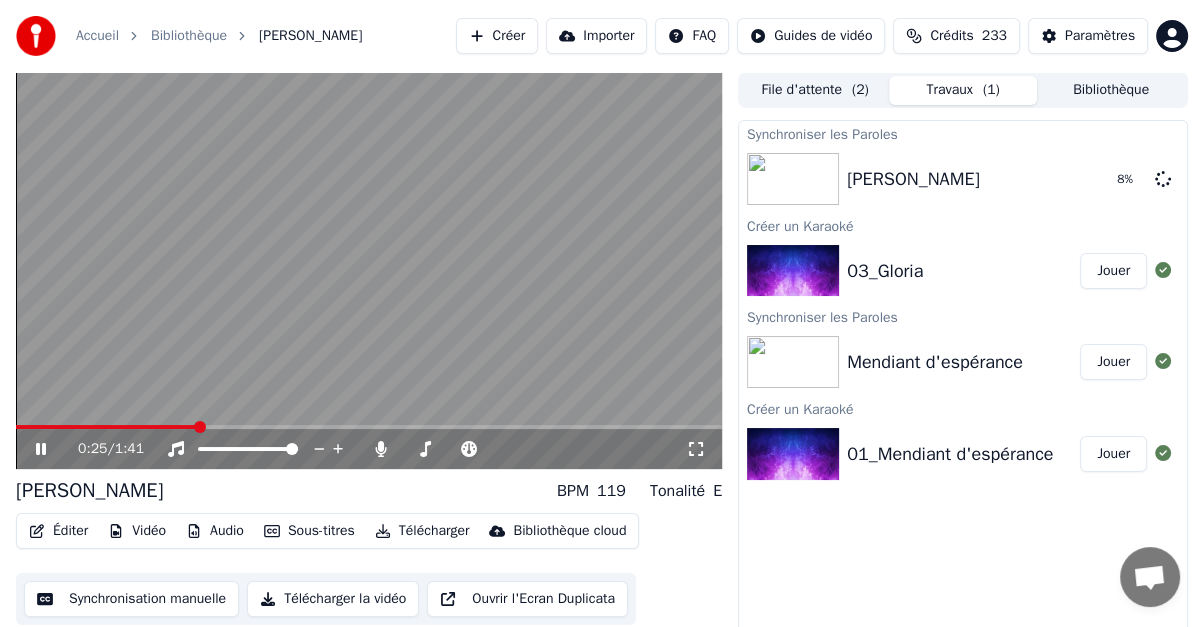 click 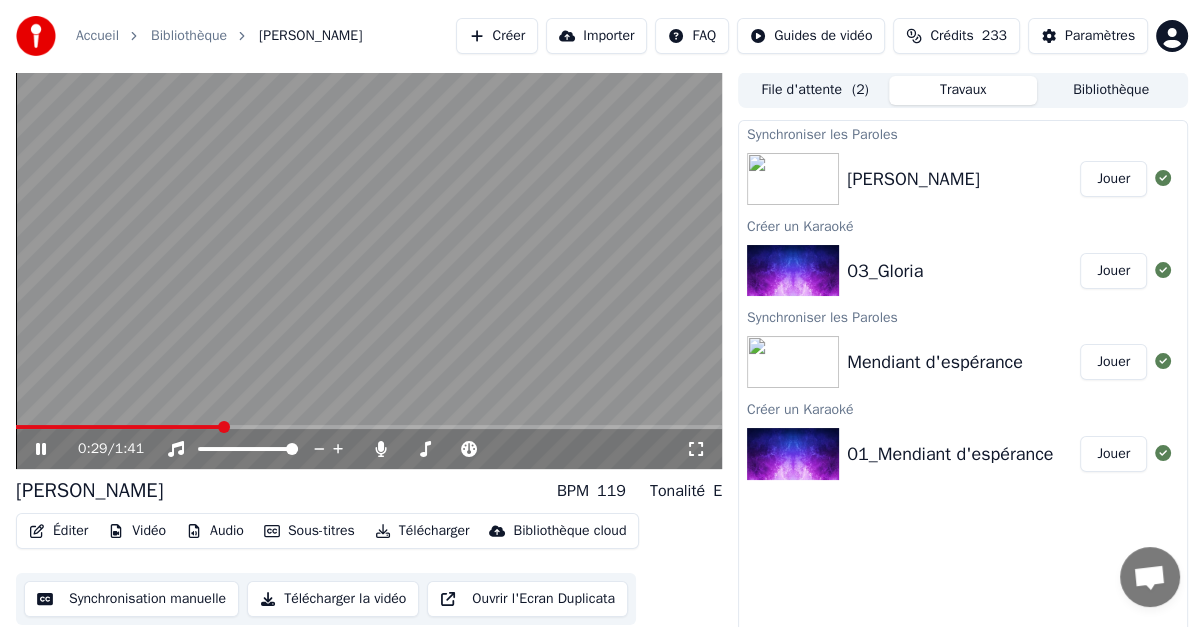 click 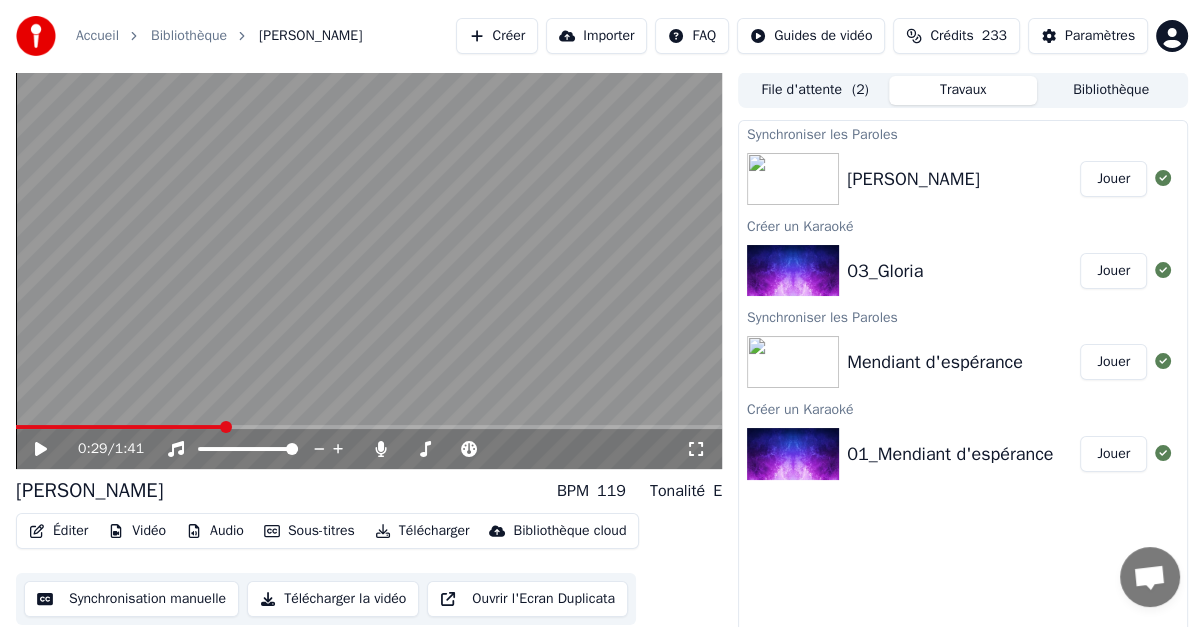 click on "Jouer" at bounding box center (1113, 179) 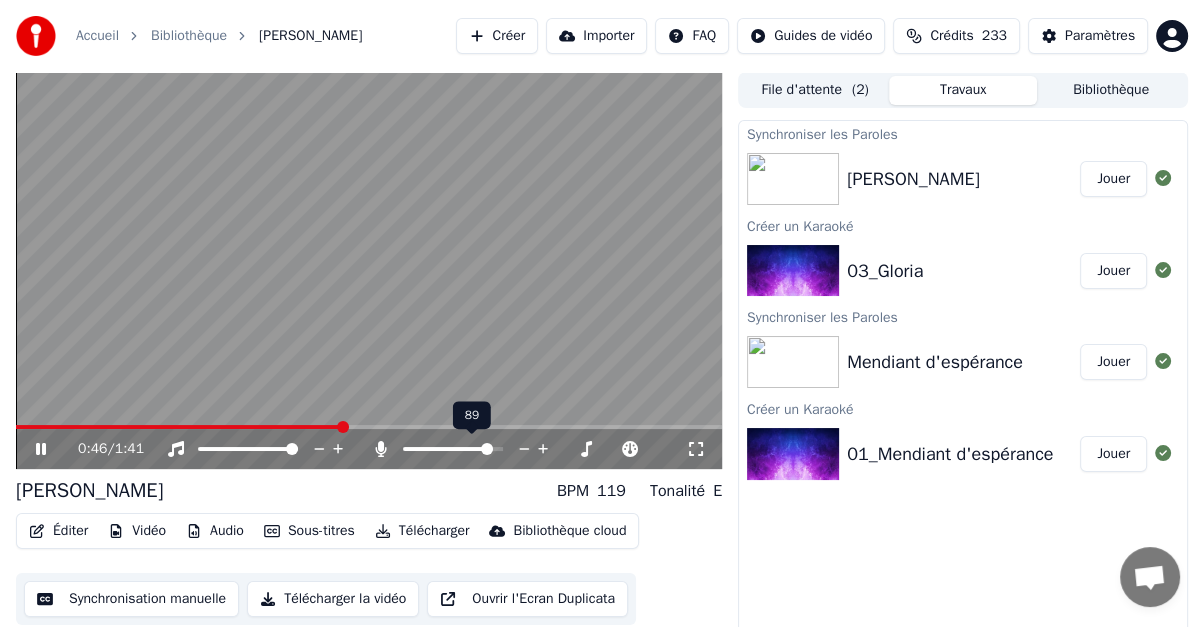 click 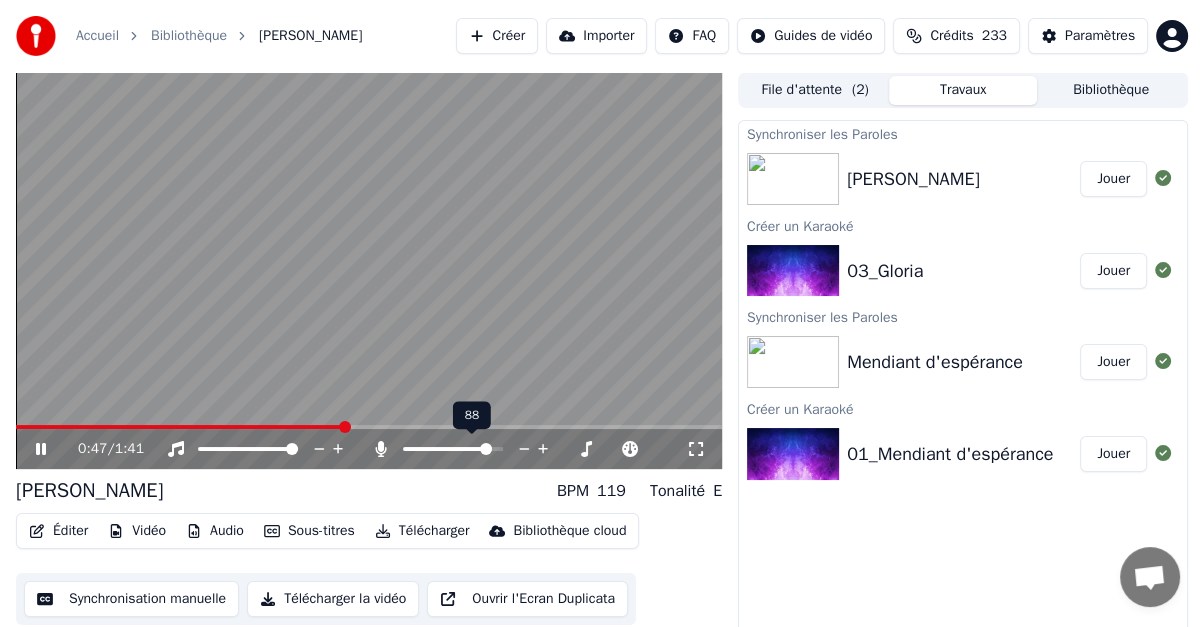 click 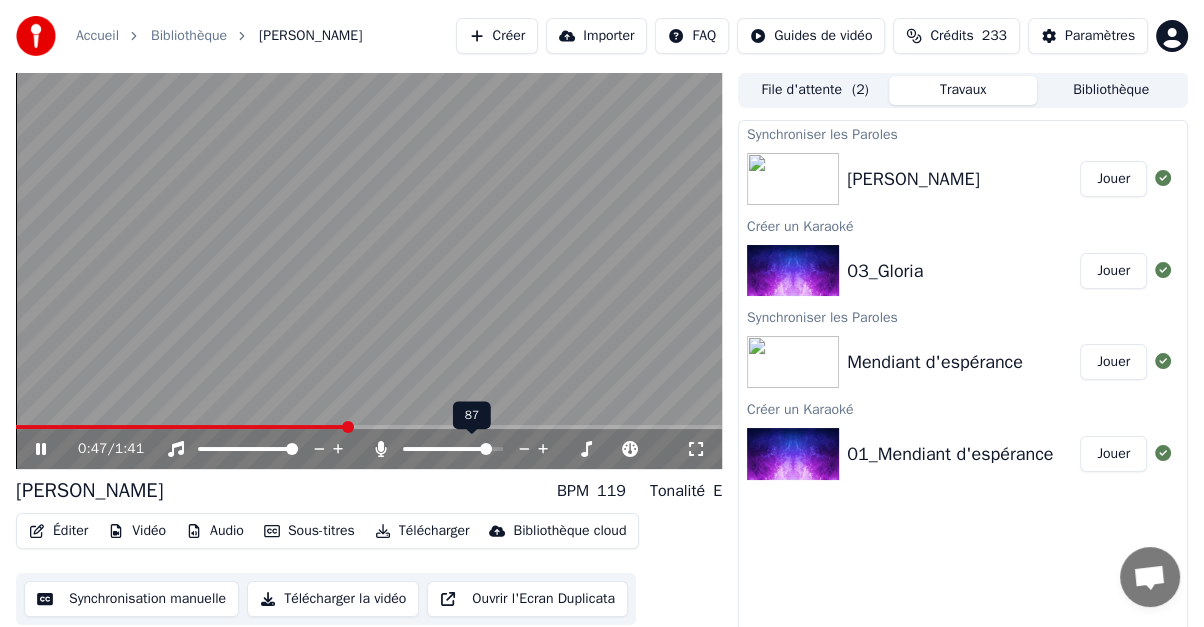 click 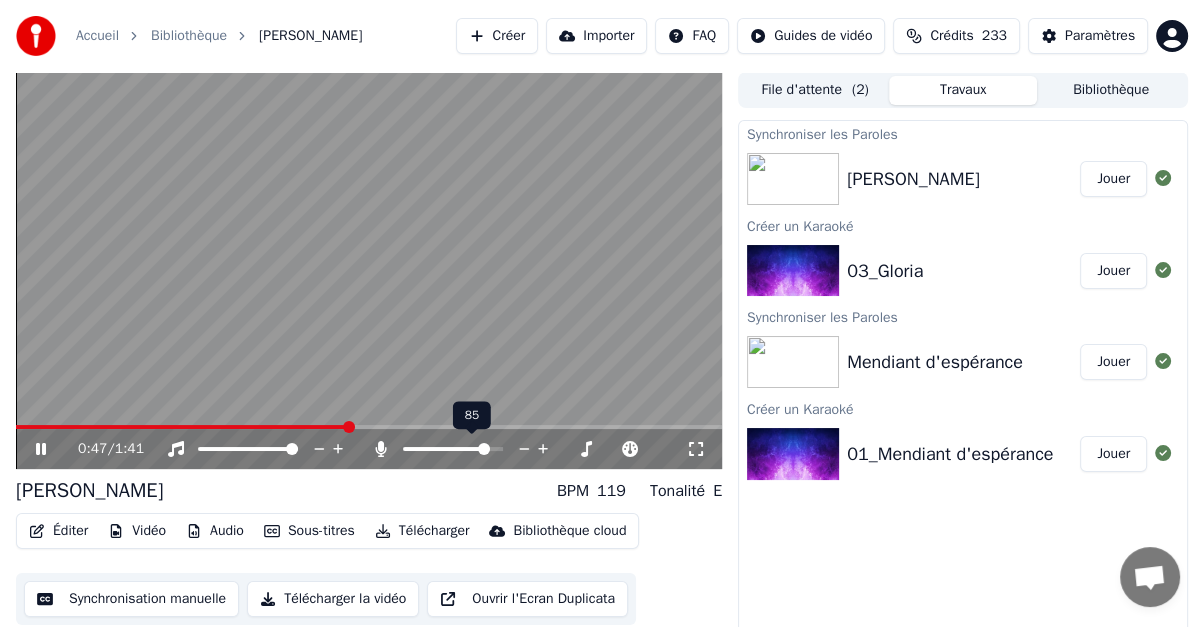 click 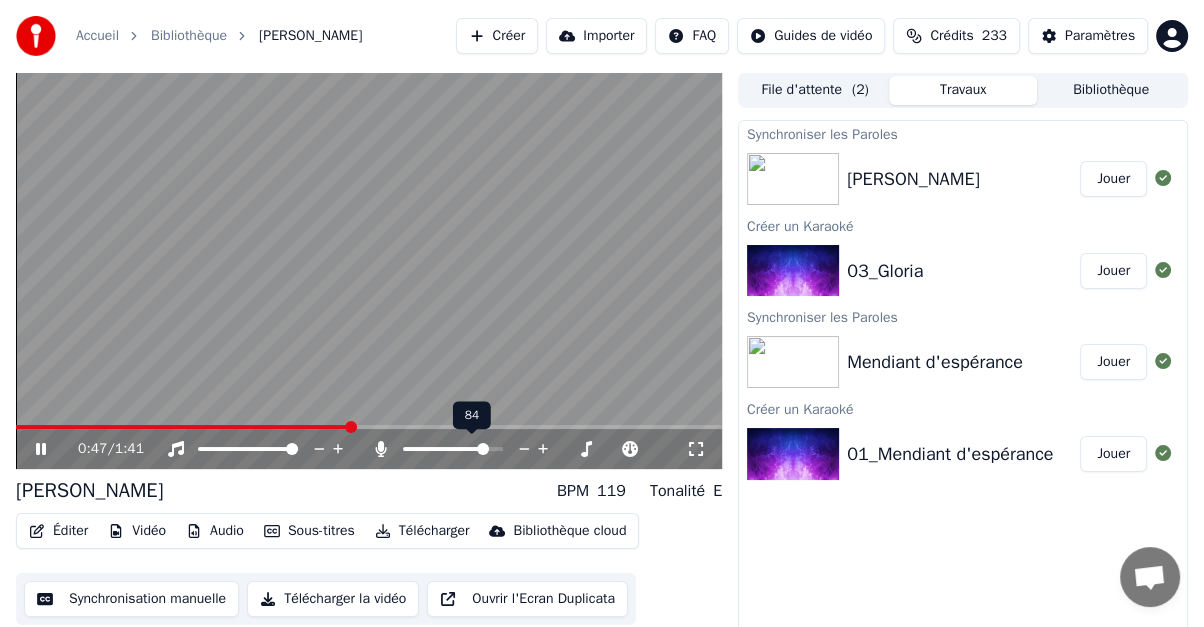 click 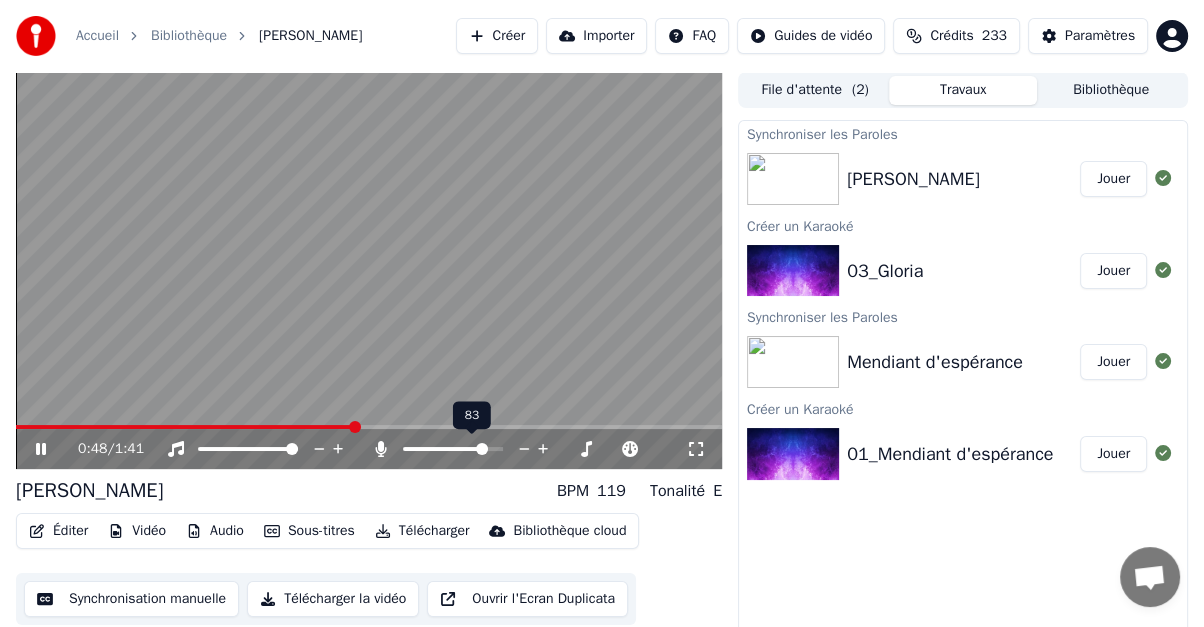click 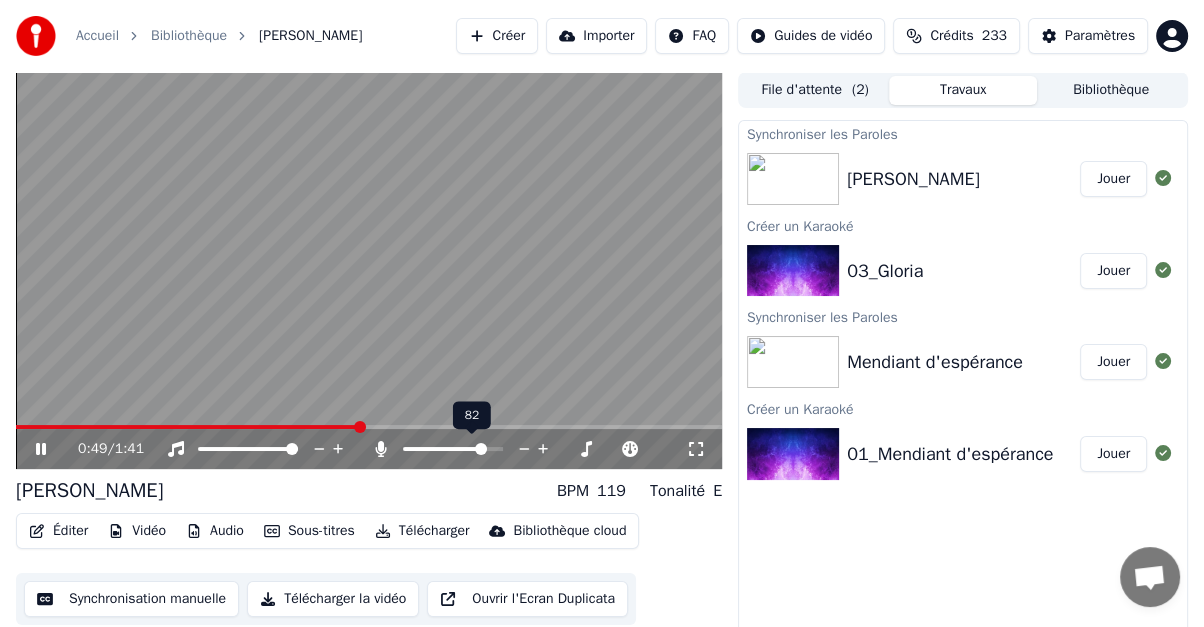 click 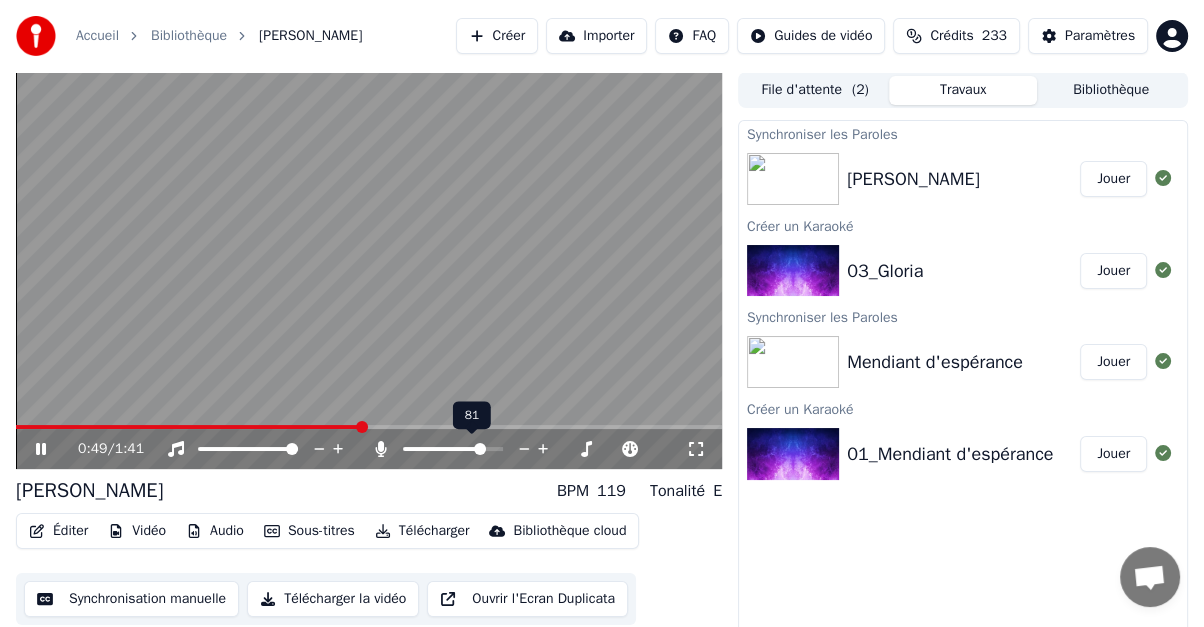 click 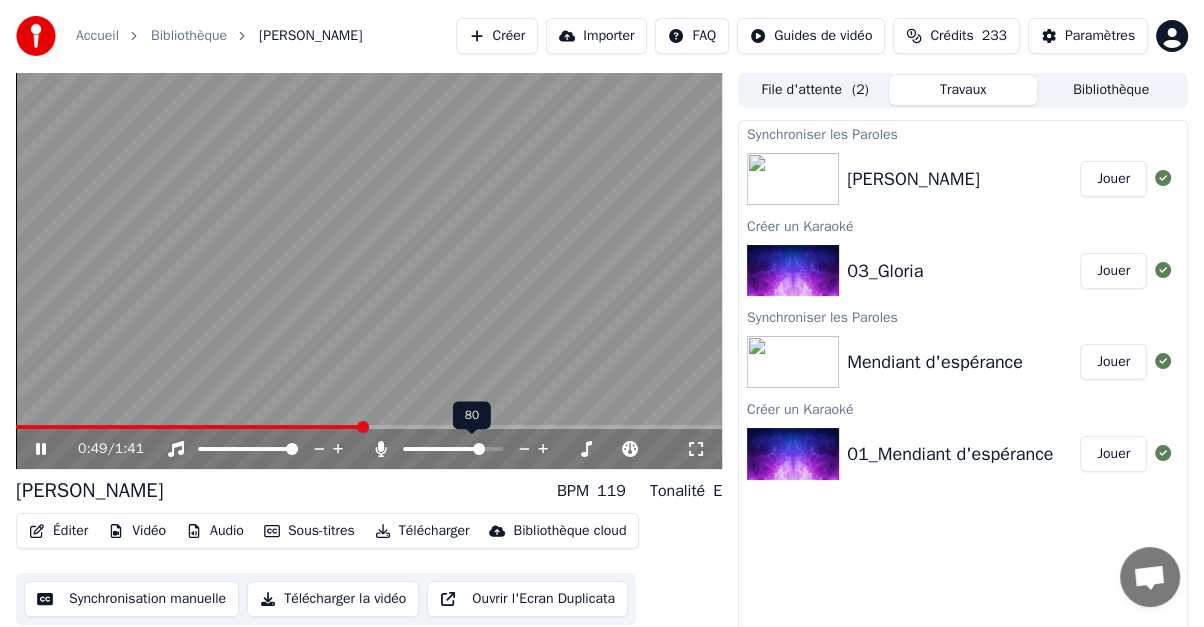 click 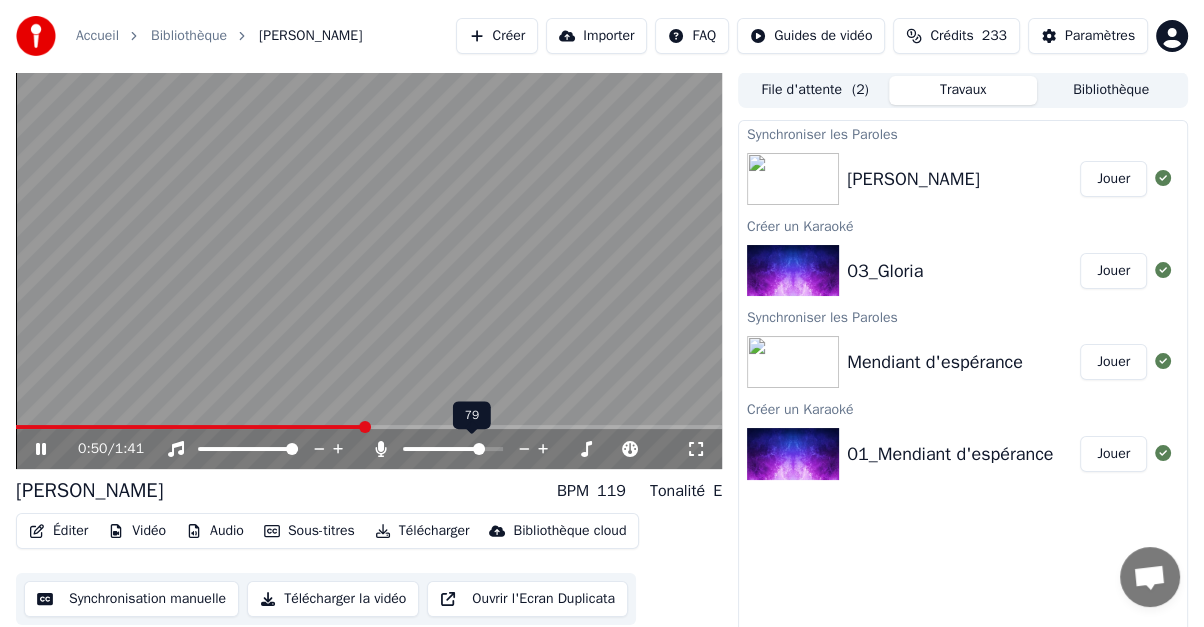 click 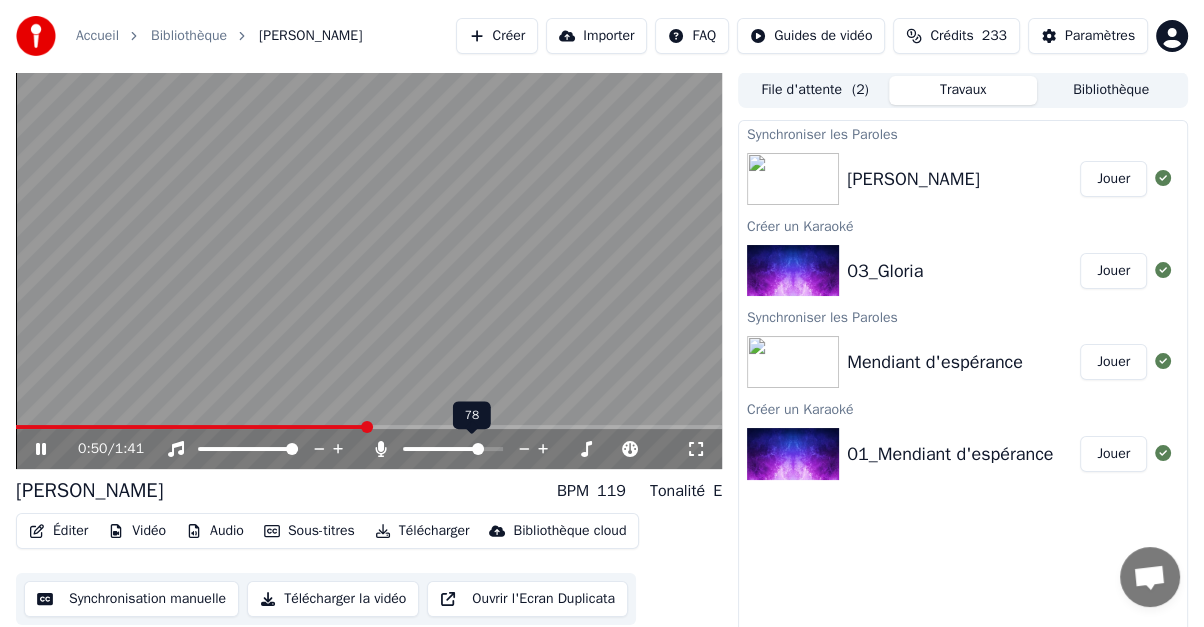 click 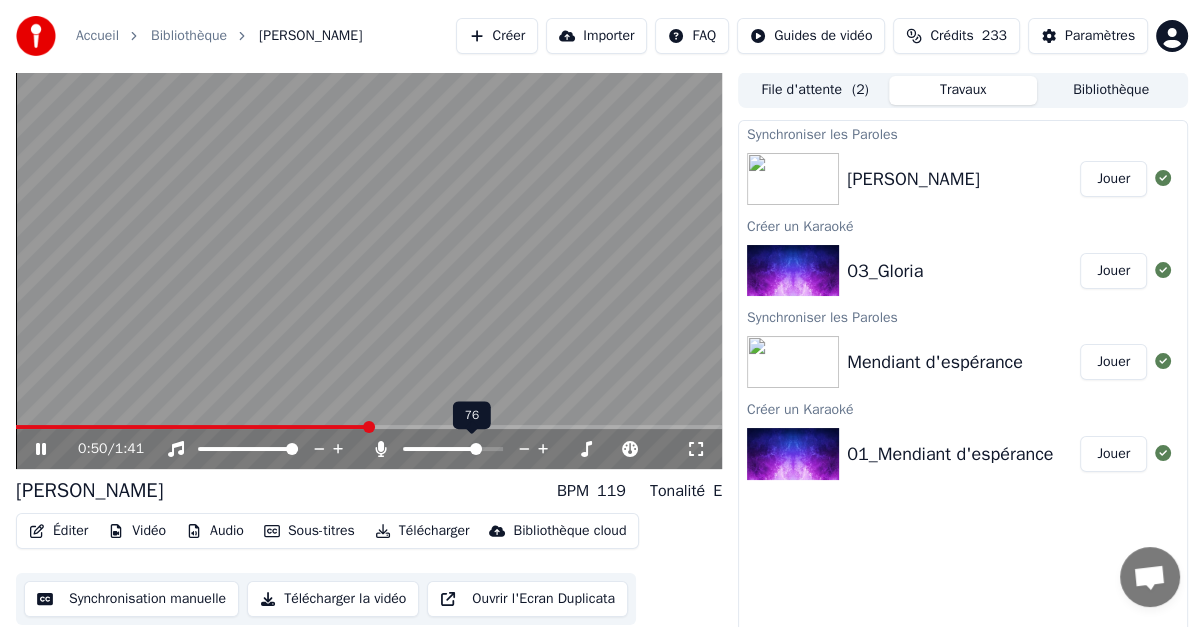 click 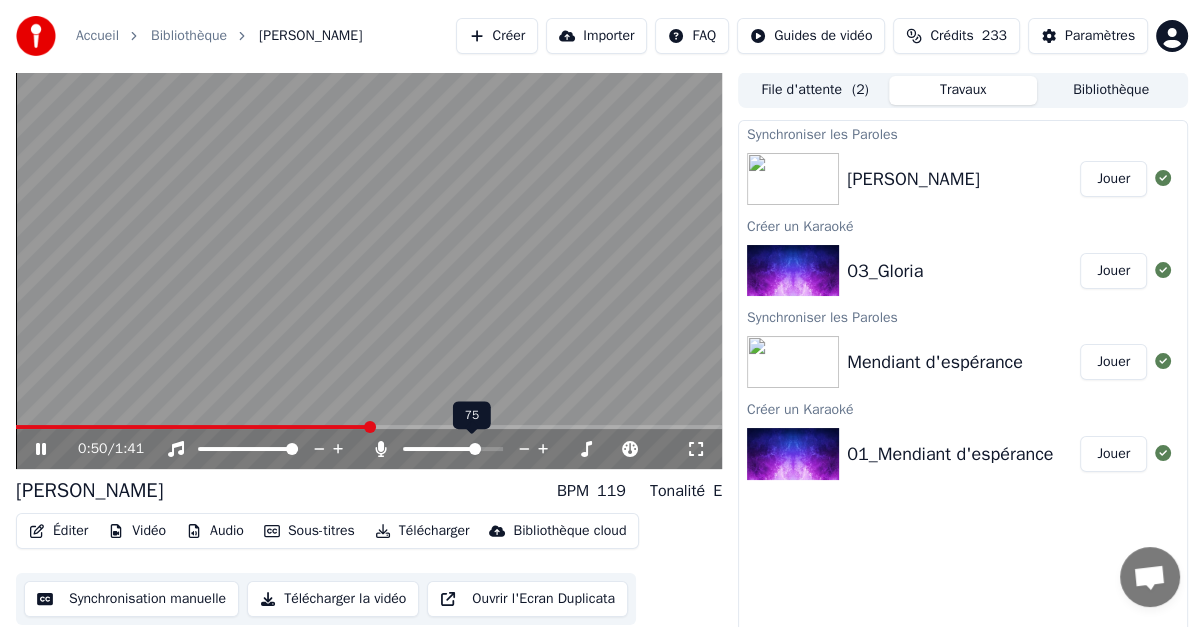 click 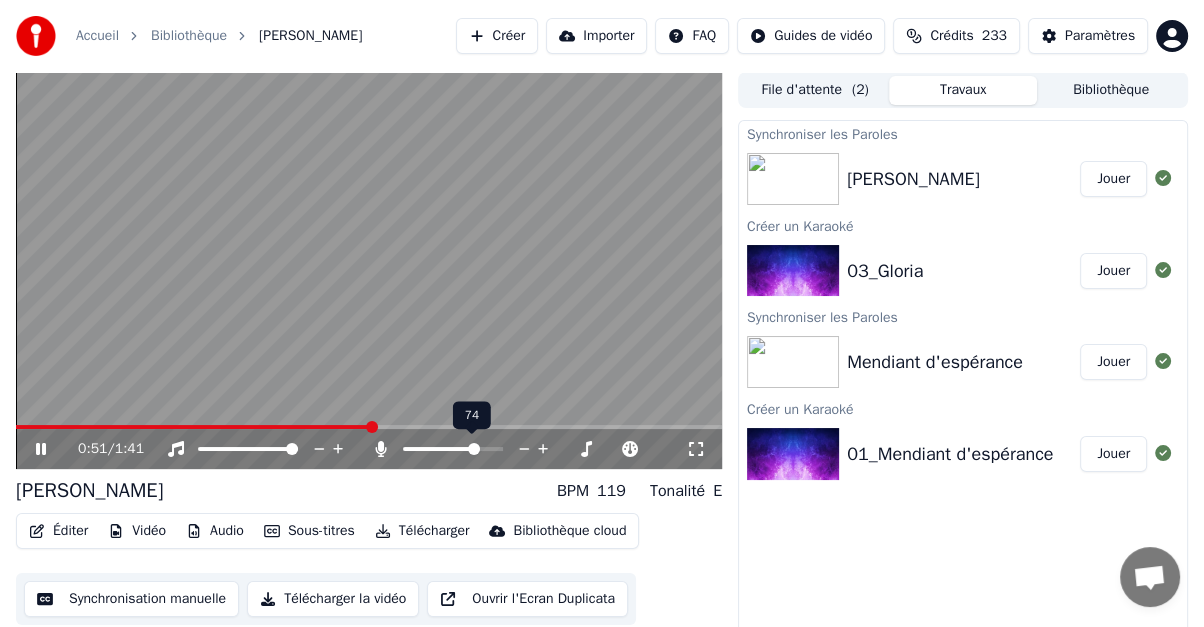 click 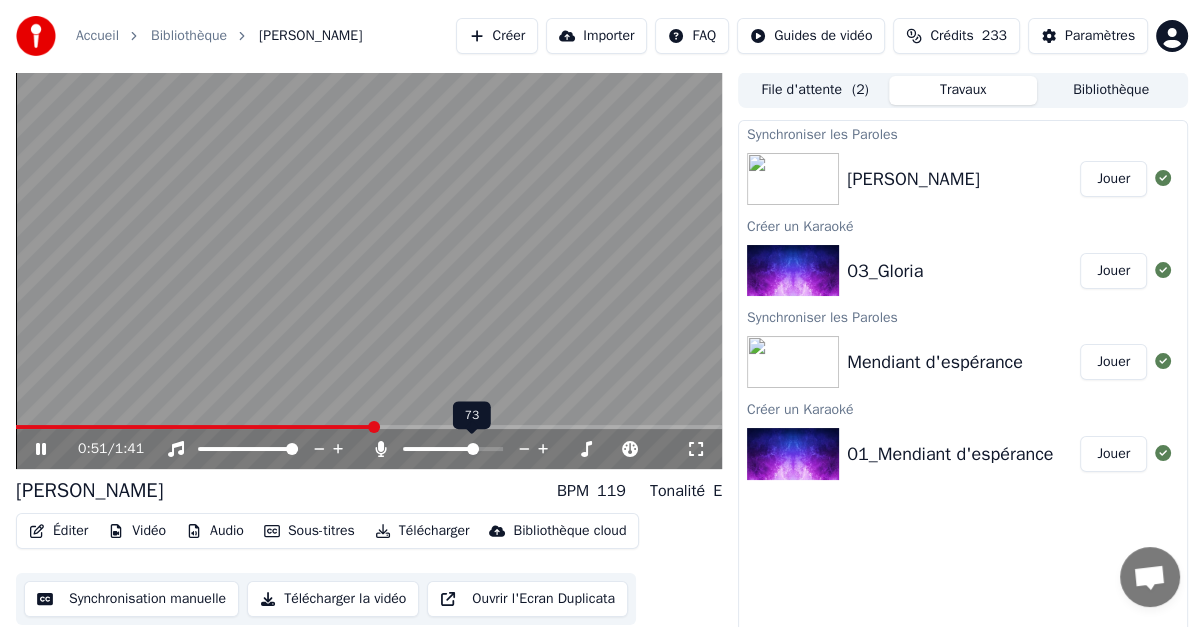 click 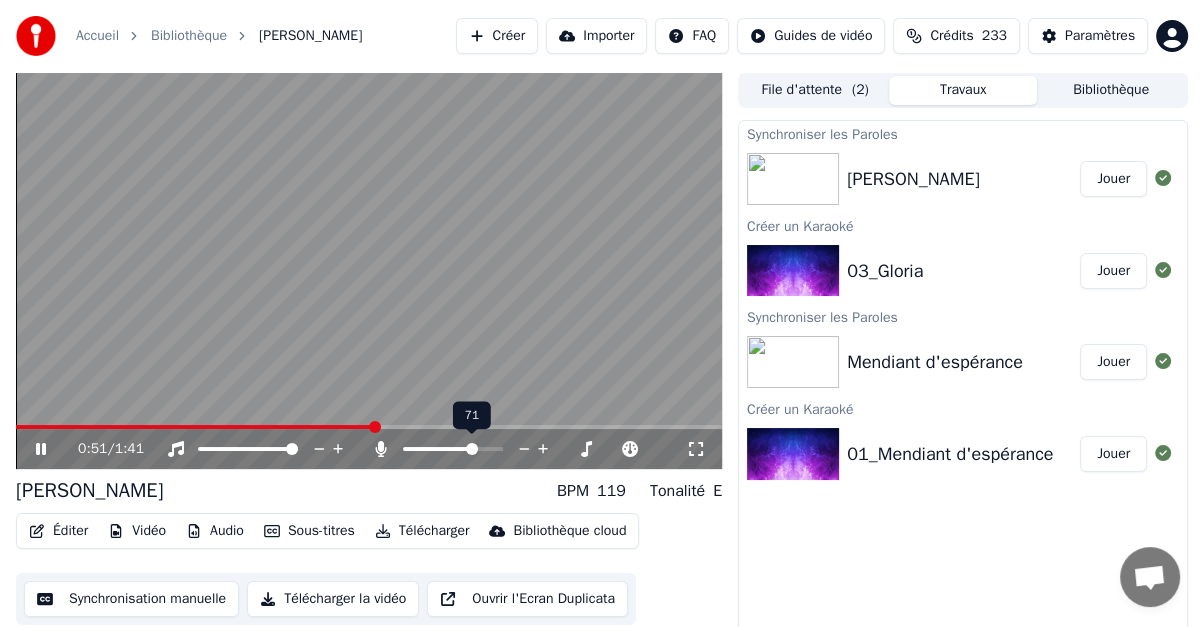 click 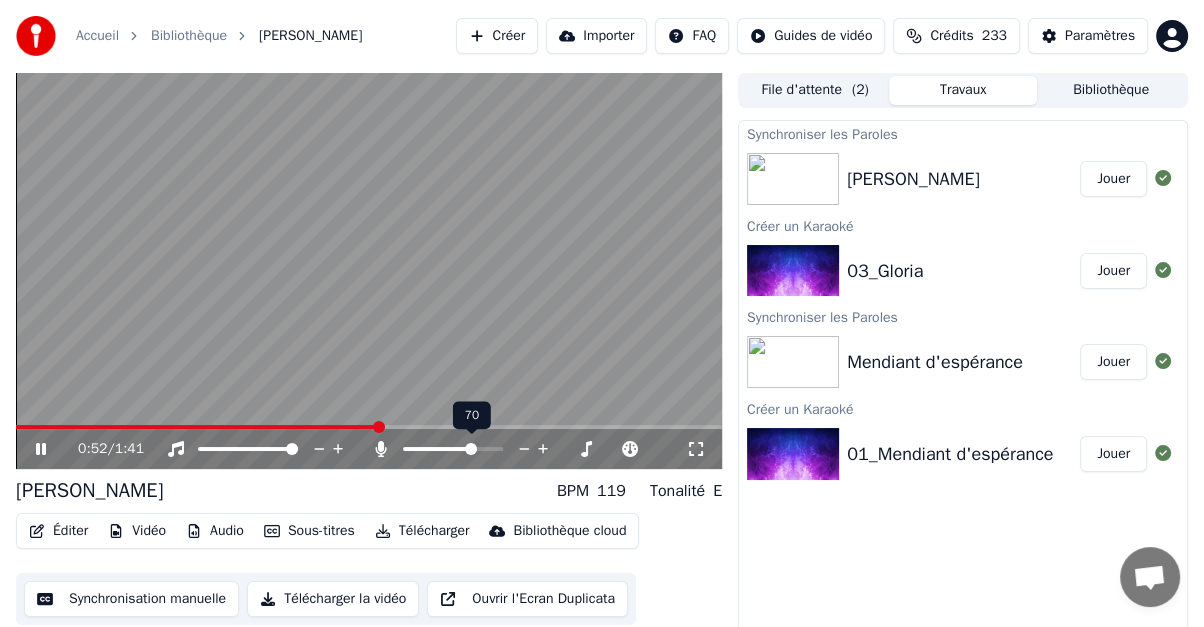 click 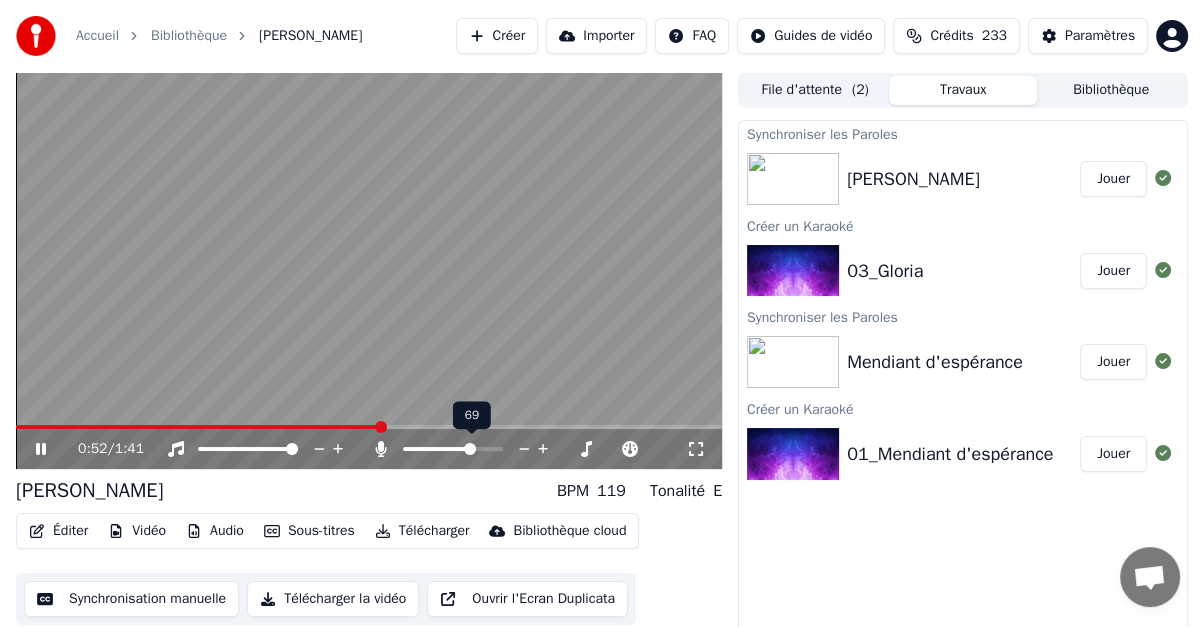 click 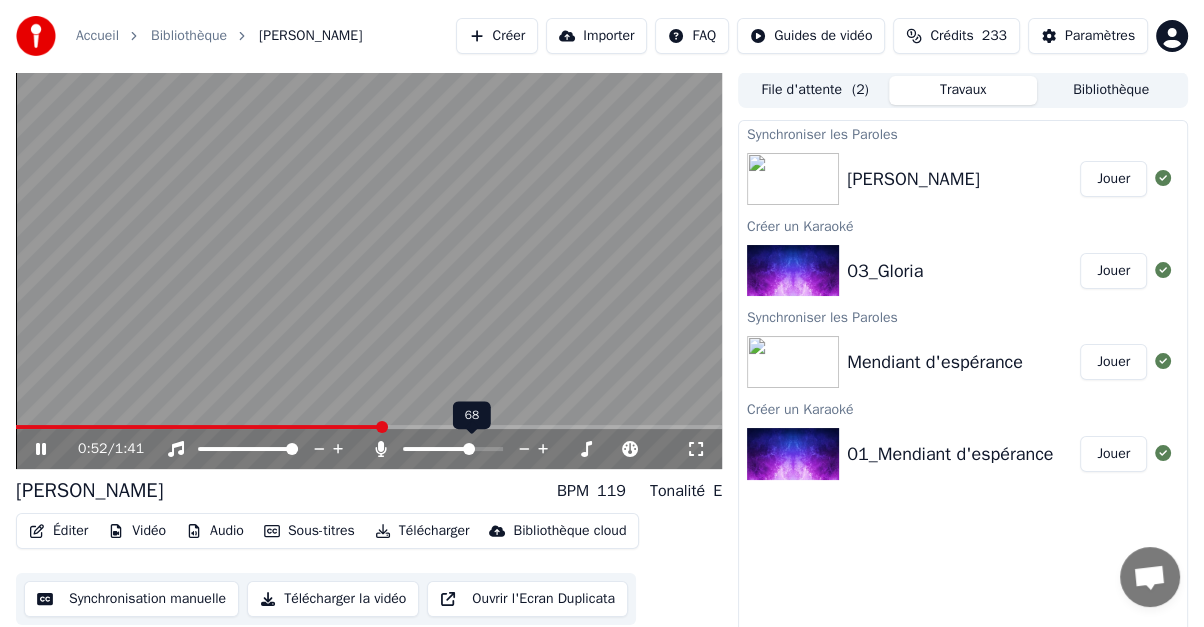 click 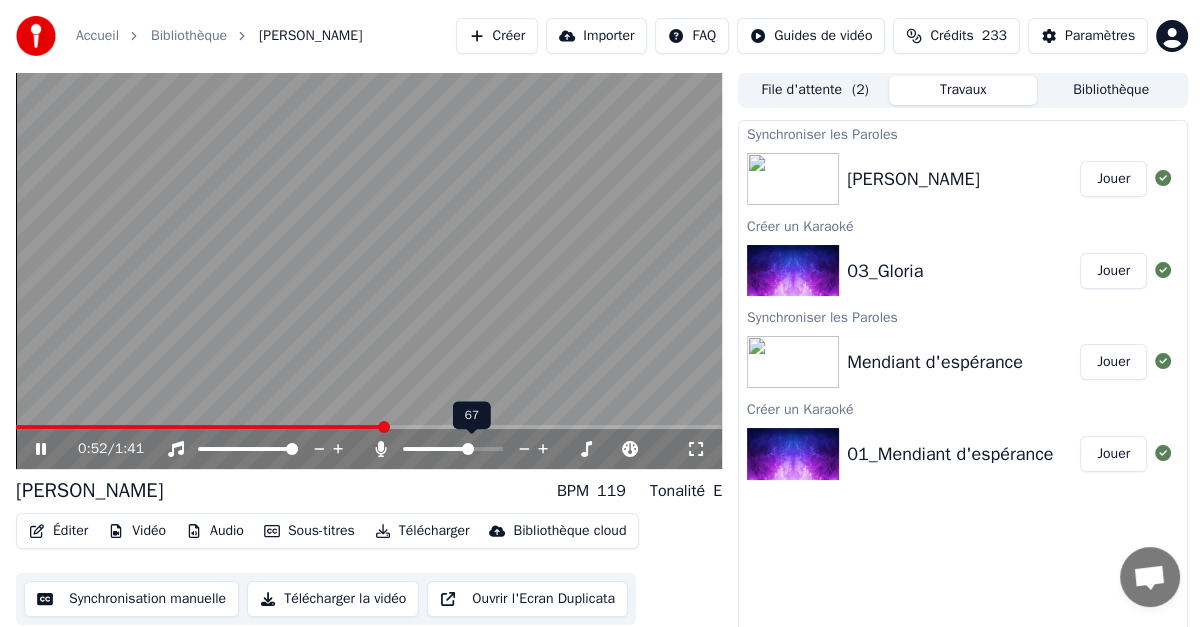 click 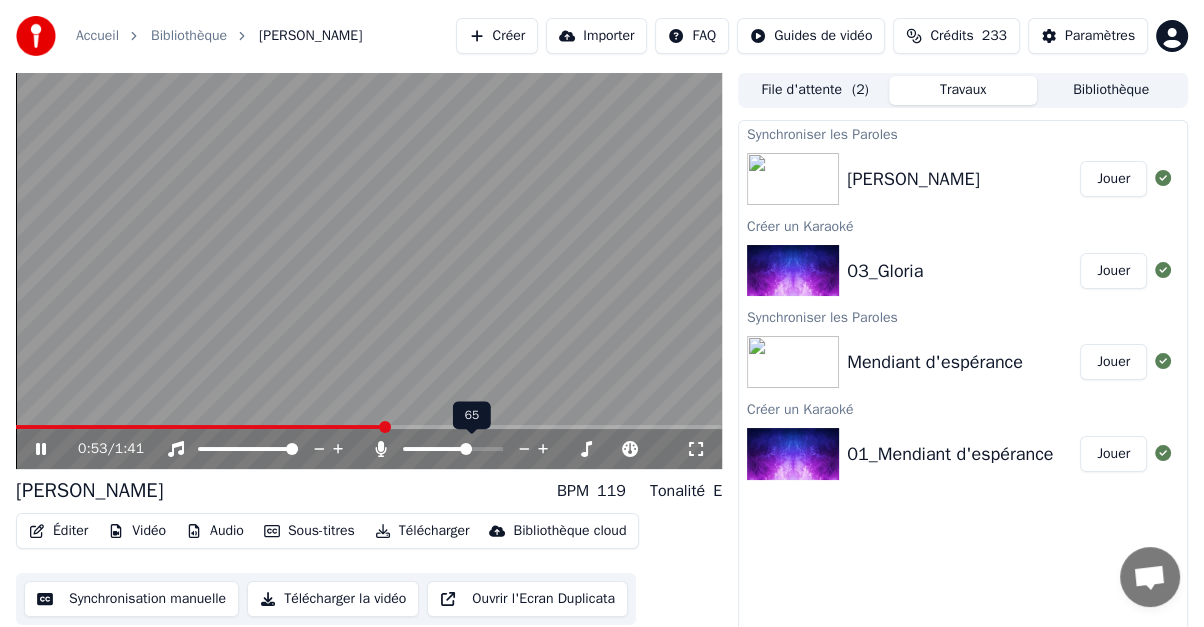 click 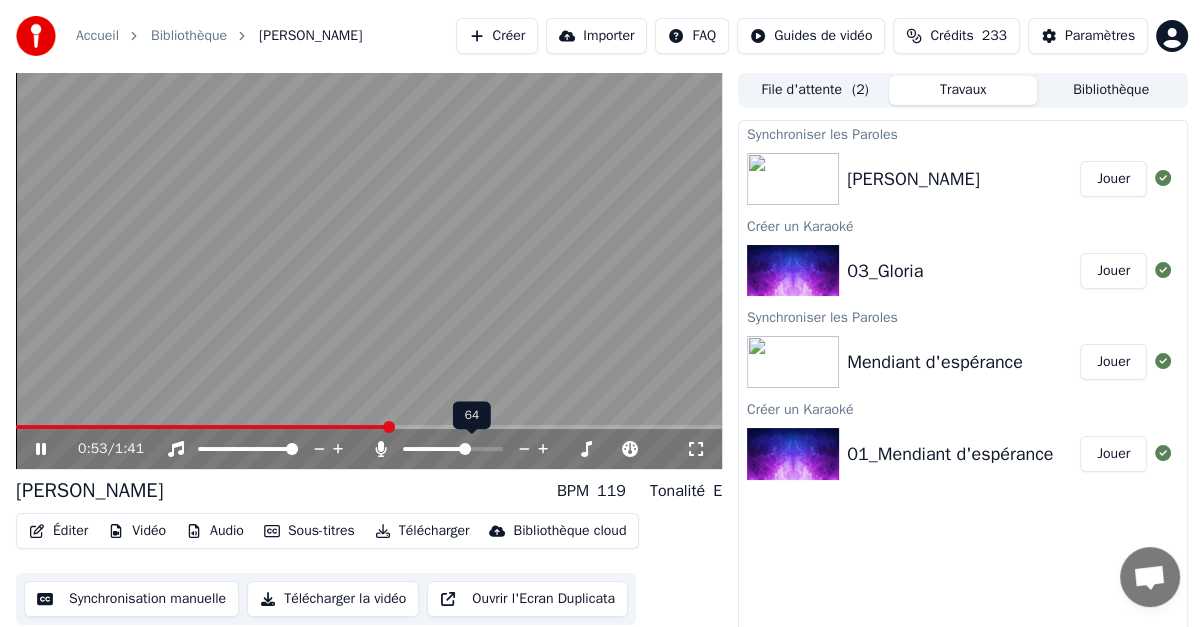click 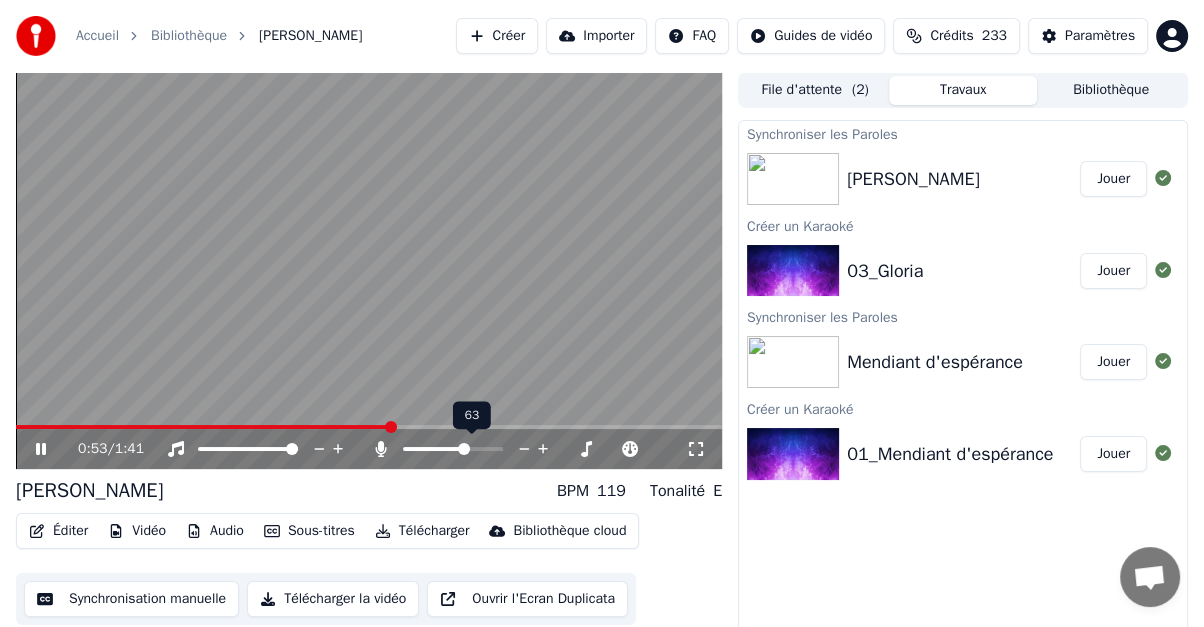 click 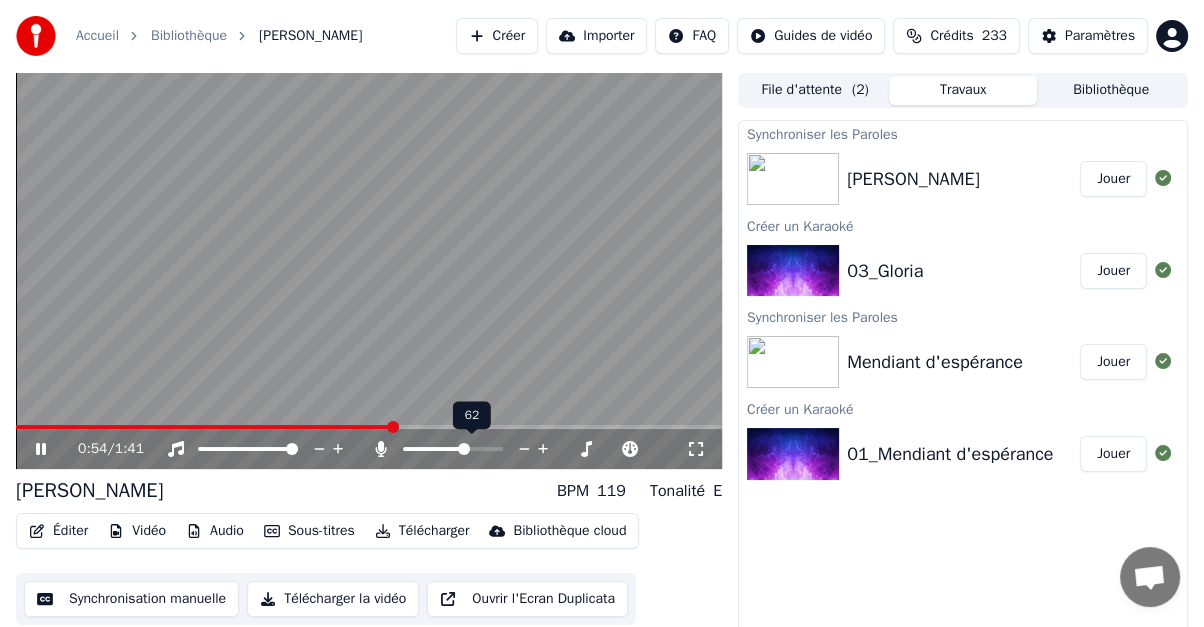 click 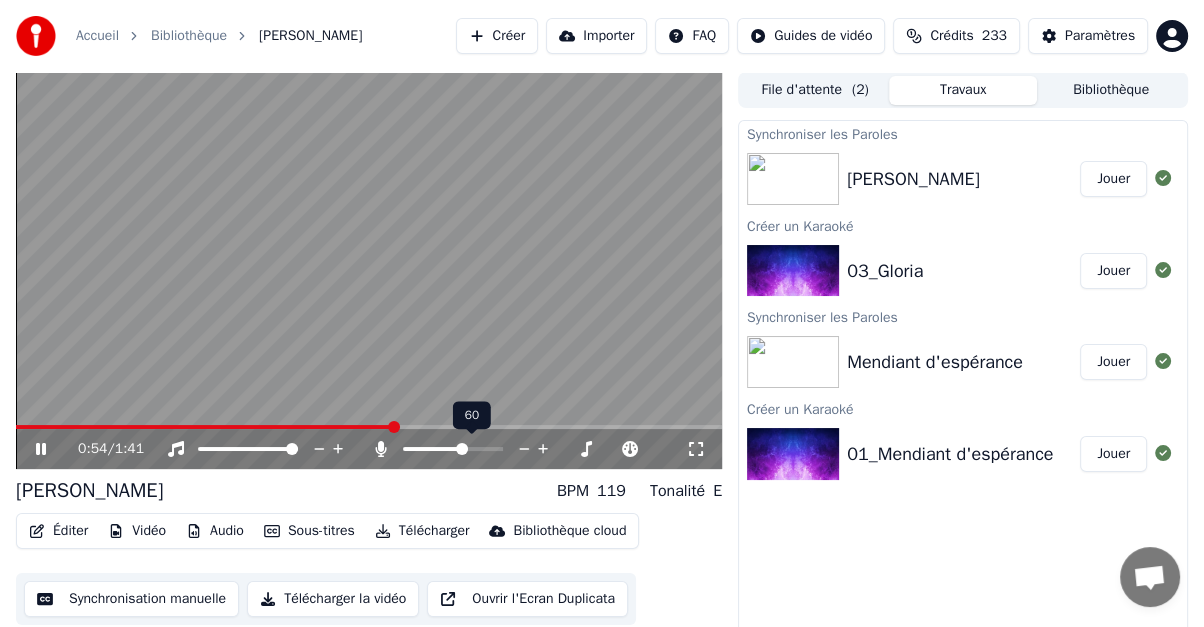 click 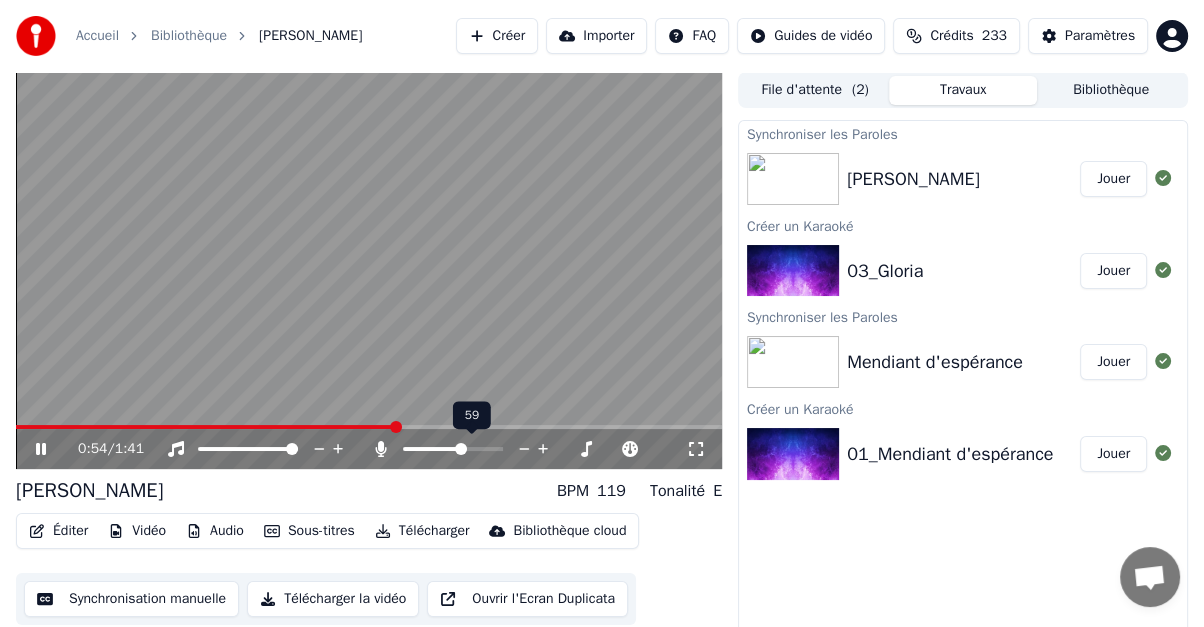 click 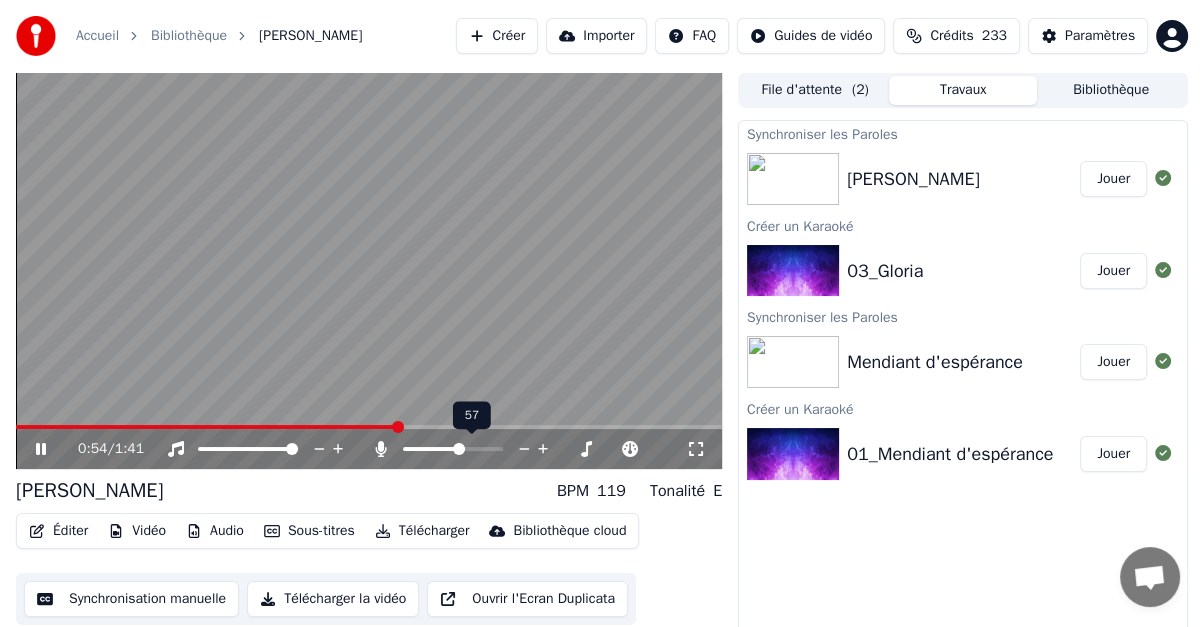 click 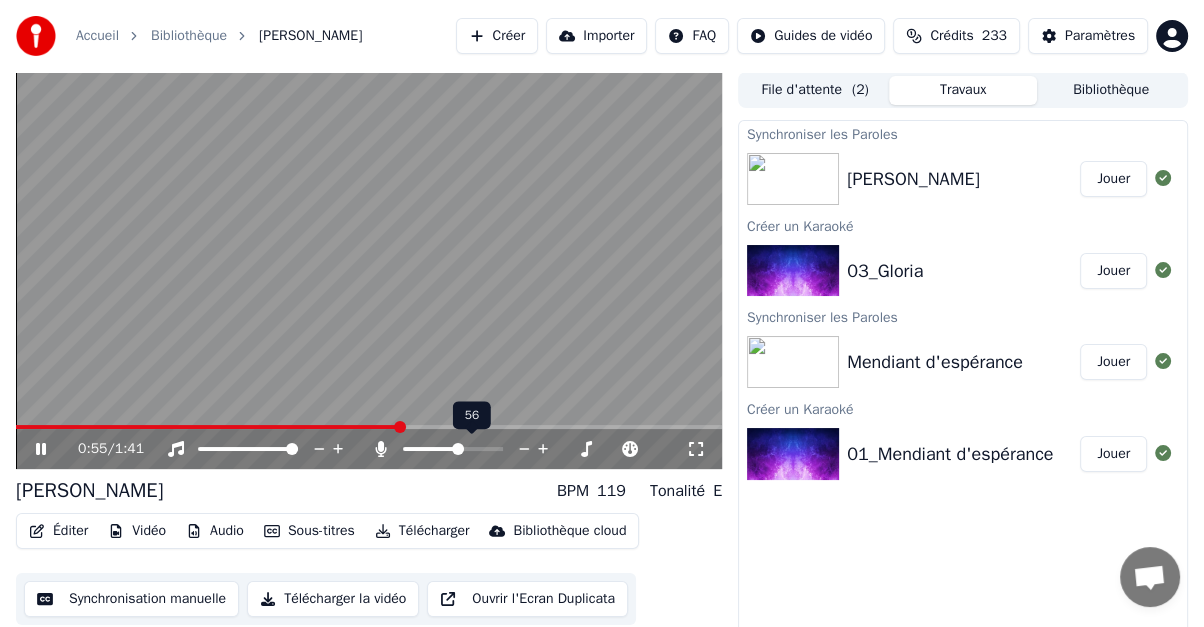 click 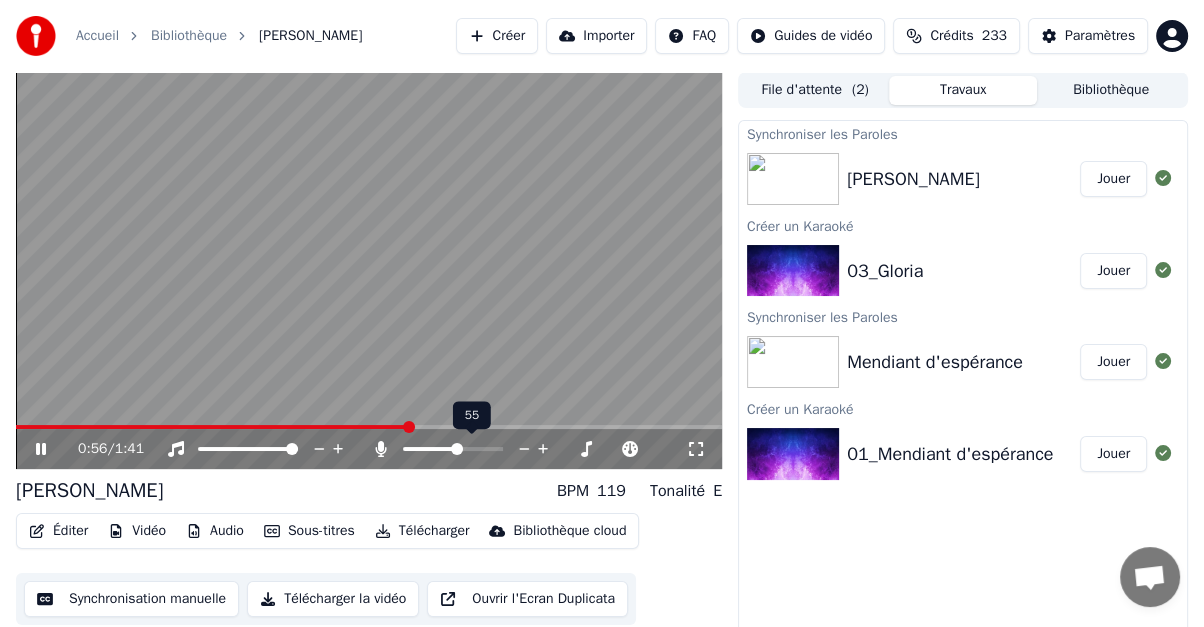 click 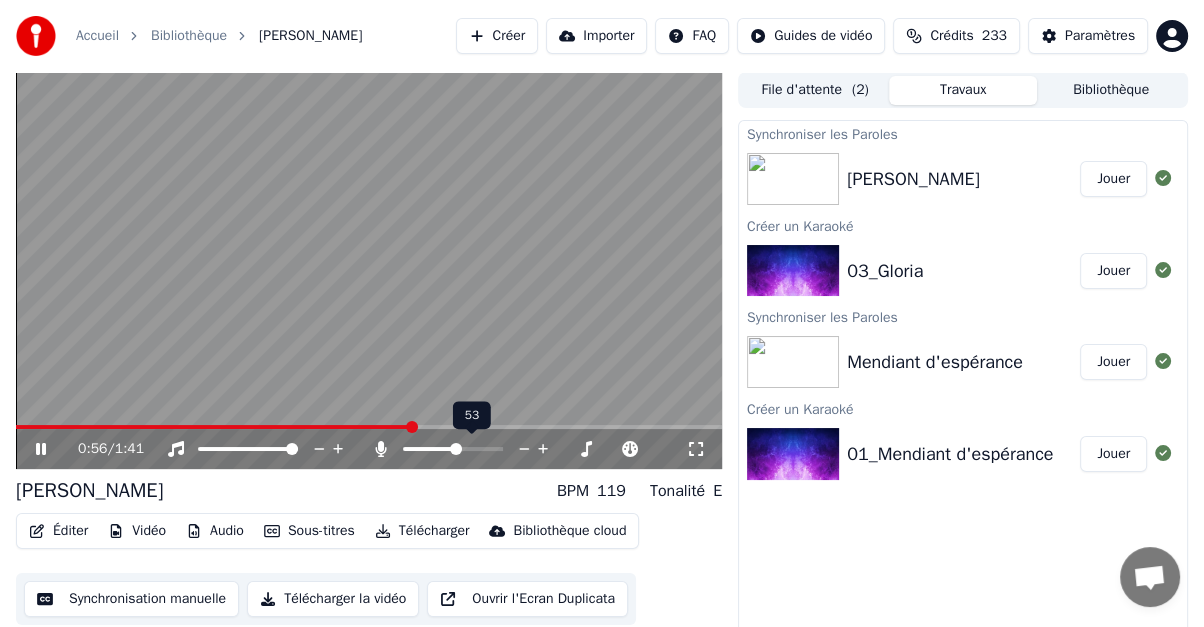 click 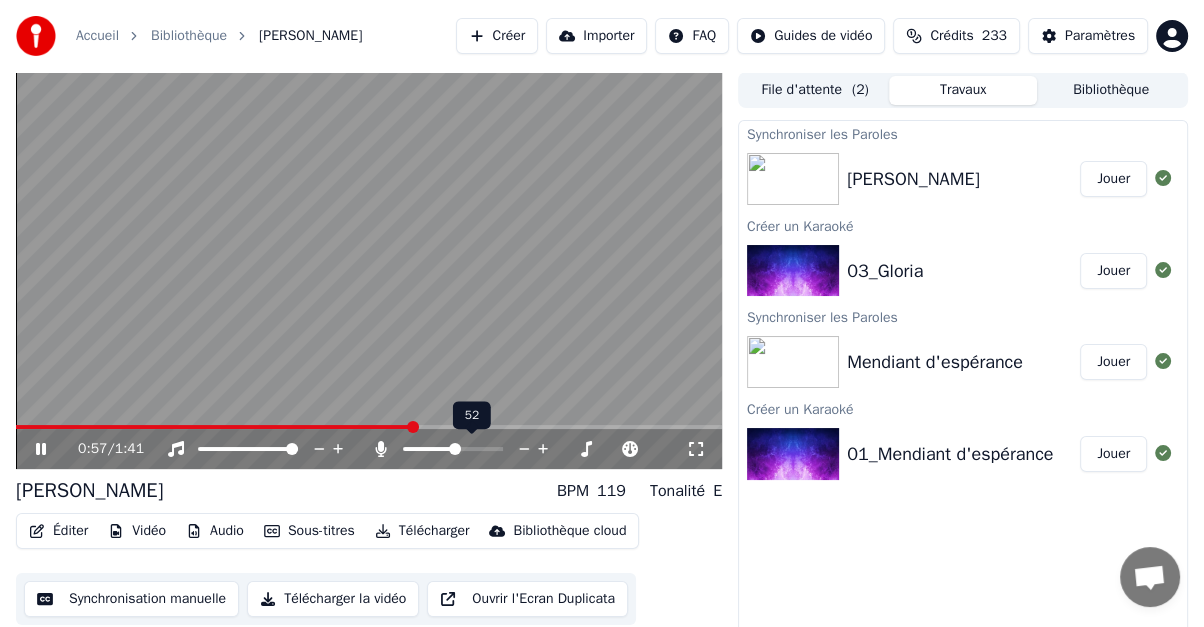 click 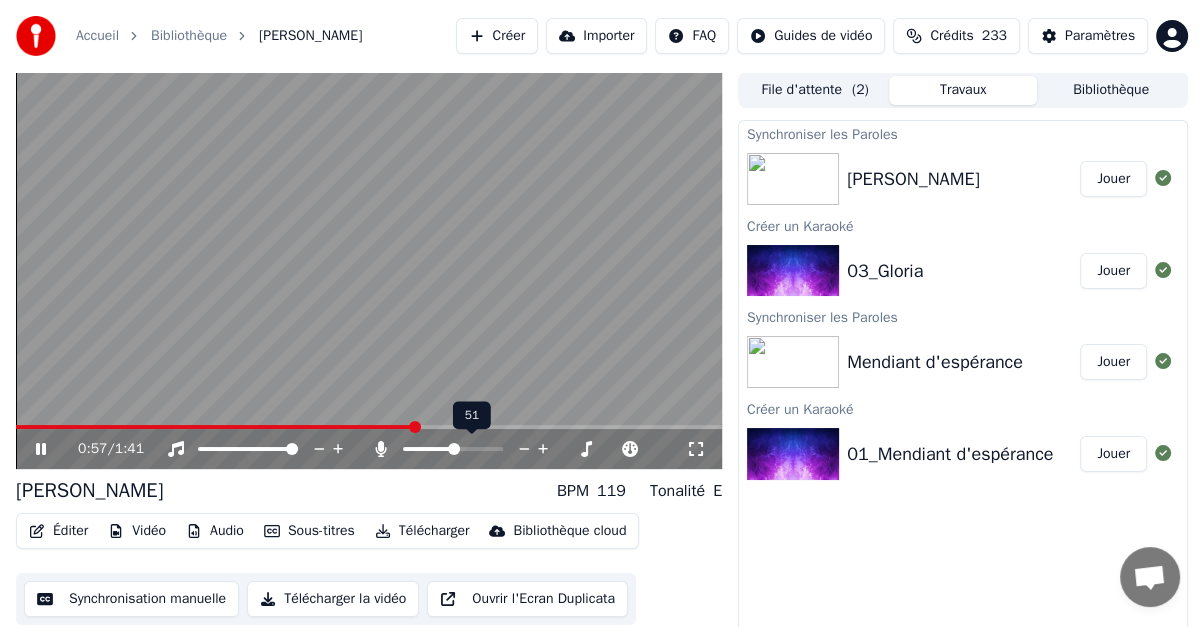 click 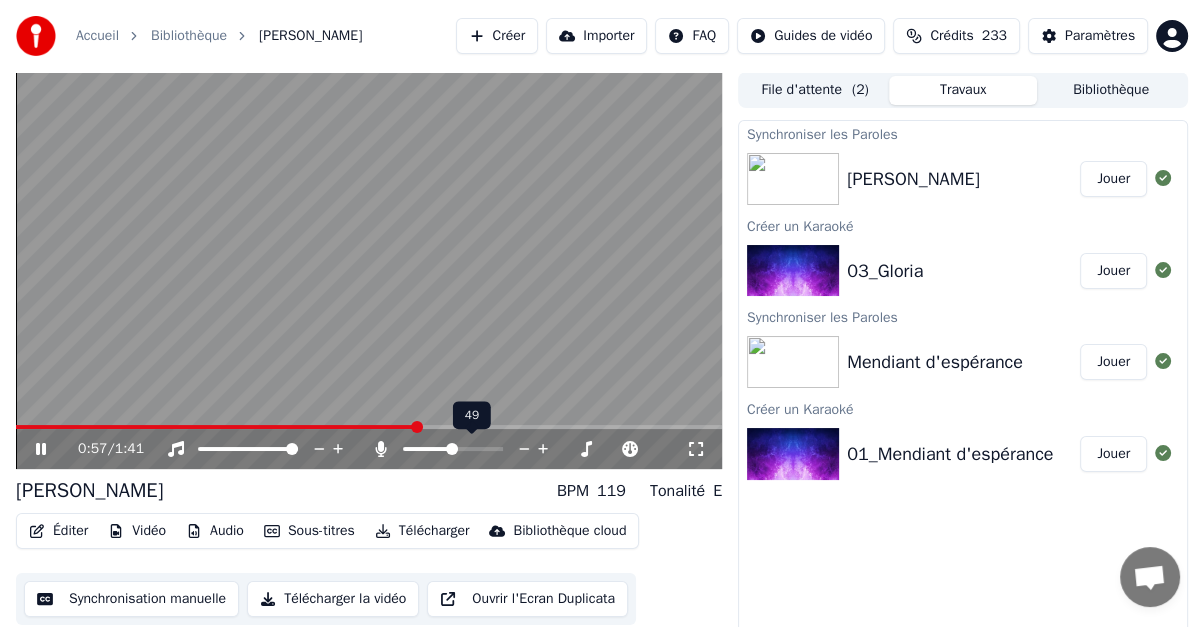click 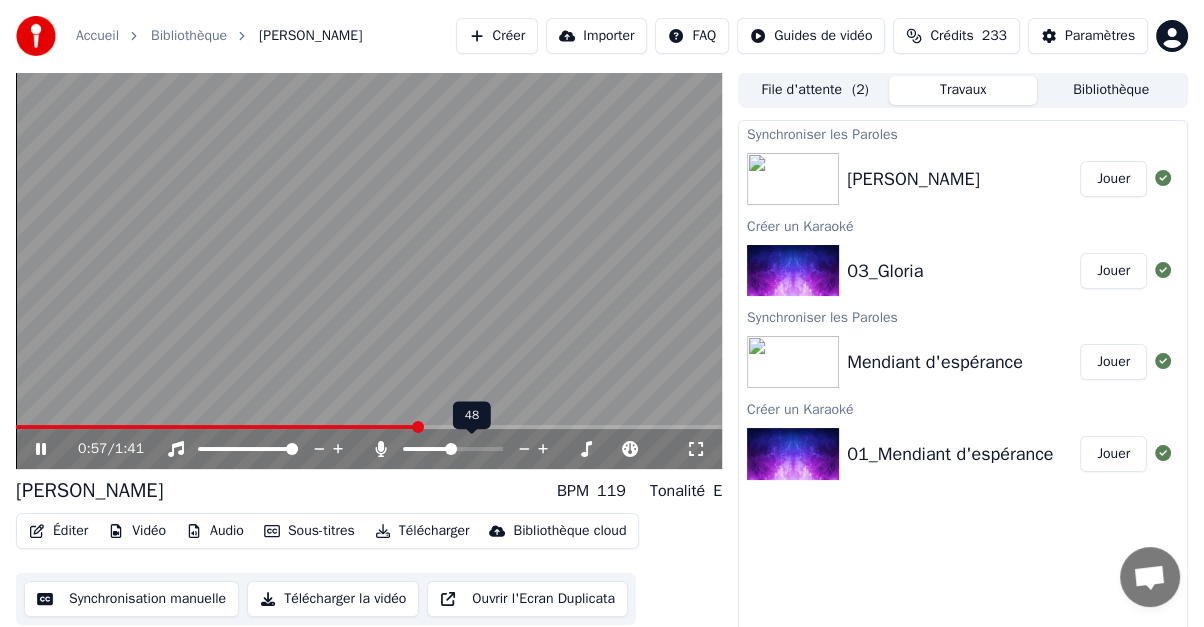click 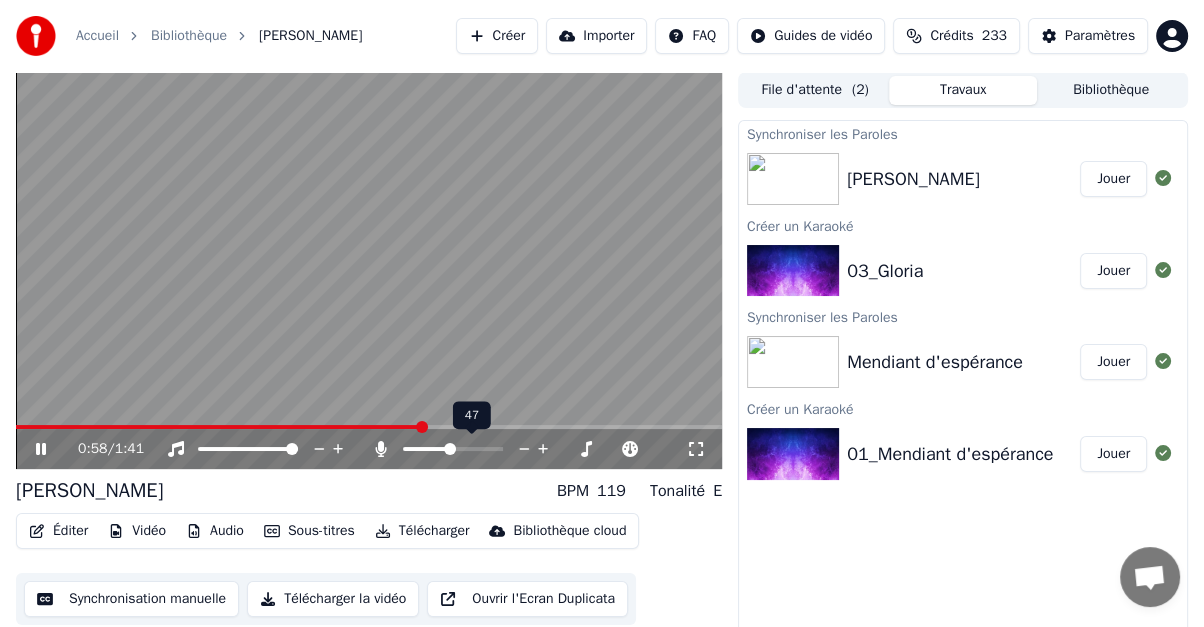 click 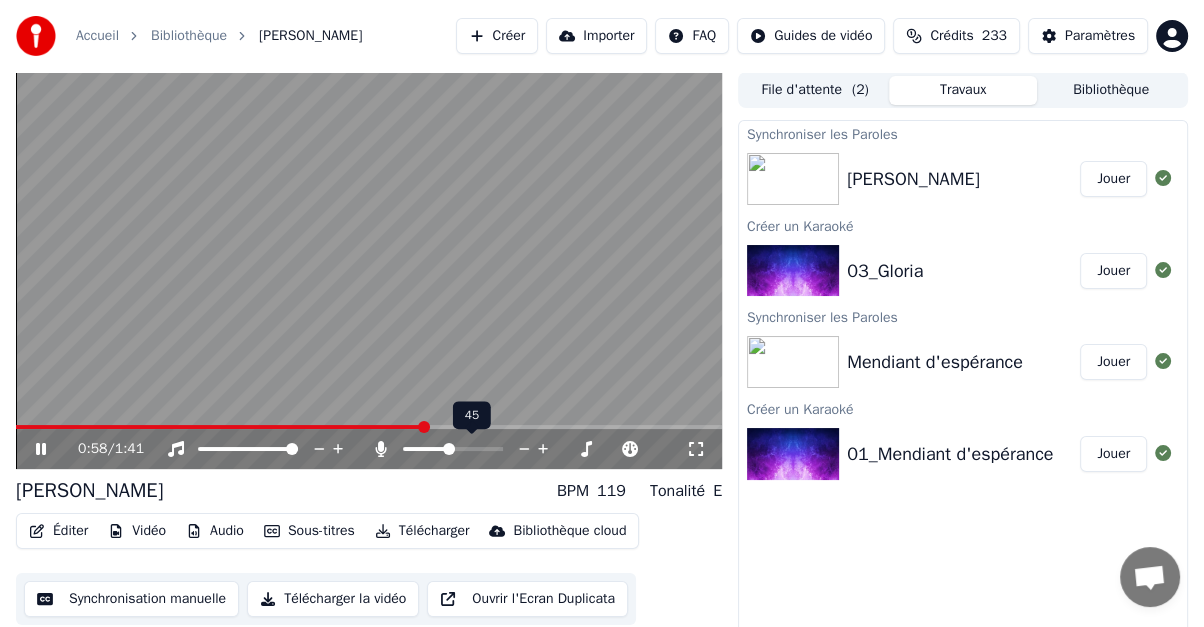 click 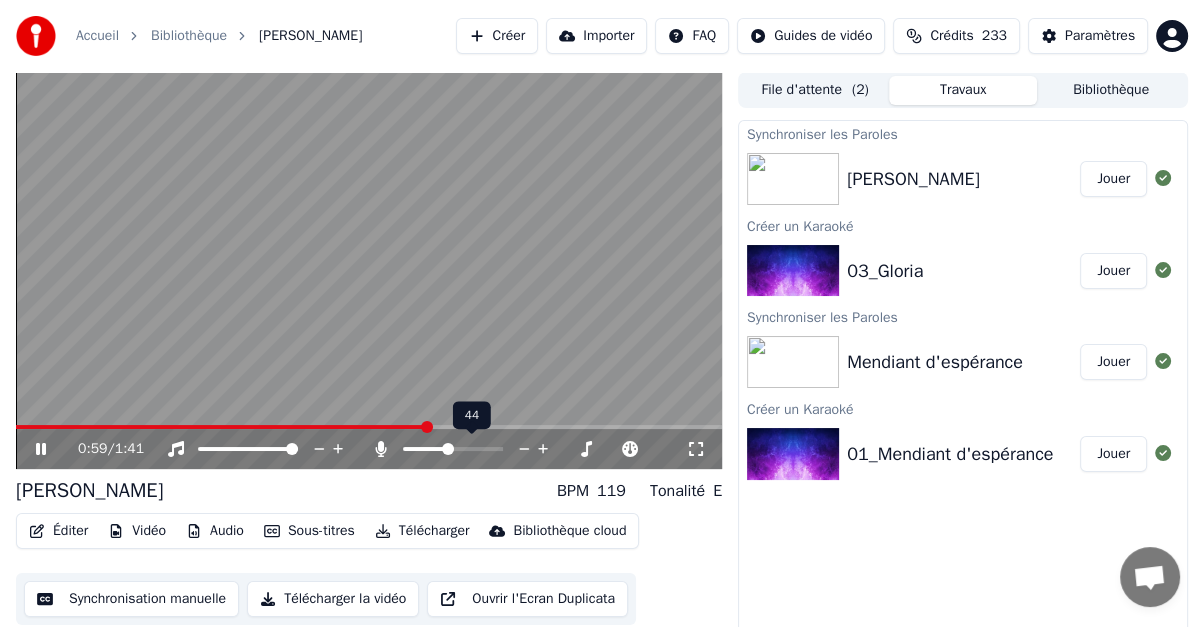 click 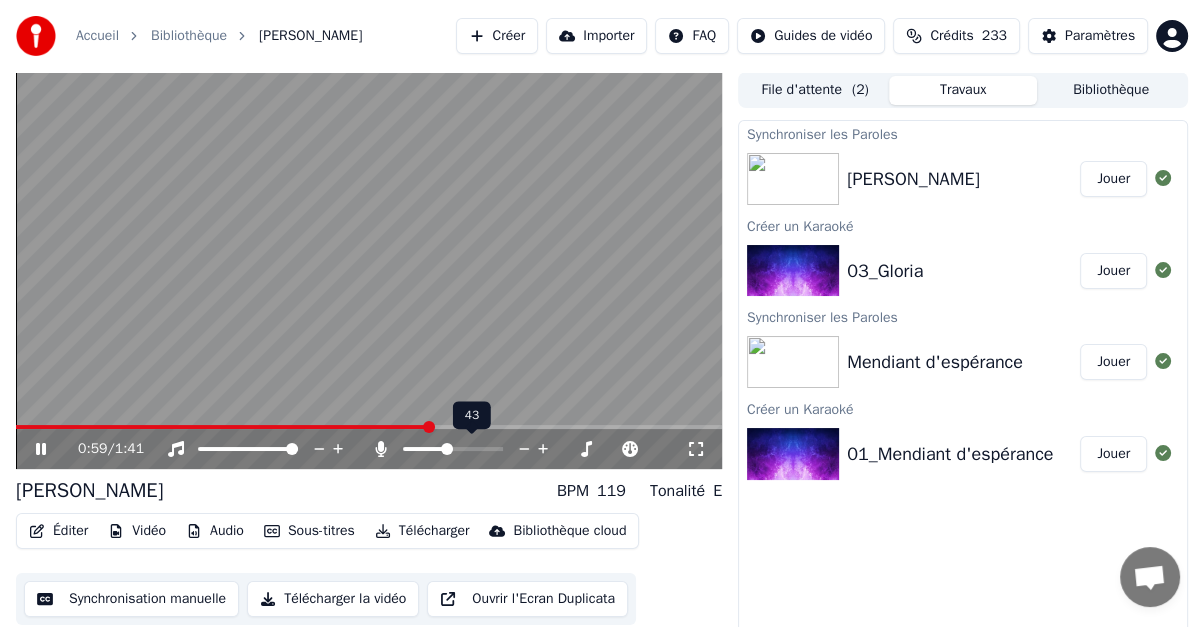 click 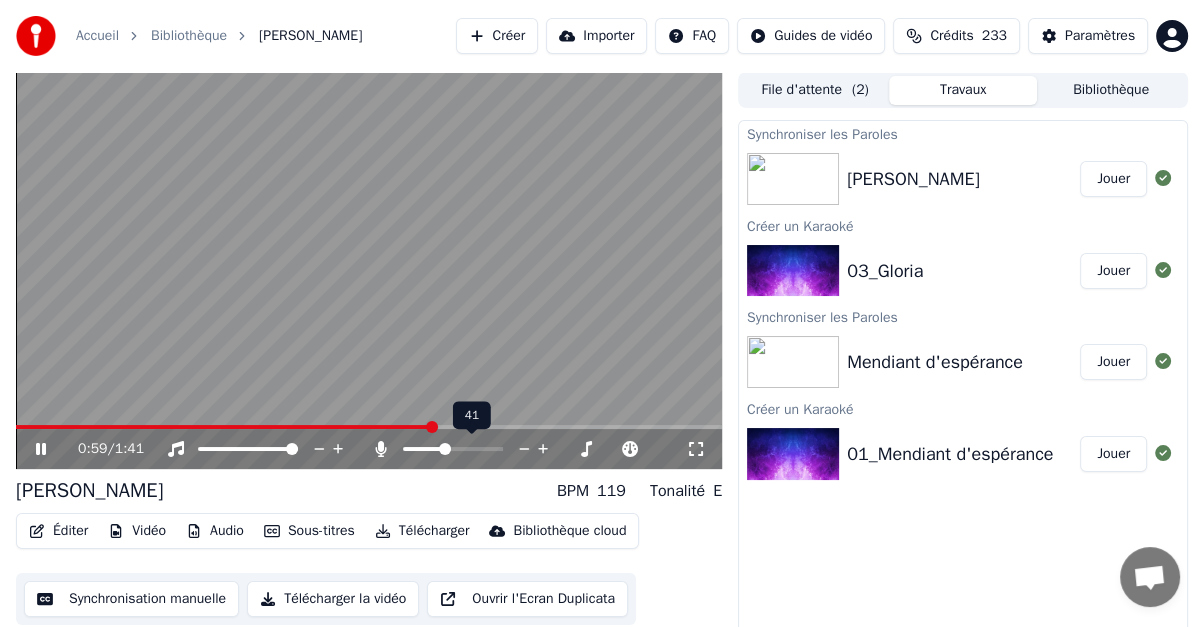 click 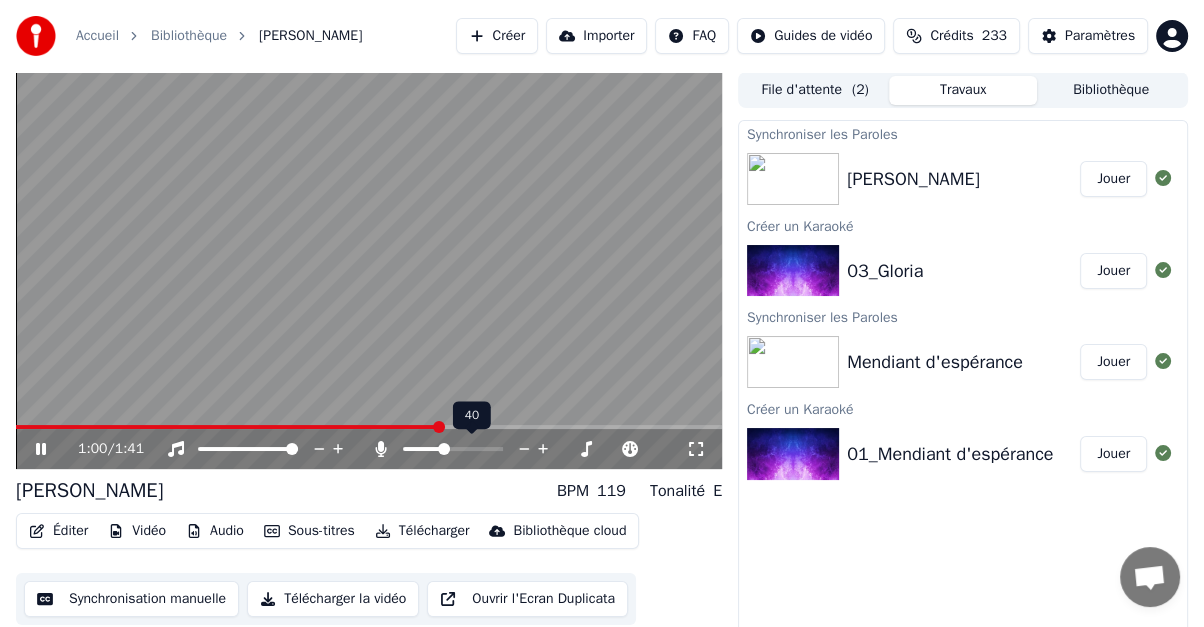 click 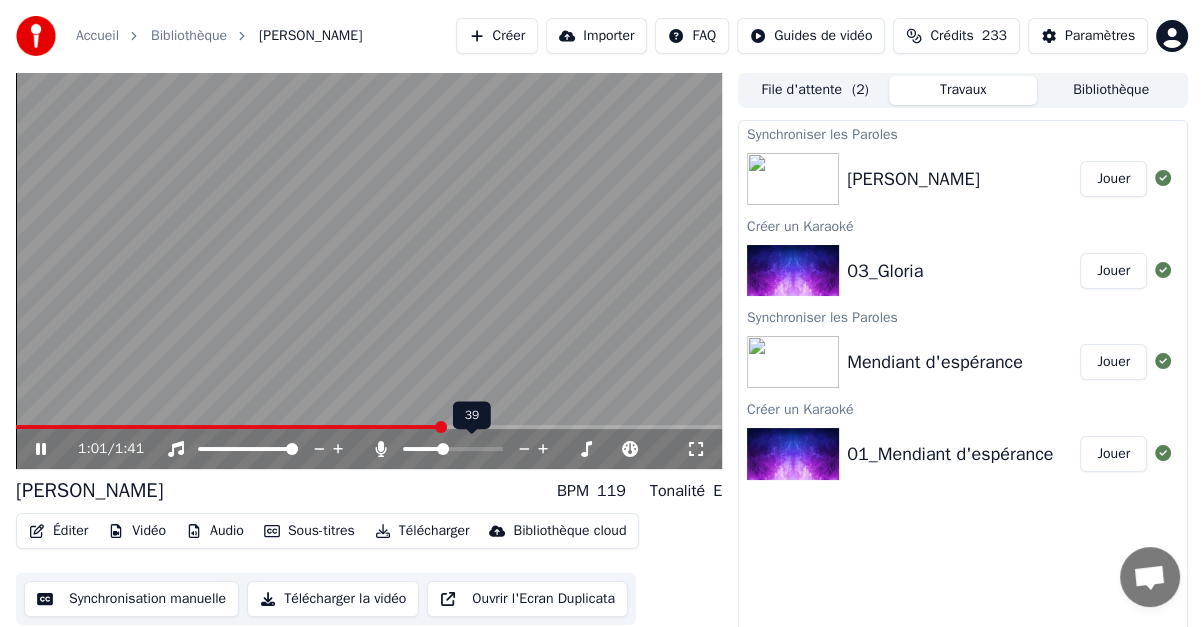click 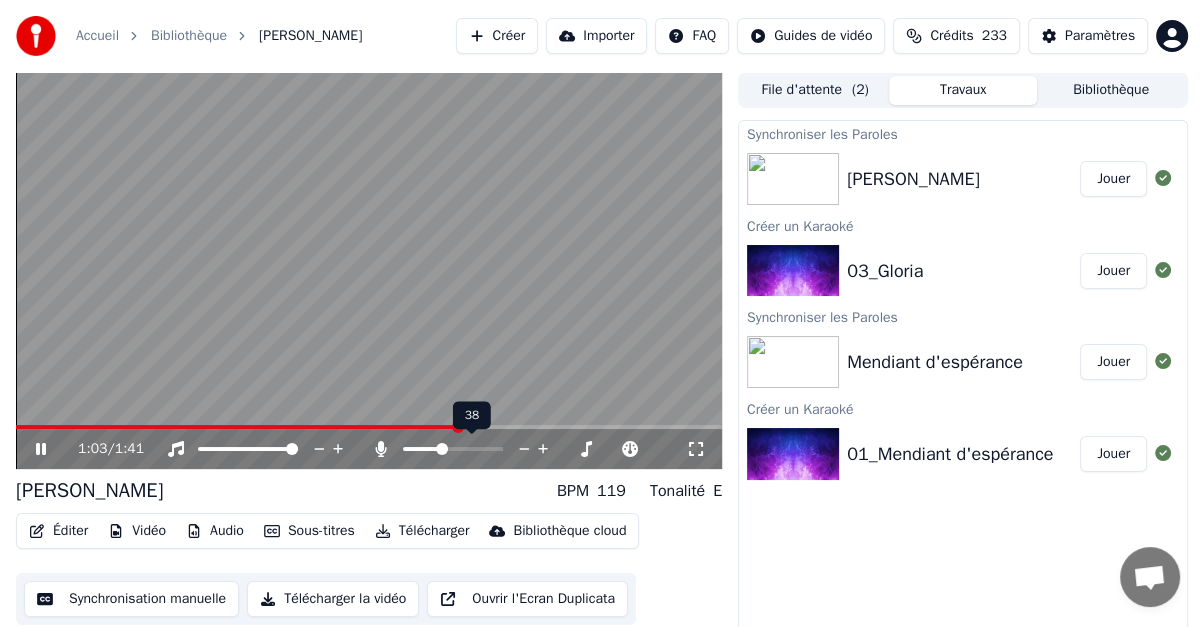click 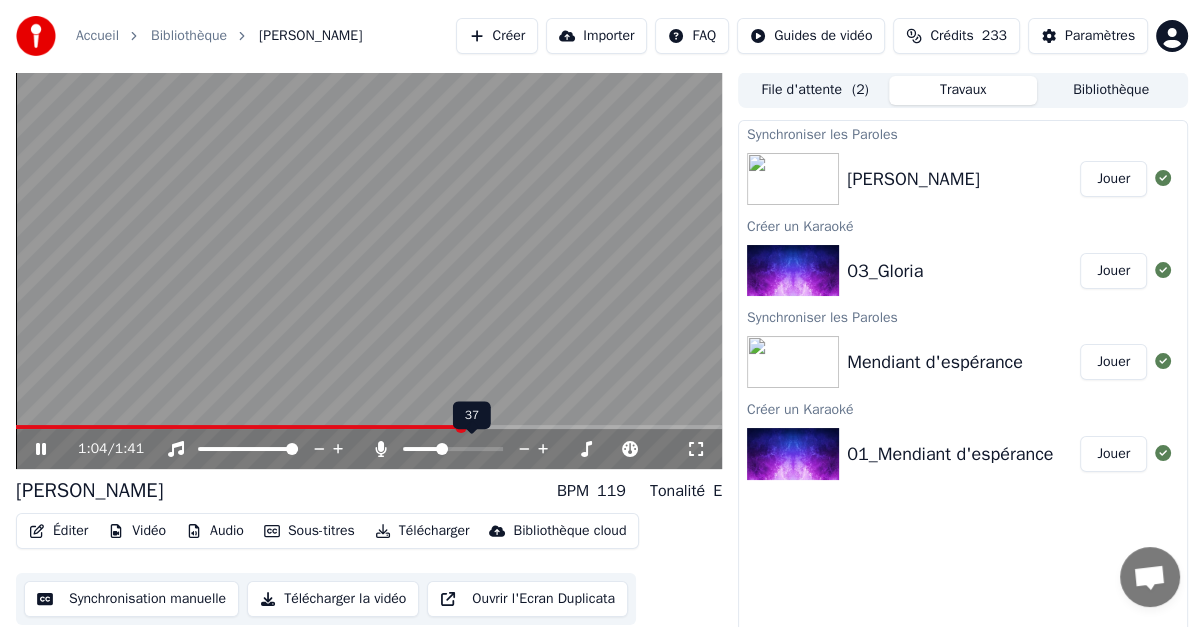 click 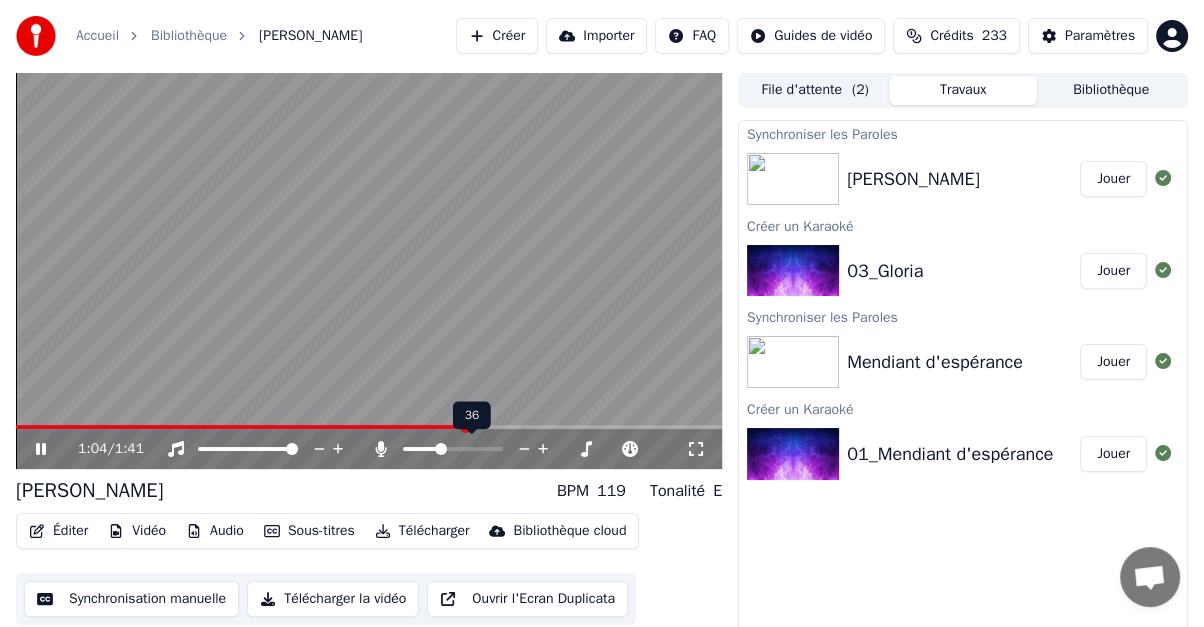 click 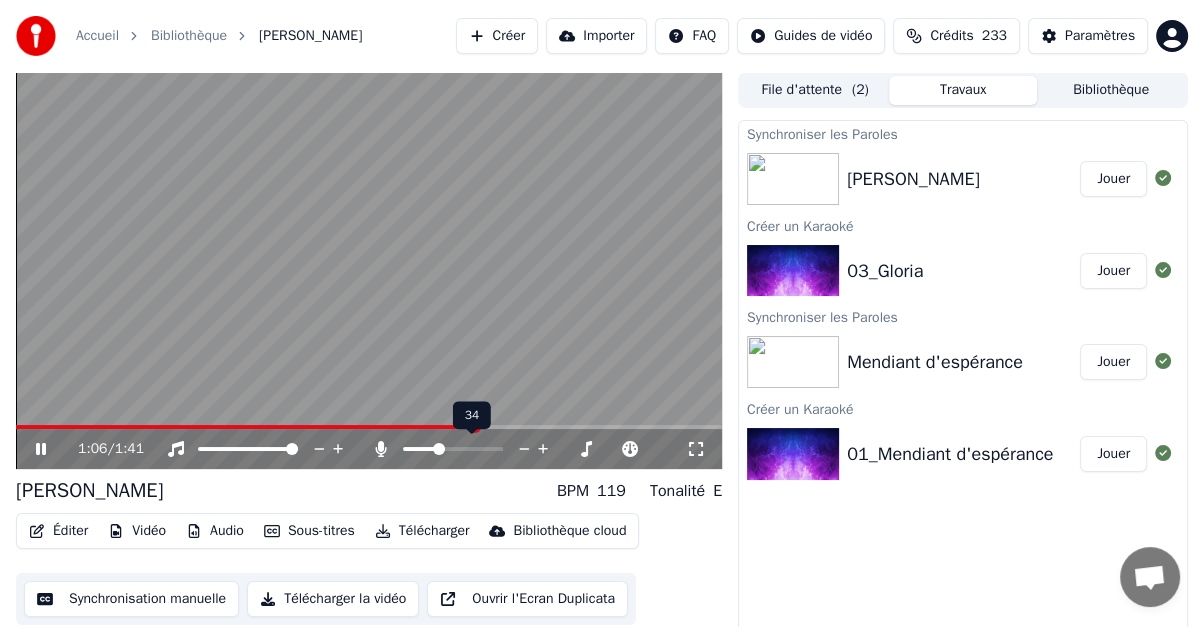 click 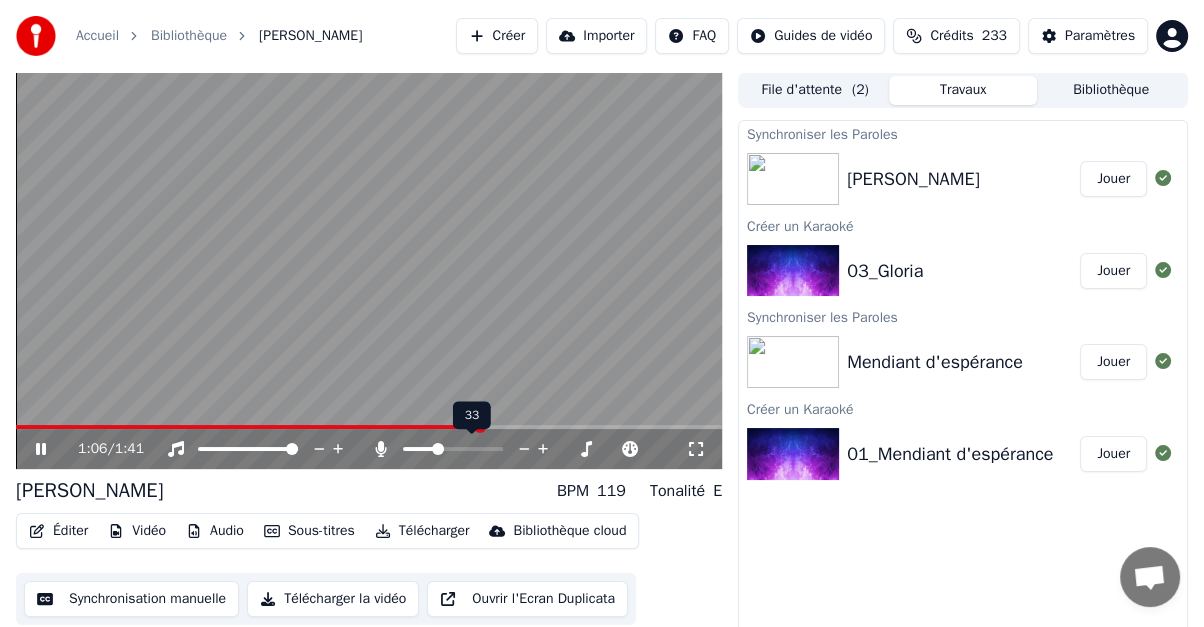 click 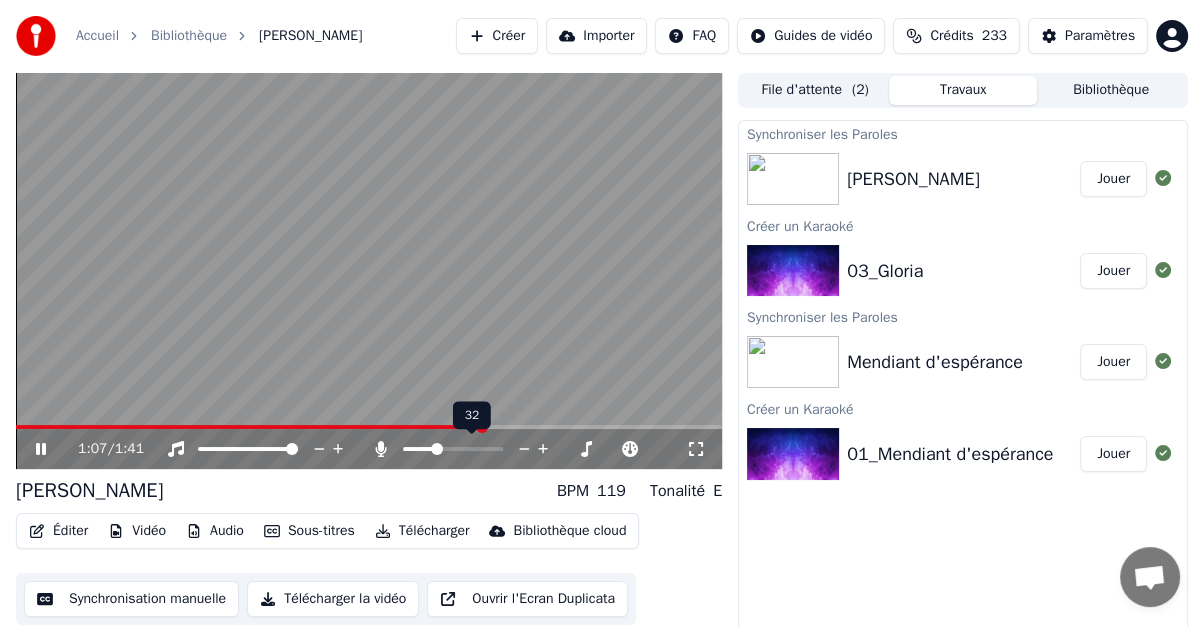 click 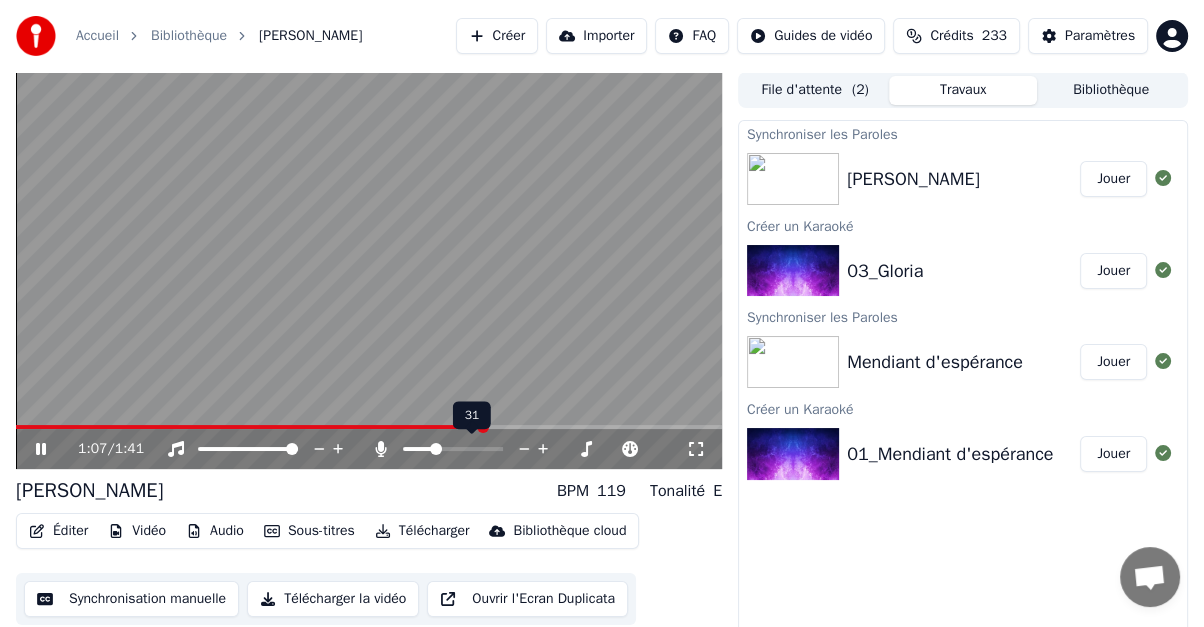 click 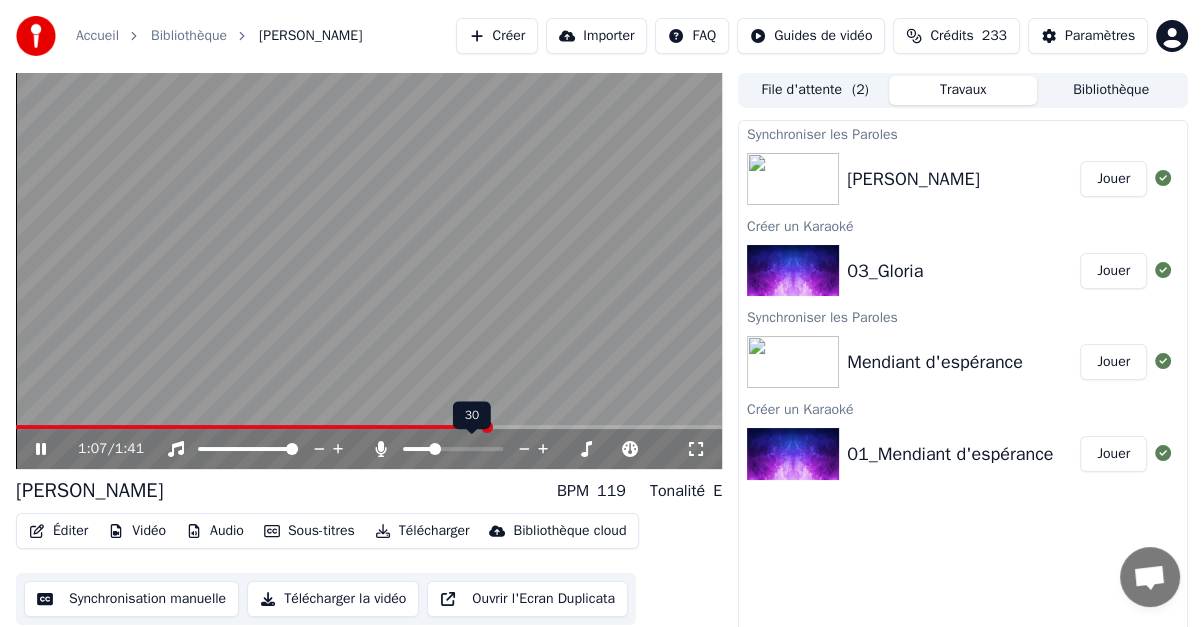 click 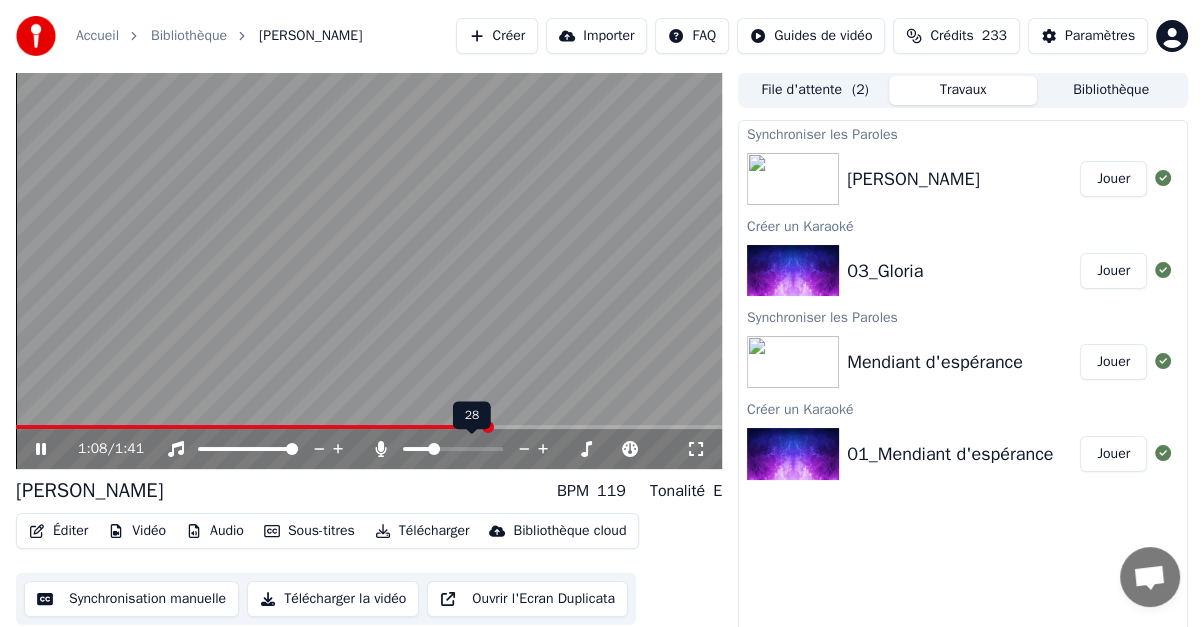 click 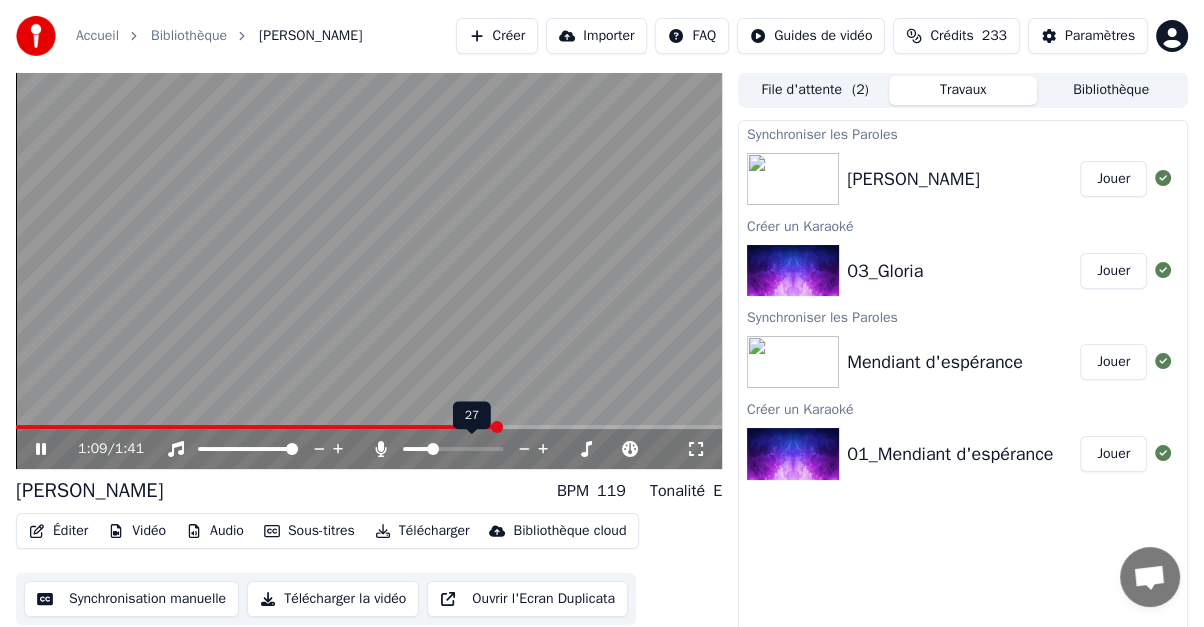 click 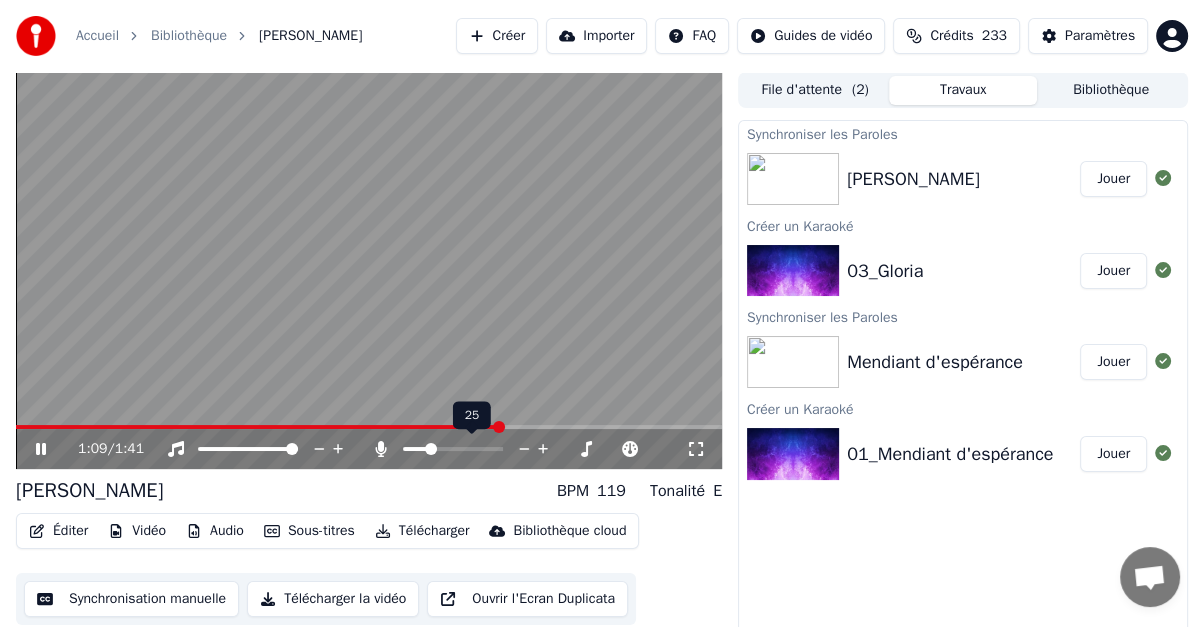 click 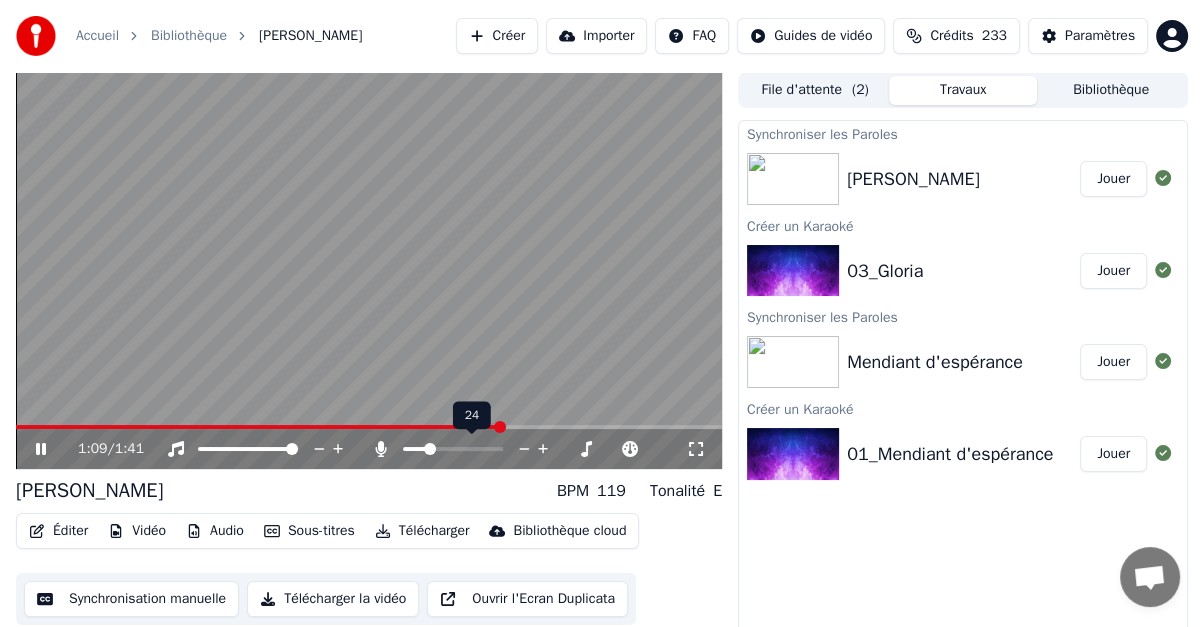 click 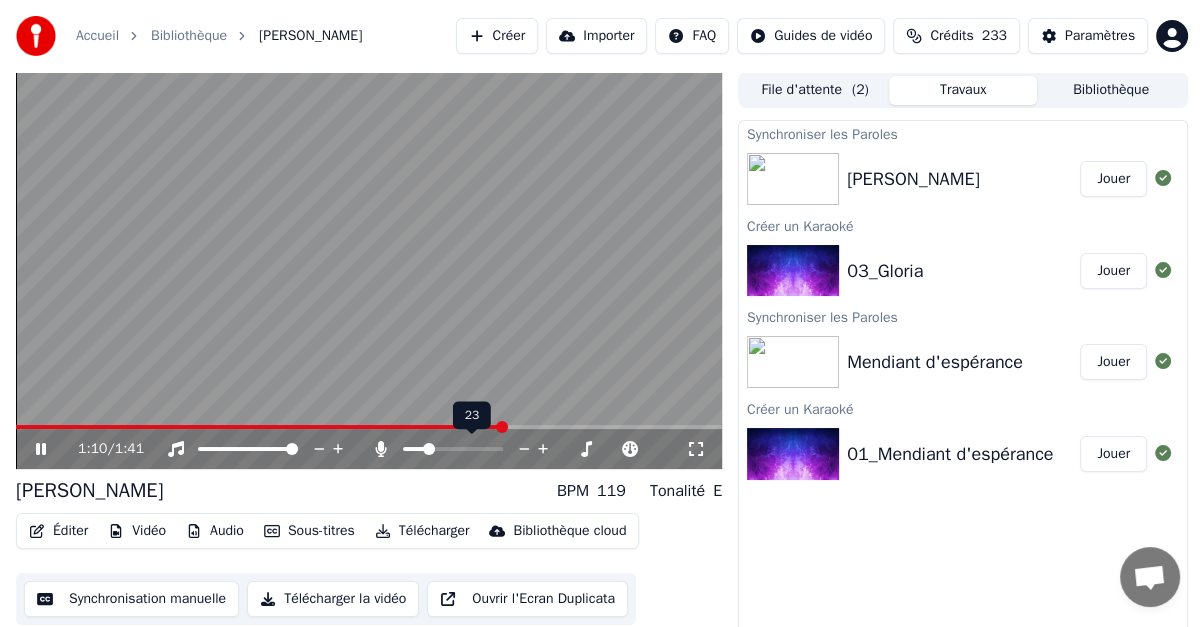 click 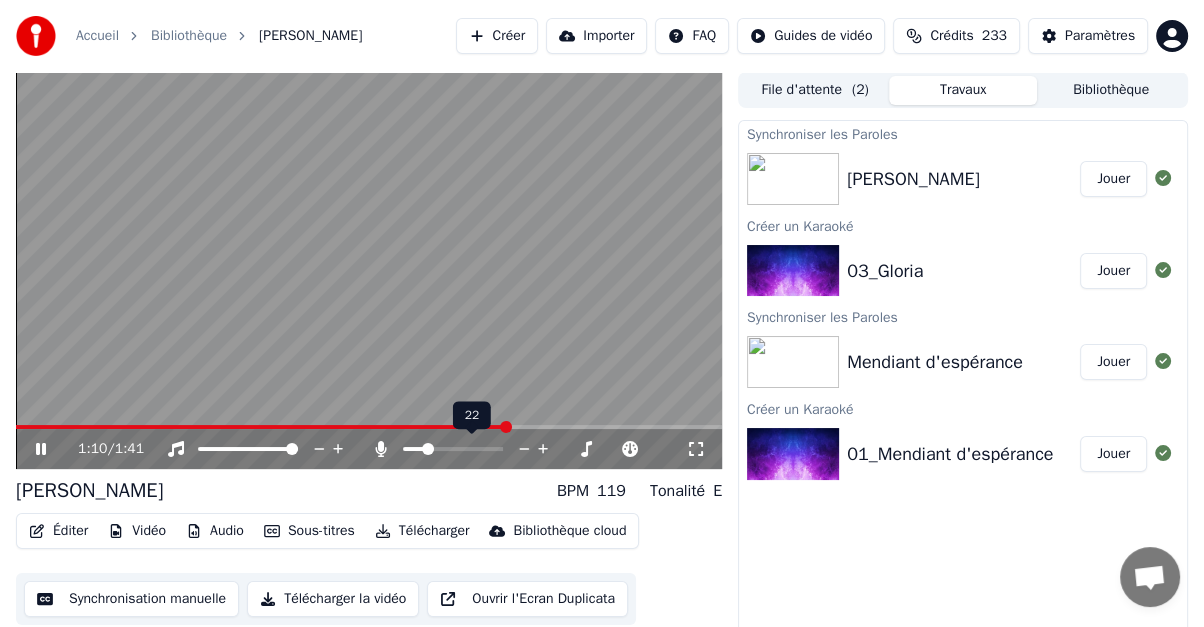 click 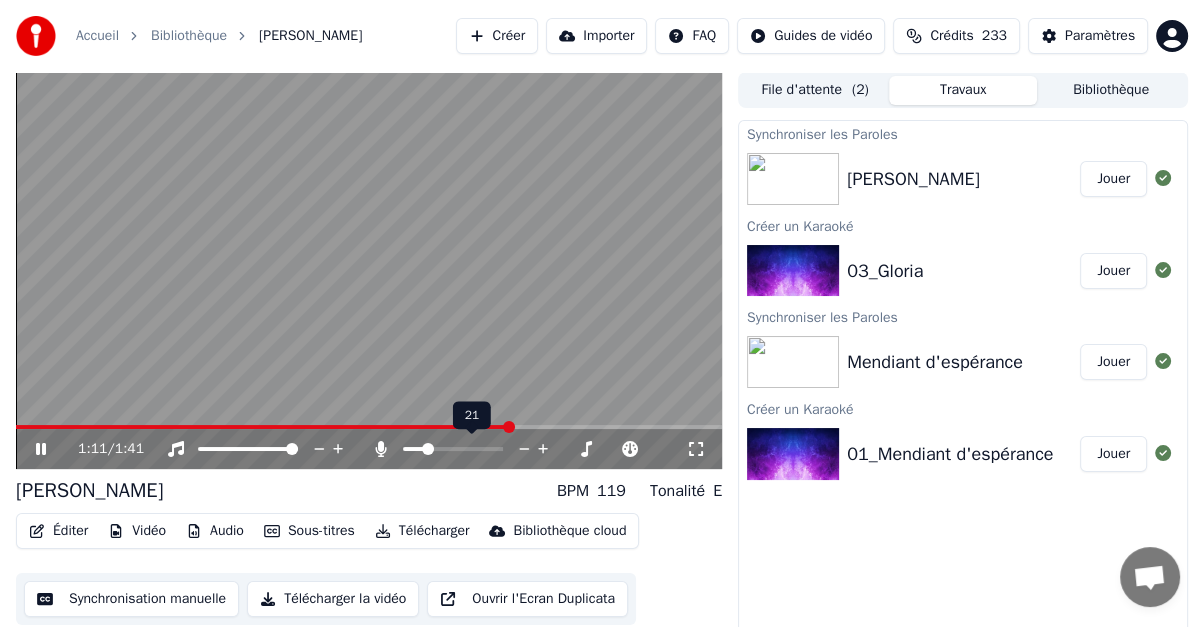 click 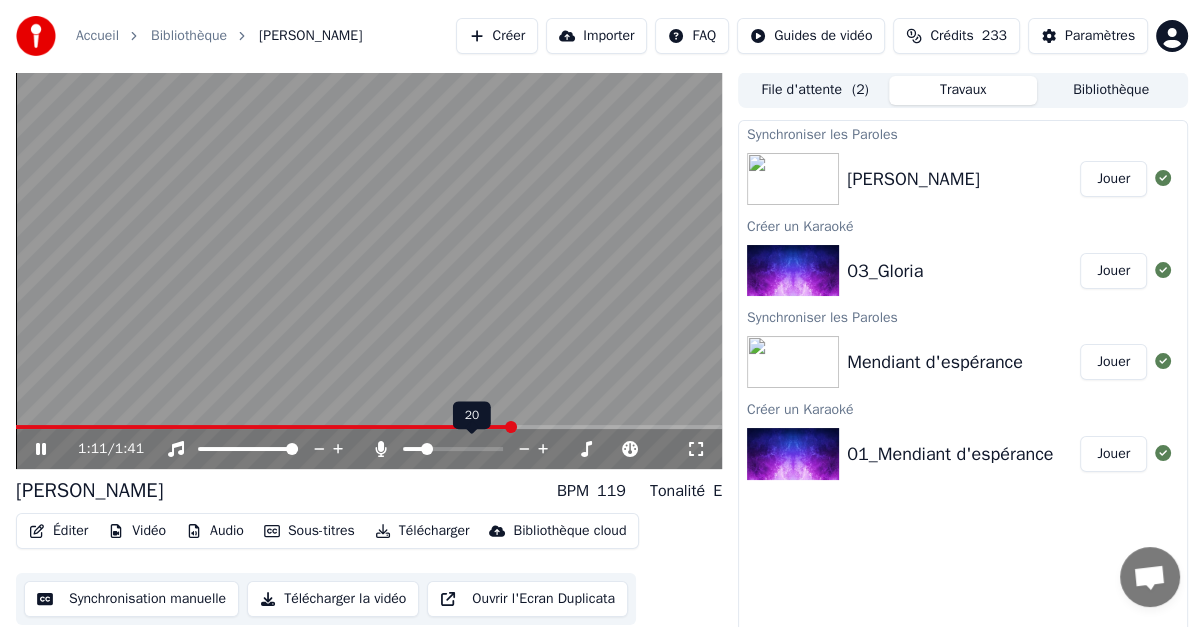 click 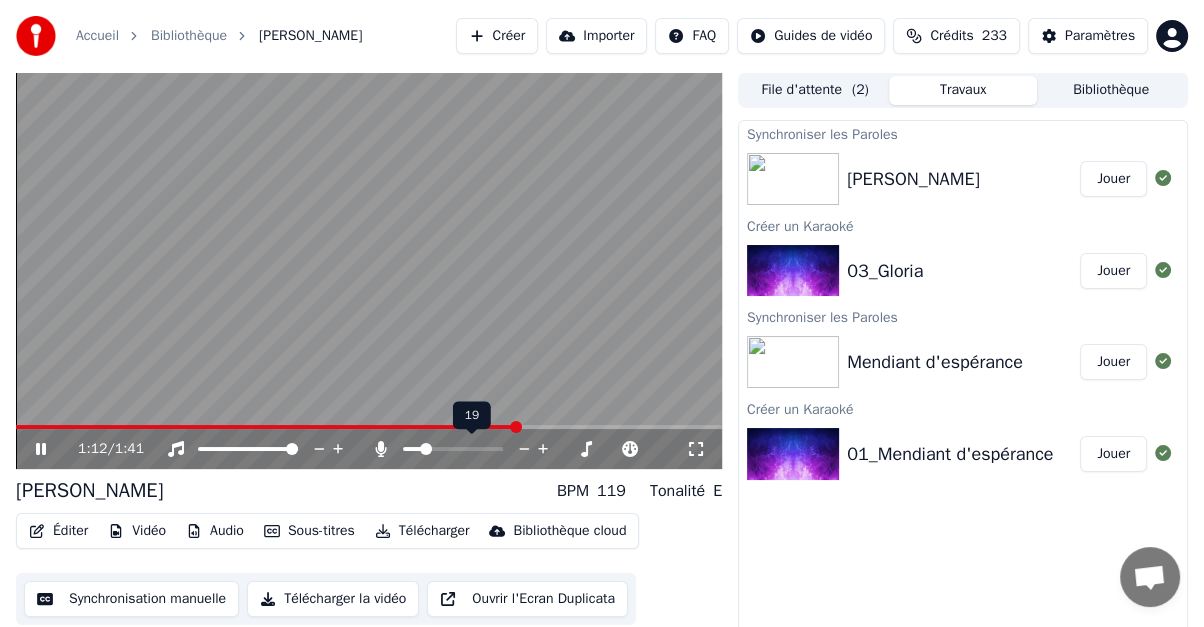 click 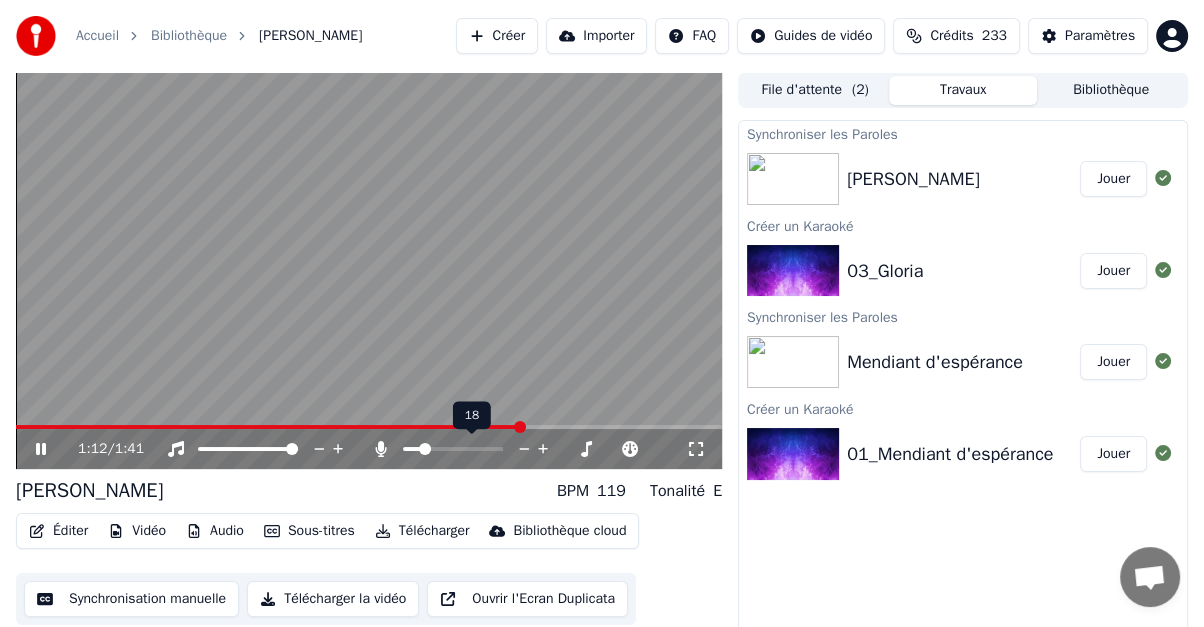 click 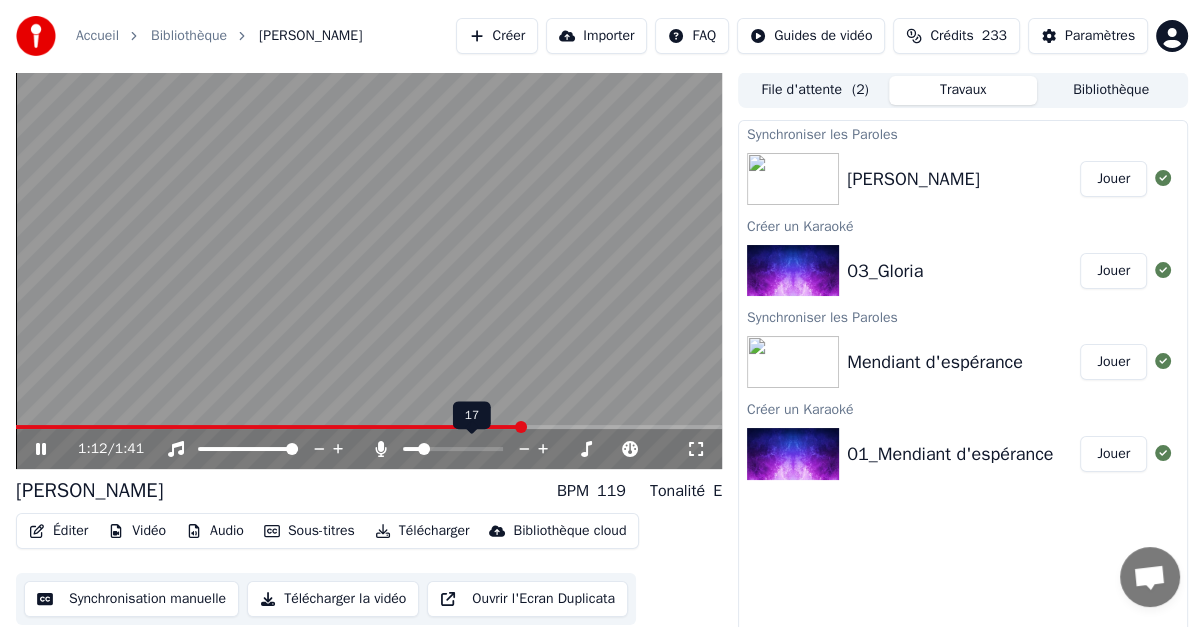 click 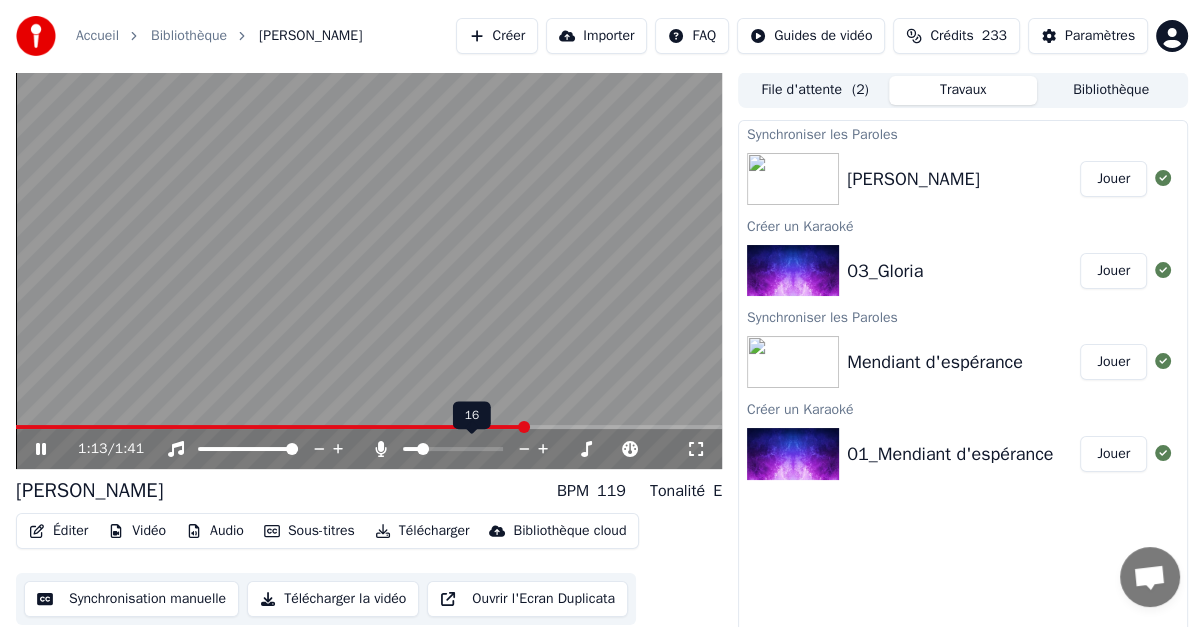 click 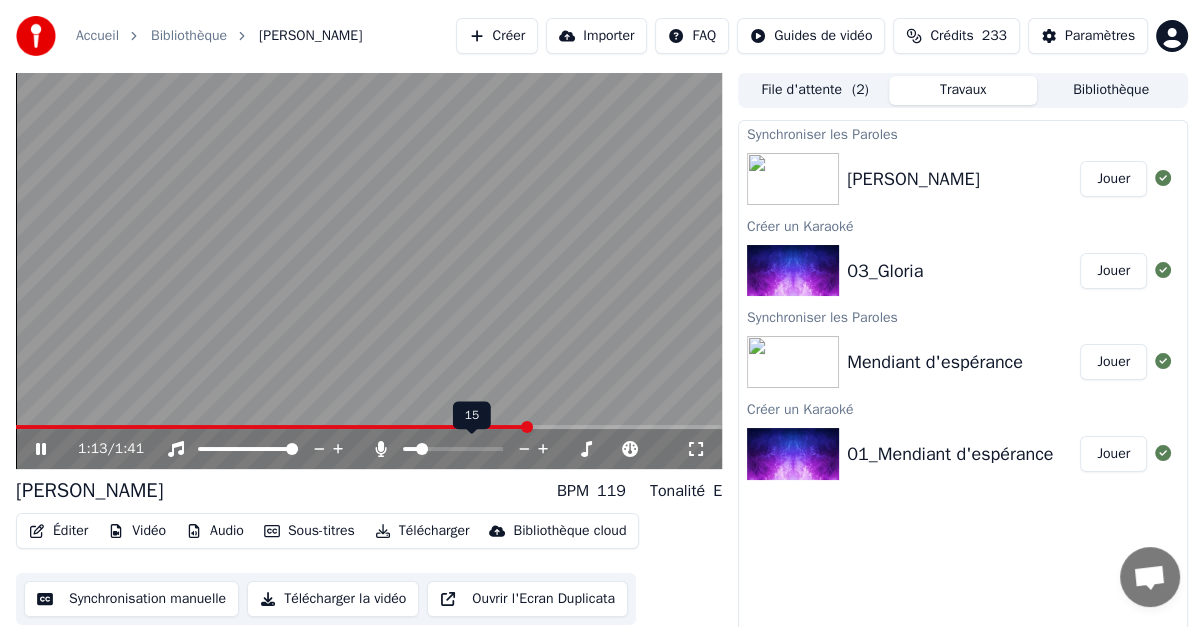 click 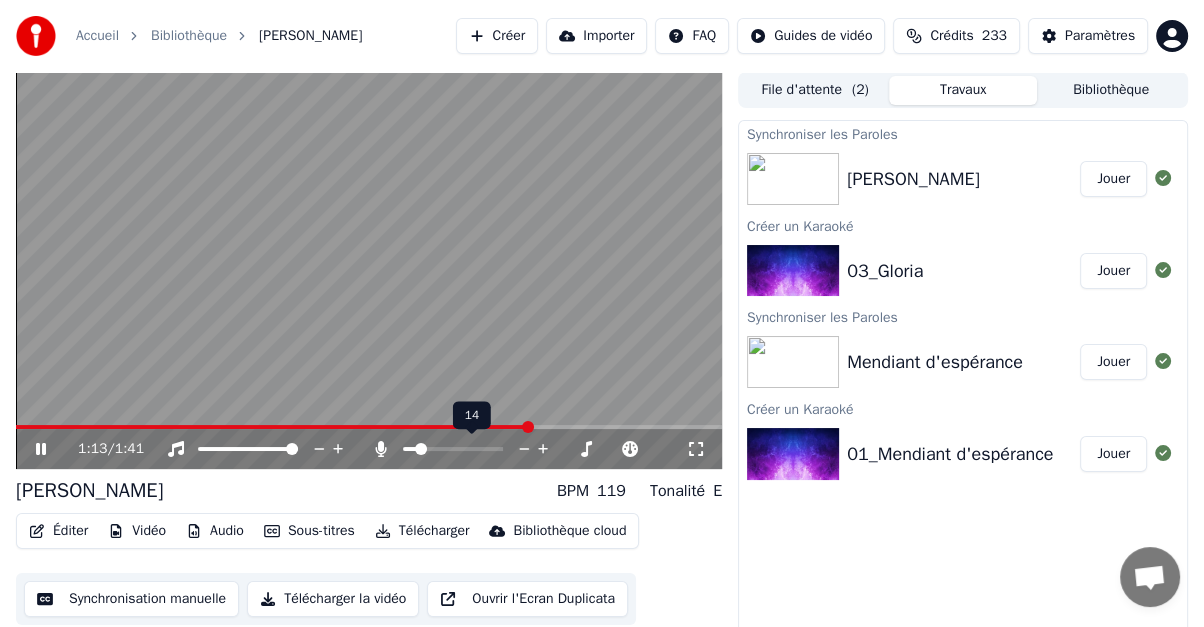 click 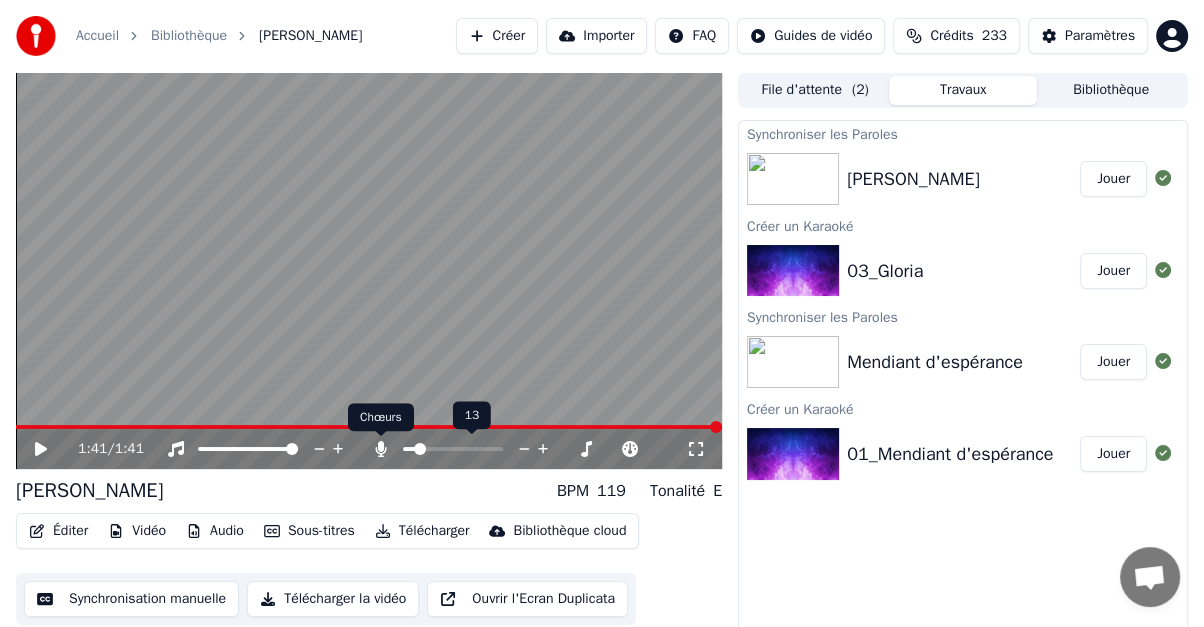 click 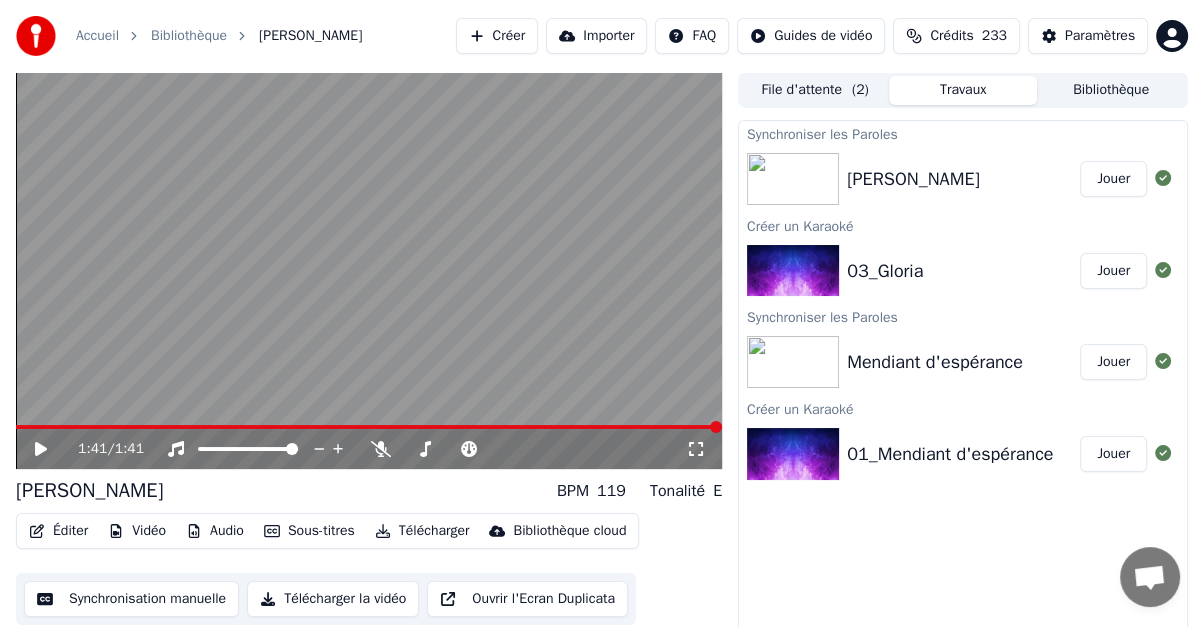 click on "Créer" at bounding box center (497, 36) 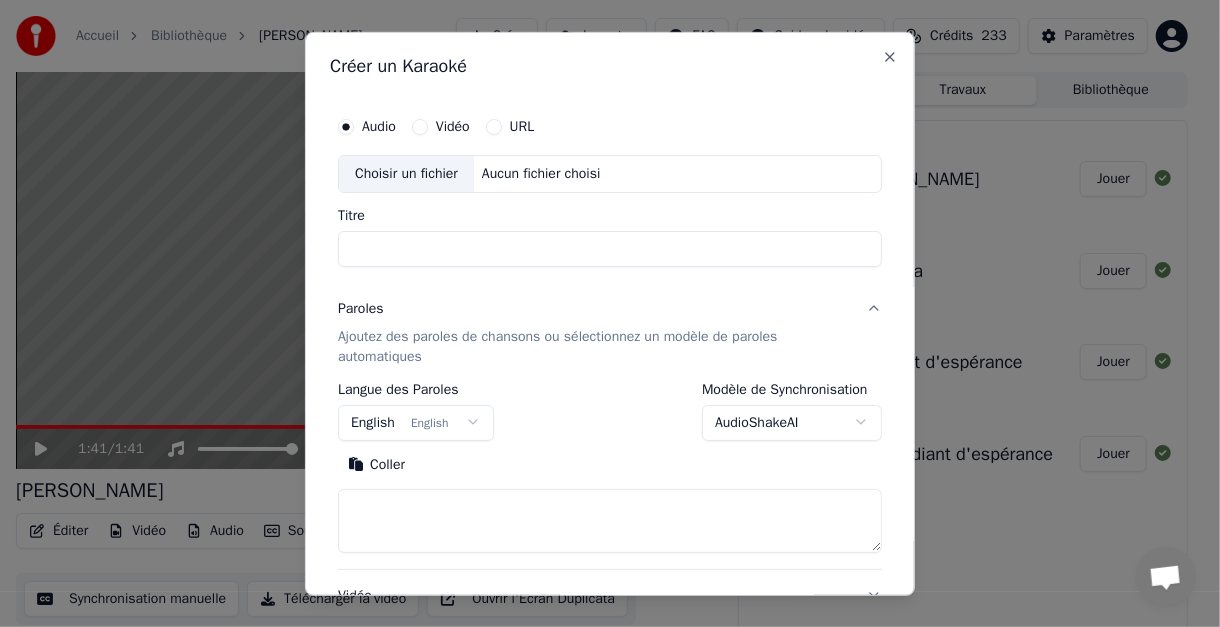 click on "Choisir un fichier" at bounding box center (406, 173) 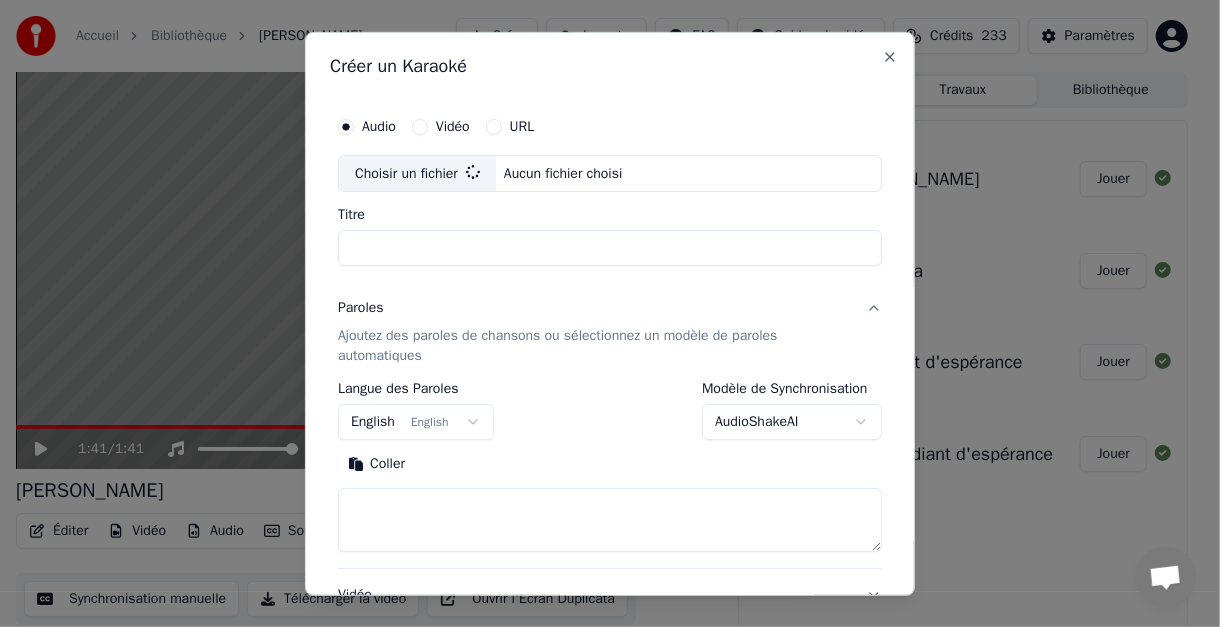 type on "**********" 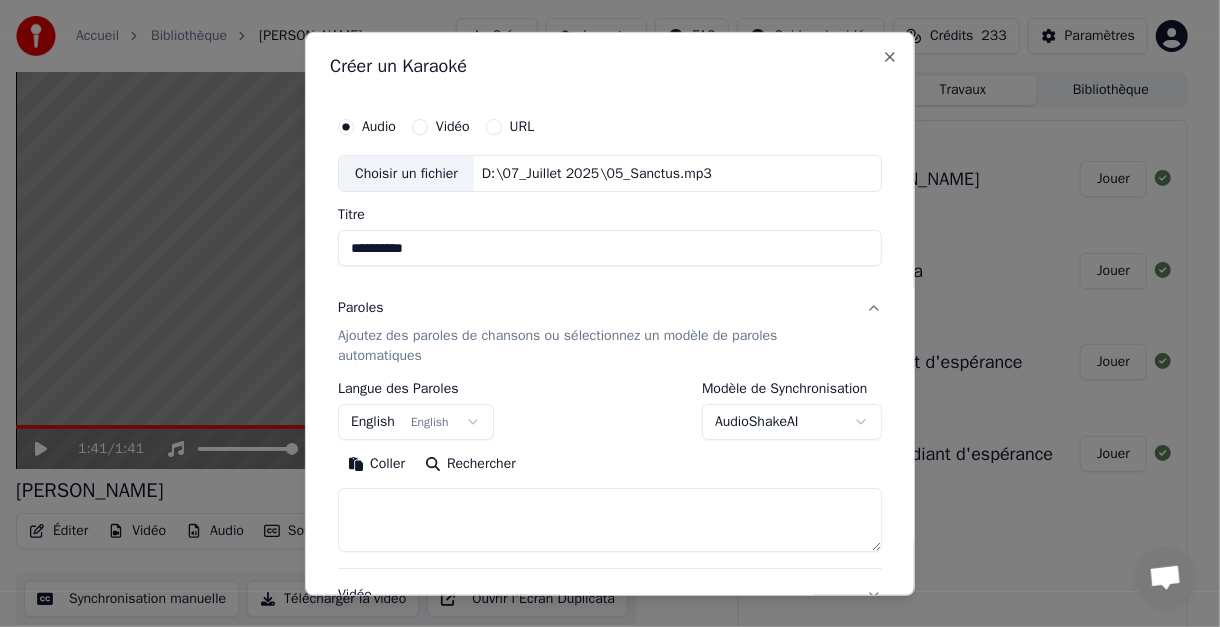 click on "Paroles Ajoutez des paroles de chansons ou sélectionnez un modèle de paroles automatiques" at bounding box center (610, 332) 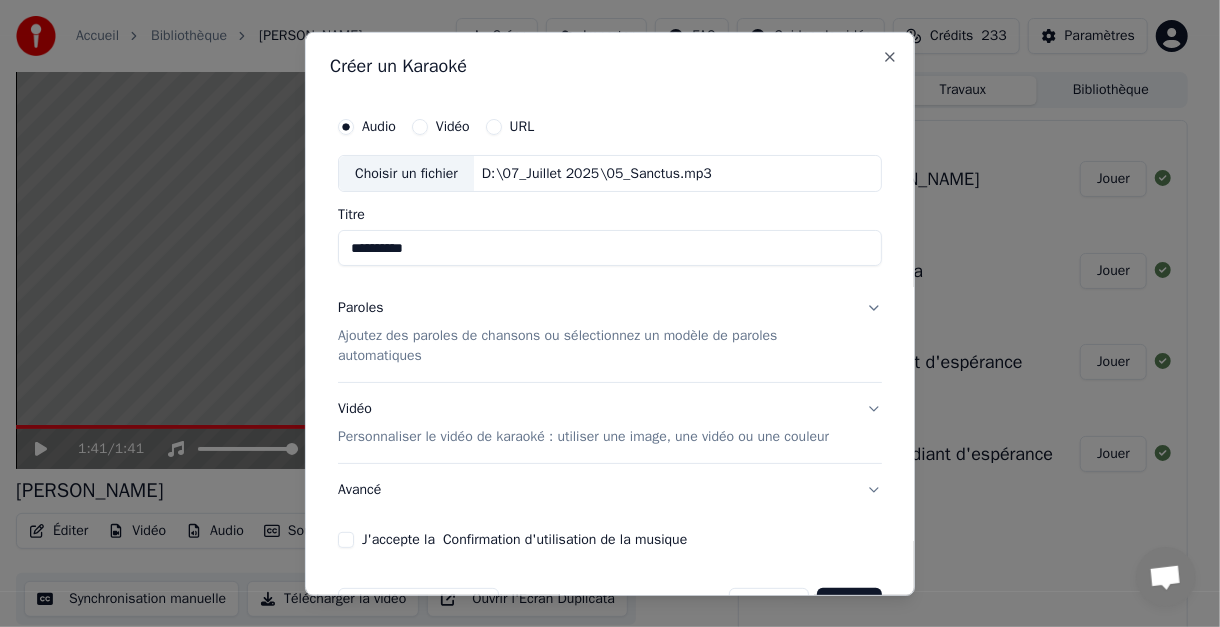 click on "Paroles Ajoutez des paroles de chansons ou sélectionnez un modèle de paroles automatiques" at bounding box center [610, 332] 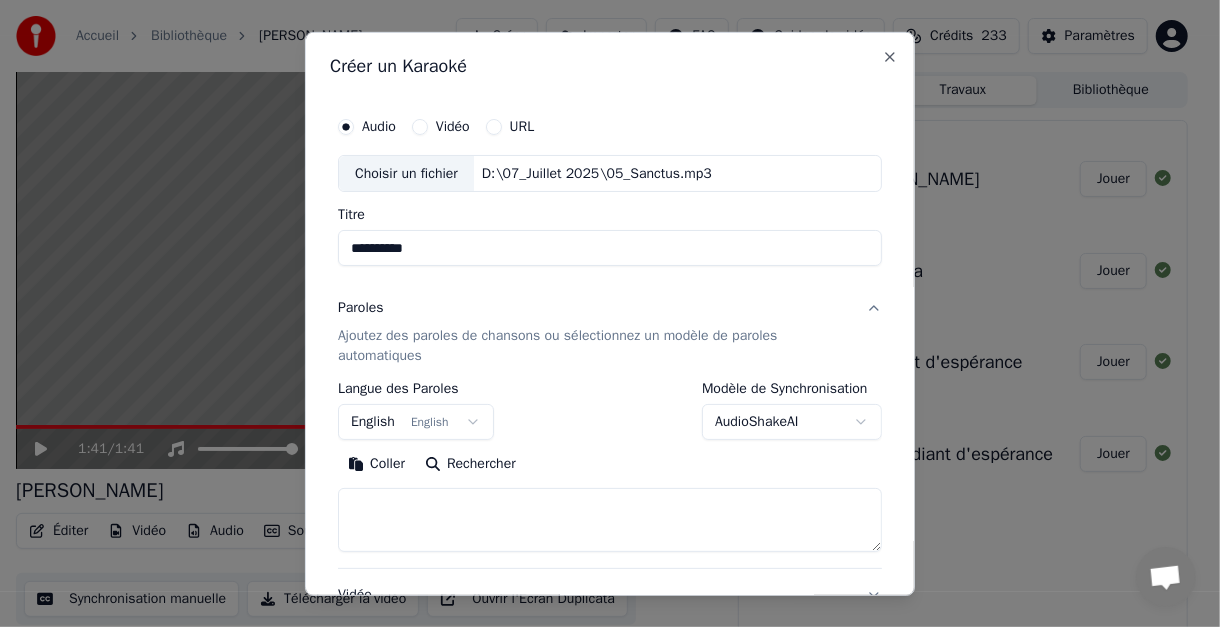 click on "**********" at bounding box center (602, 313) 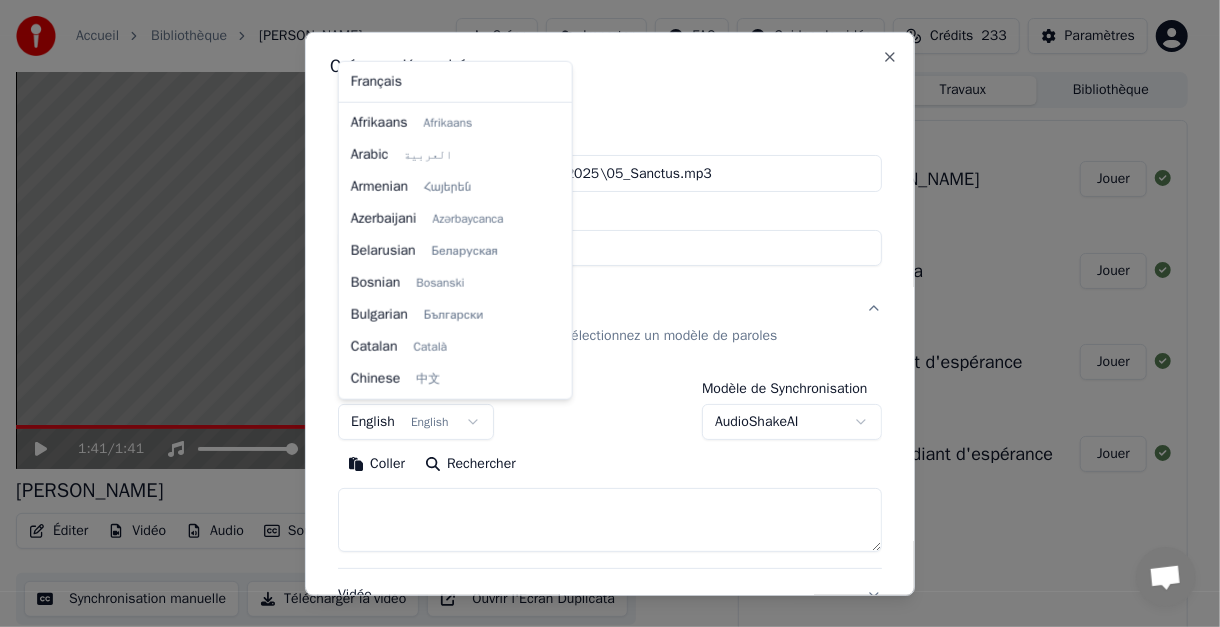 scroll, scrollTop: 159, scrollLeft: 0, axis: vertical 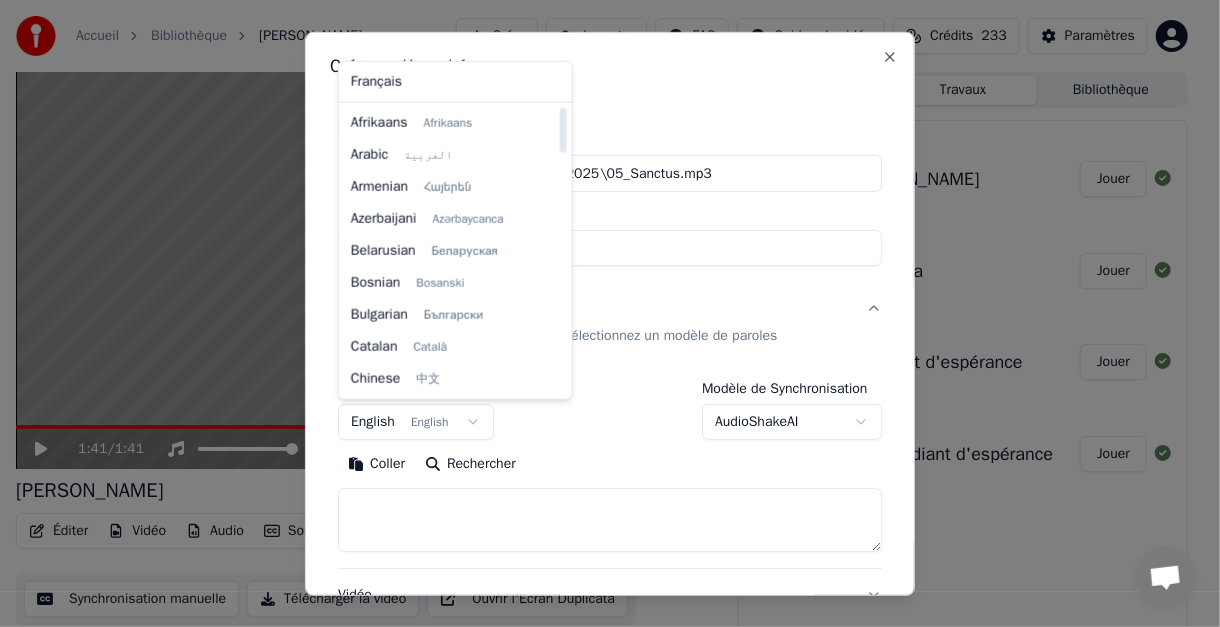 select on "**" 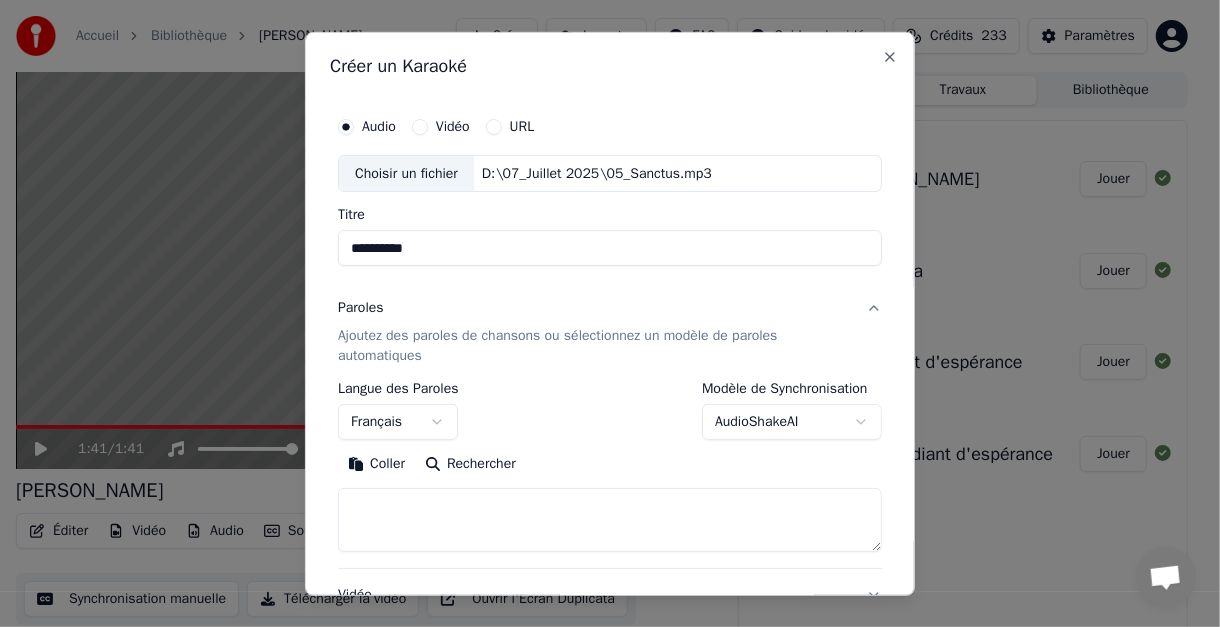 click on "**********" at bounding box center [602, 313] 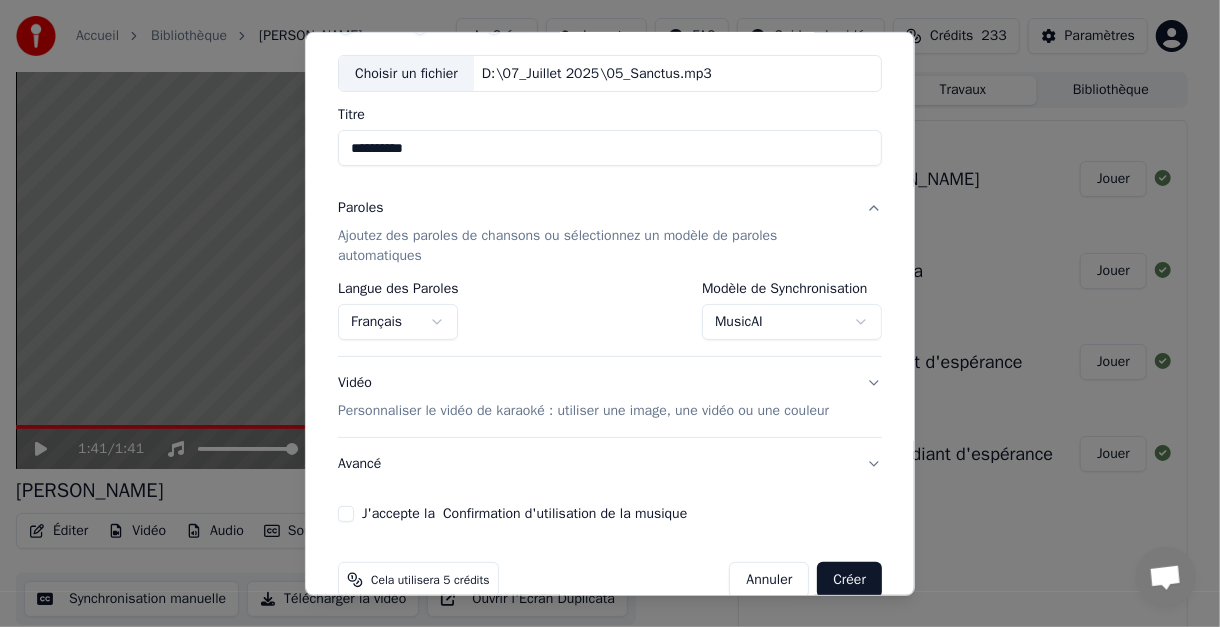 scroll, scrollTop: 153, scrollLeft: 0, axis: vertical 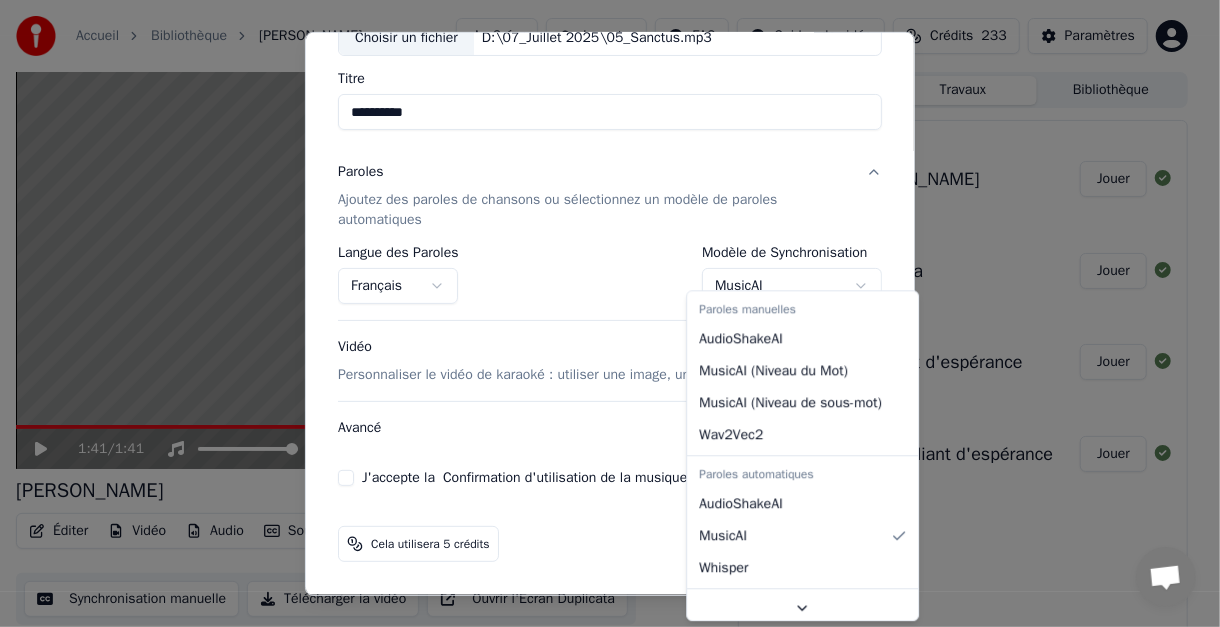 click on "**********" at bounding box center (602, 313) 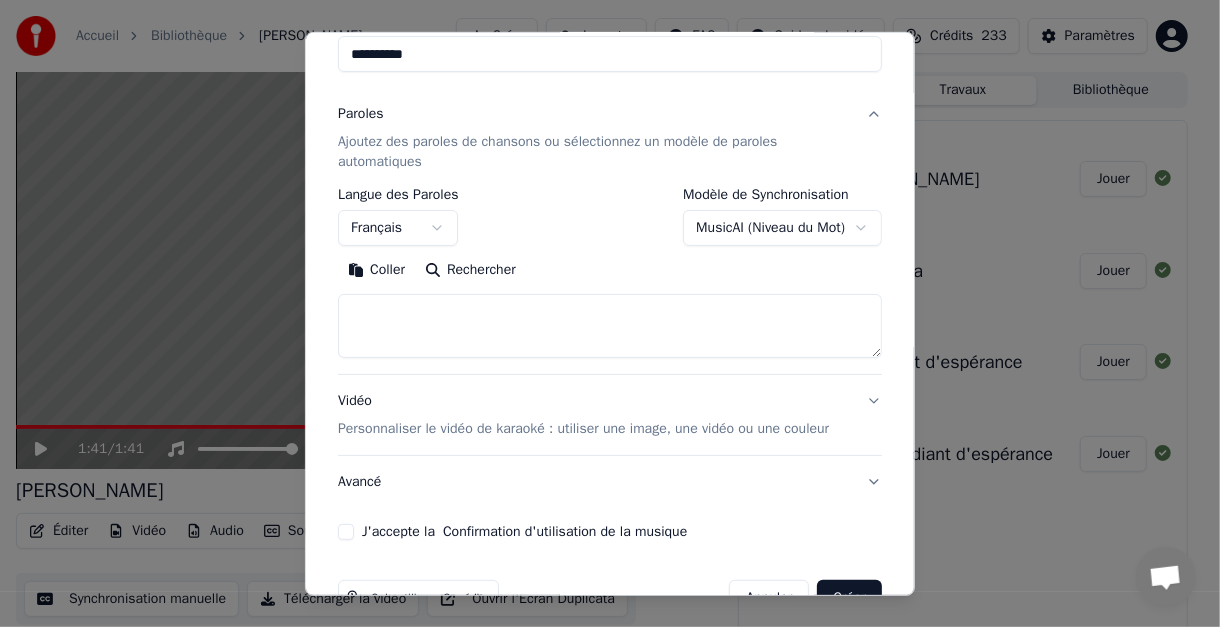 scroll, scrollTop: 165, scrollLeft: 0, axis: vertical 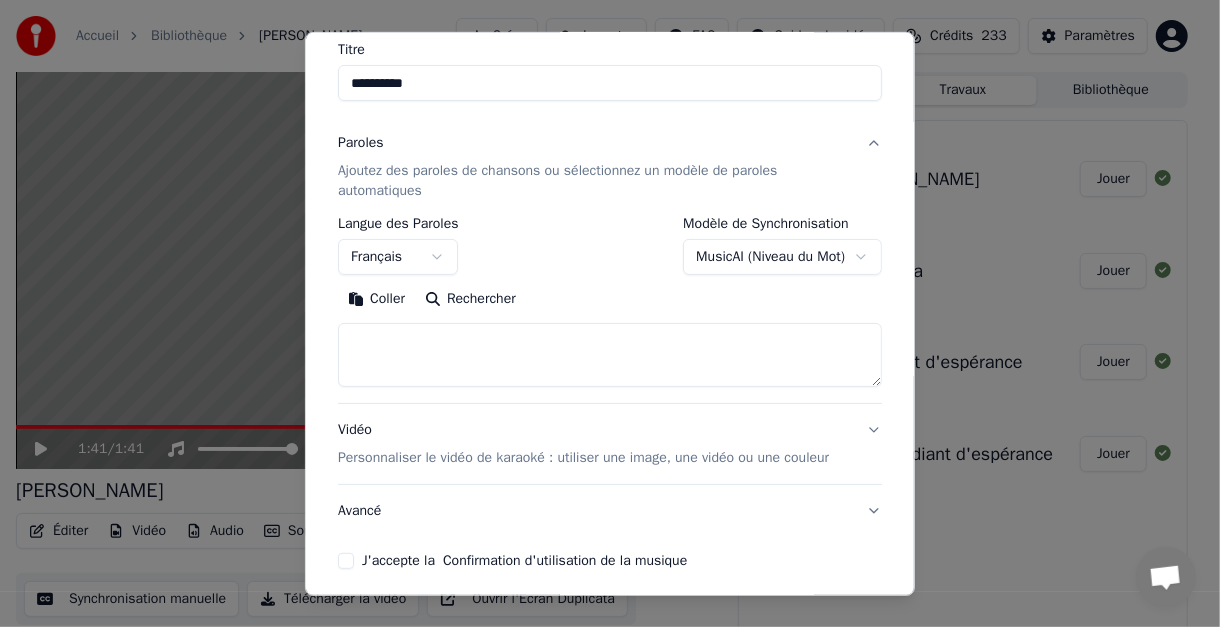 click on "**********" at bounding box center (602, 313) 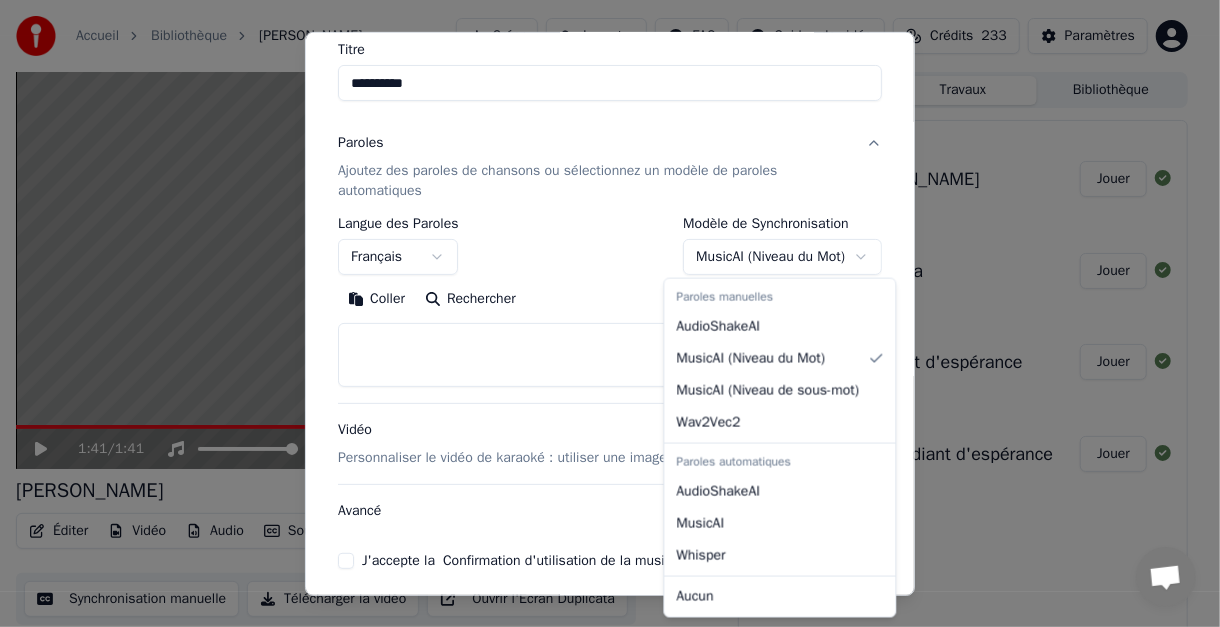 select on "**********" 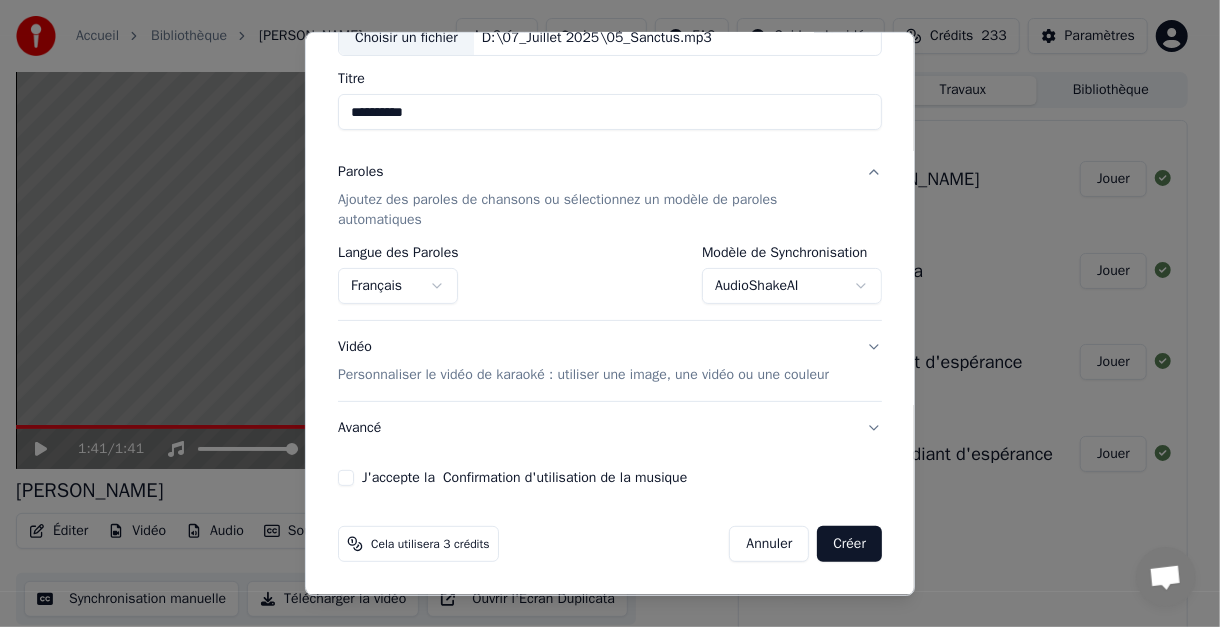 click on "Vidéo Personnaliser le vidéo de karaoké : utiliser une image, une vidéo ou une couleur" at bounding box center (610, 361) 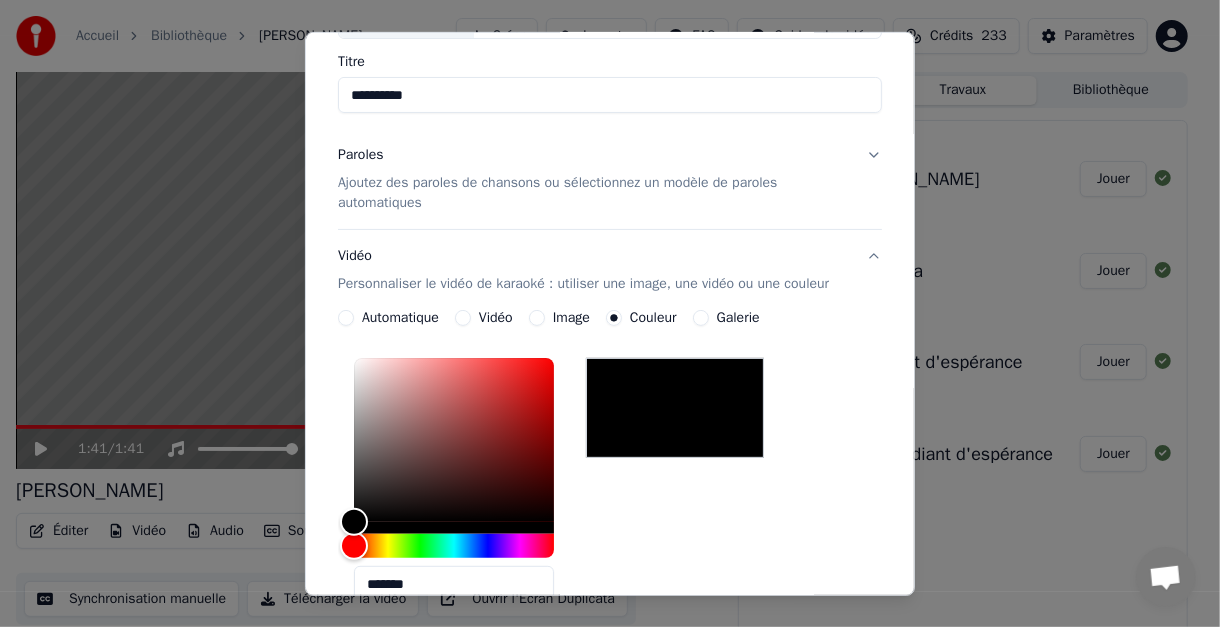 click on "Vidéo Personnaliser le vidéo de karaoké : utiliser une image, une vidéo ou une couleur" at bounding box center (610, 270) 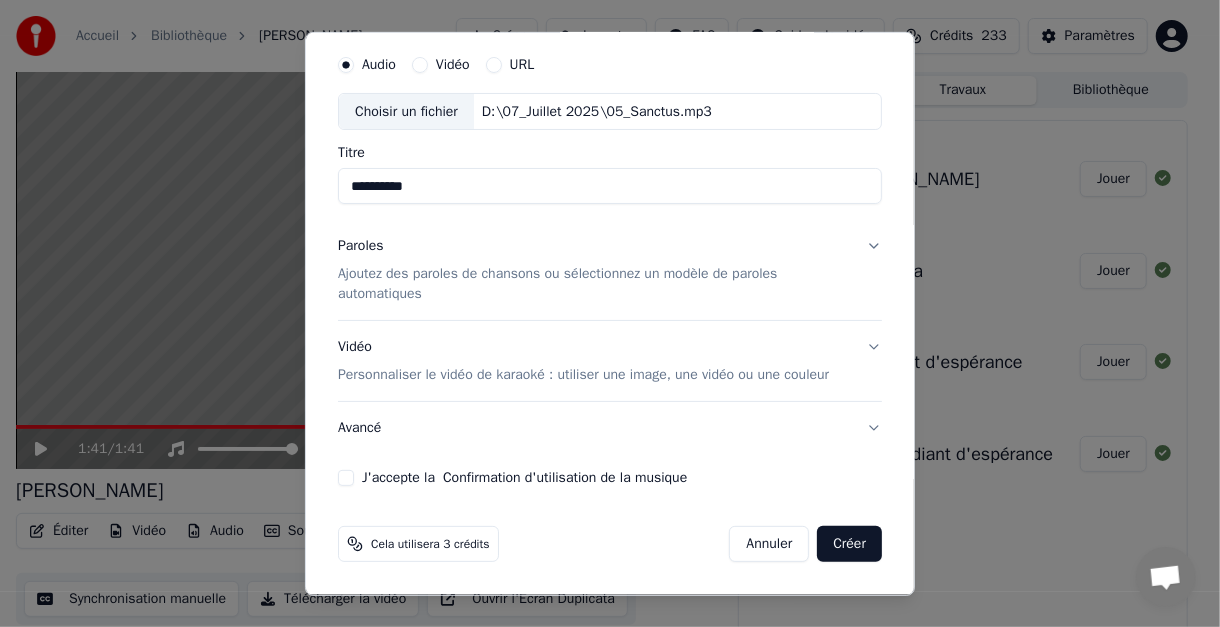 scroll, scrollTop: 79, scrollLeft: 0, axis: vertical 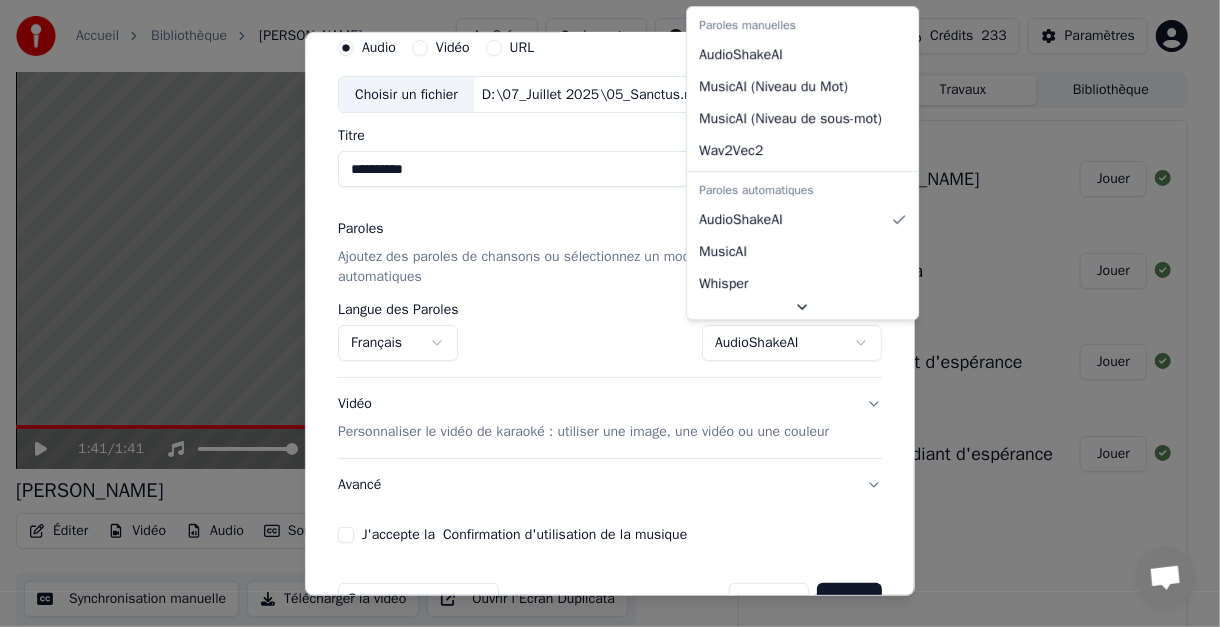 click on "**********" at bounding box center [602, 313] 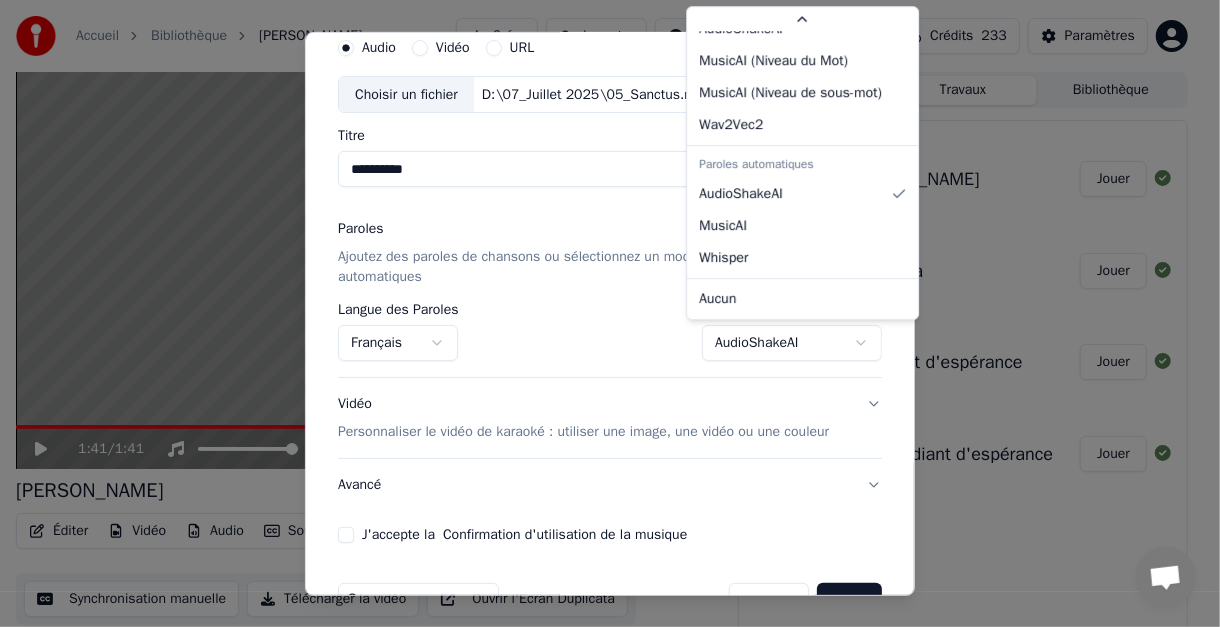 scroll, scrollTop: 49, scrollLeft: 0, axis: vertical 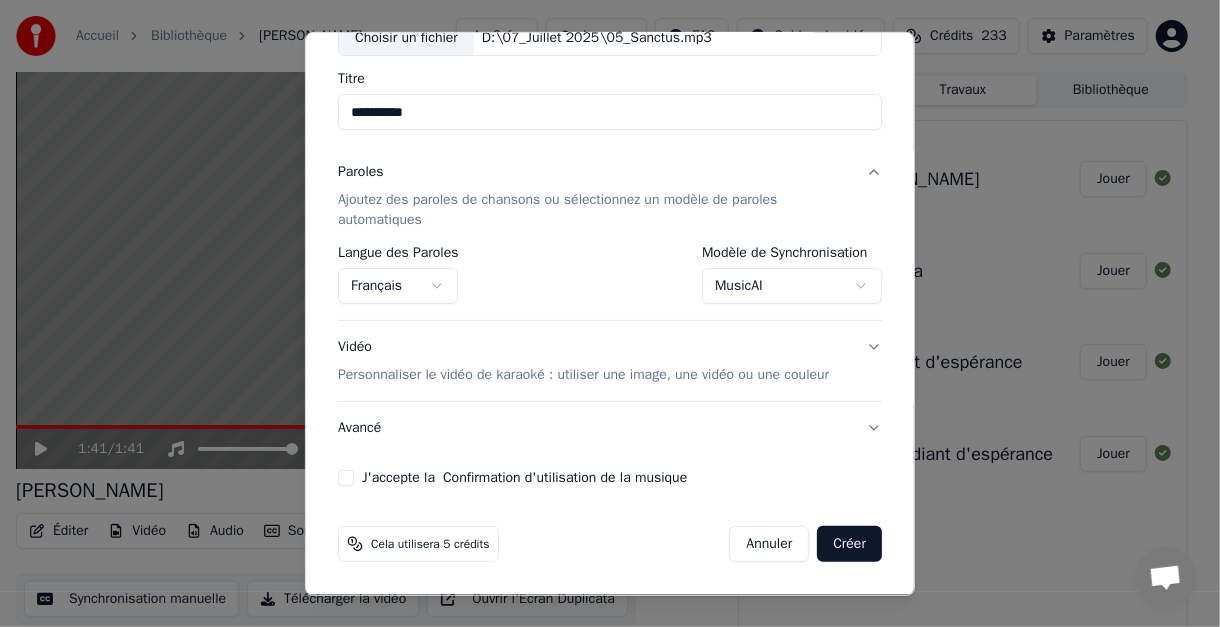 click on "J'accepte la   Confirmation d'utilisation de la musique" at bounding box center [346, 478] 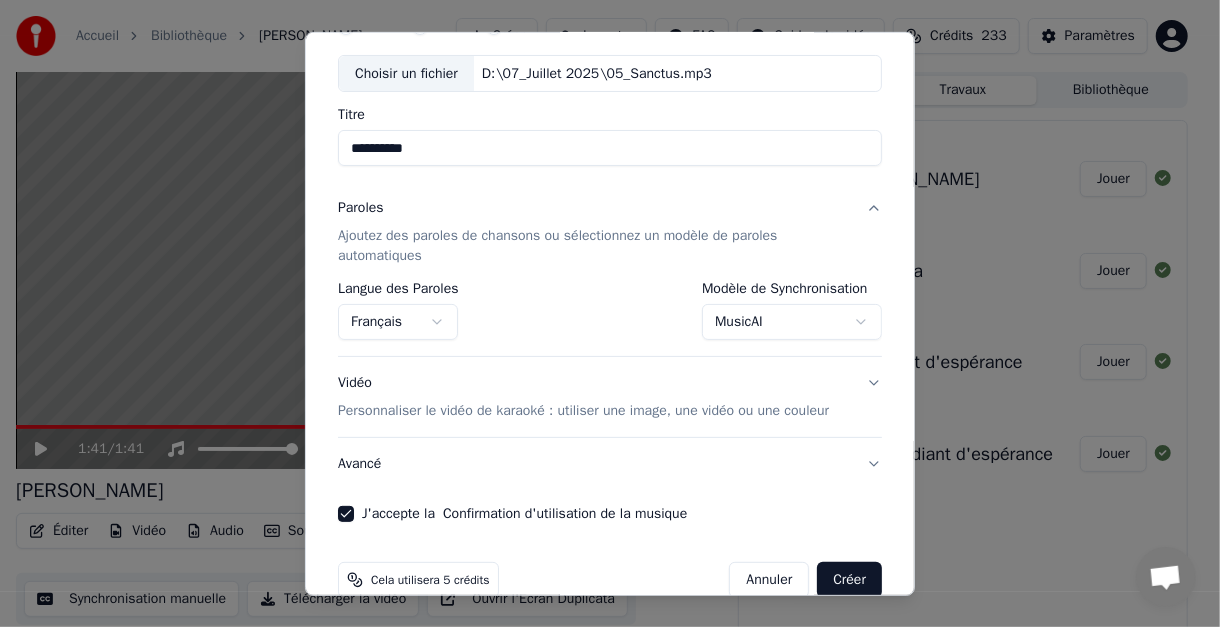 scroll, scrollTop: 153, scrollLeft: 0, axis: vertical 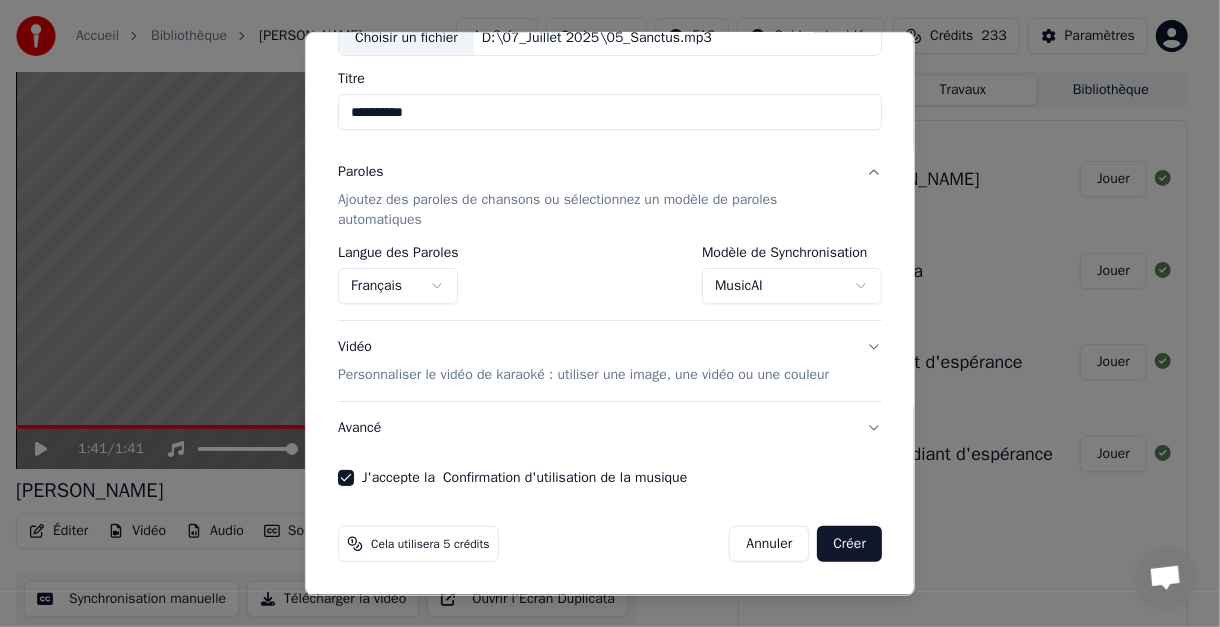 click on "Créer" at bounding box center (849, 544) 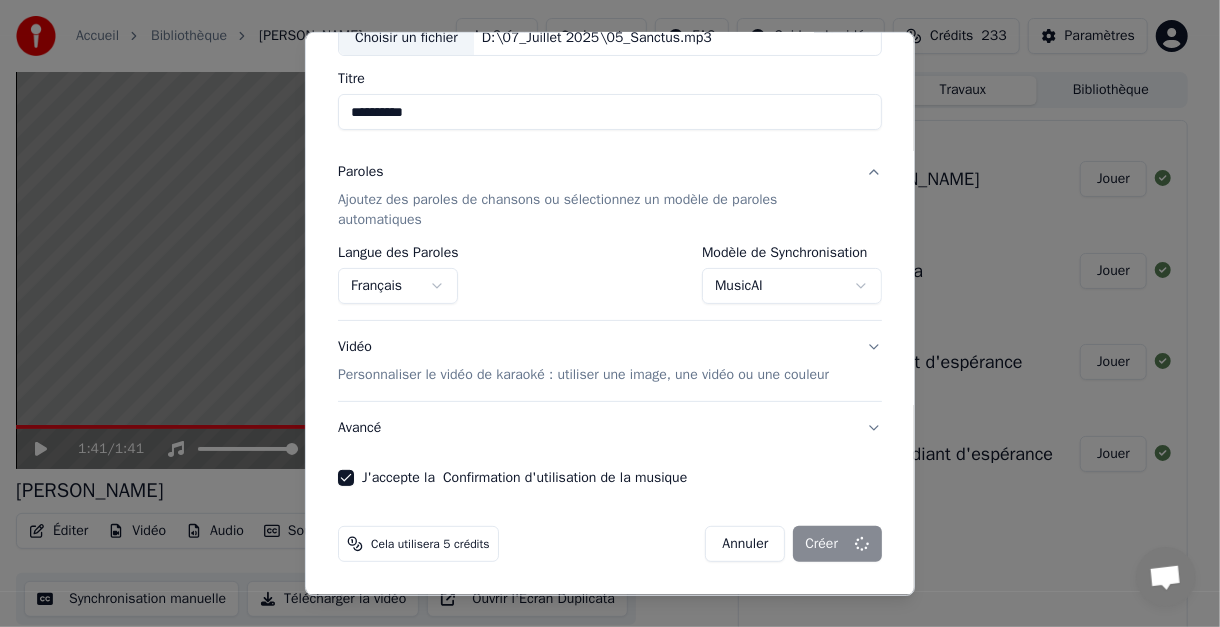 select on "**********" 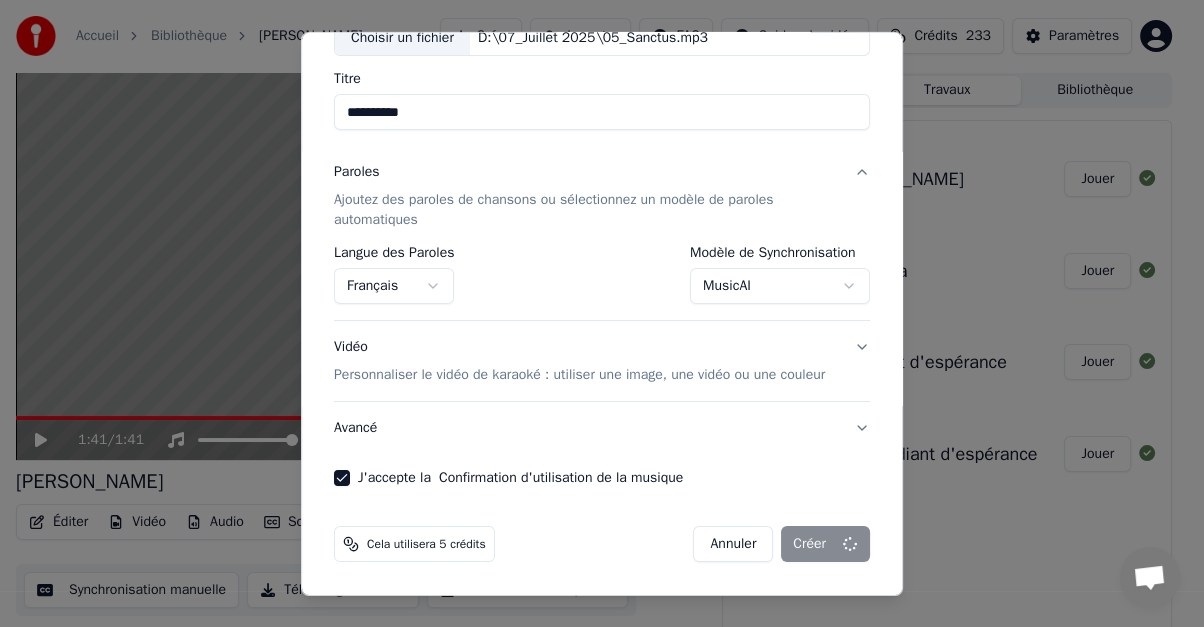 type 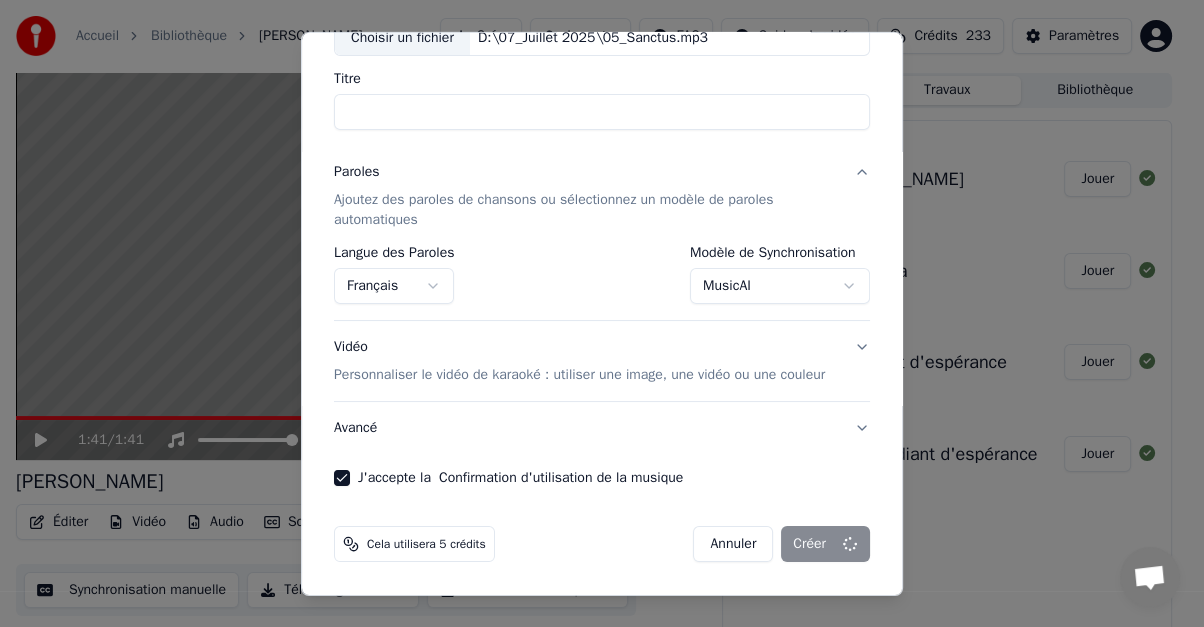 select 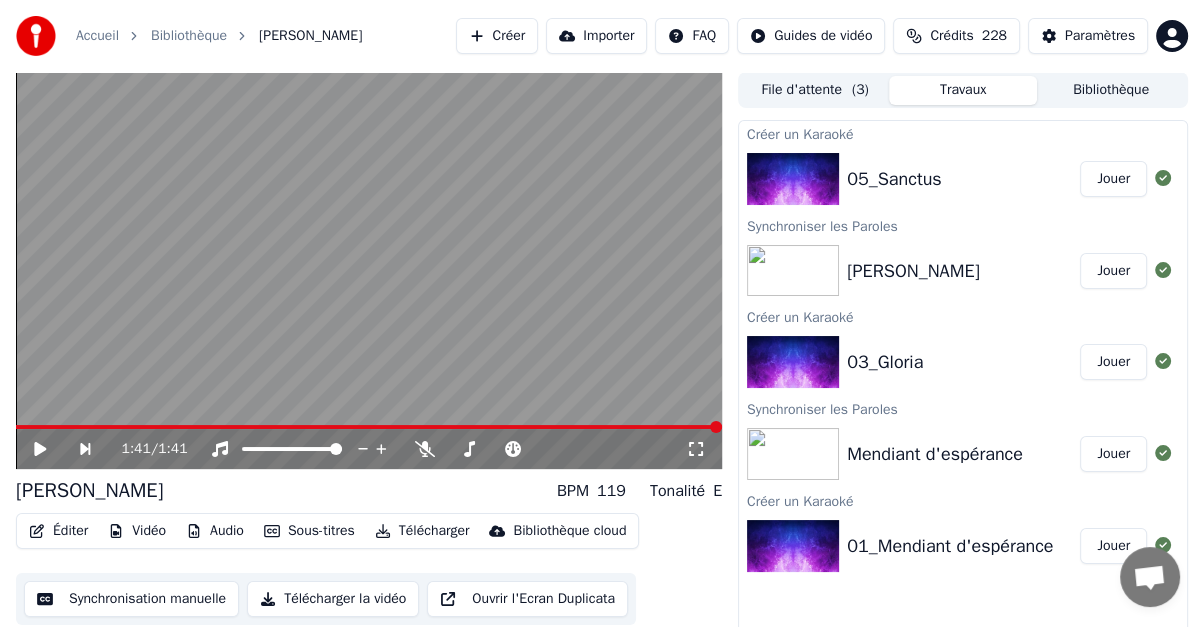 click on "Jouer" at bounding box center [1113, 179] 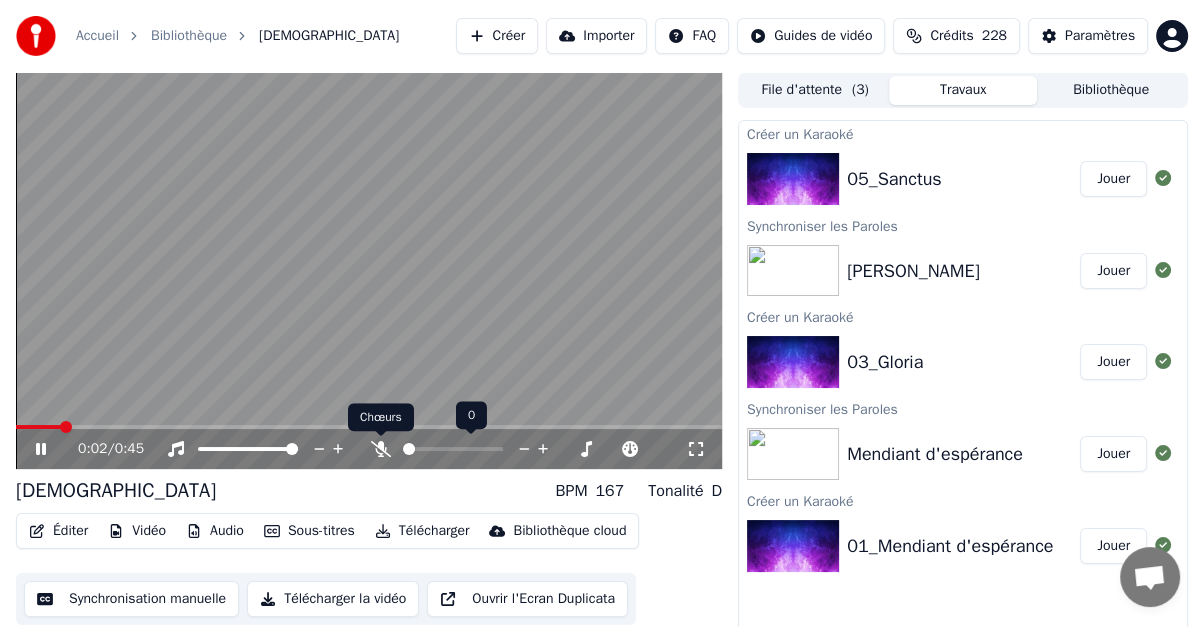 click 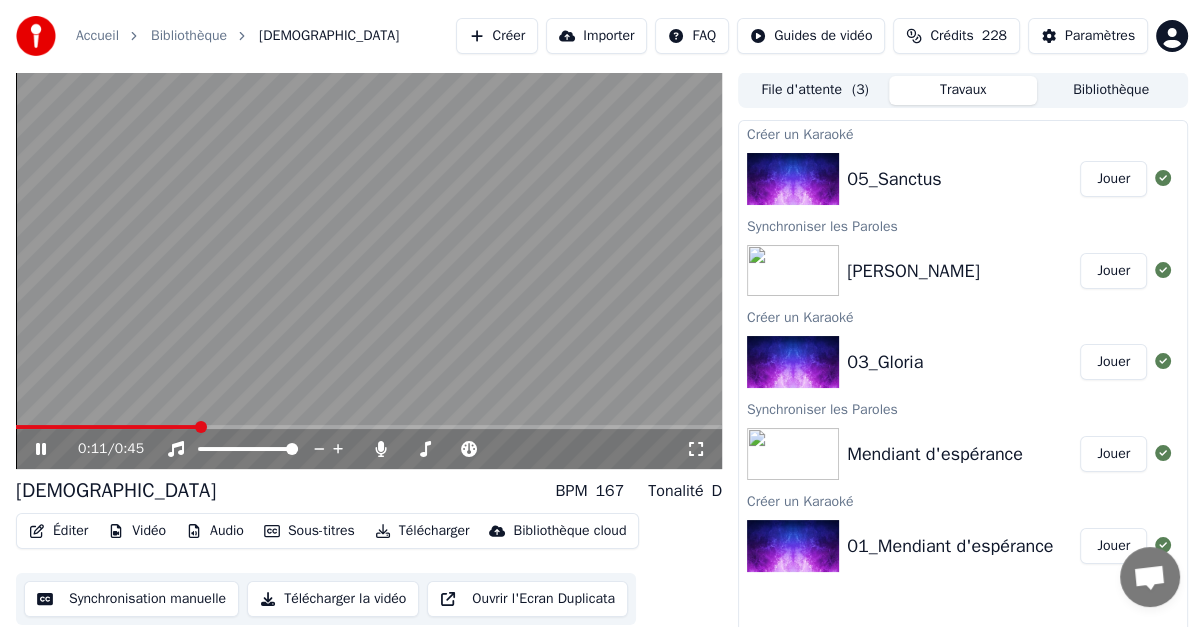 click 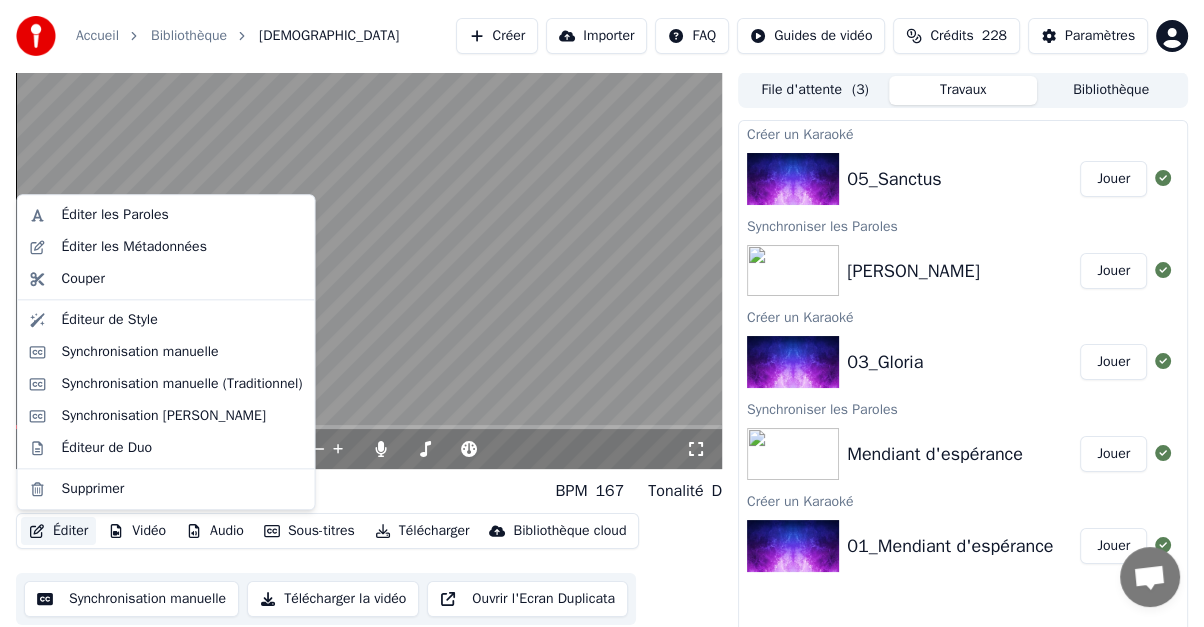 click on "Éditer" at bounding box center (58, 531) 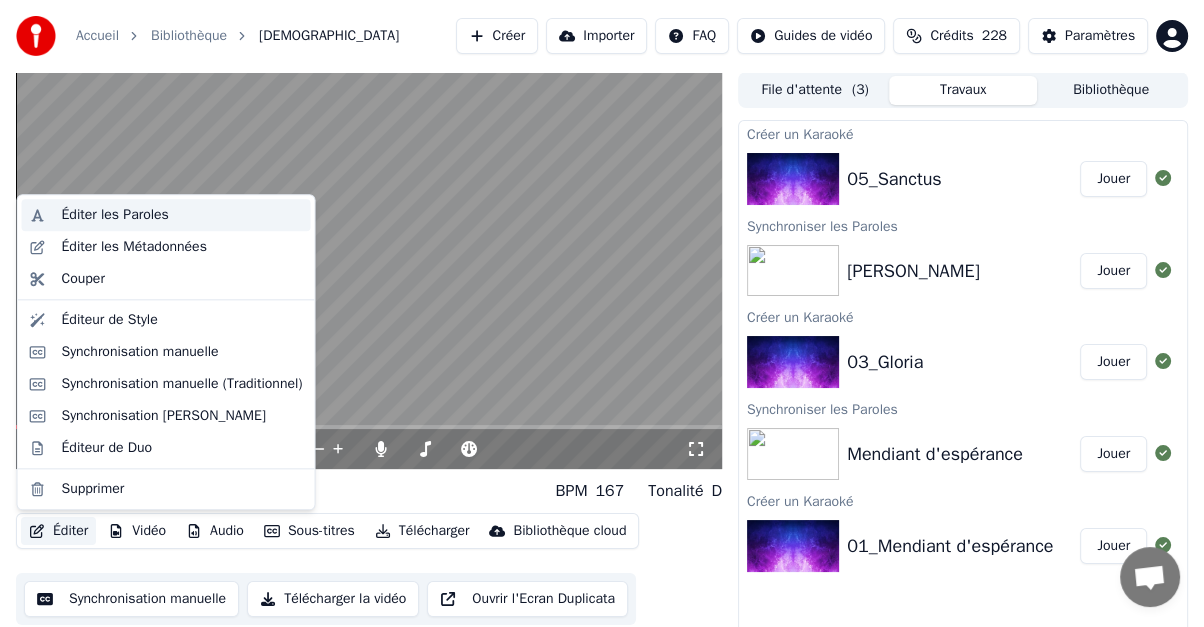 click on "Éditer les Paroles" at bounding box center (115, 215) 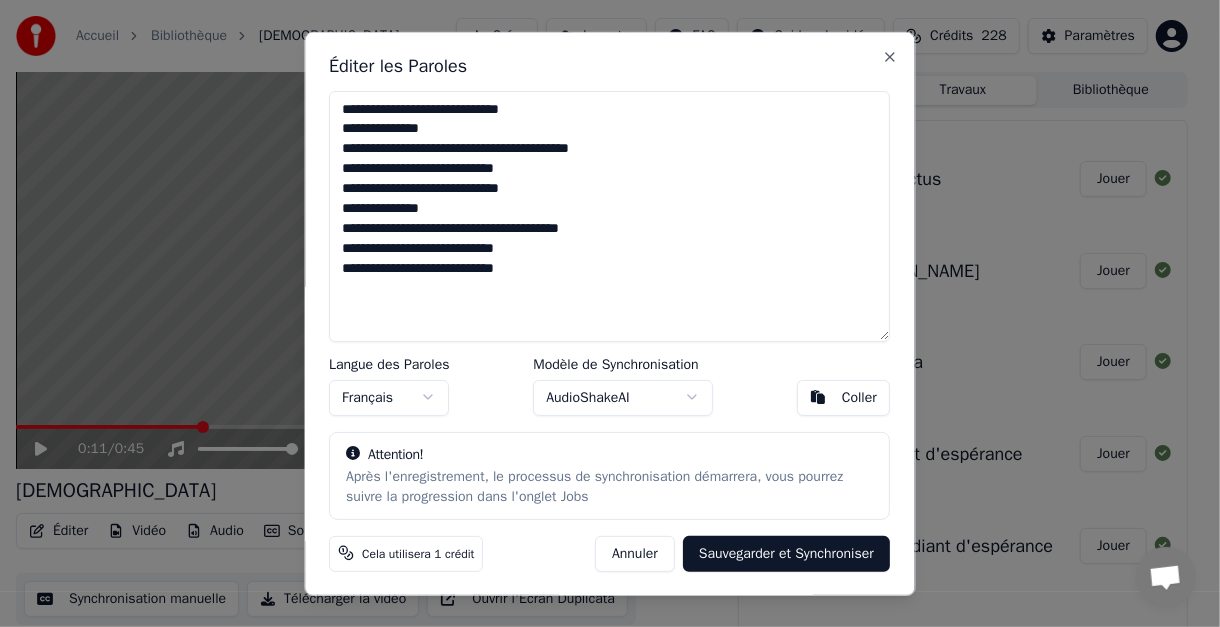 click on "**********" at bounding box center (610, 215) 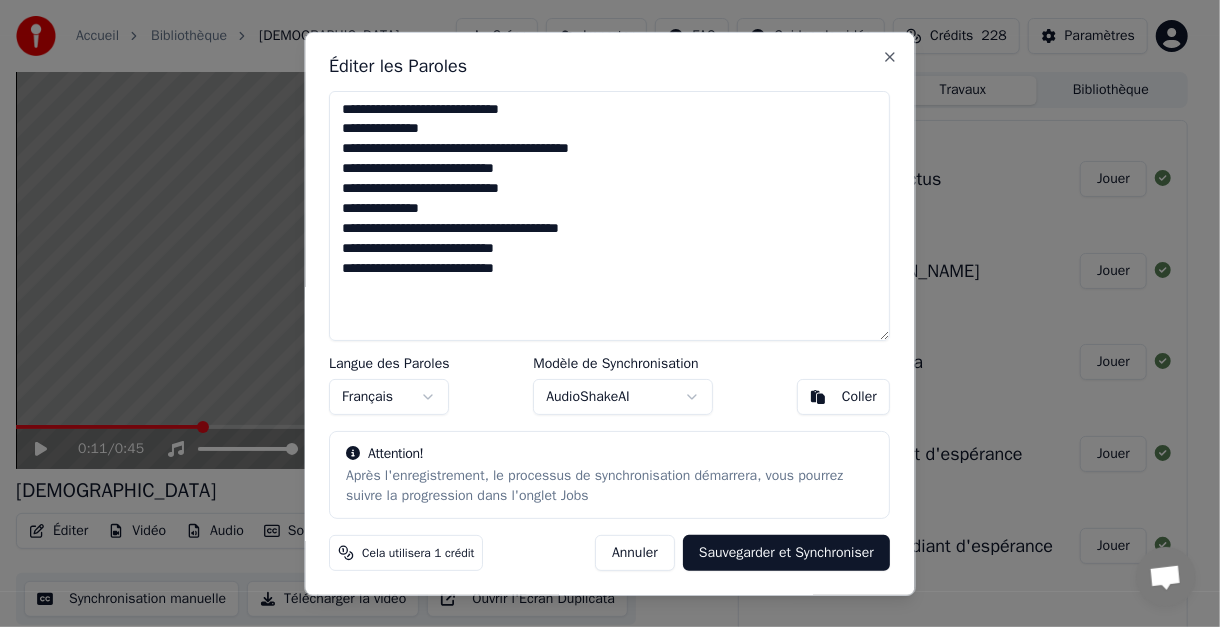 click on "**********" at bounding box center (610, 215) 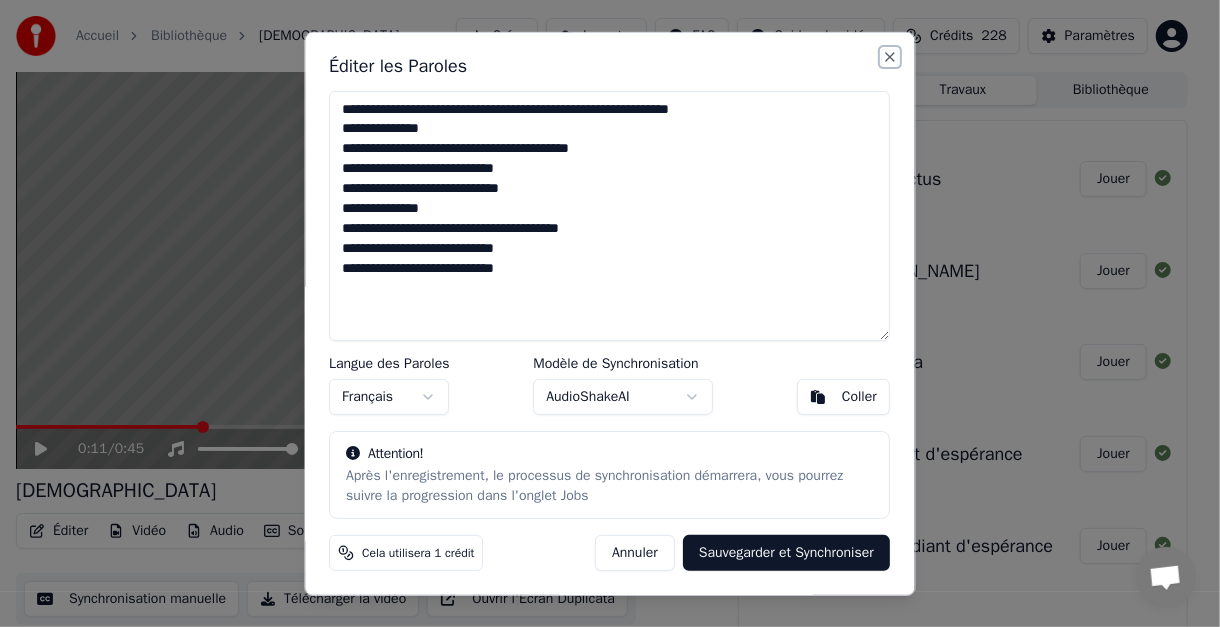 click on "Close" at bounding box center [890, 56] 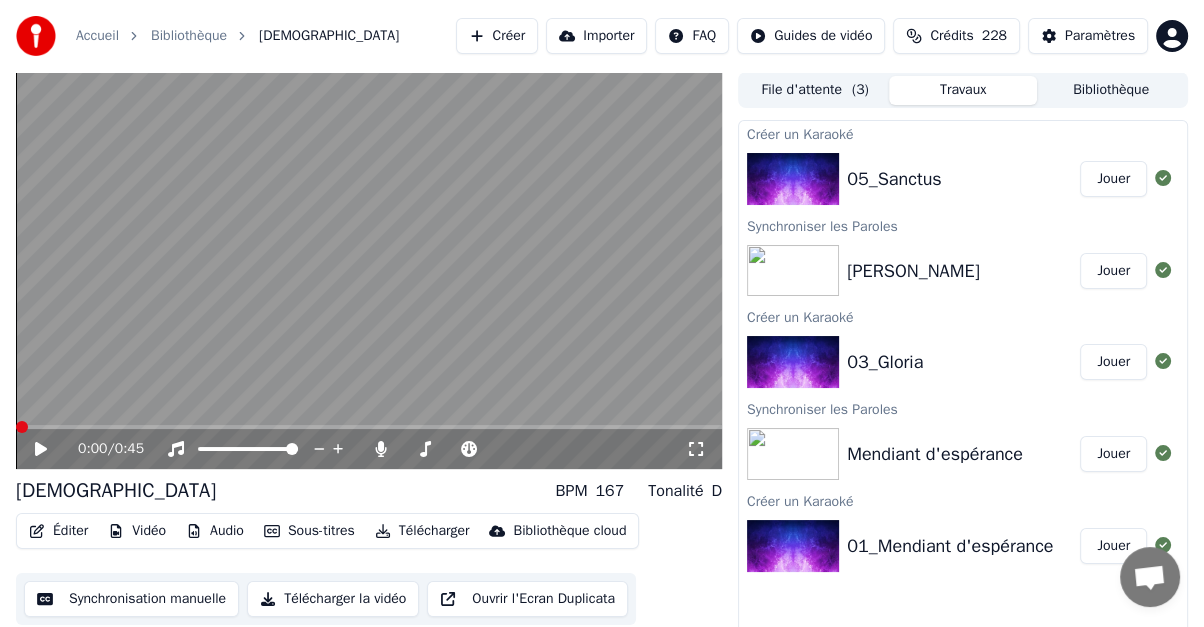 click at bounding box center [22, 427] 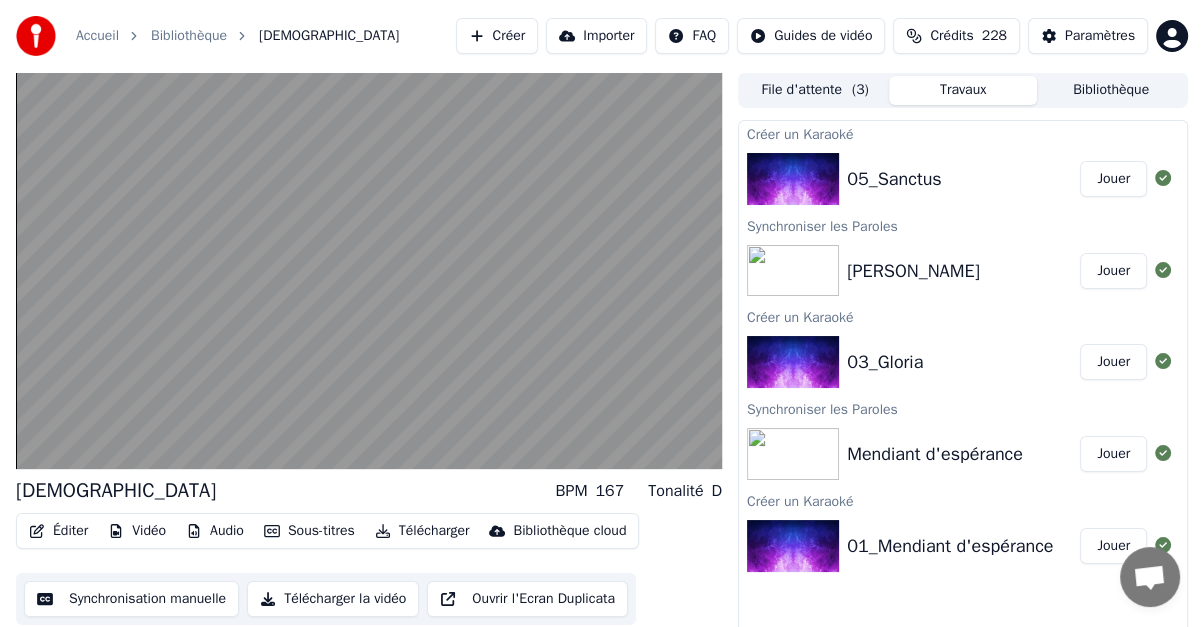 type 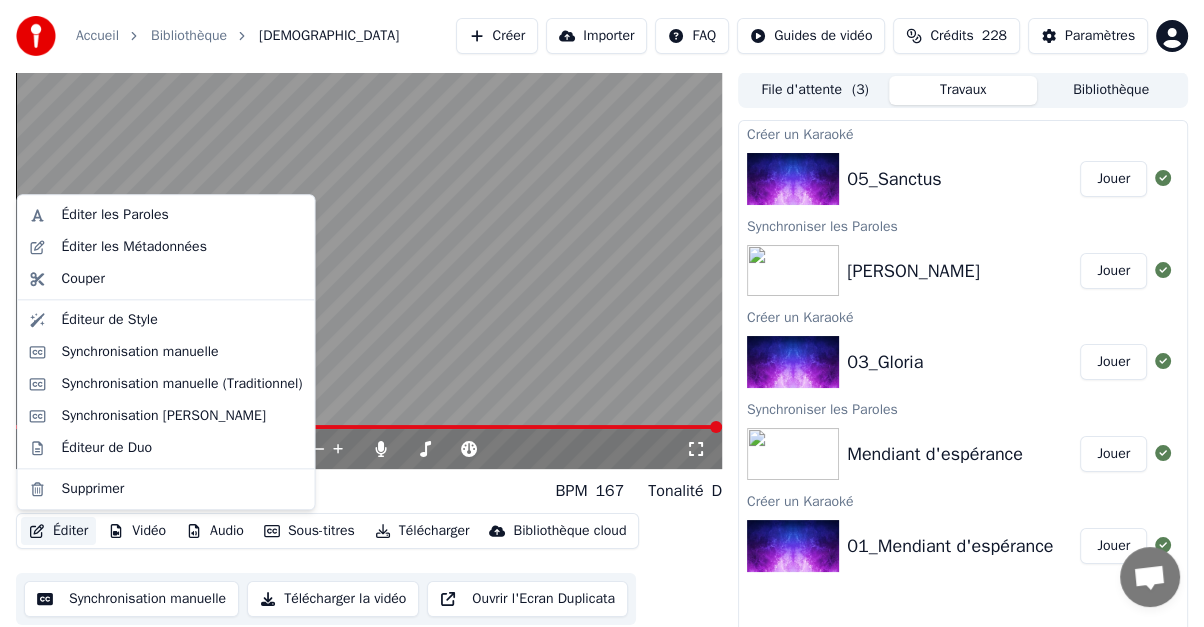 click on "Éditer" at bounding box center (58, 531) 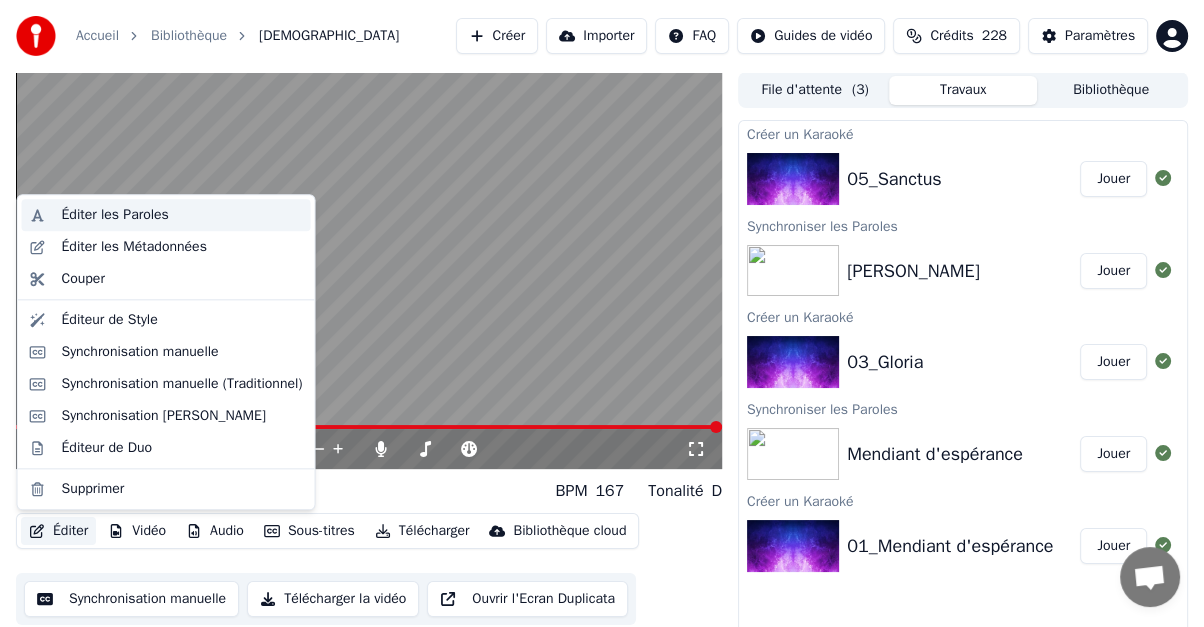 click on "Éditer les Paroles" at bounding box center [115, 215] 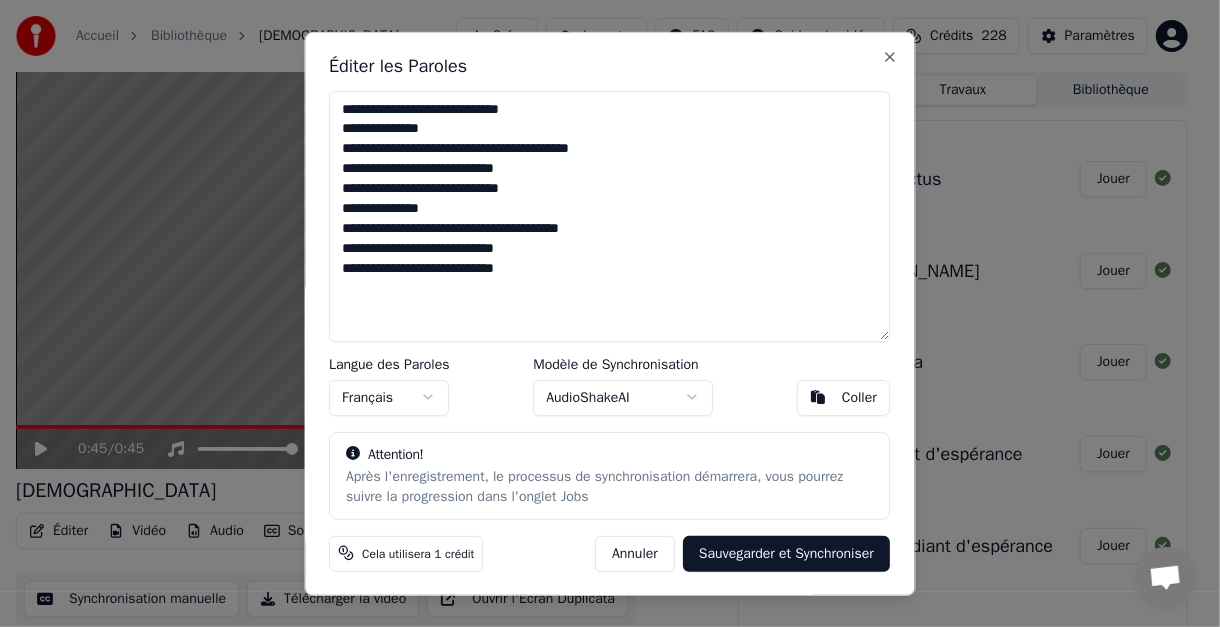 click on "**********" at bounding box center [610, 215] 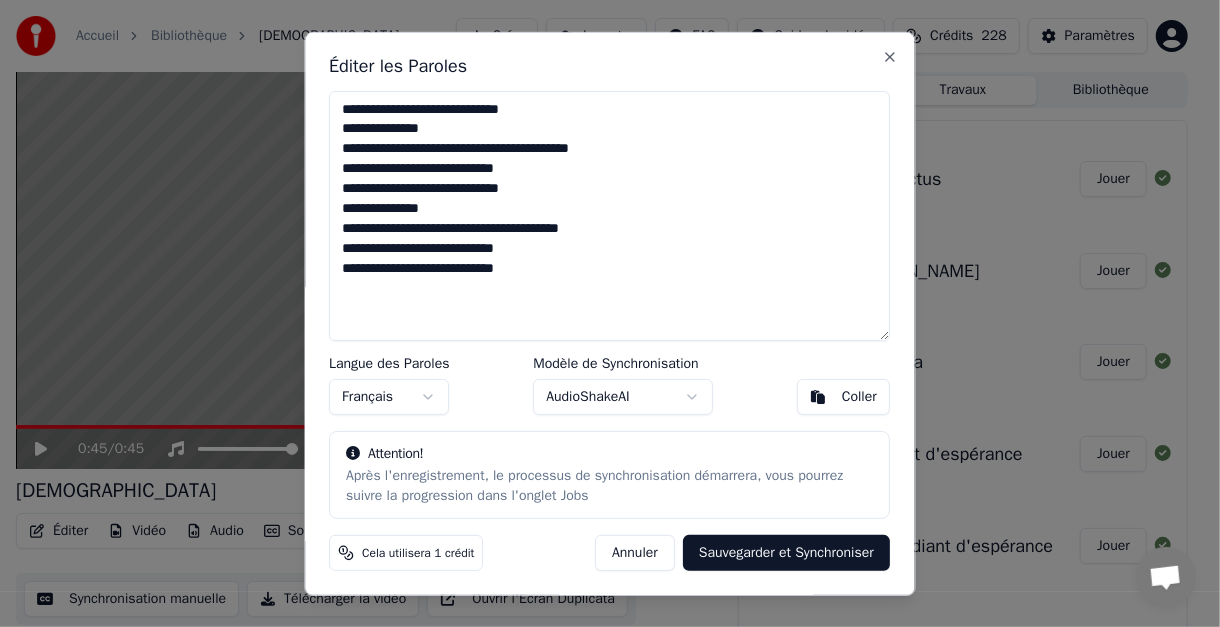 click on "**********" at bounding box center (610, 215) 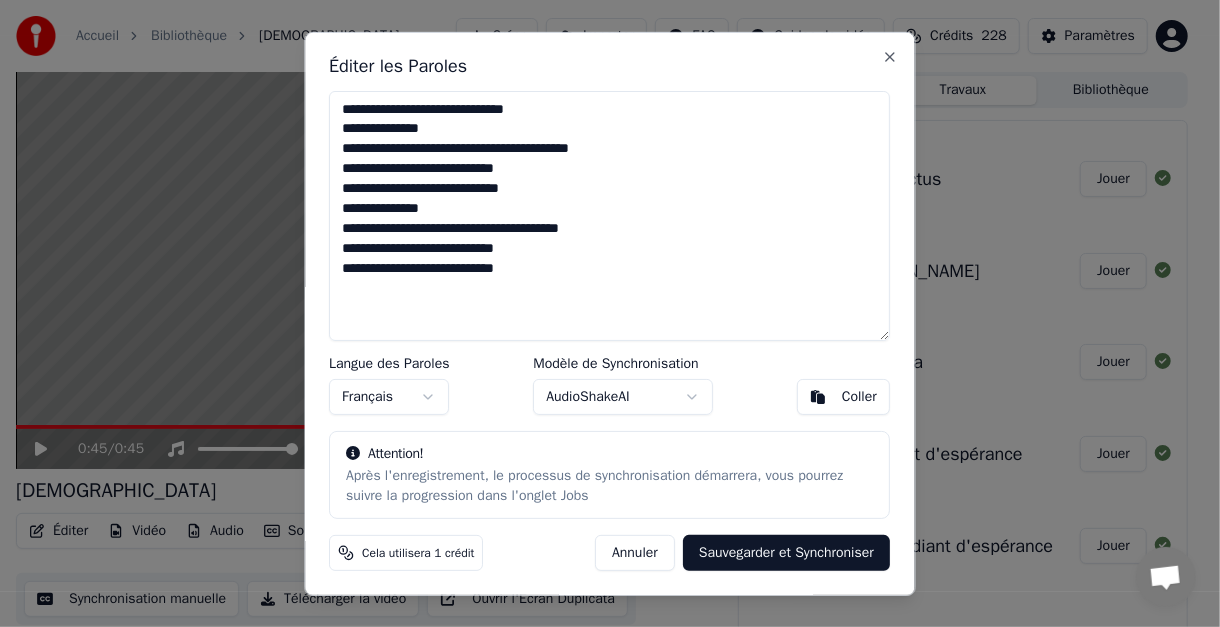 click on "**********" at bounding box center [610, 215] 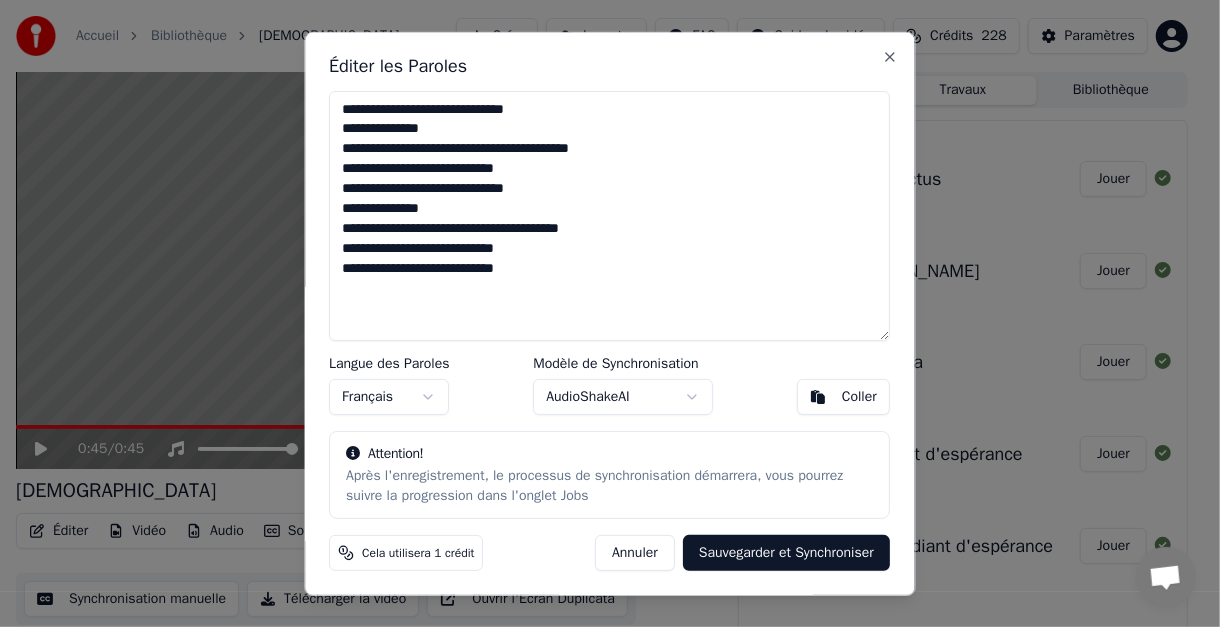 click on "**********" at bounding box center (610, 215) 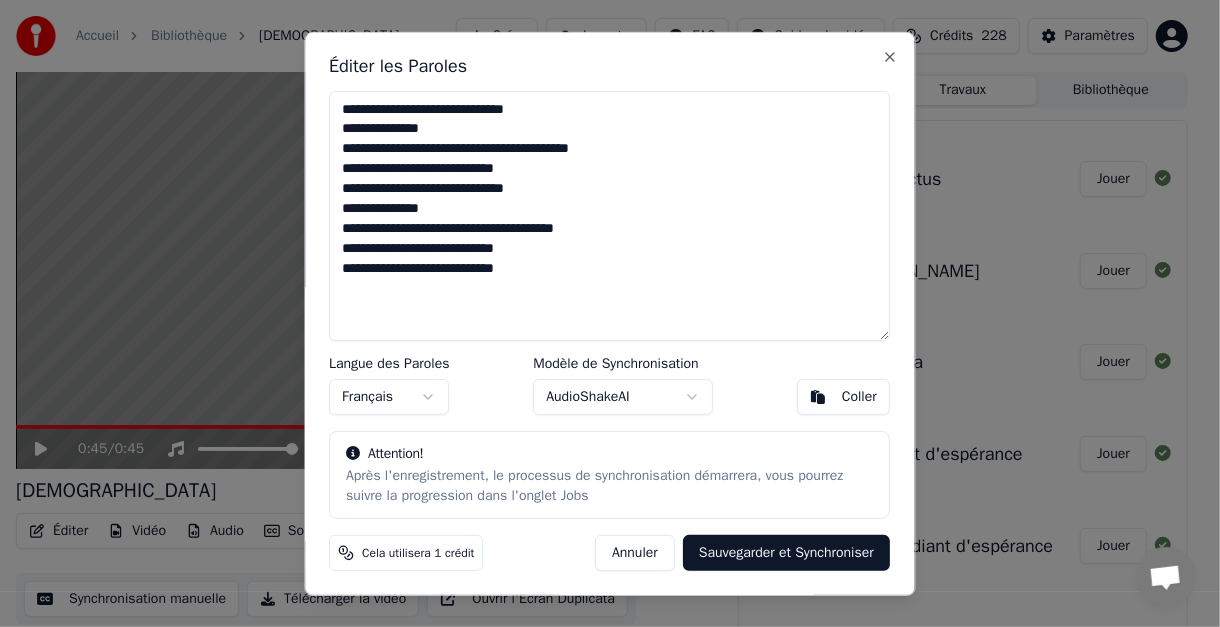 click on "**********" at bounding box center [610, 215] 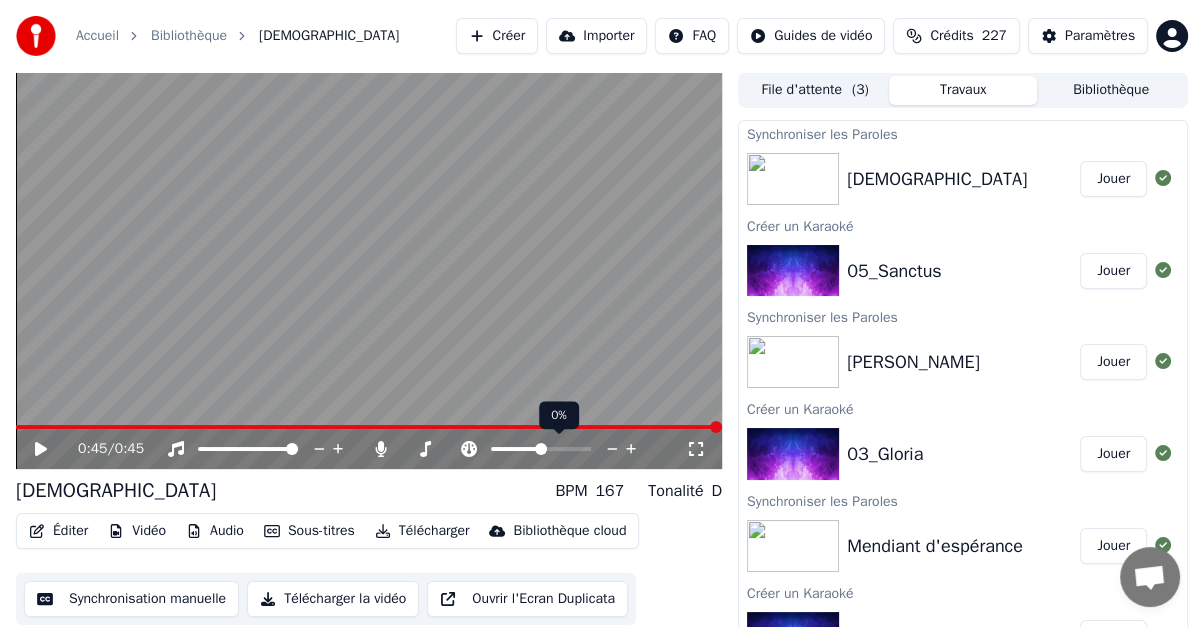 click 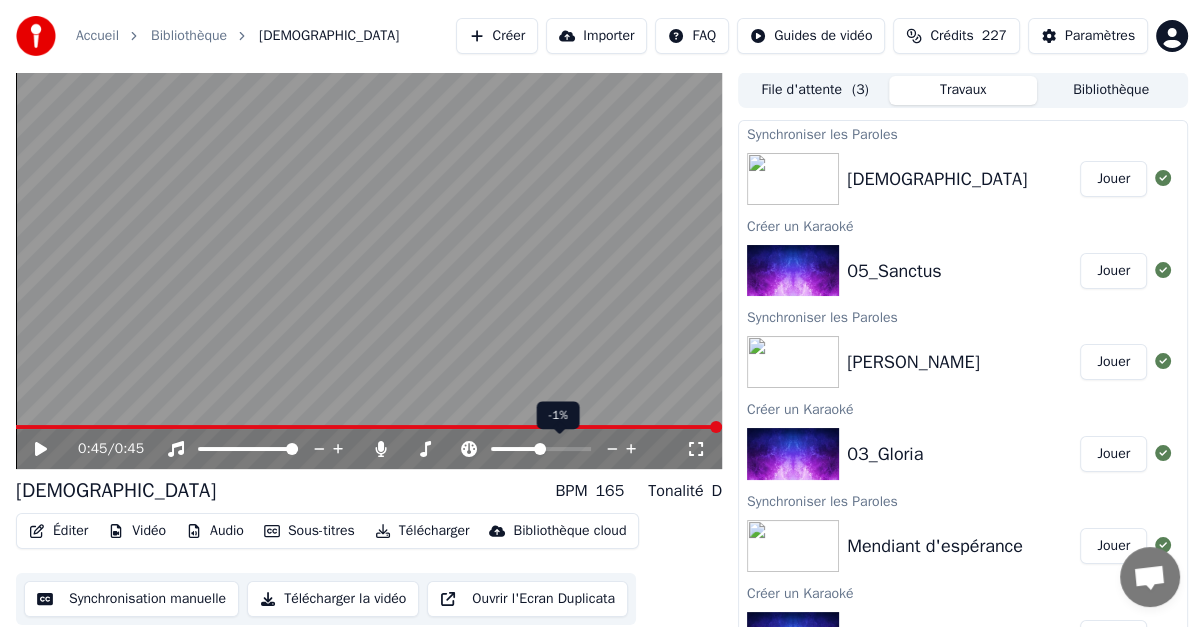 click 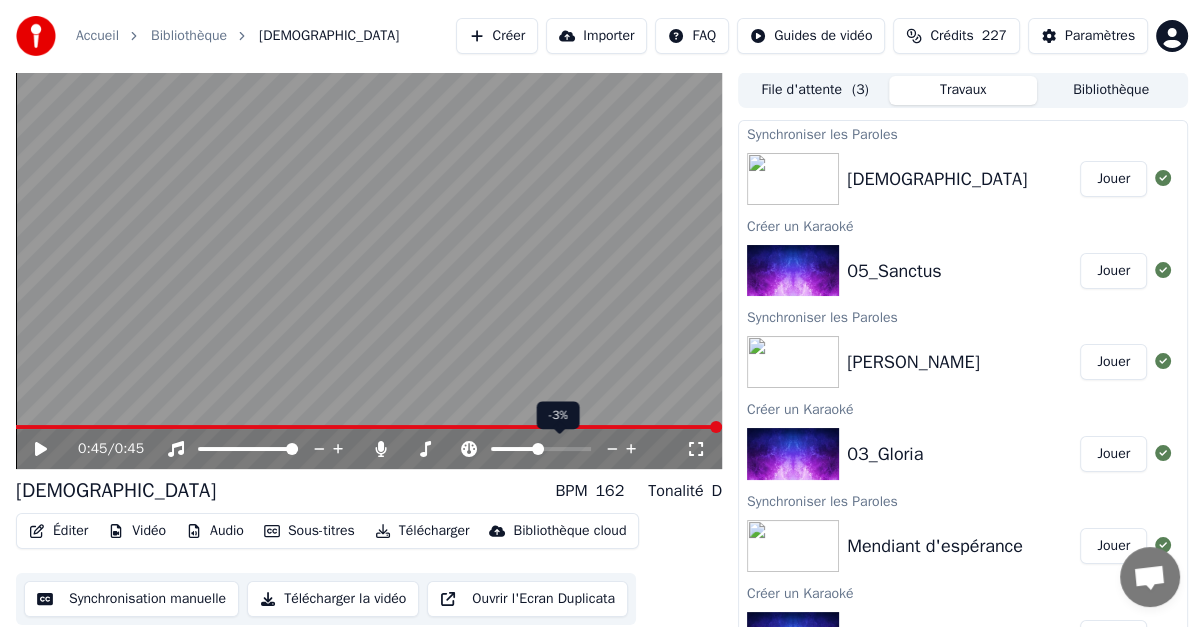 click 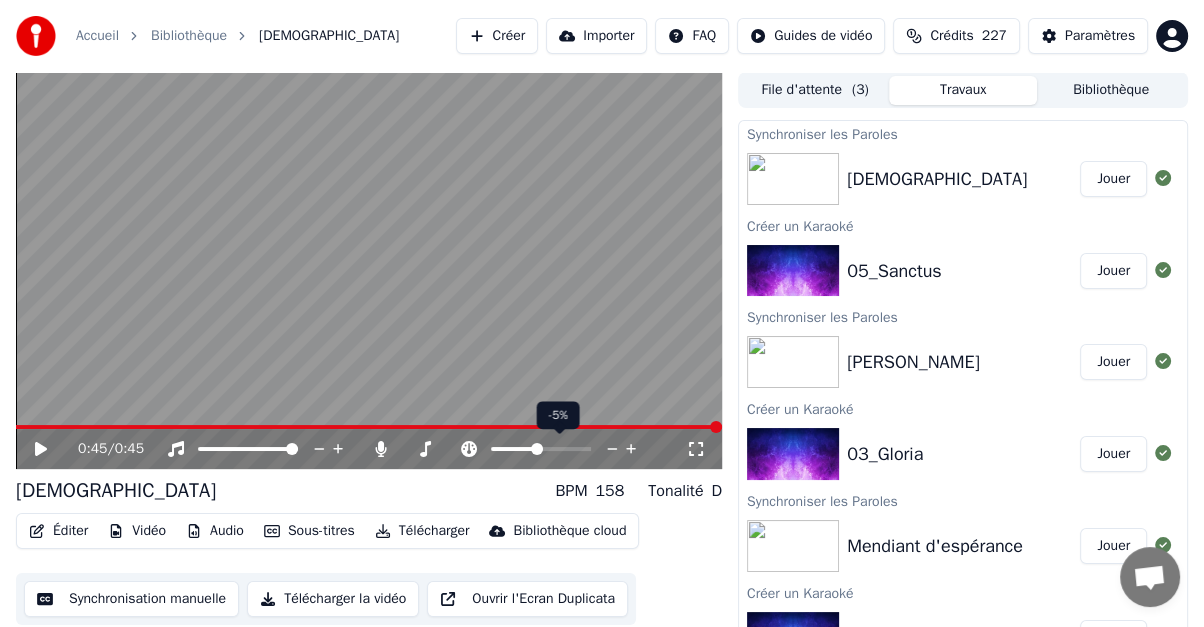 click 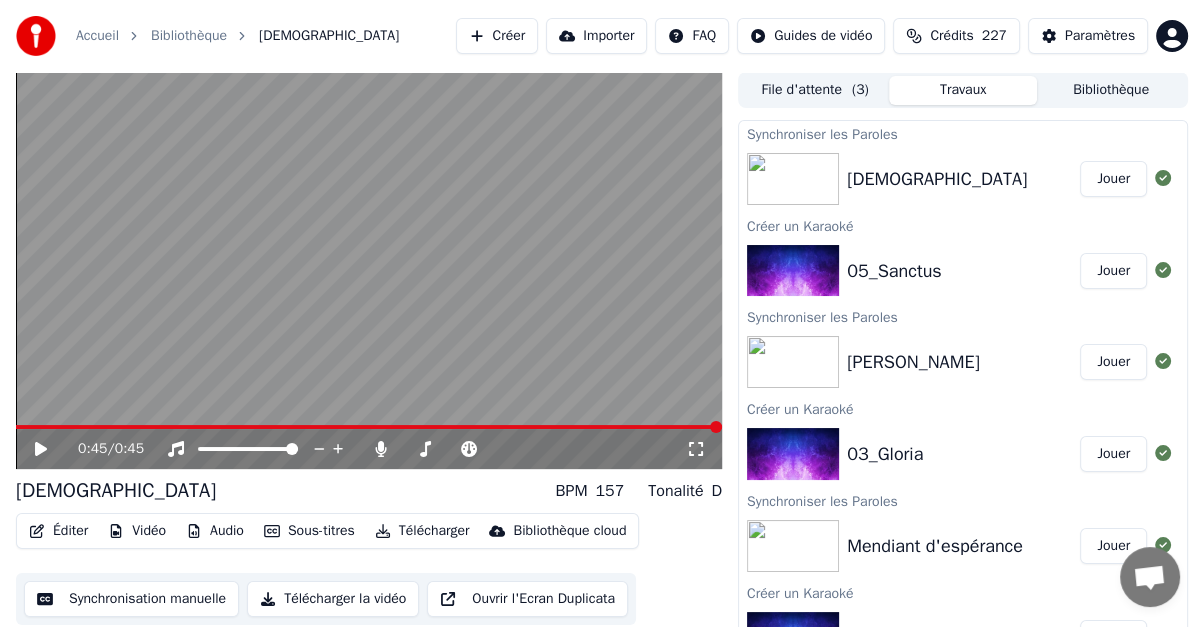 click 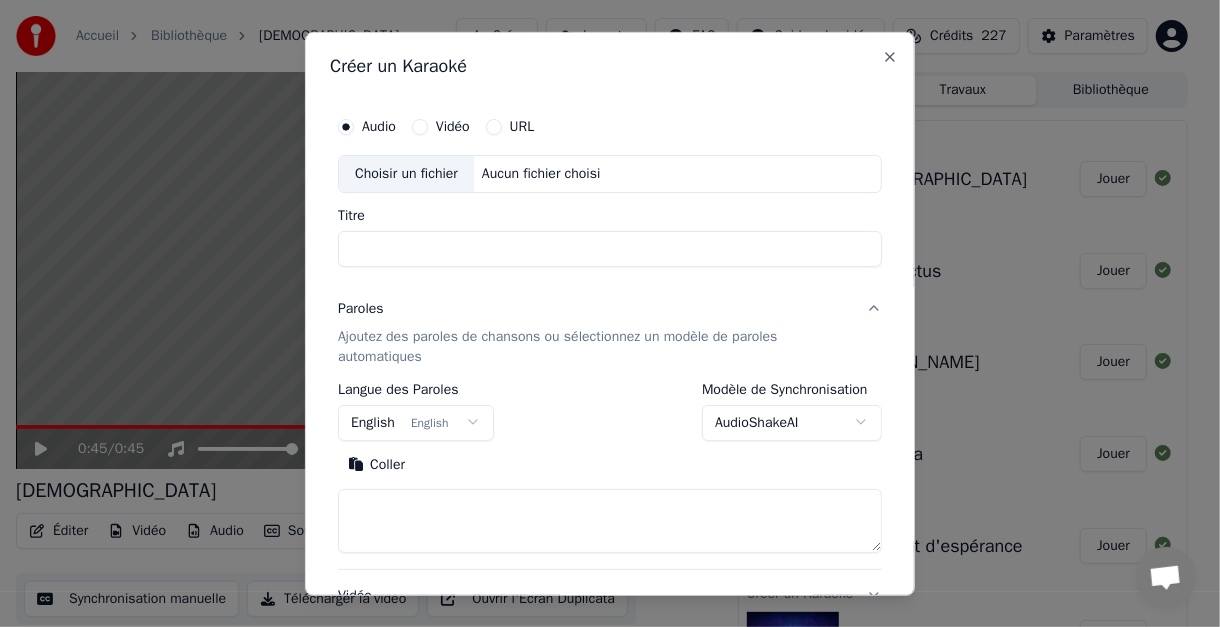 click on "Choisir un fichier" at bounding box center [406, 173] 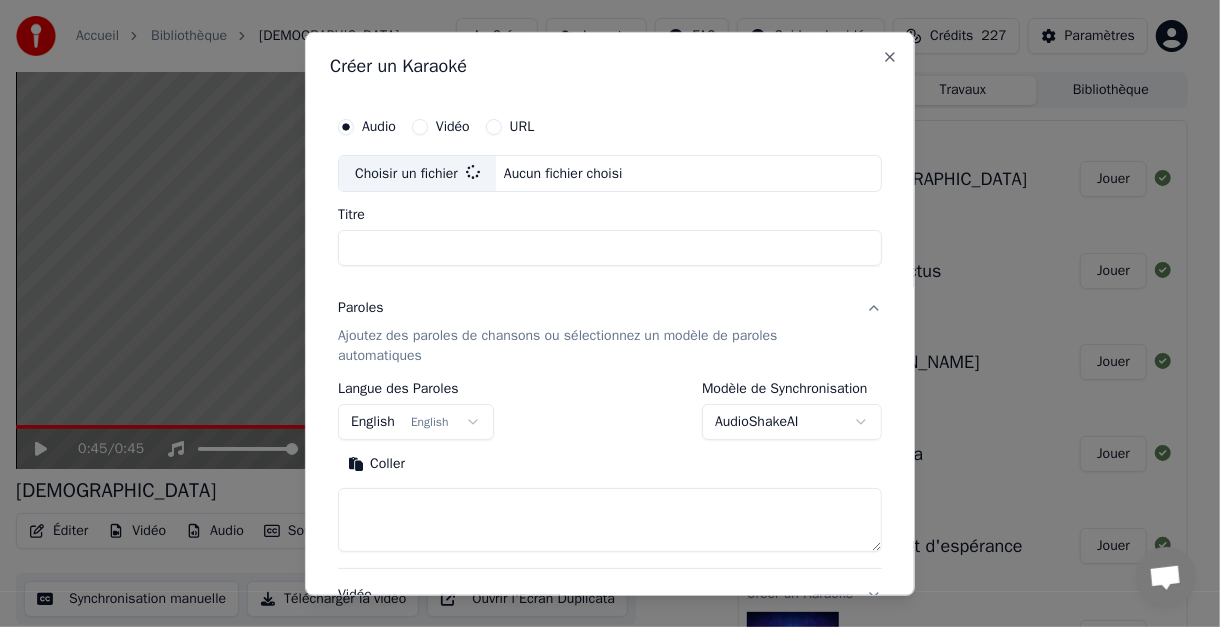 type on "**********" 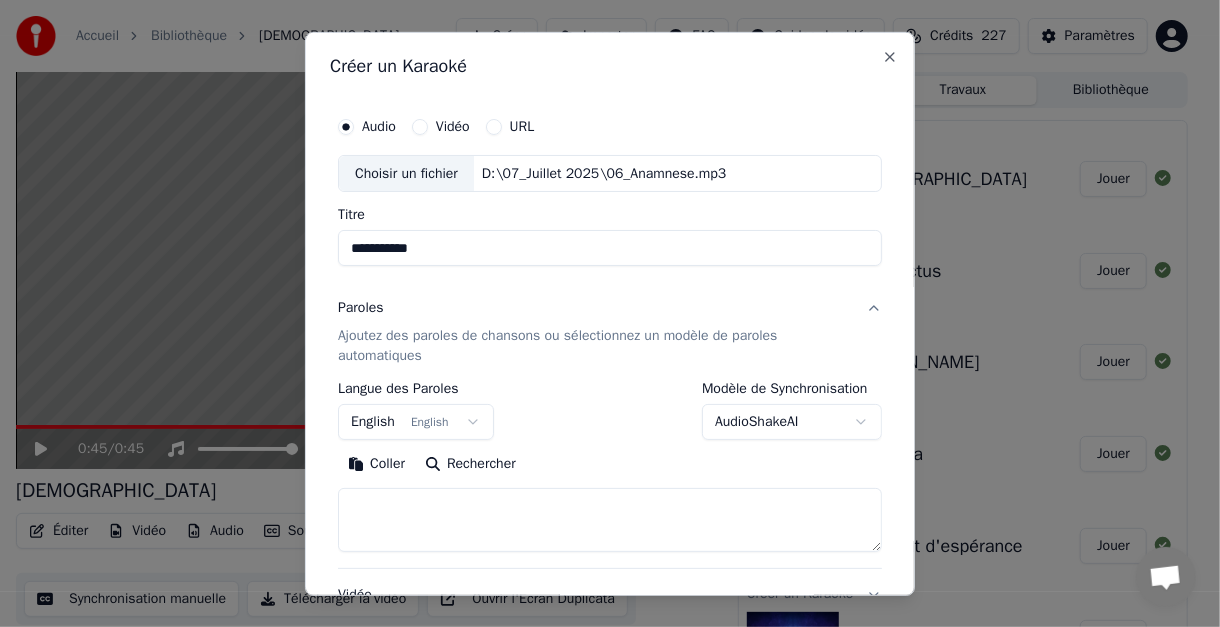 click on "Paroles Ajoutez des paroles de chansons ou sélectionnez un modèle de paroles automatiques" at bounding box center (610, 332) 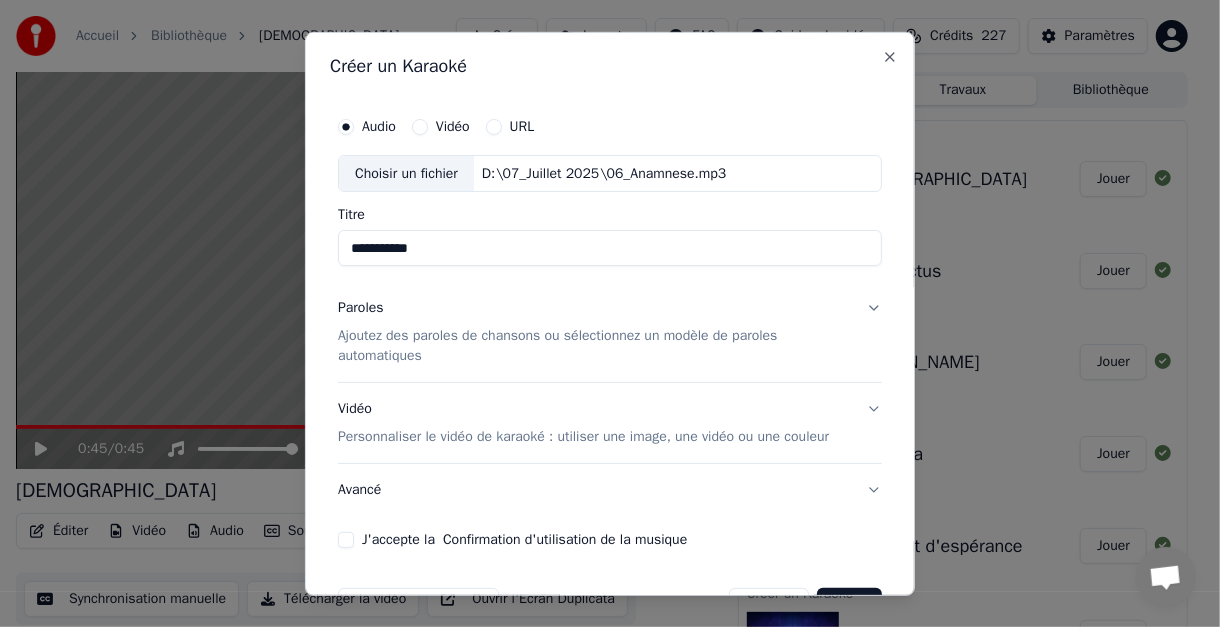 click on "Paroles Ajoutez des paroles de chansons ou sélectionnez un modèle de paroles automatiques" at bounding box center (610, 332) 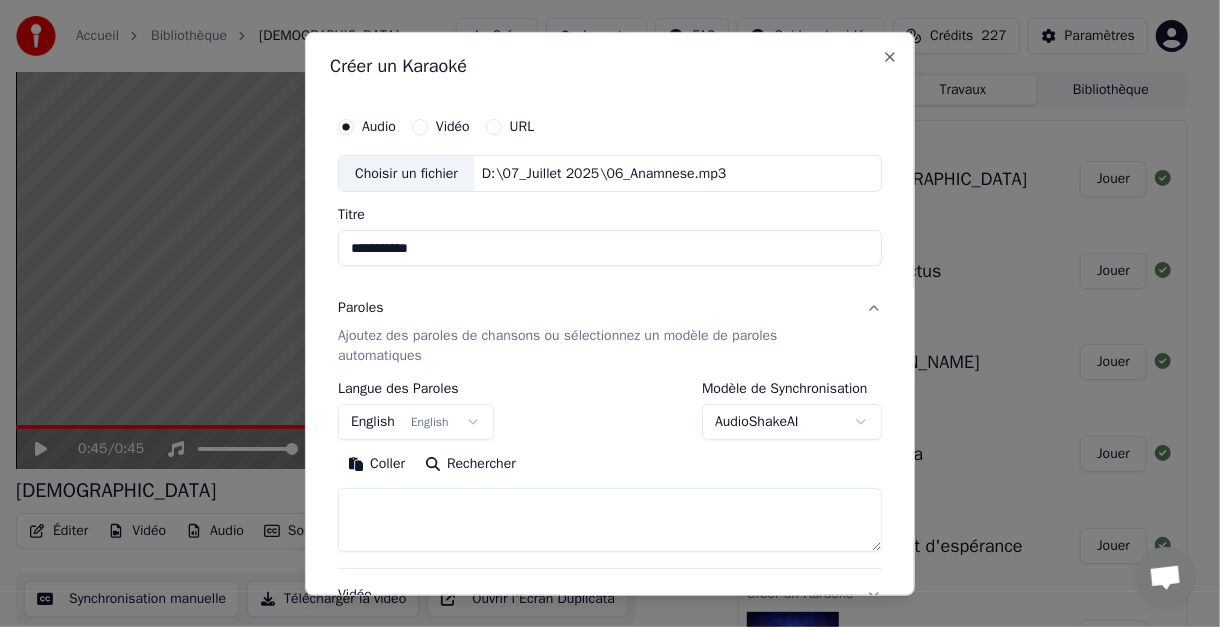 click on "English English" at bounding box center (416, 422) 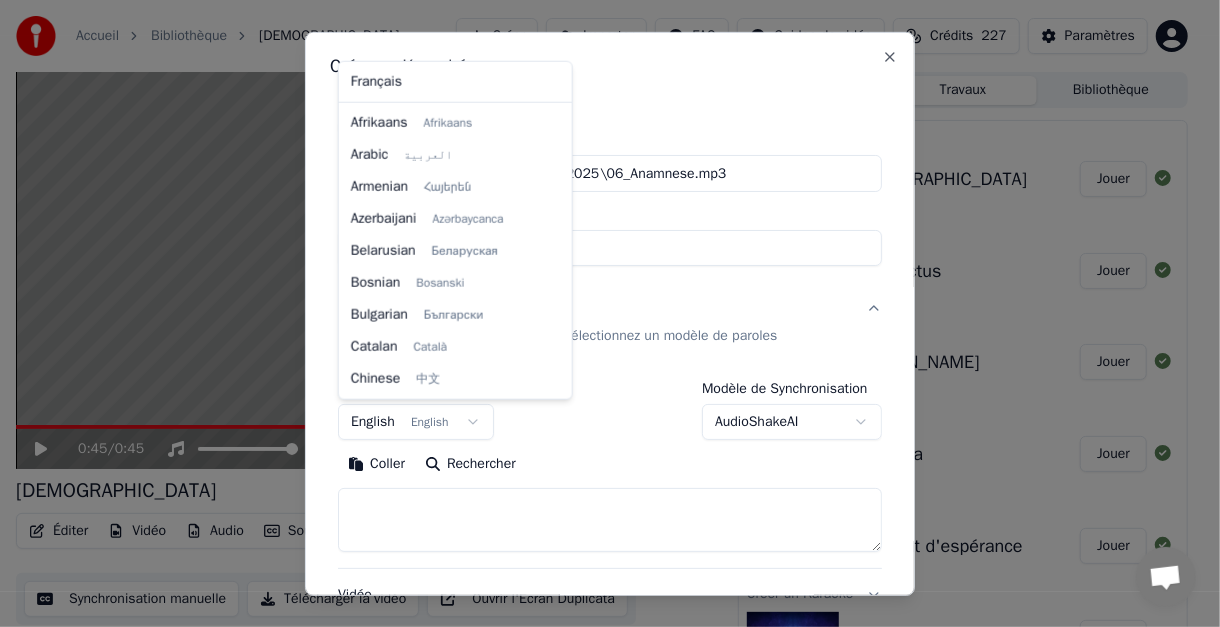 scroll, scrollTop: 159, scrollLeft: 0, axis: vertical 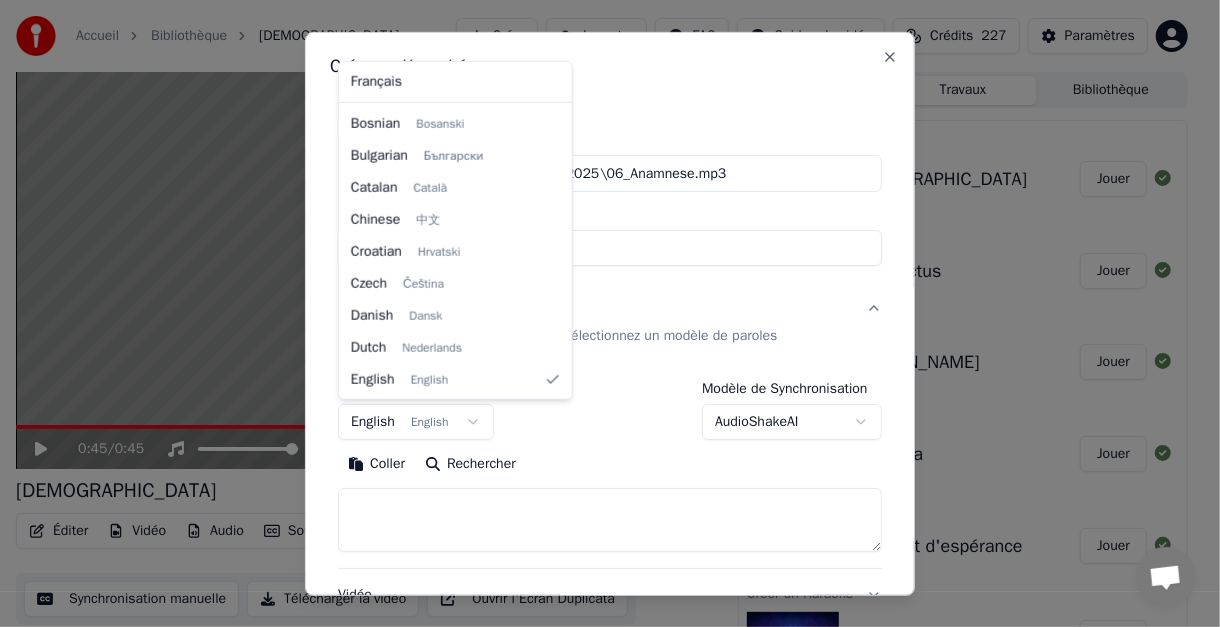 select on "**" 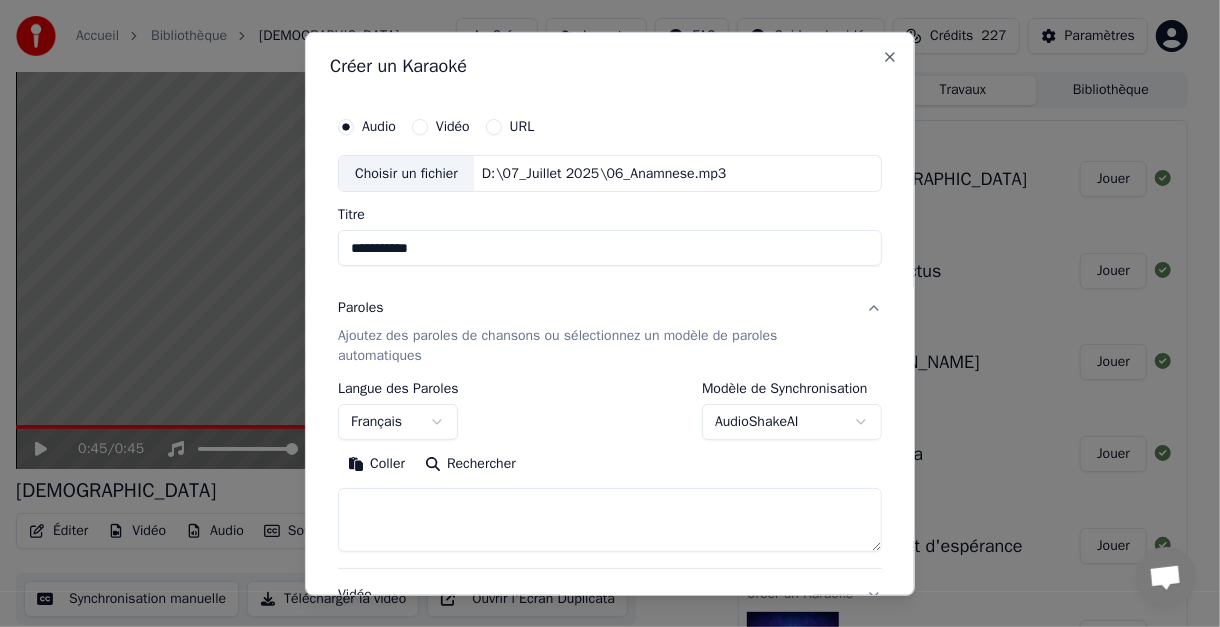 click on "**********" at bounding box center [602, 313] 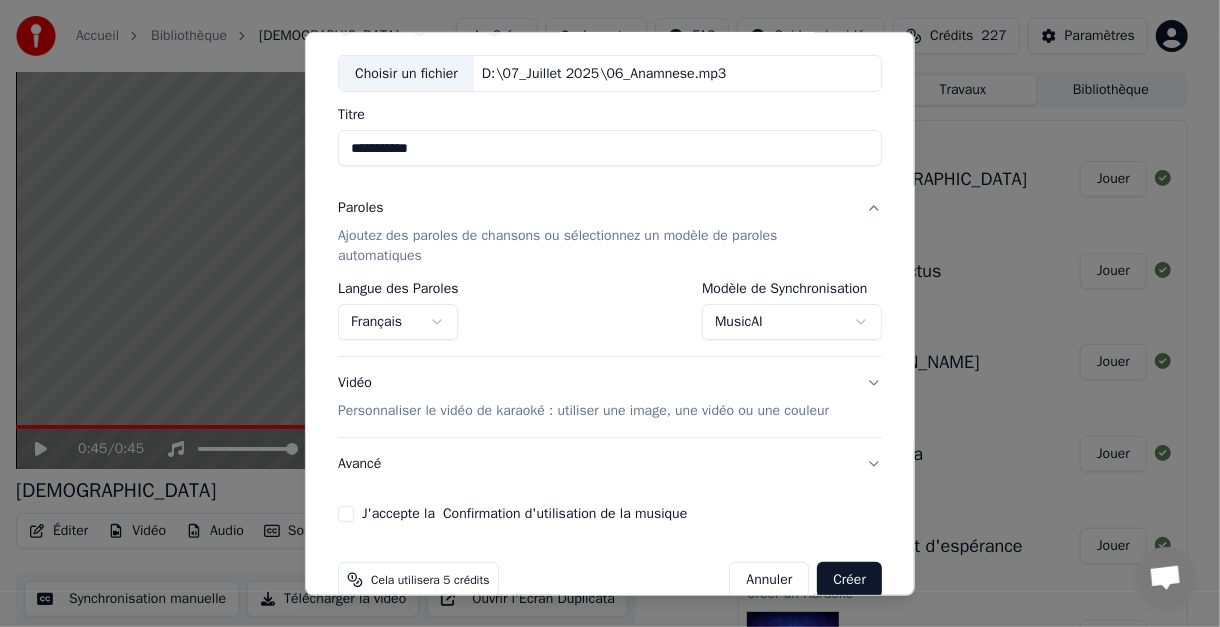 scroll, scrollTop: 153, scrollLeft: 0, axis: vertical 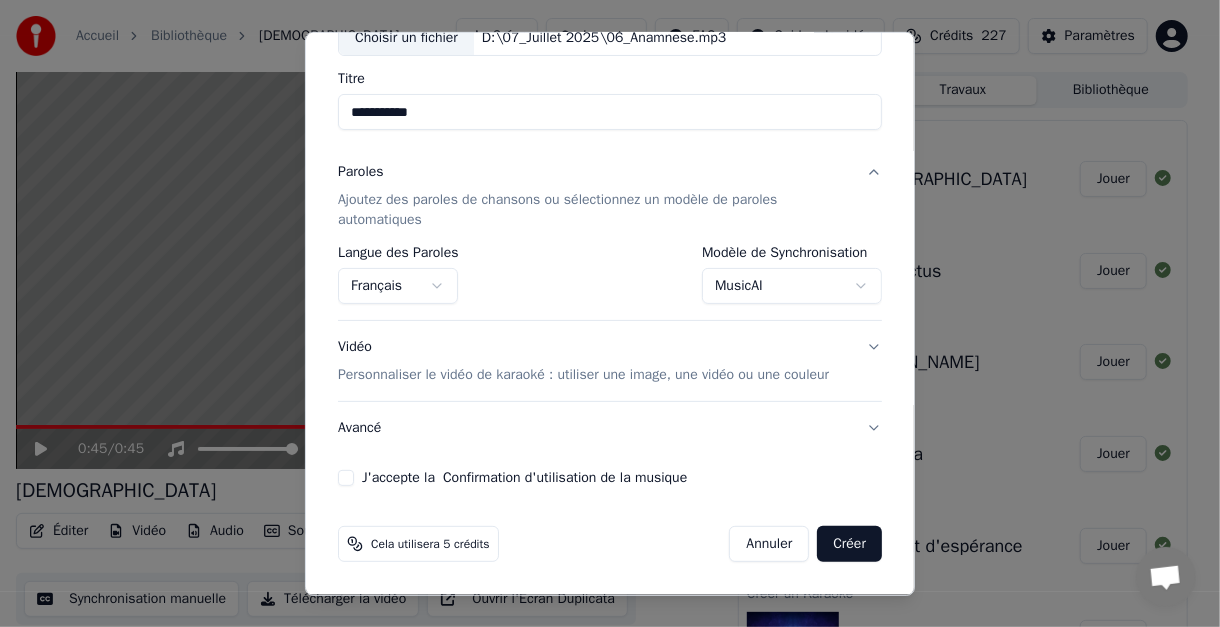 click on "**********" at bounding box center [602, 313] 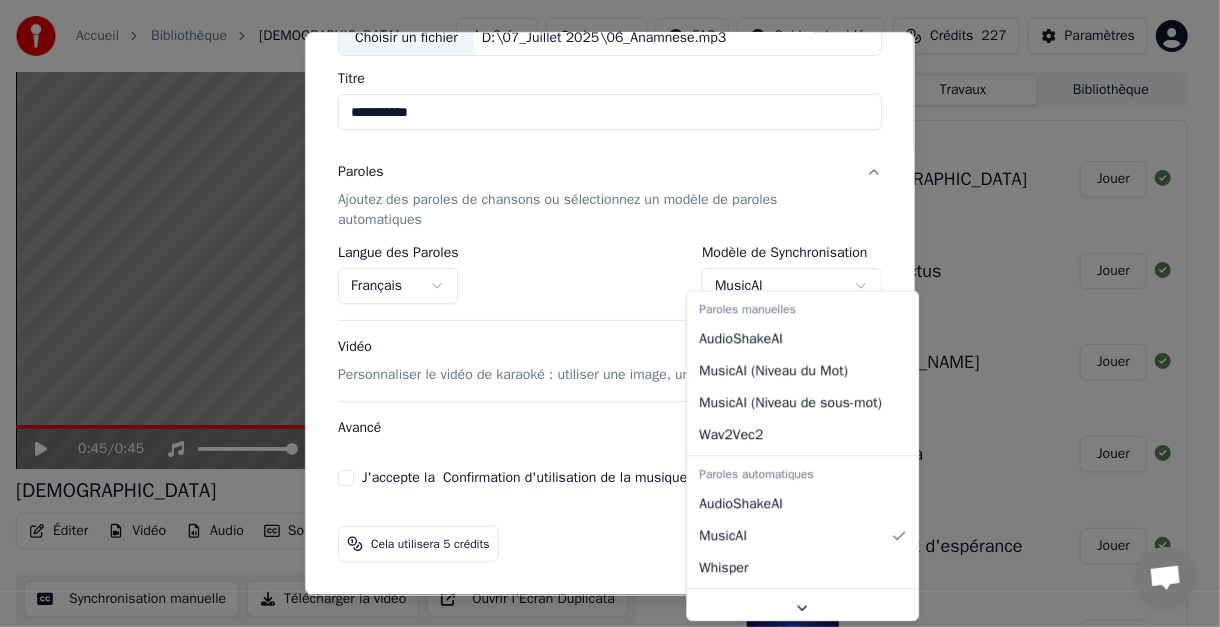 select on "**********" 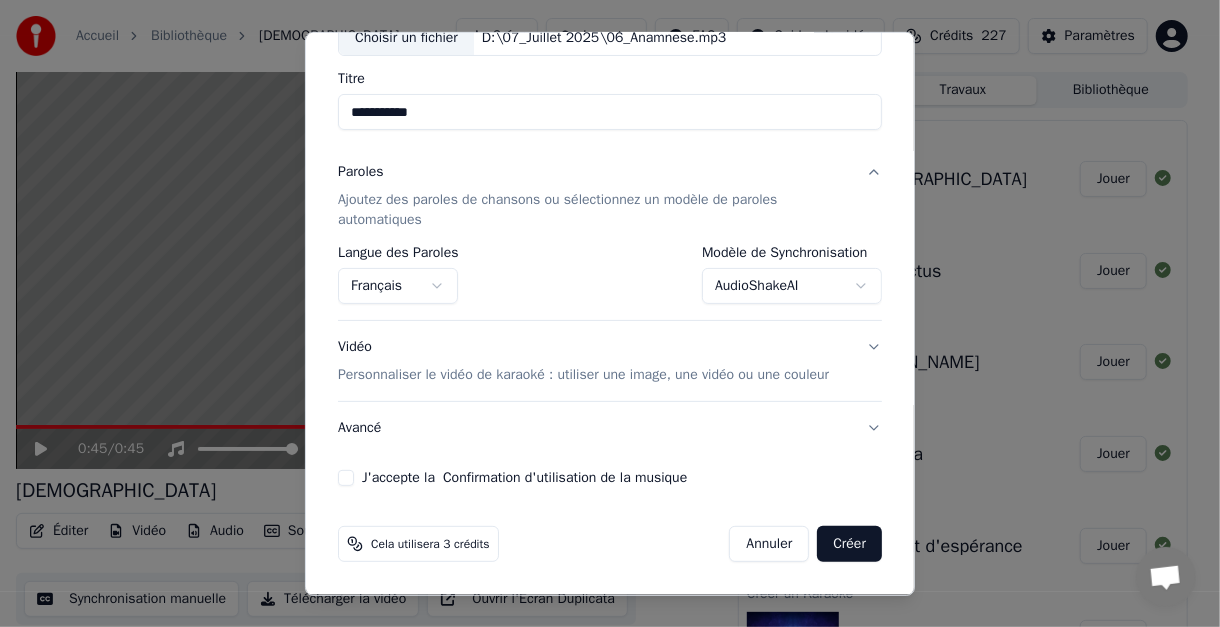 click on "Vidéo Personnaliser le vidéo de karaoké : utiliser une image, une vidéo ou une couleur" at bounding box center (610, 361) 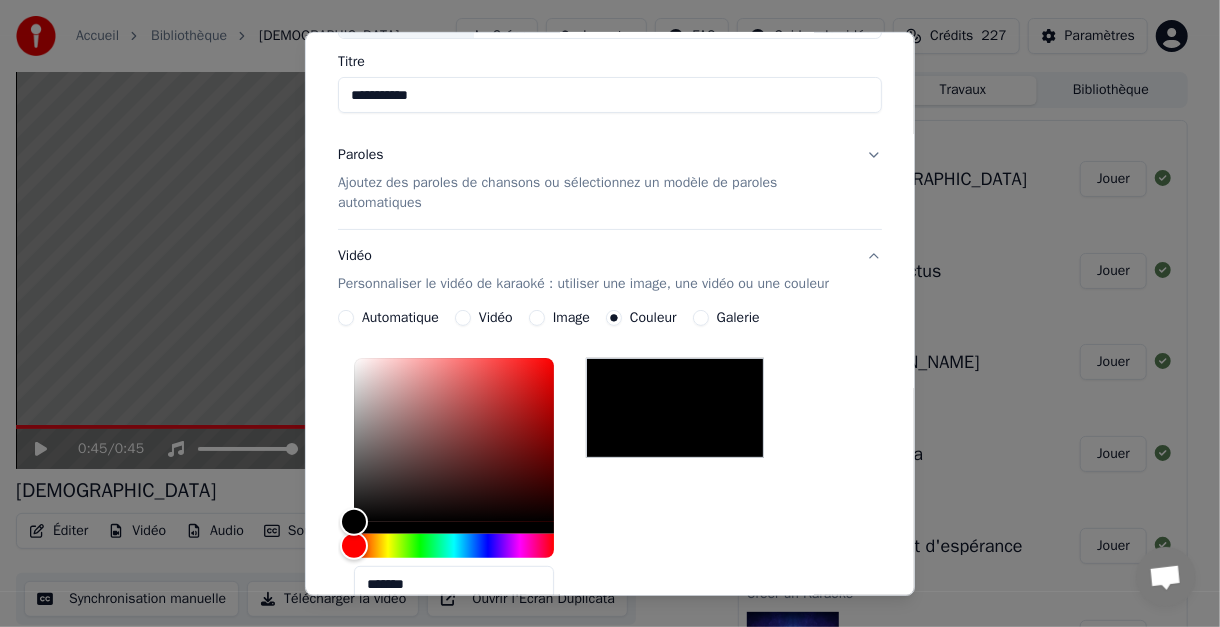click on "Vidéo Personnaliser le vidéo de karaoké : utiliser une image, une vidéo ou une couleur" at bounding box center (610, 270) 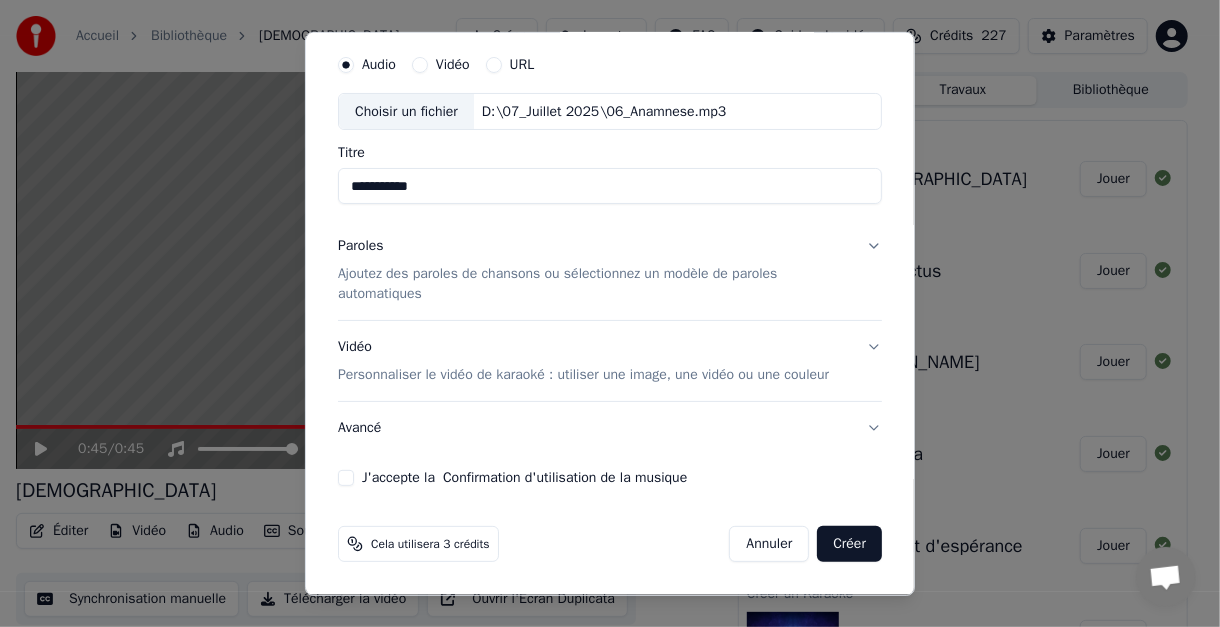 scroll, scrollTop: 79, scrollLeft: 0, axis: vertical 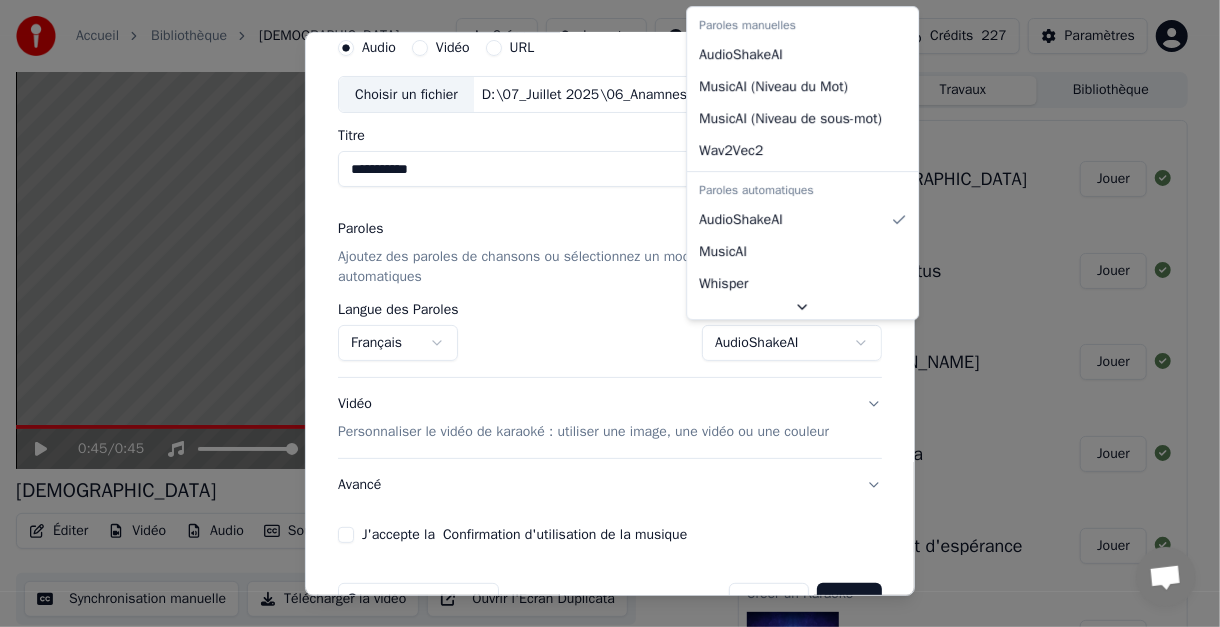 click on "**********" at bounding box center (602, 313) 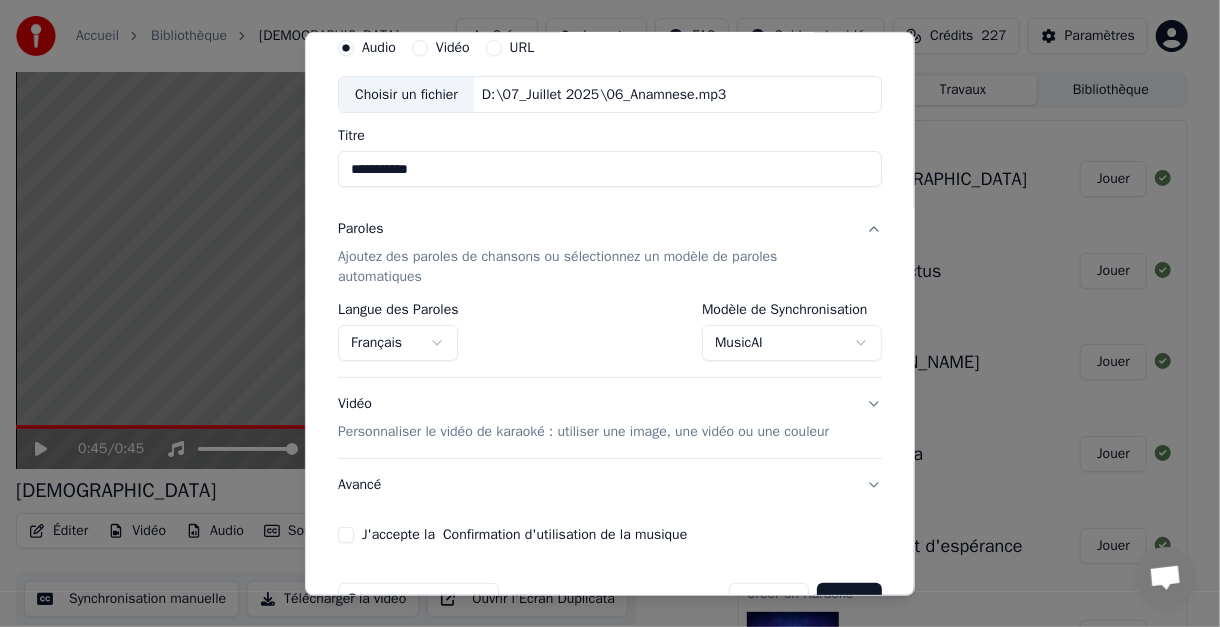 scroll, scrollTop: 153, scrollLeft: 0, axis: vertical 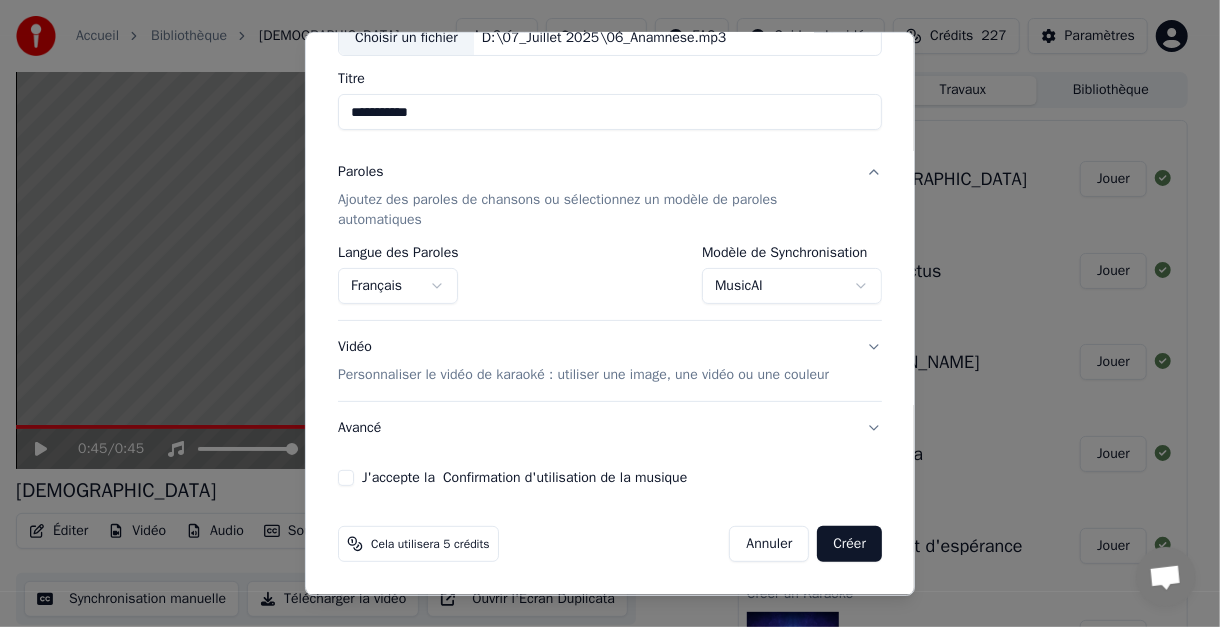 click on "J'accepte la   Confirmation d'utilisation de la musique" at bounding box center (346, 478) 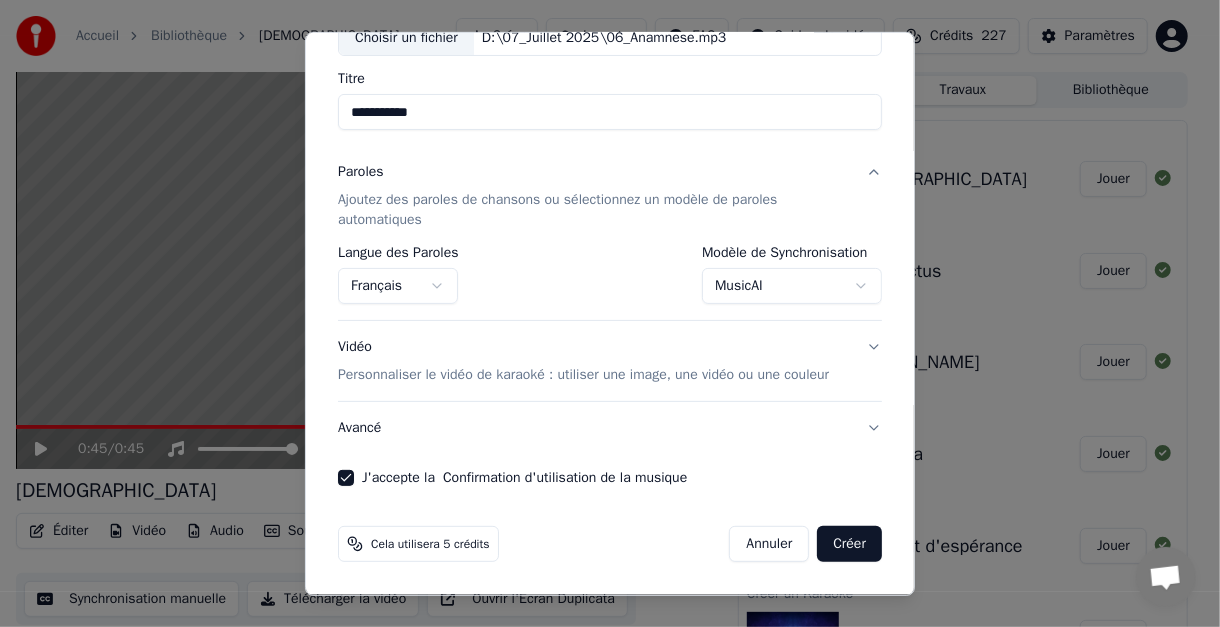 click on "Créer" at bounding box center [849, 544] 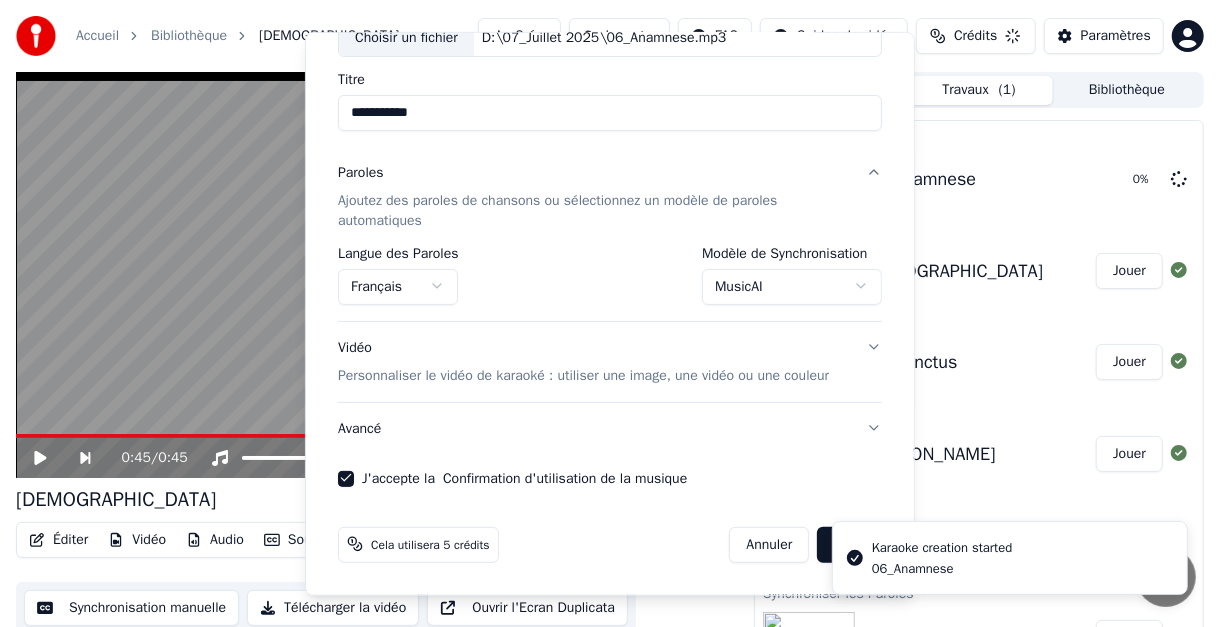 select on "**********" 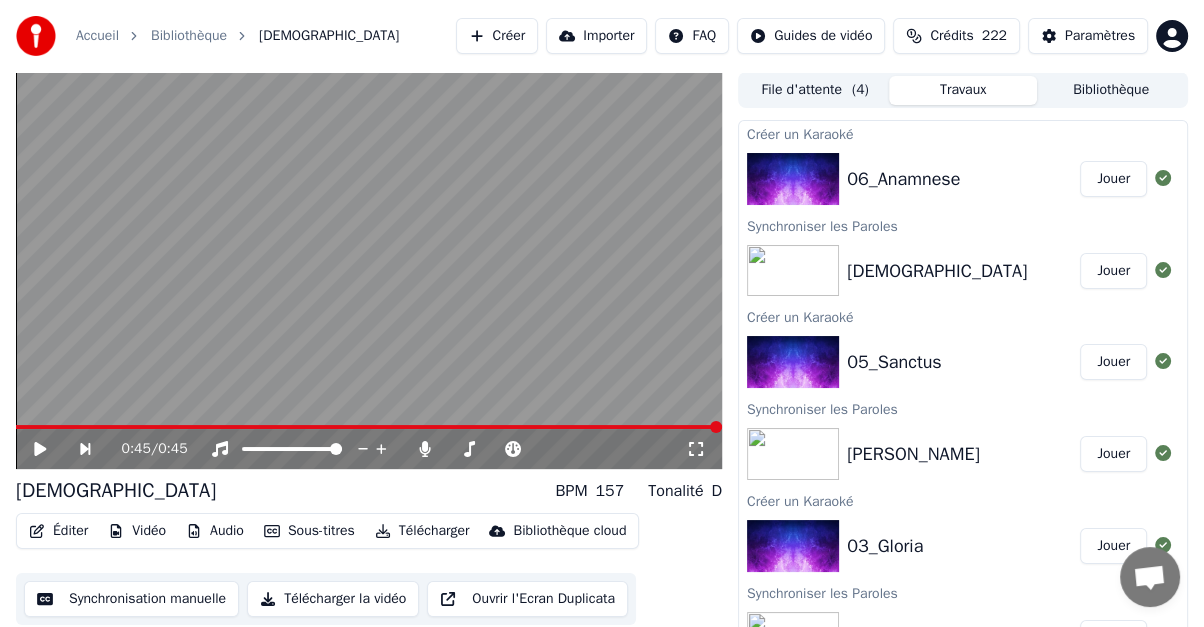 click on "Jouer" at bounding box center [1113, 179] 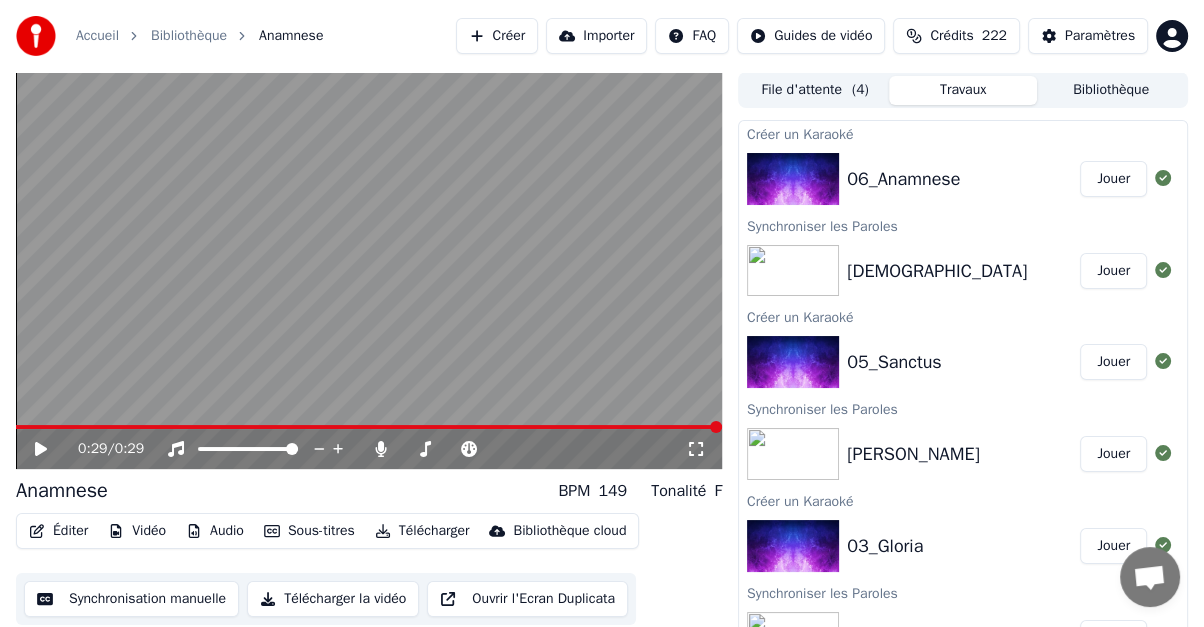click on "Éditer" at bounding box center (58, 531) 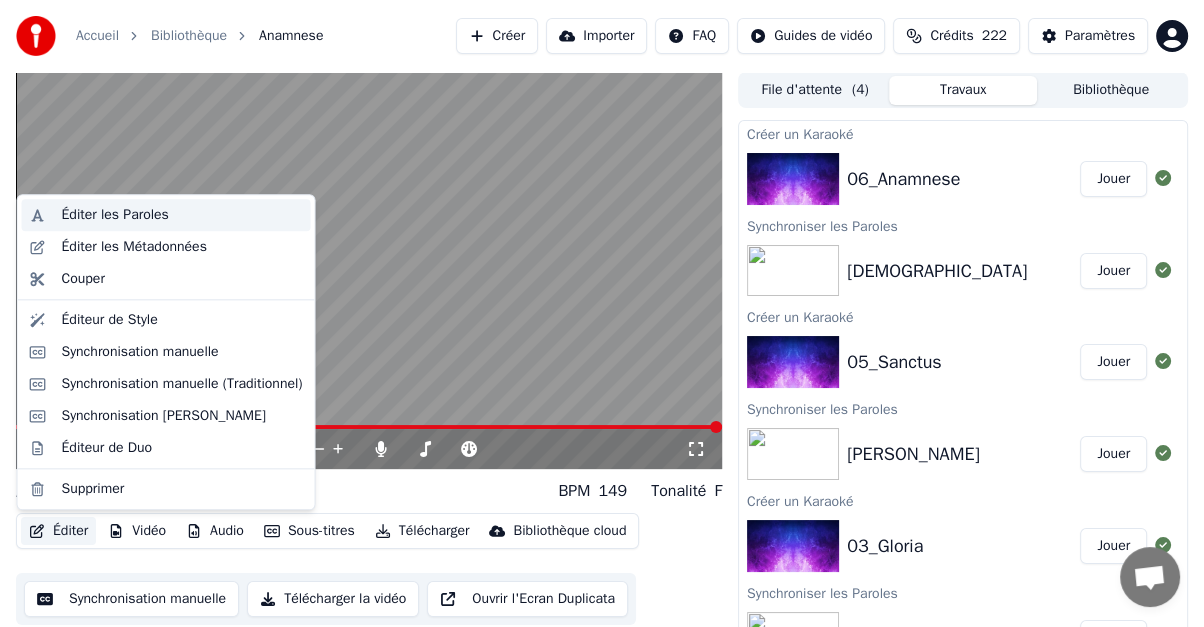 click on "Éditer les Paroles" at bounding box center (115, 215) 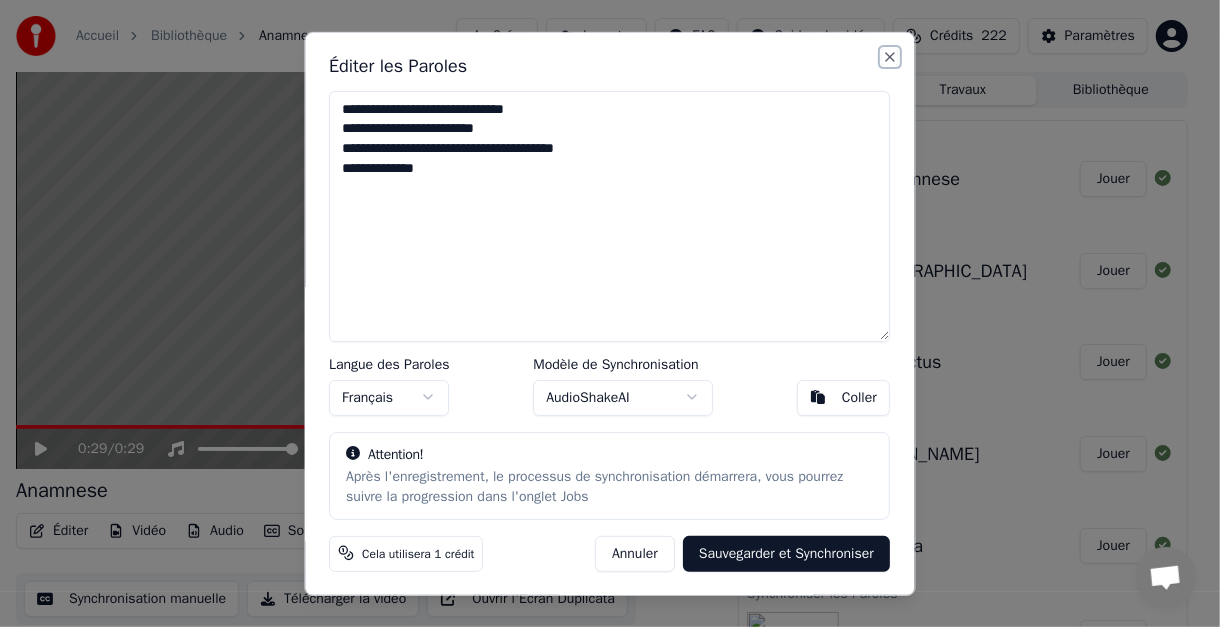 click on "Close" at bounding box center [890, 56] 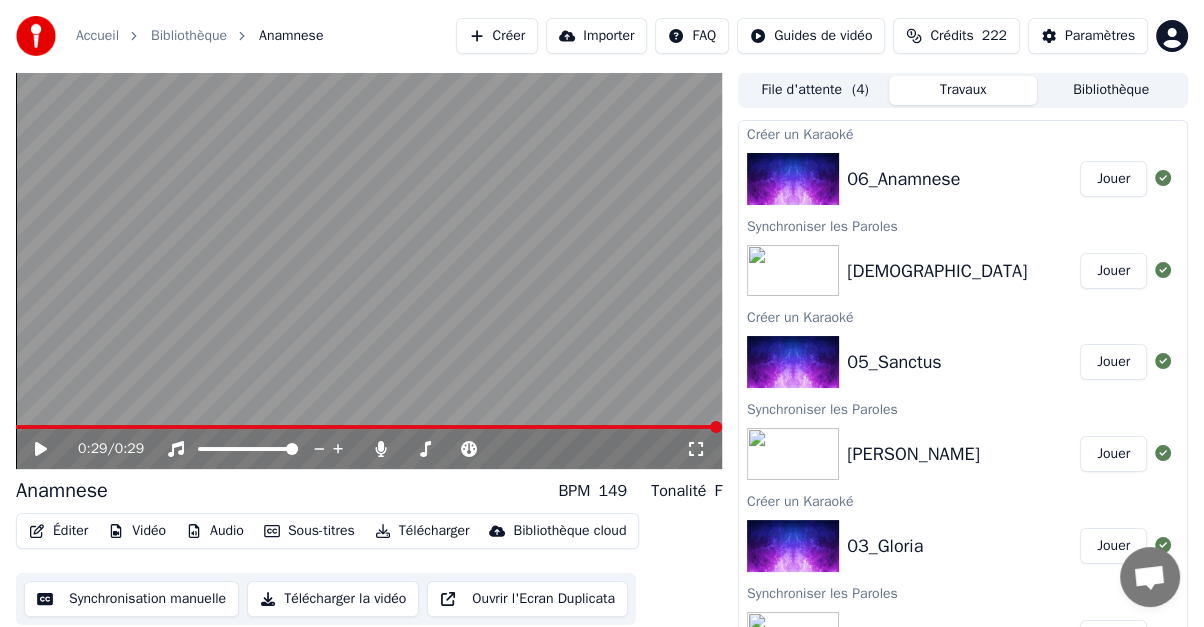 click on "Créer" at bounding box center [497, 36] 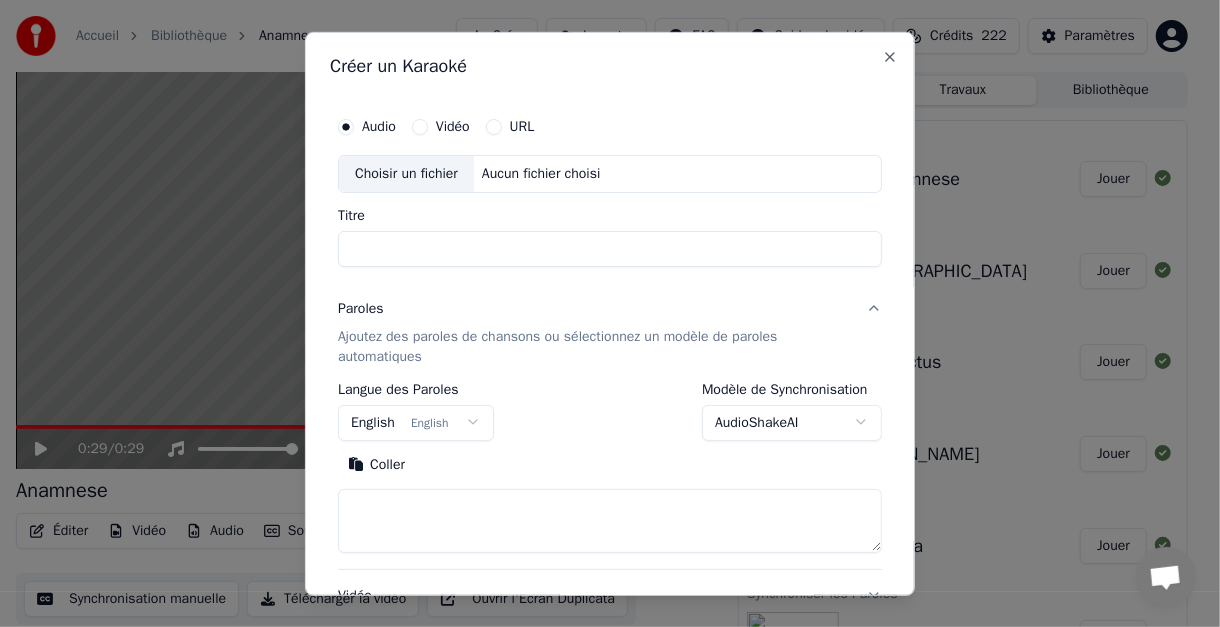 click on "Choisir un fichier" at bounding box center [406, 173] 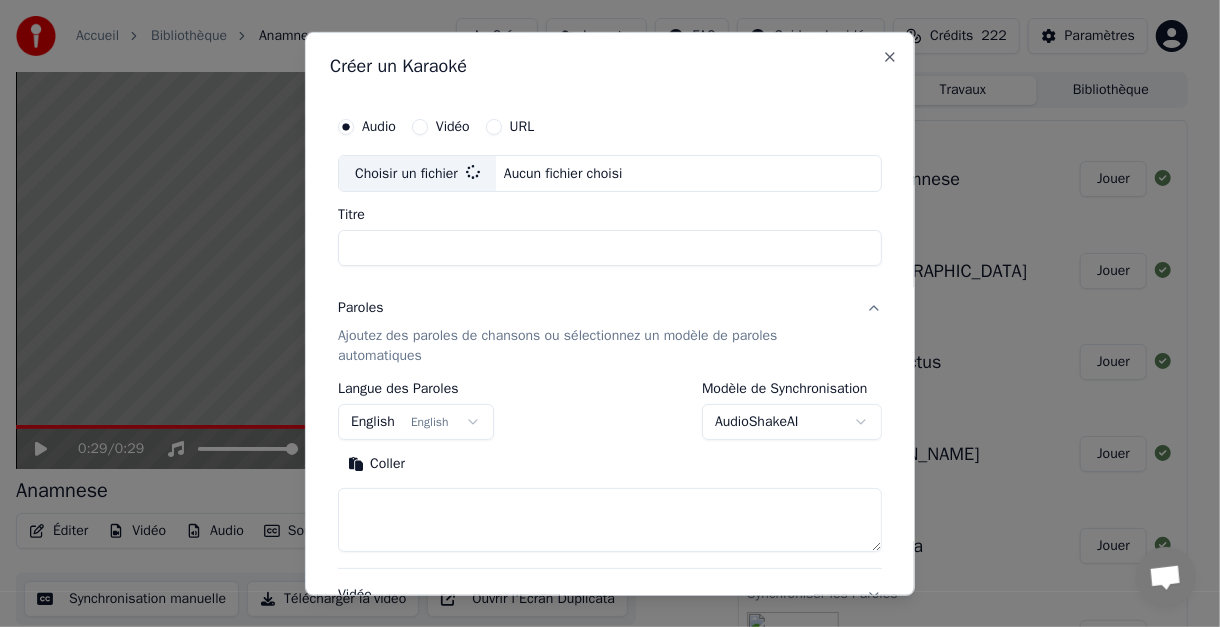 type on "**********" 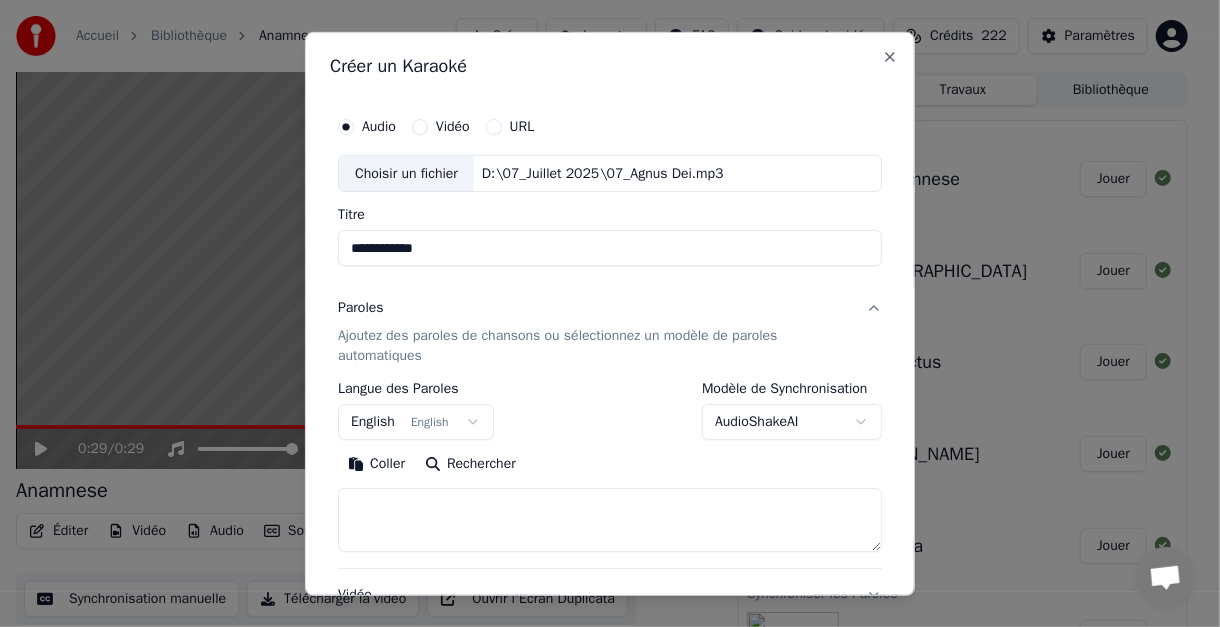 click on "Paroles Ajoutez des paroles de chansons ou sélectionnez un modèle de paroles automatiques" at bounding box center (610, 332) 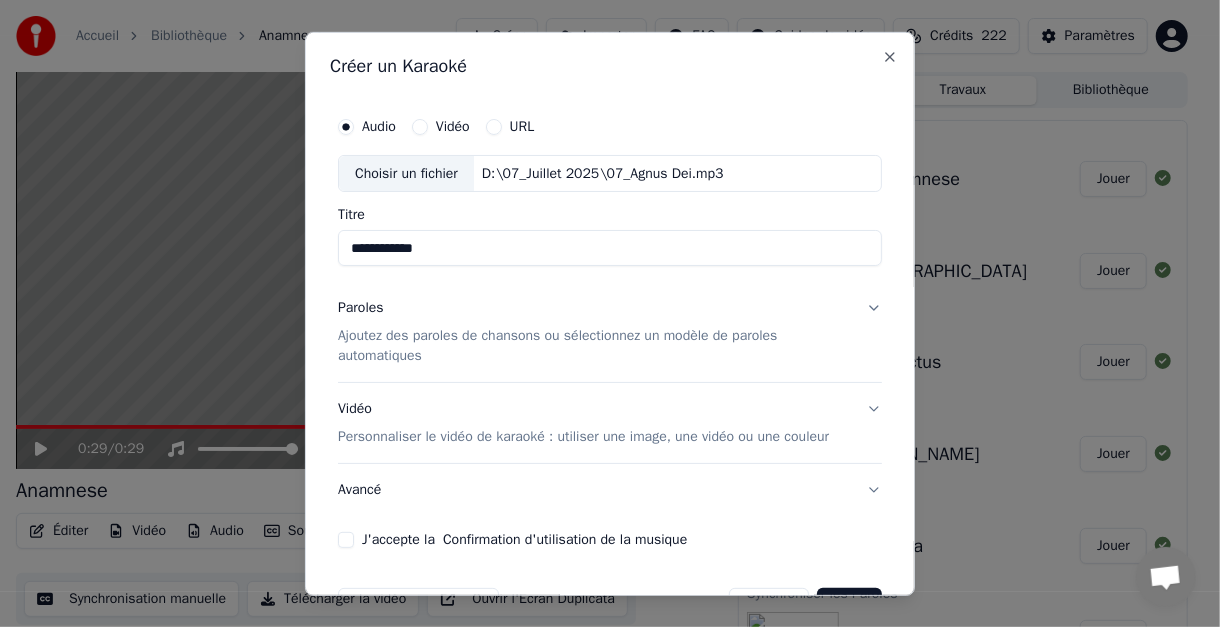 click on "Paroles Ajoutez des paroles de chansons ou sélectionnez un modèle de paroles automatiques" at bounding box center (610, 332) 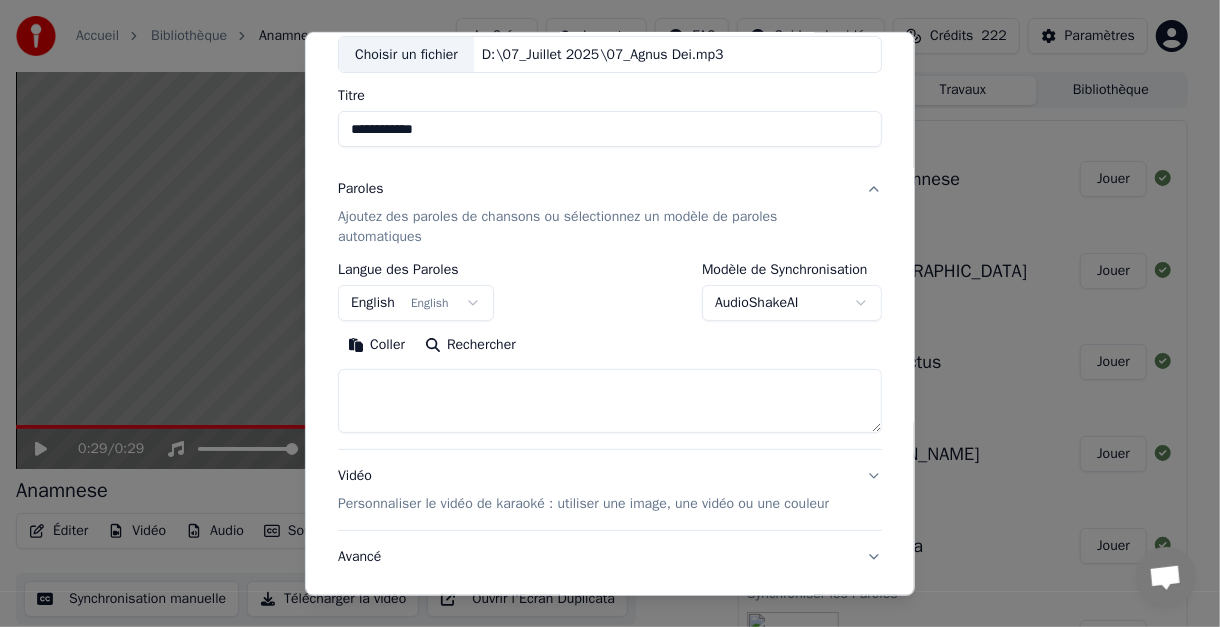 scroll, scrollTop: 200, scrollLeft: 0, axis: vertical 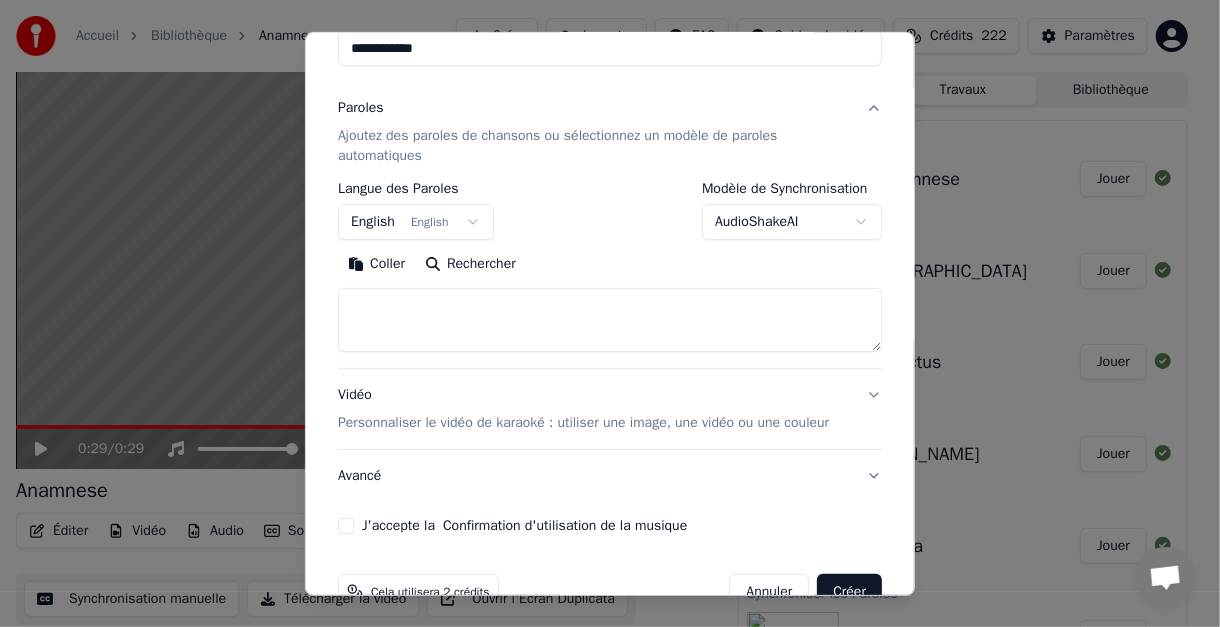 click on "**********" at bounding box center (602, 313) 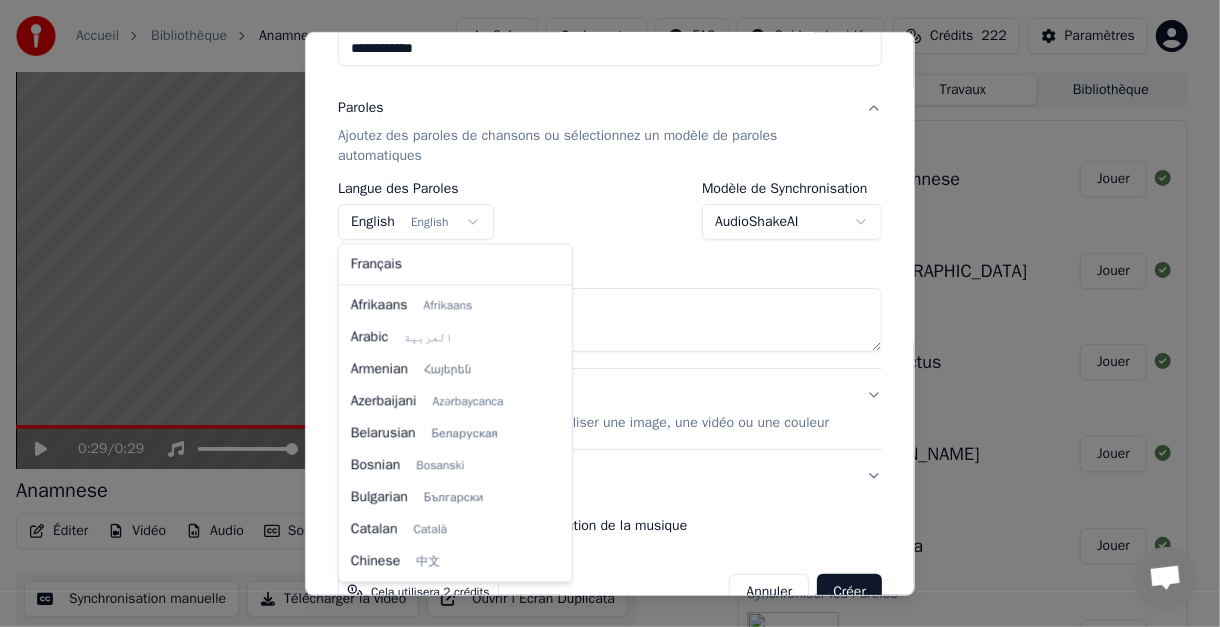 scroll, scrollTop: 159, scrollLeft: 0, axis: vertical 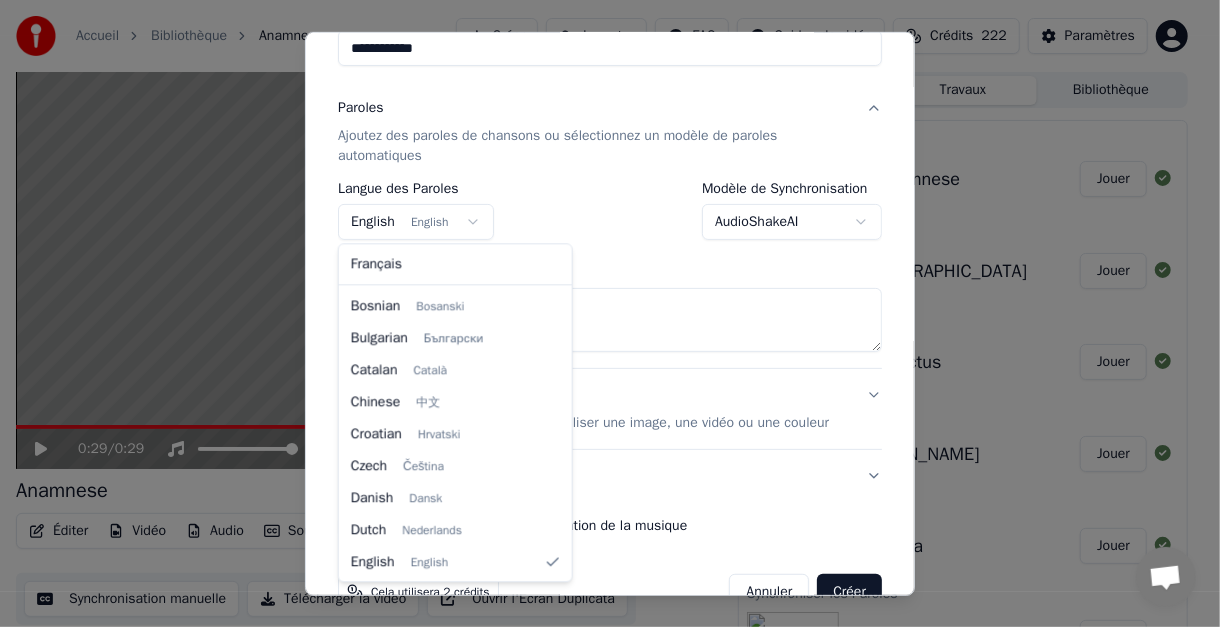 select on "**" 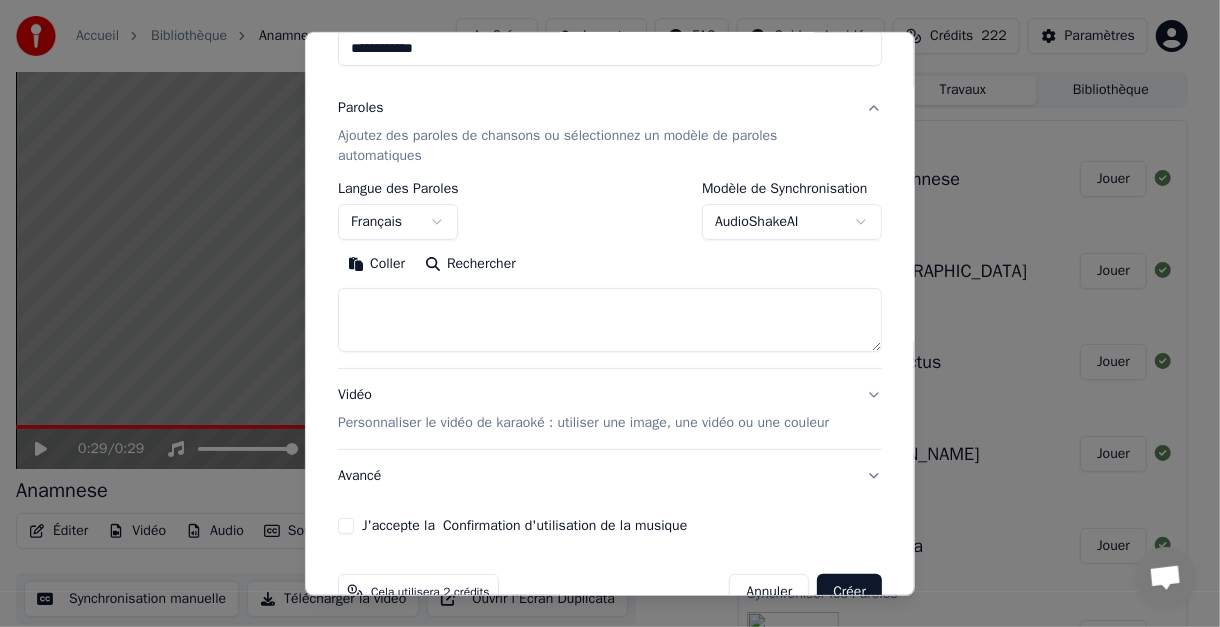 click on "**********" at bounding box center (602, 313) 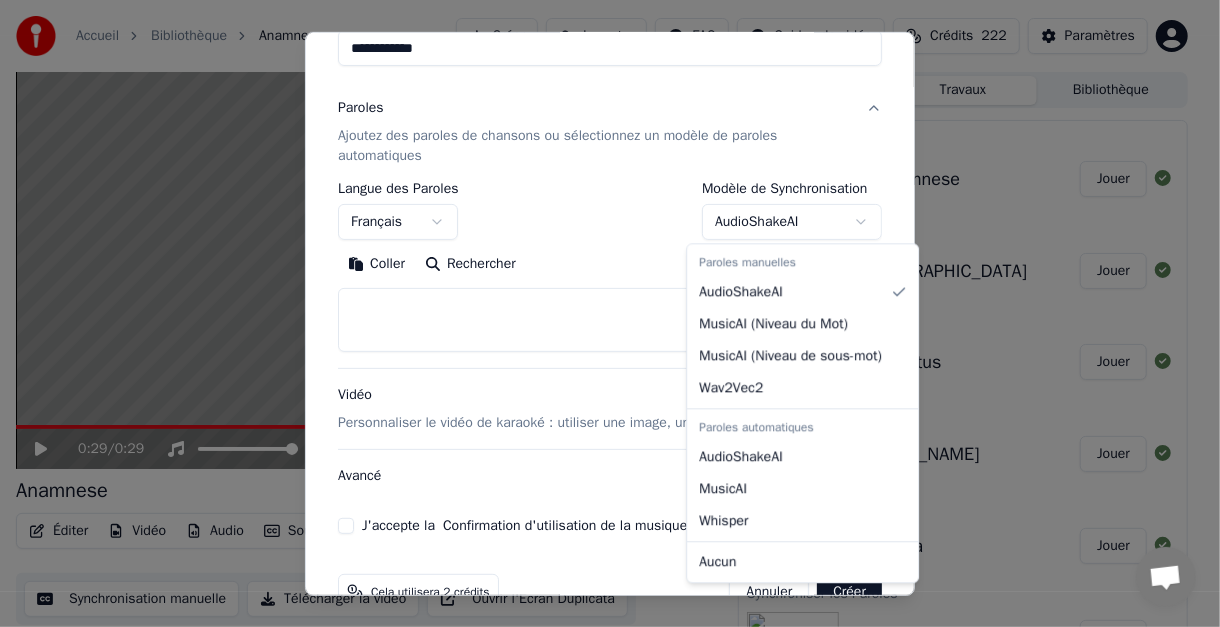 scroll, scrollTop: 153, scrollLeft: 0, axis: vertical 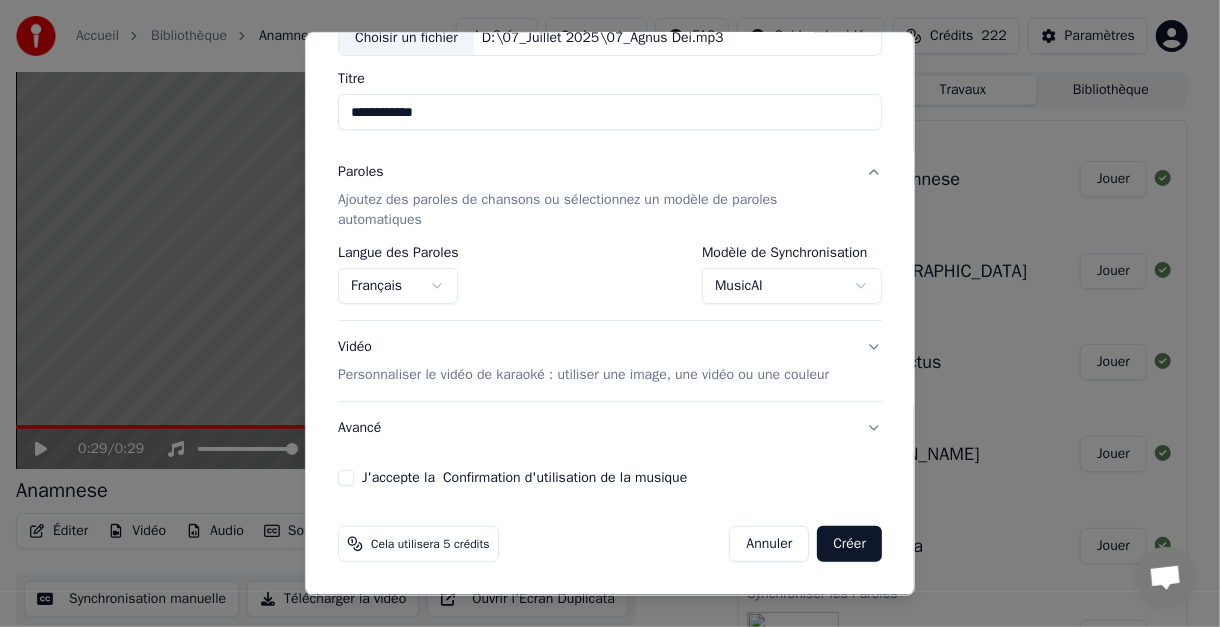 click on "J'accepte la   Confirmation d'utilisation de la musique" at bounding box center [346, 478] 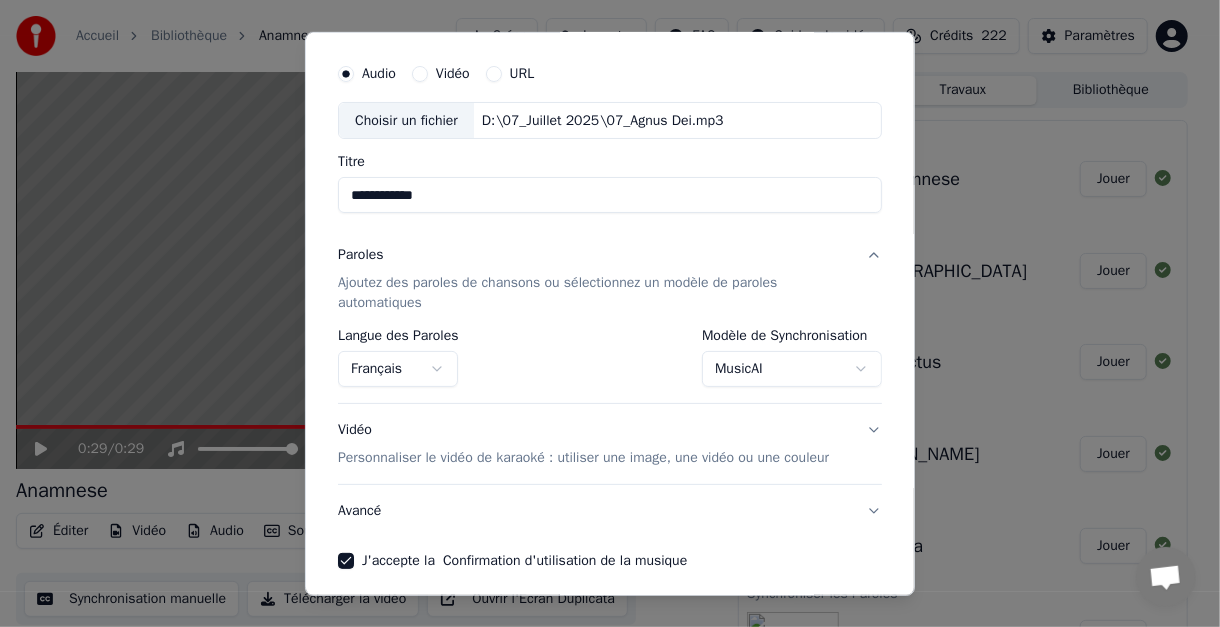 scroll, scrollTop: 153, scrollLeft: 0, axis: vertical 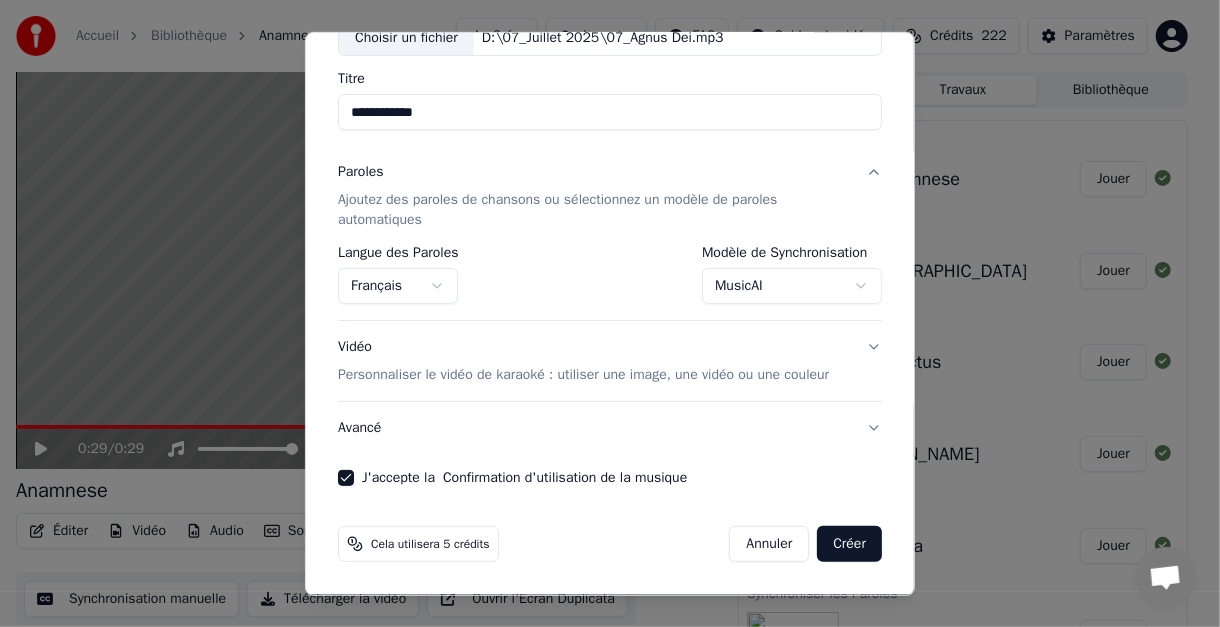click on "Créer" at bounding box center [849, 544] 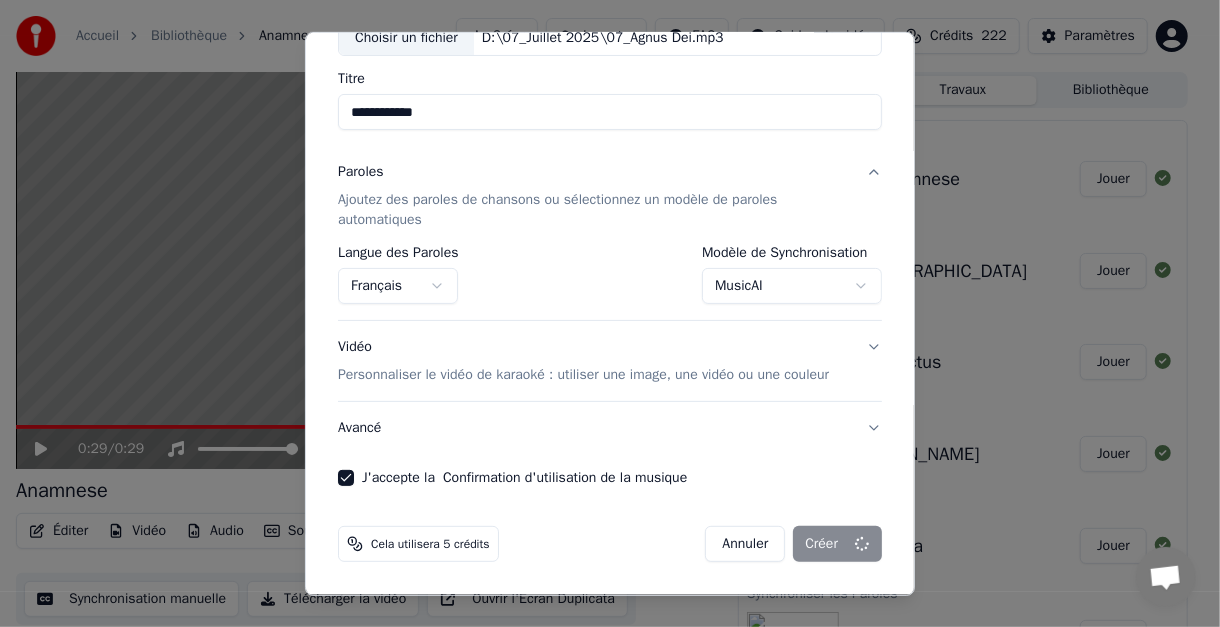 select on "**********" 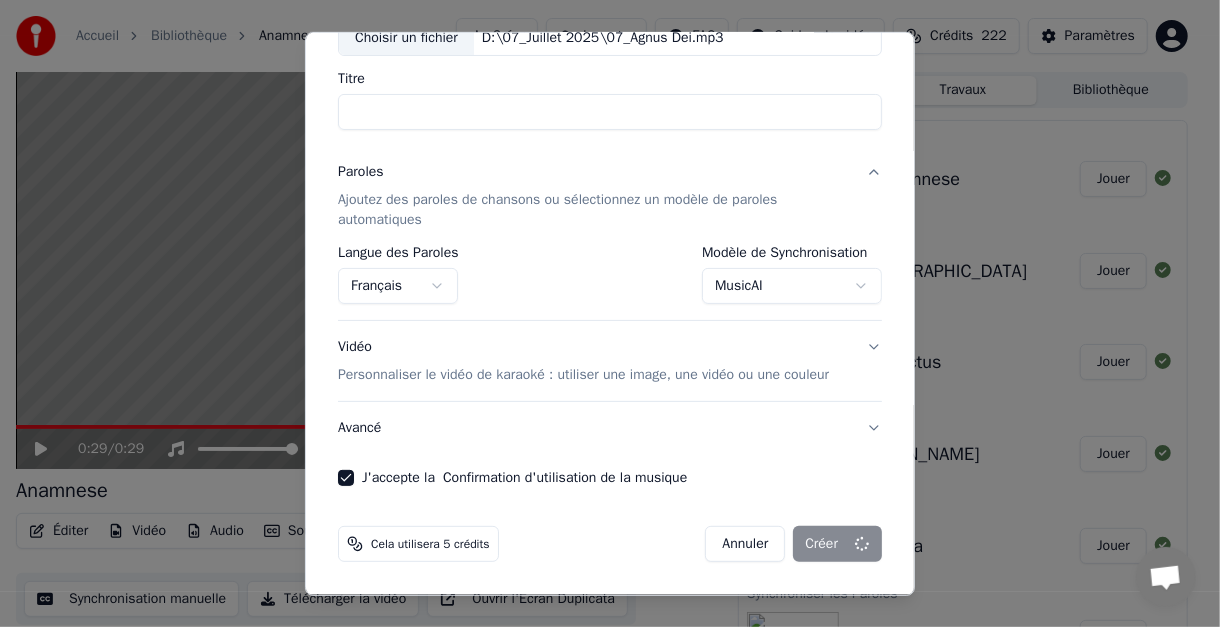 select 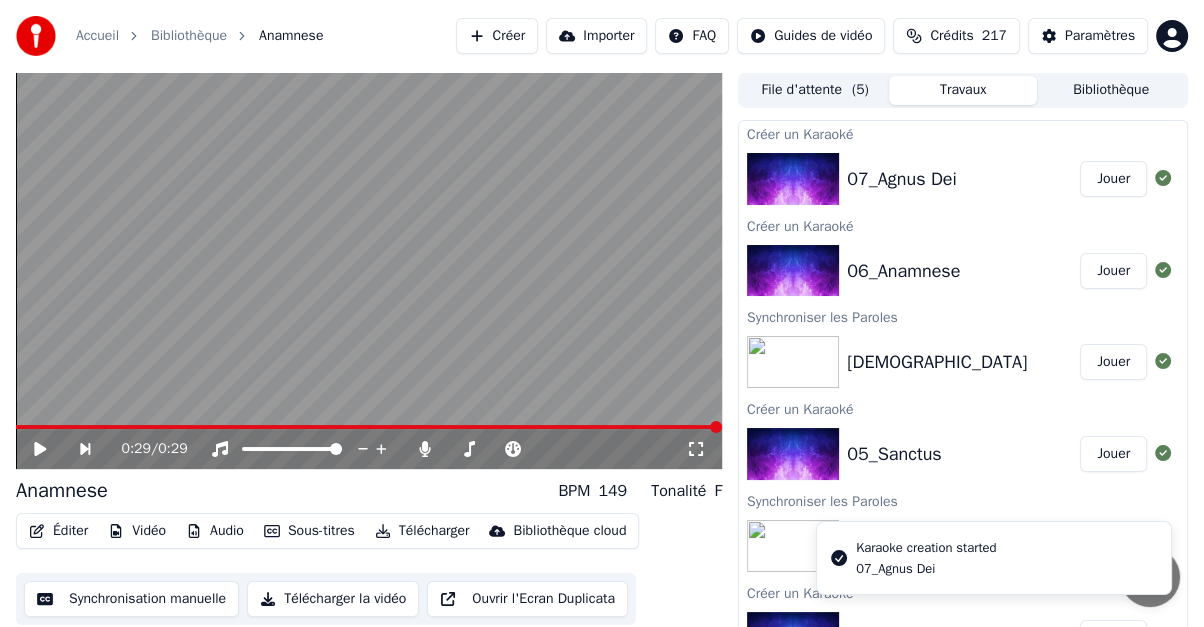 click on "Jouer" at bounding box center (1113, 179) 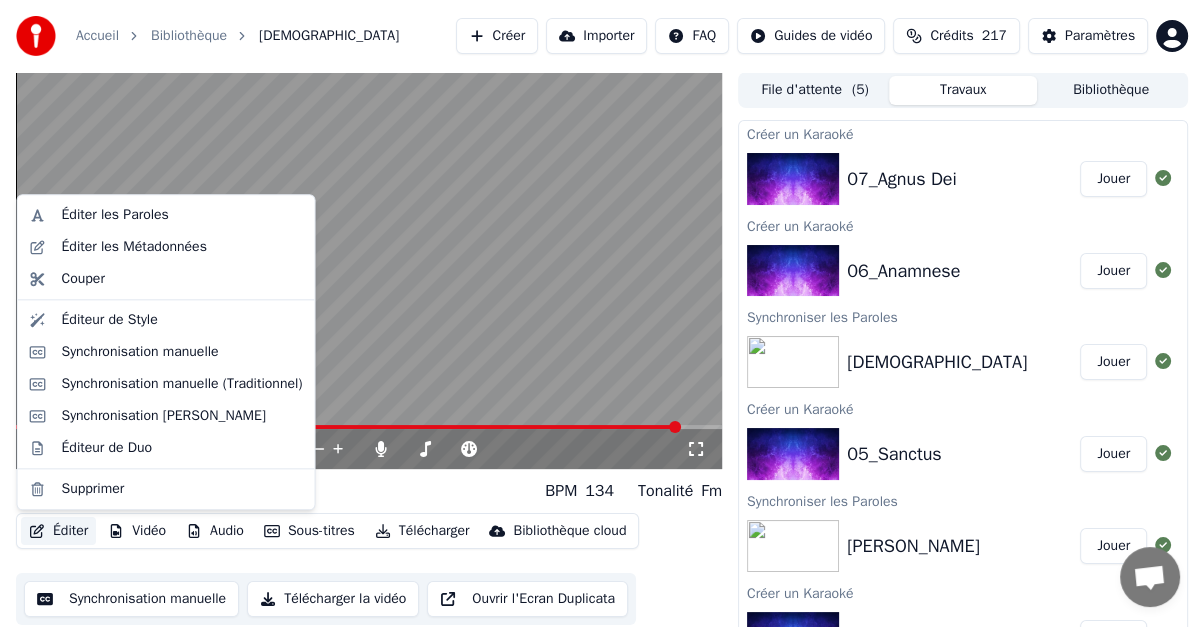click on "Éditer" at bounding box center [58, 531] 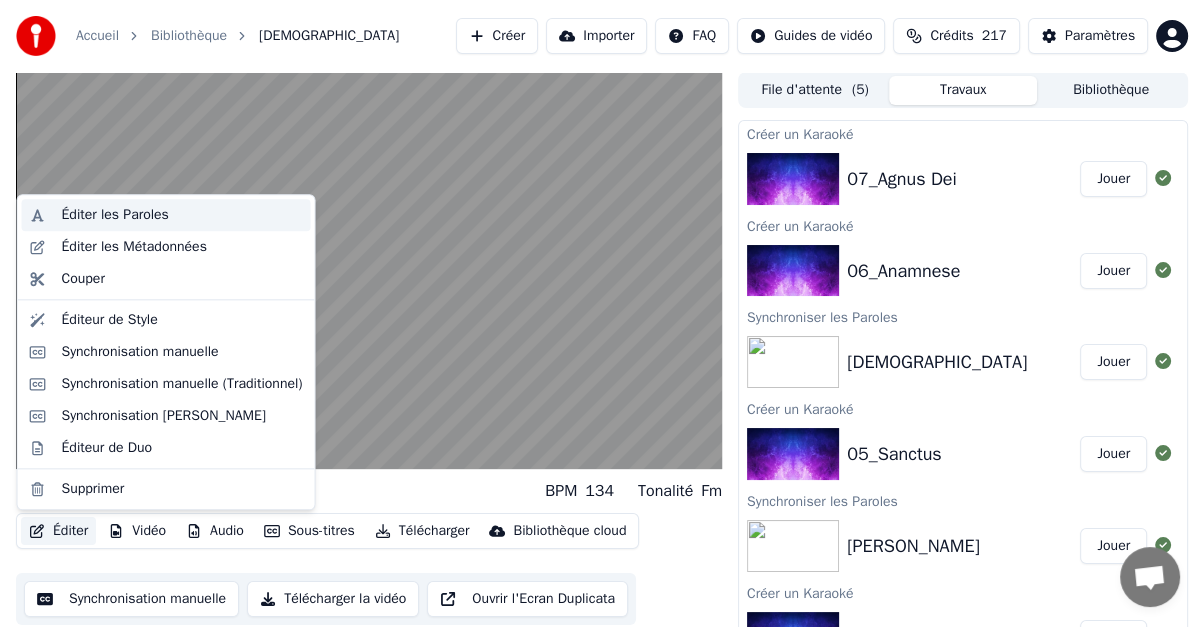 click on "Éditer les Paroles" at bounding box center (115, 215) 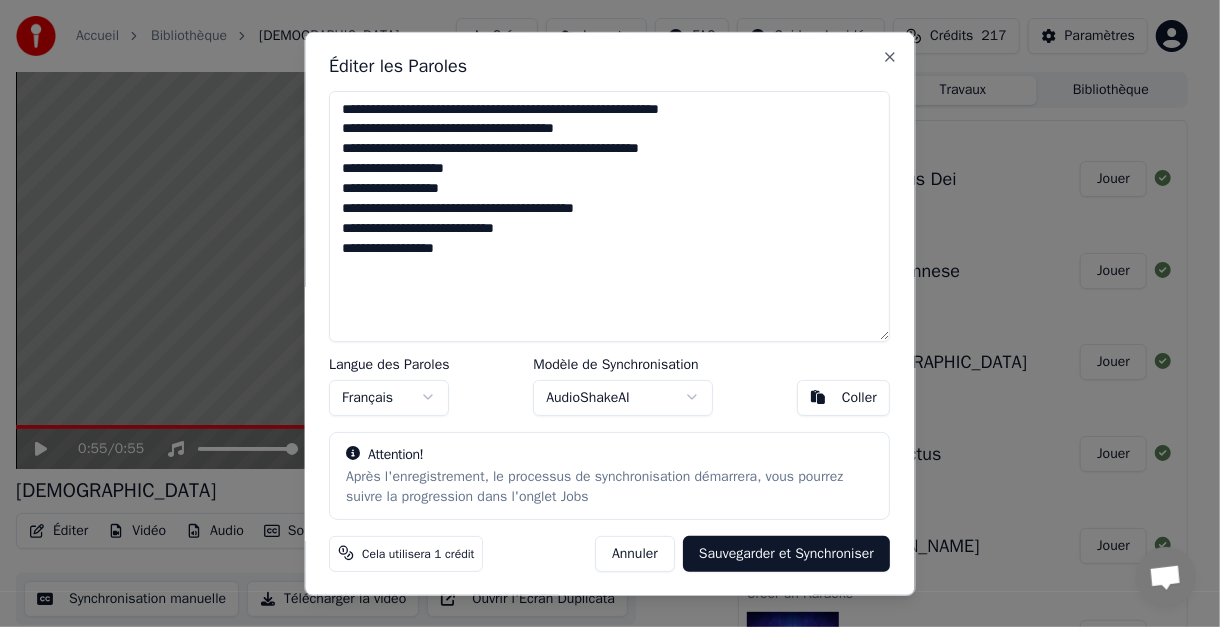 click on "**********" at bounding box center (610, 215) 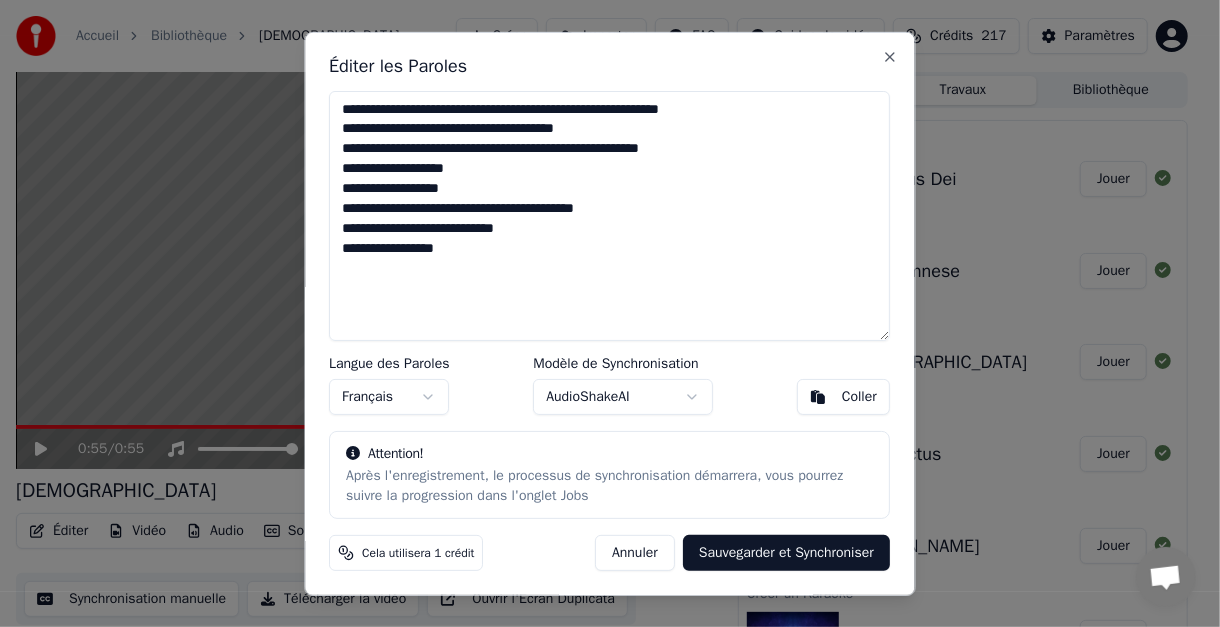 click on "**********" at bounding box center (610, 215) 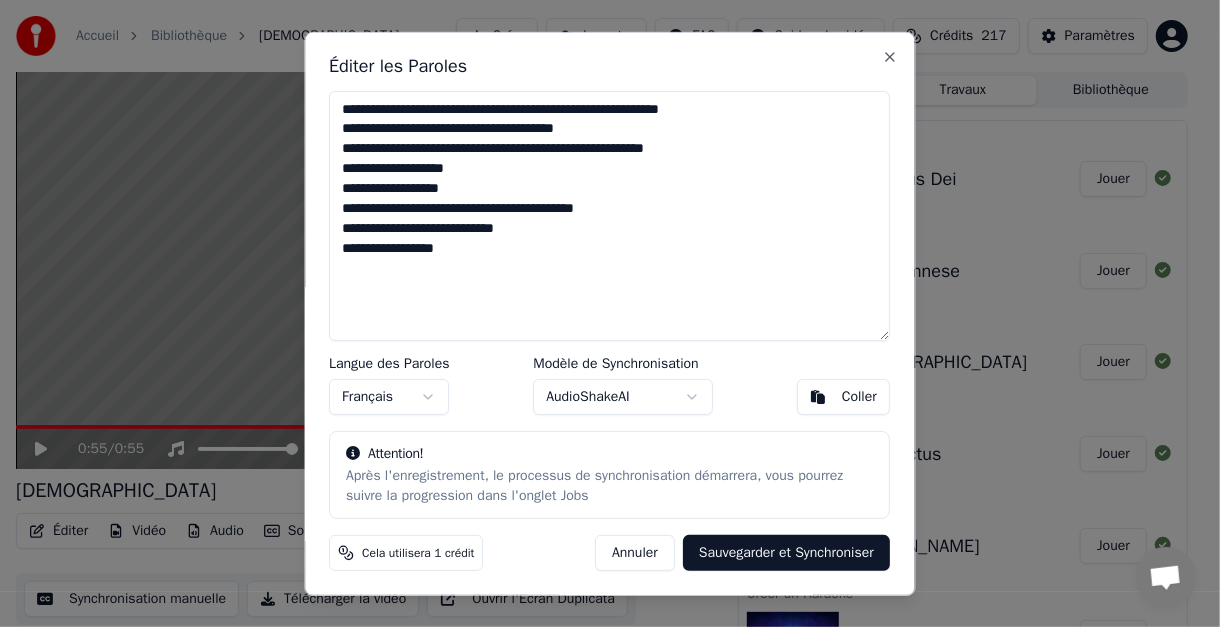 click on "**********" at bounding box center (610, 215) 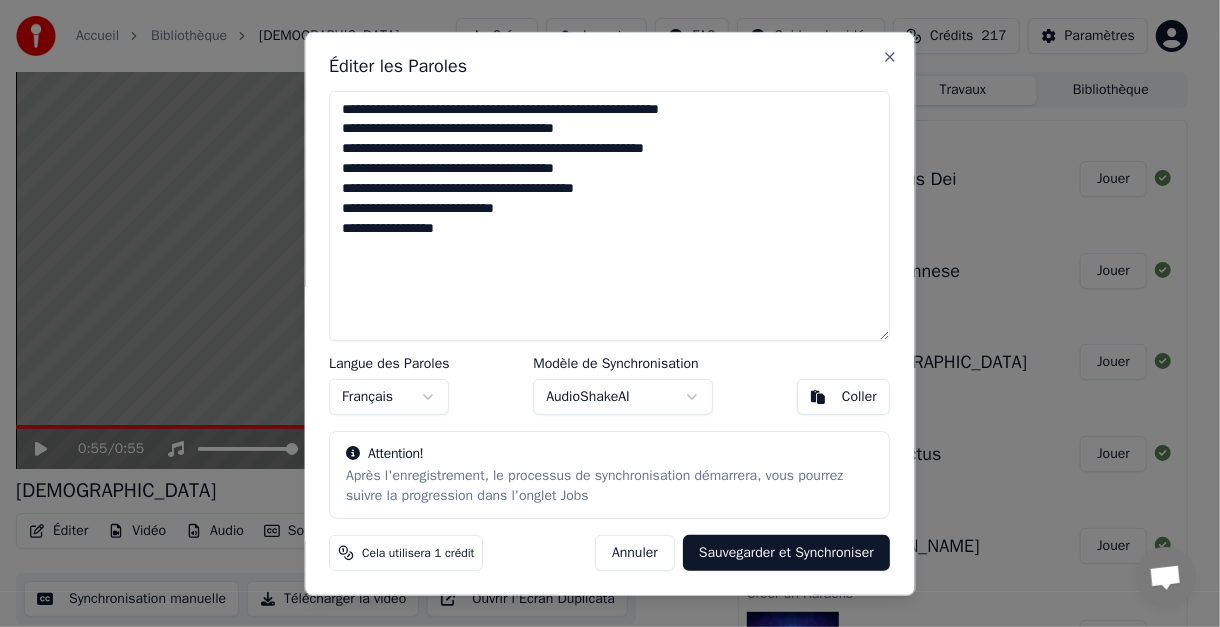 click on "**********" at bounding box center [610, 215] 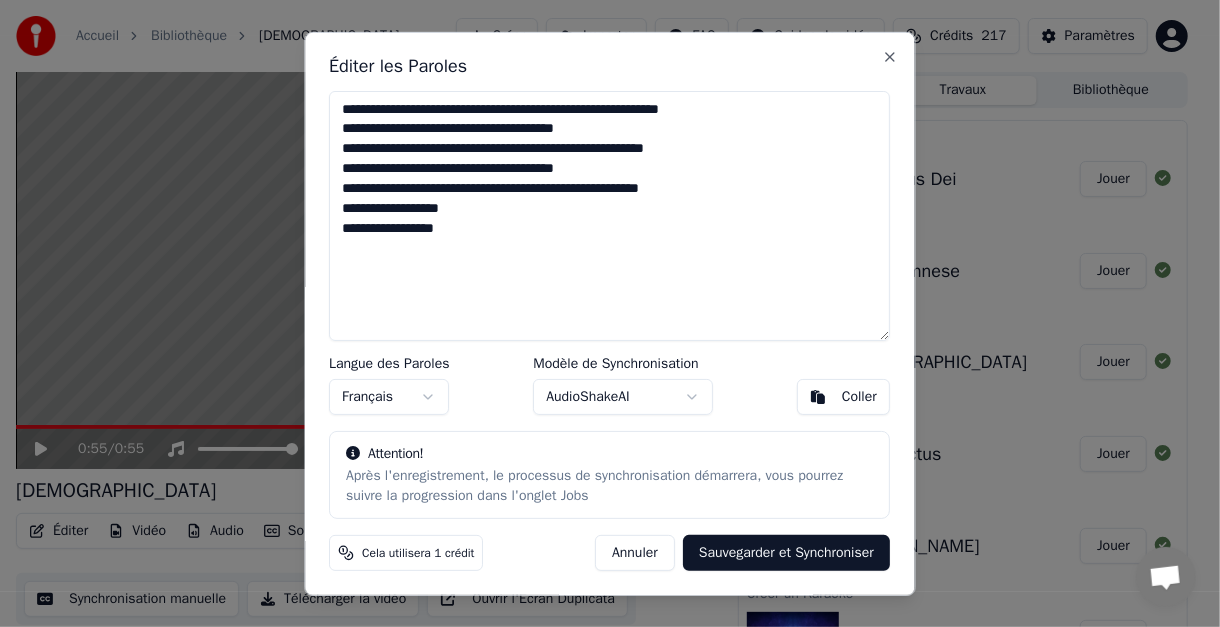 click on "**********" at bounding box center (610, 215) 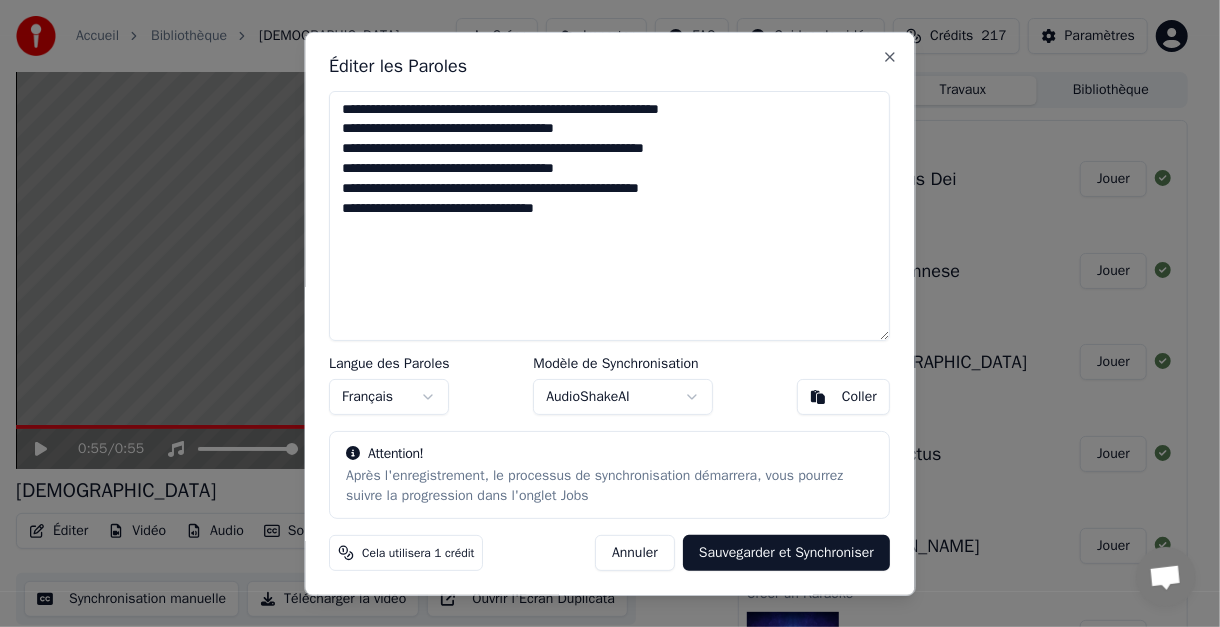 click on "**********" at bounding box center [610, 215] 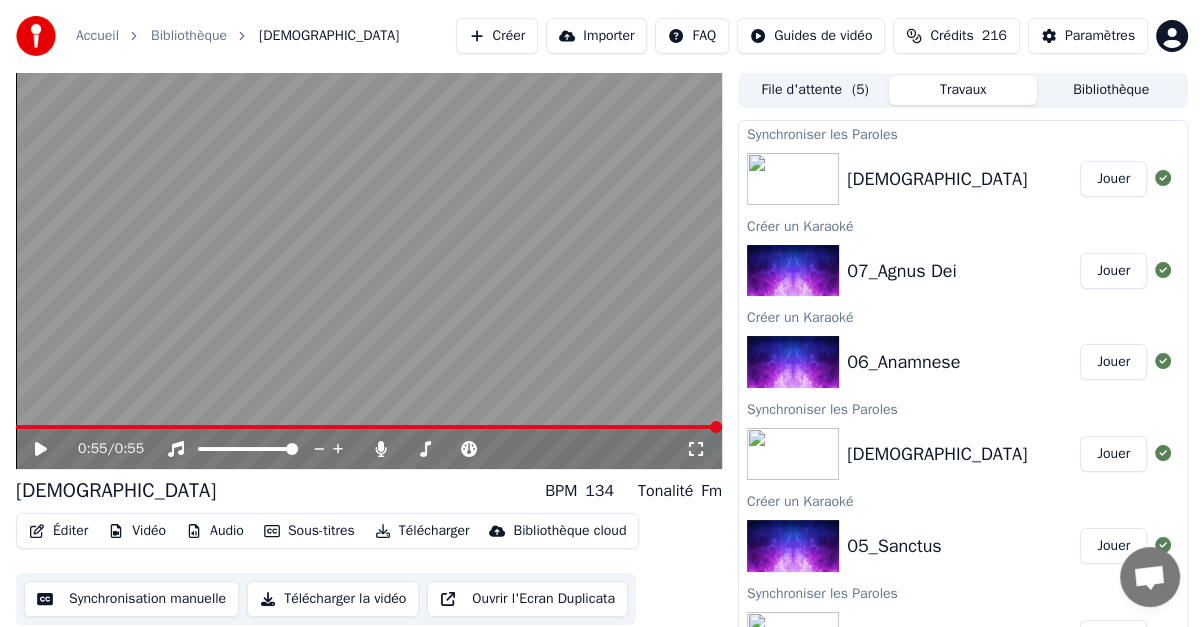 click on "Créer" at bounding box center (497, 36) 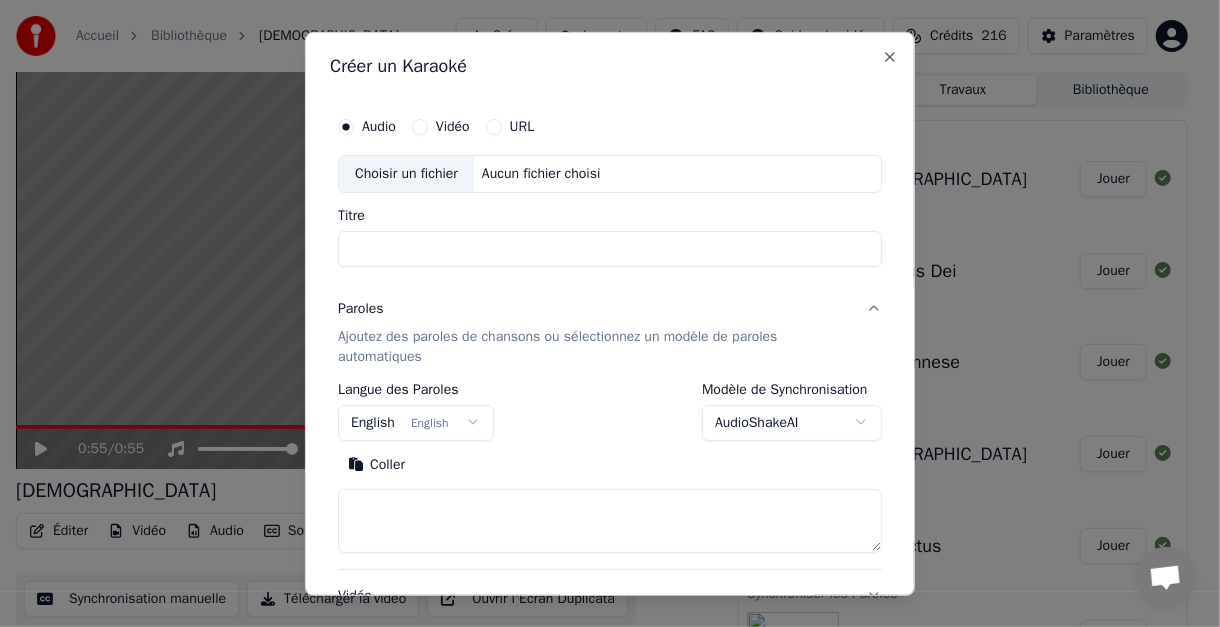 click on "Choisir un fichier" at bounding box center (406, 173) 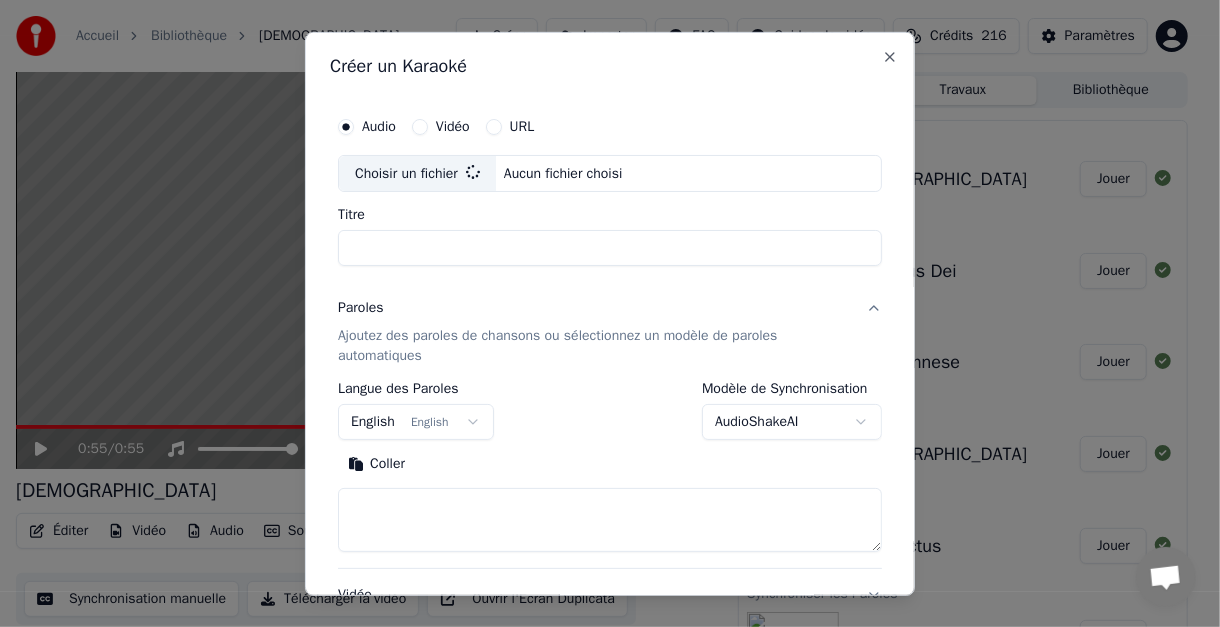 type on "**********" 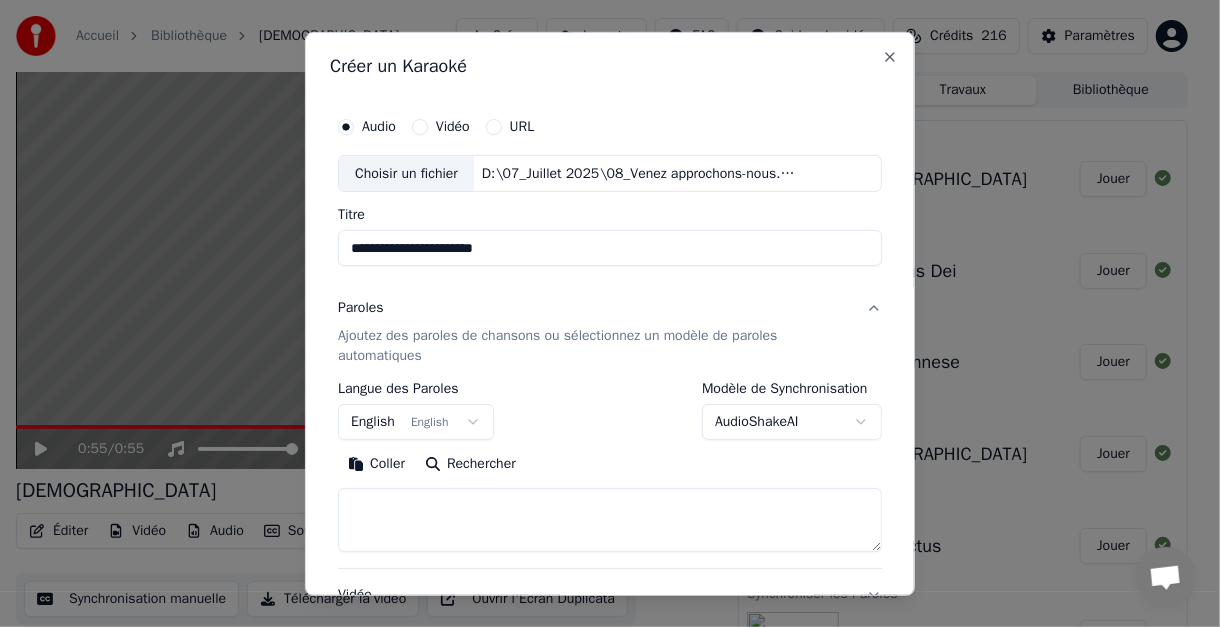 click on "Paroles Ajoutez des paroles de chansons ou sélectionnez un modèle de paroles automatiques" at bounding box center [610, 332] 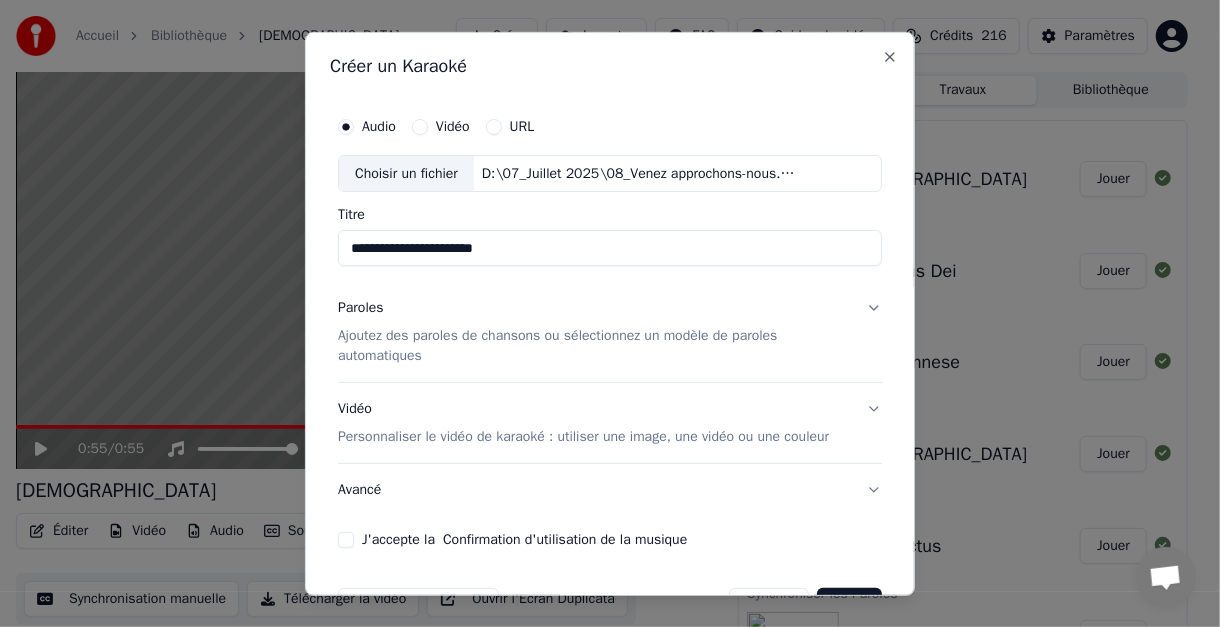 click on "Paroles Ajoutez des paroles de chansons ou sélectionnez un modèle de paroles automatiques" at bounding box center [610, 332] 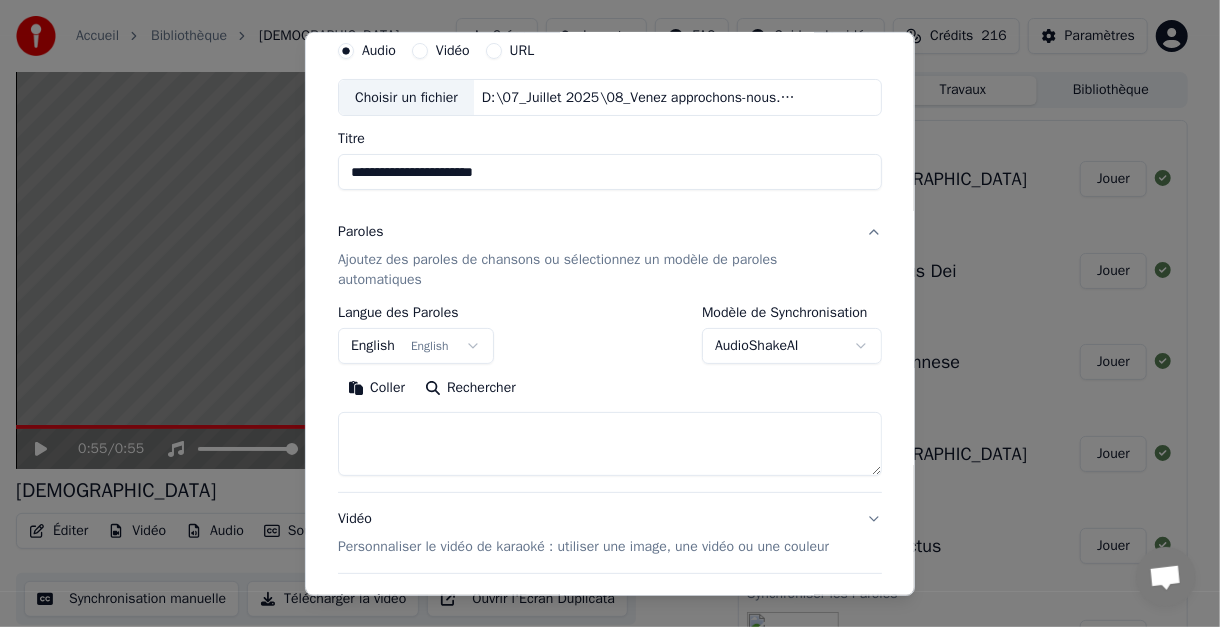 scroll, scrollTop: 100, scrollLeft: 0, axis: vertical 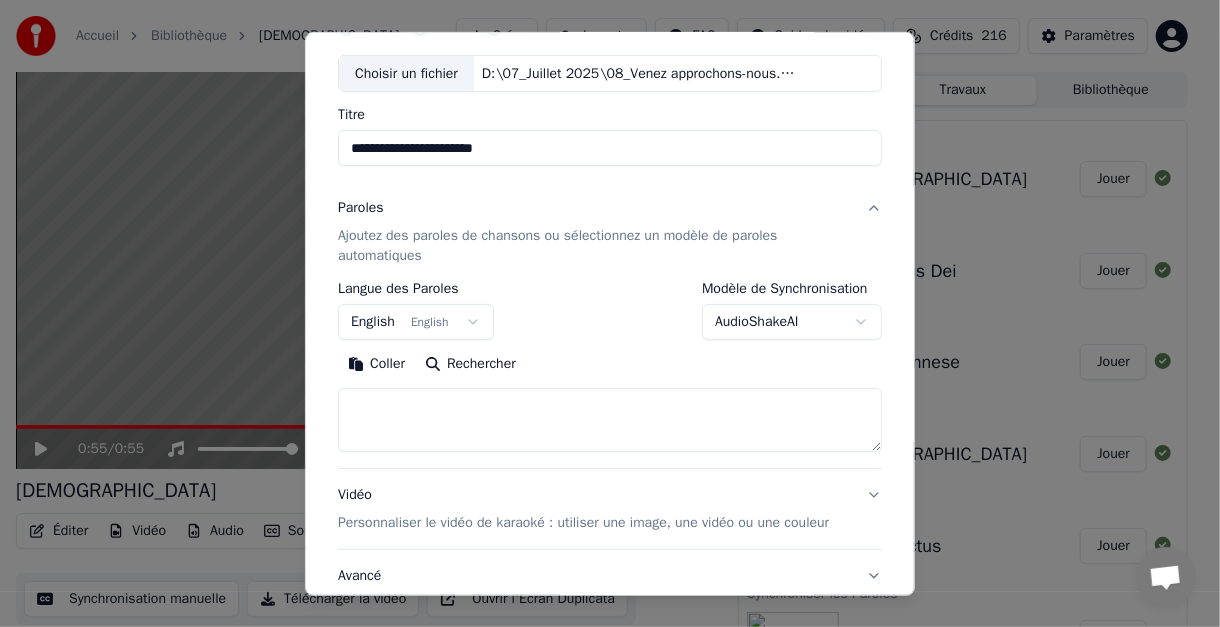 click on "**********" at bounding box center [602, 313] 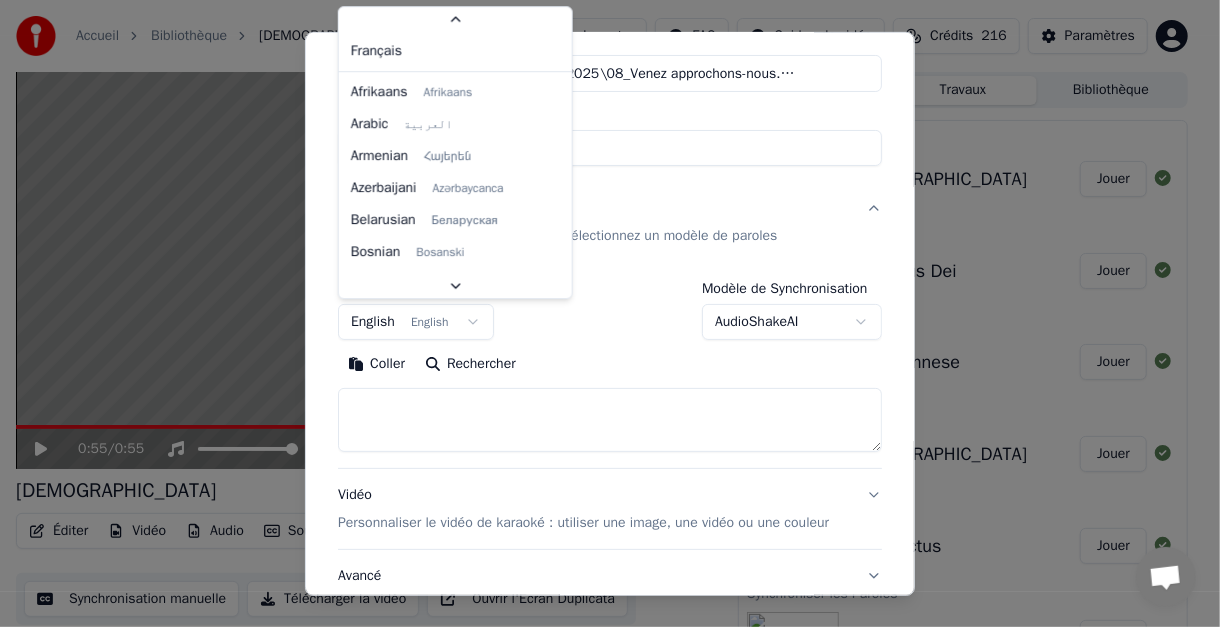 scroll, scrollTop: 89, scrollLeft: 0, axis: vertical 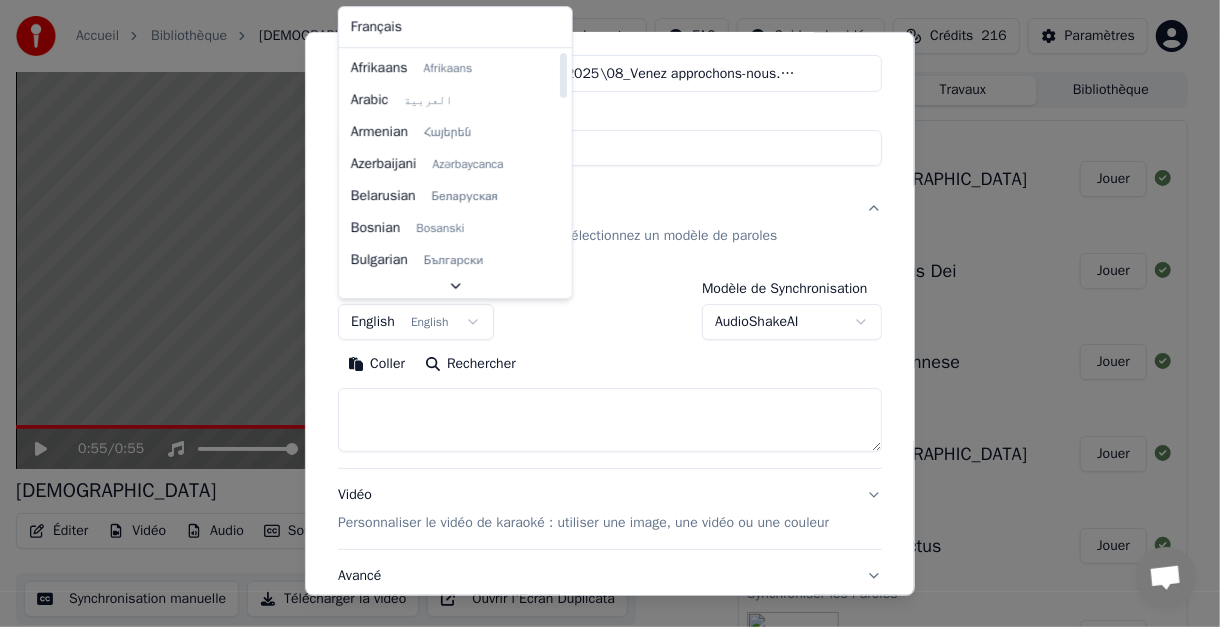 select on "**" 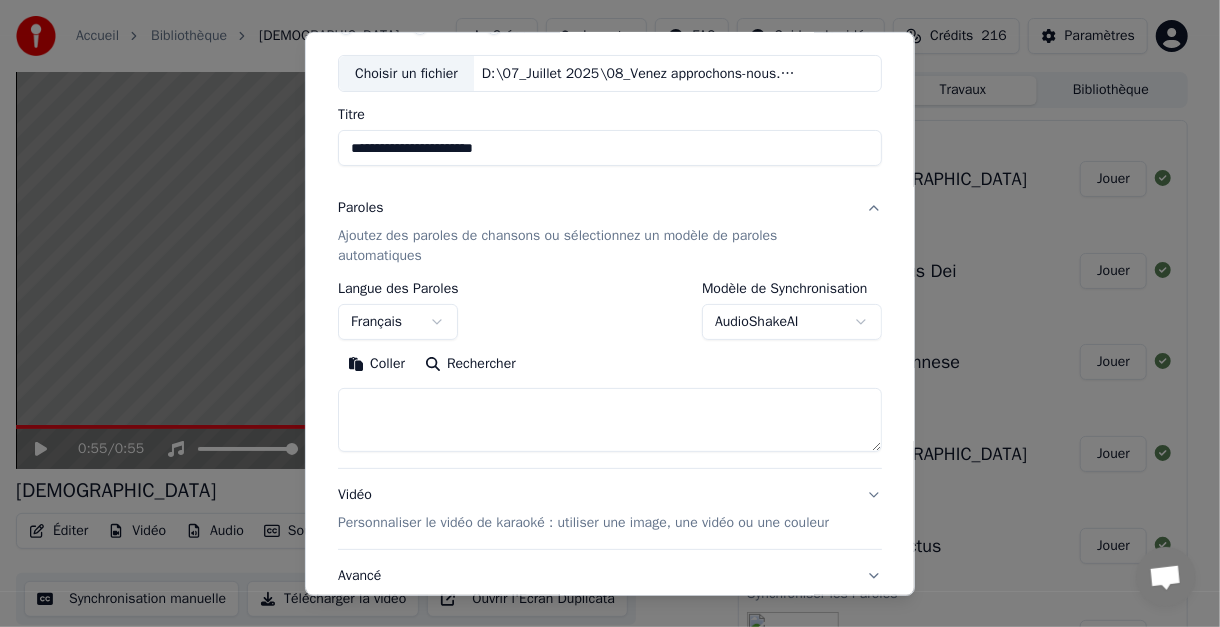 click on "**********" at bounding box center [602, 313] 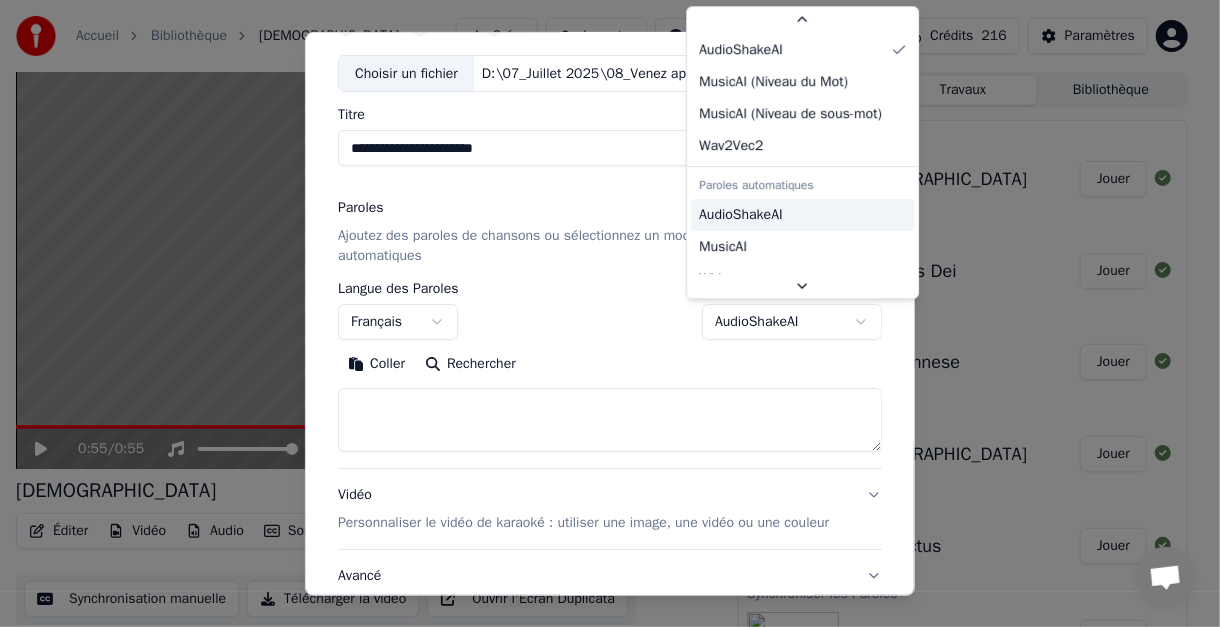 scroll, scrollTop: 70, scrollLeft: 0, axis: vertical 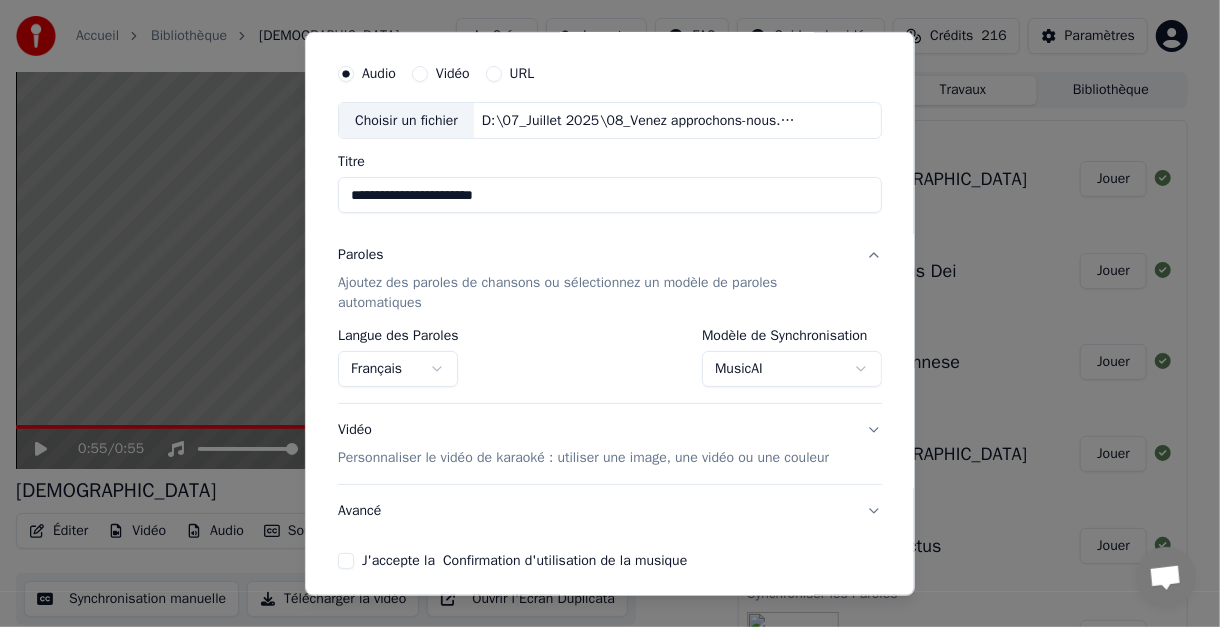 click on "**********" at bounding box center [602, 313] 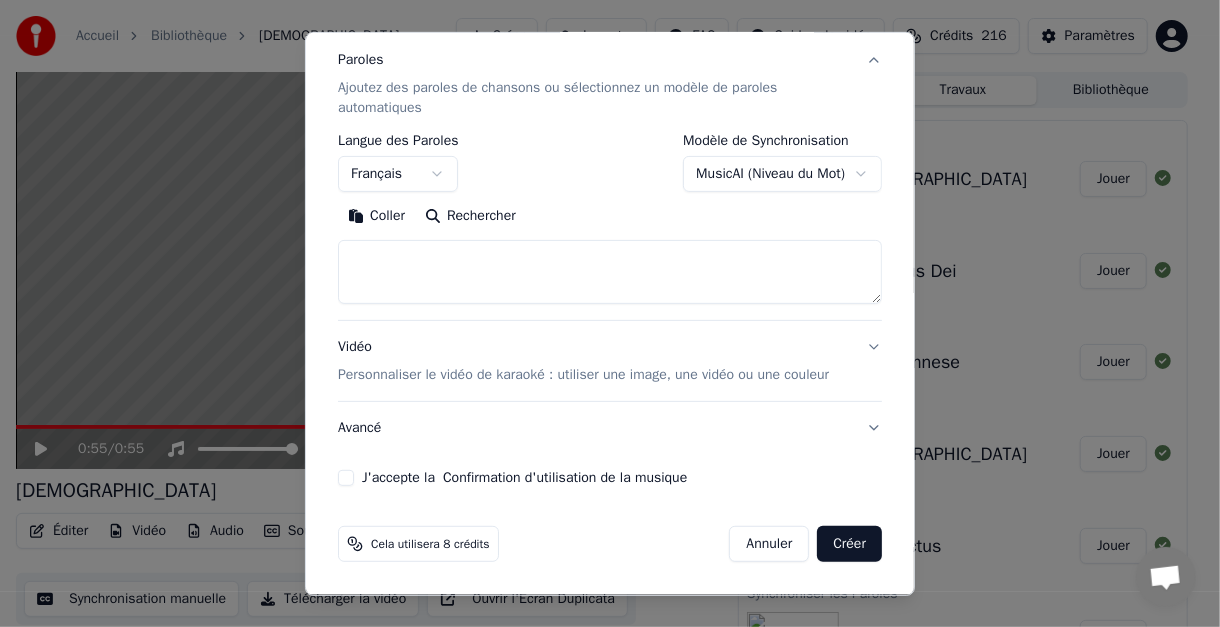 scroll, scrollTop: 0, scrollLeft: 0, axis: both 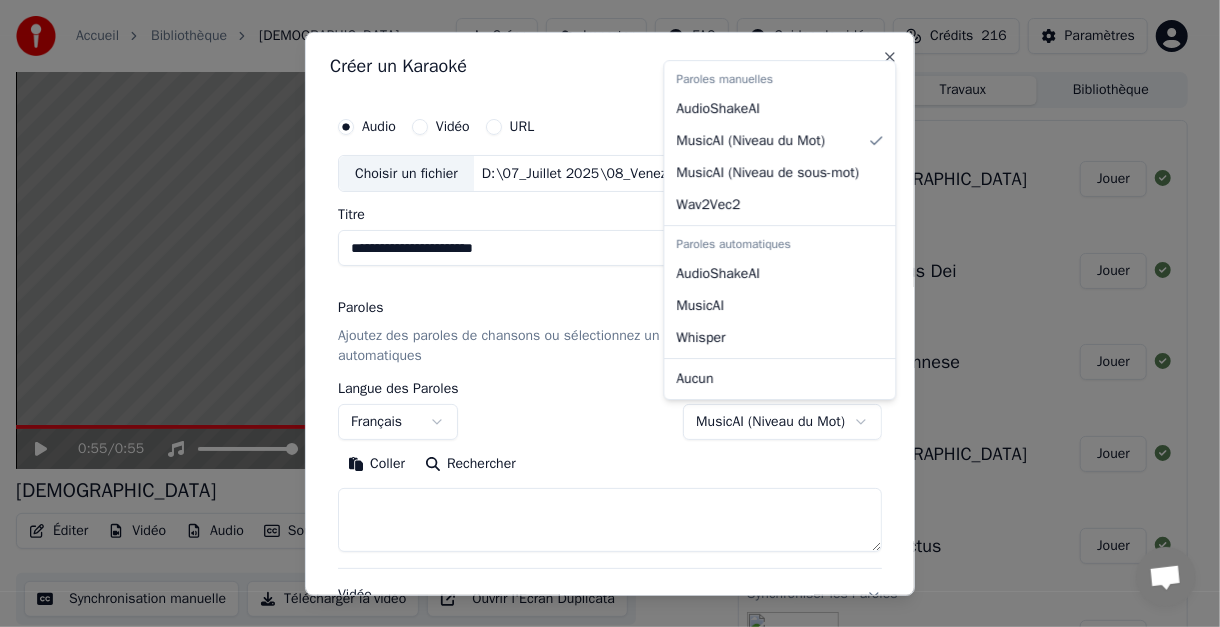 click on "**********" at bounding box center (602, 313) 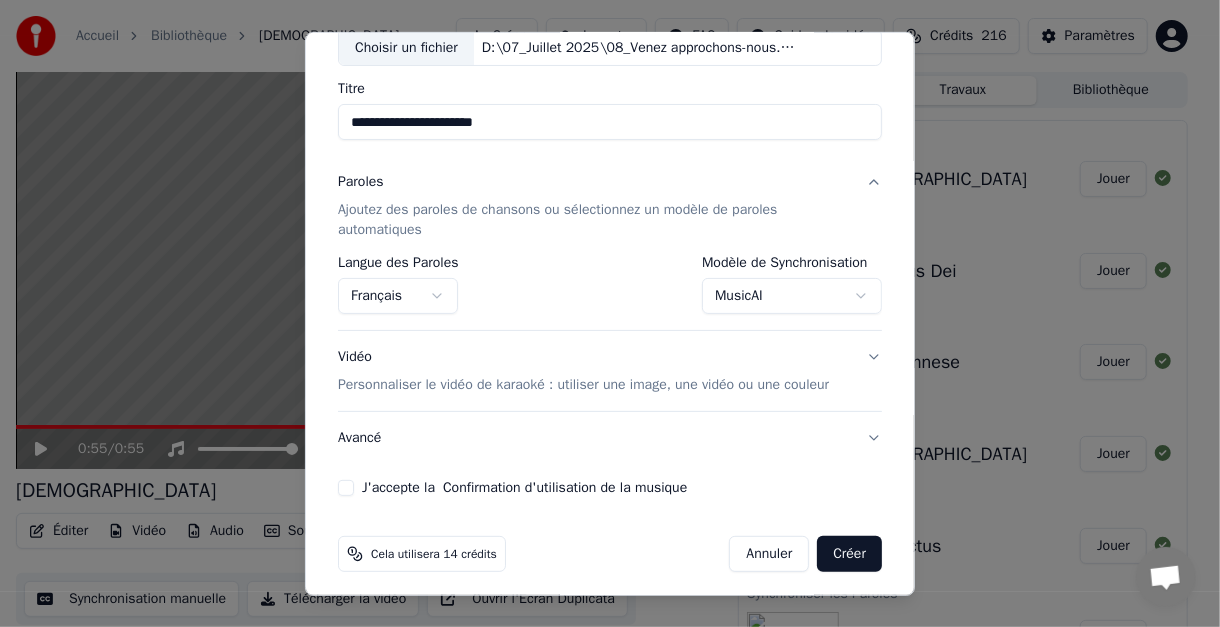 scroll, scrollTop: 153, scrollLeft: 0, axis: vertical 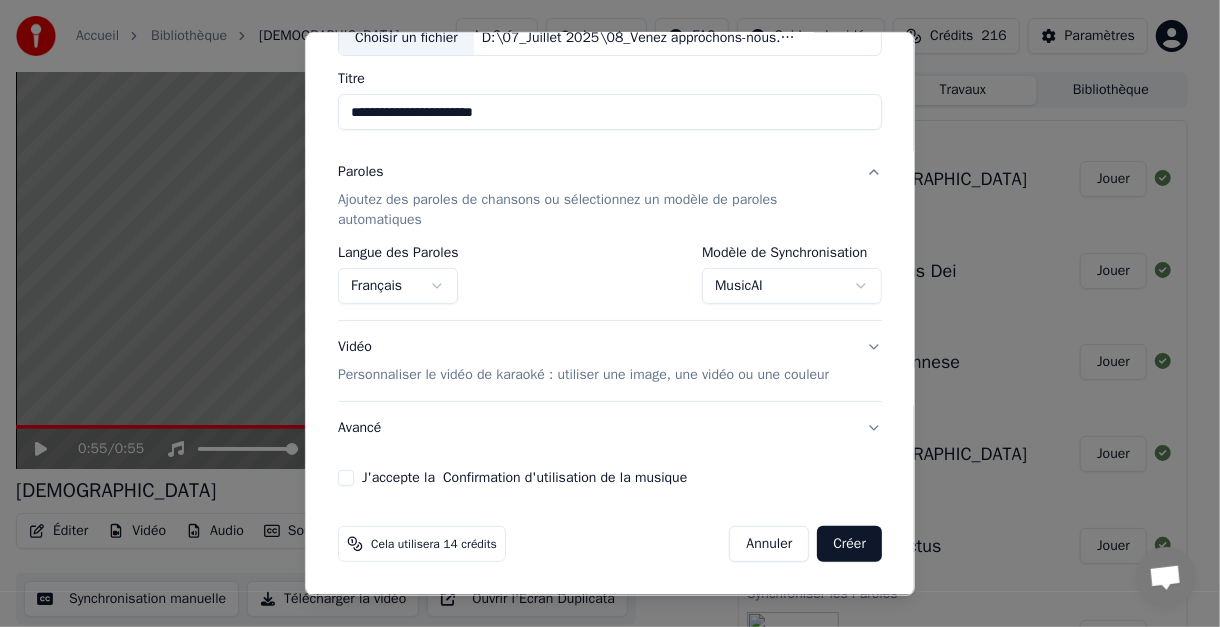 click on "J'accepte la   Confirmation d'utilisation de la musique" at bounding box center [346, 478] 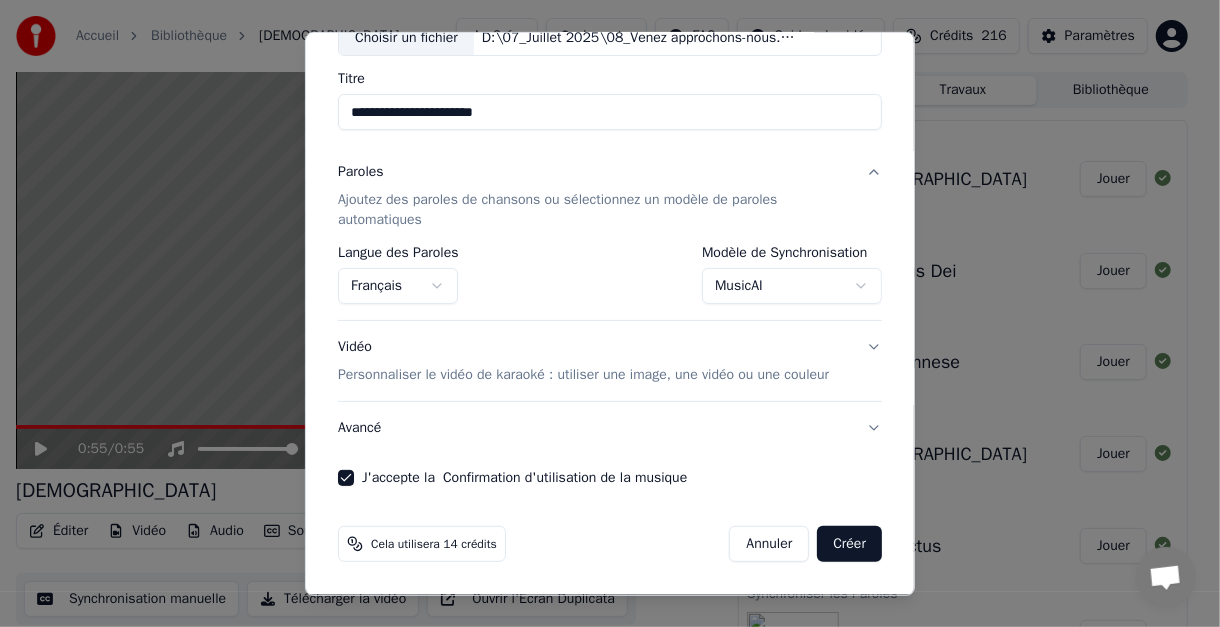 scroll, scrollTop: 153, scrollLeft: 0, axis: vertical 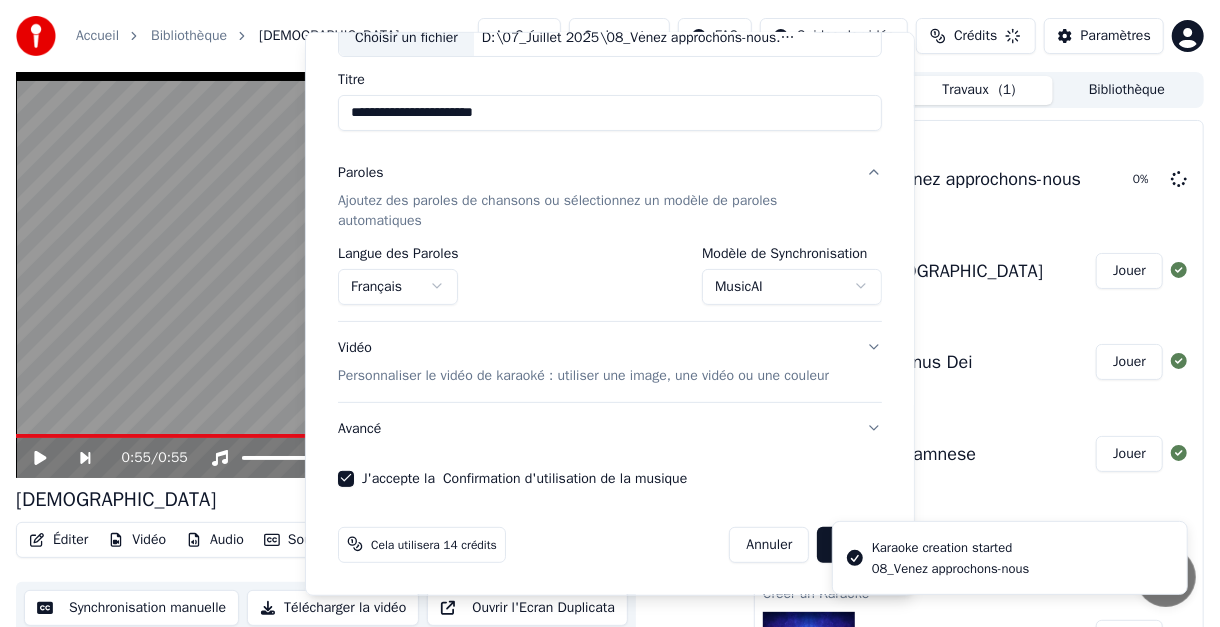 select on "**********" 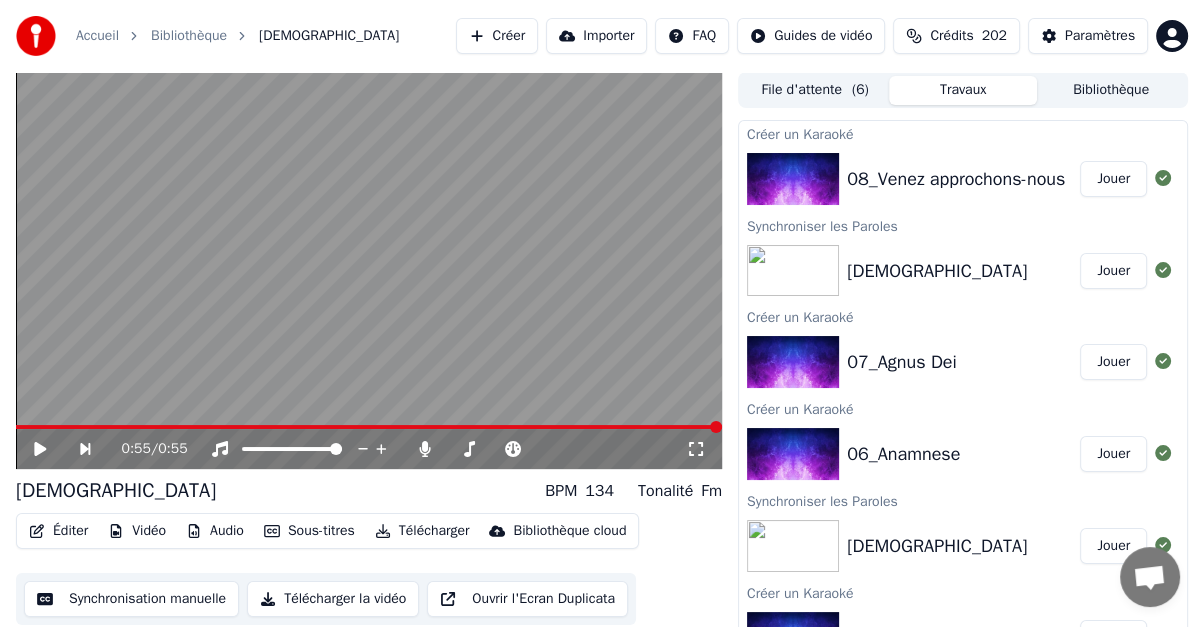 click on "Jouer" at bounding box center (1113, 179) 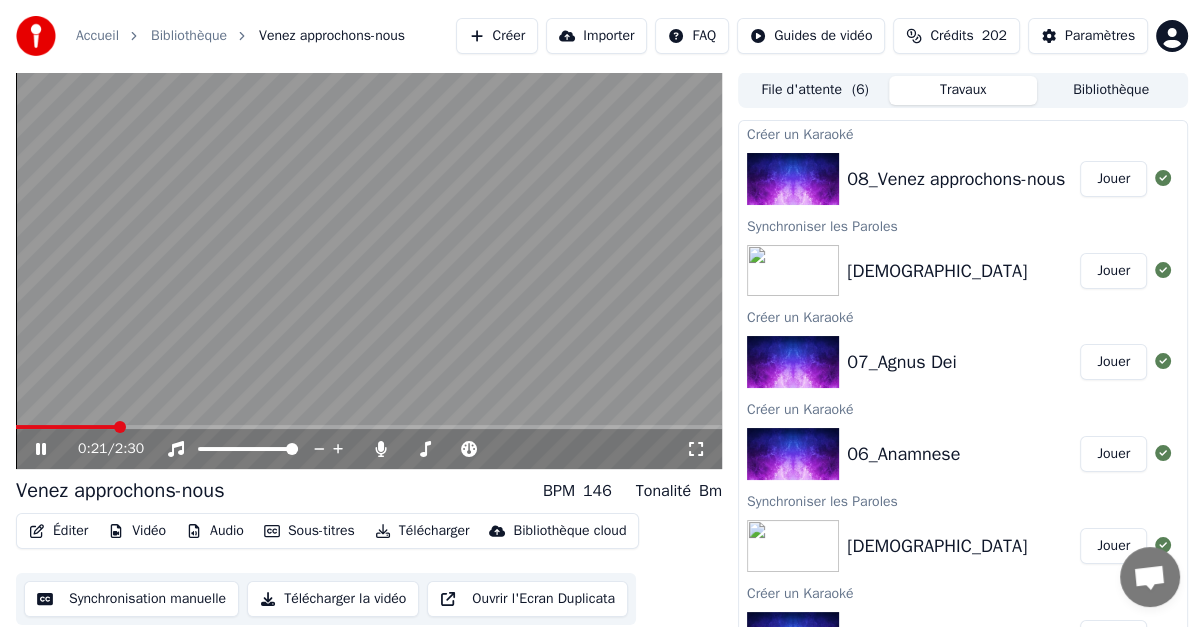 click 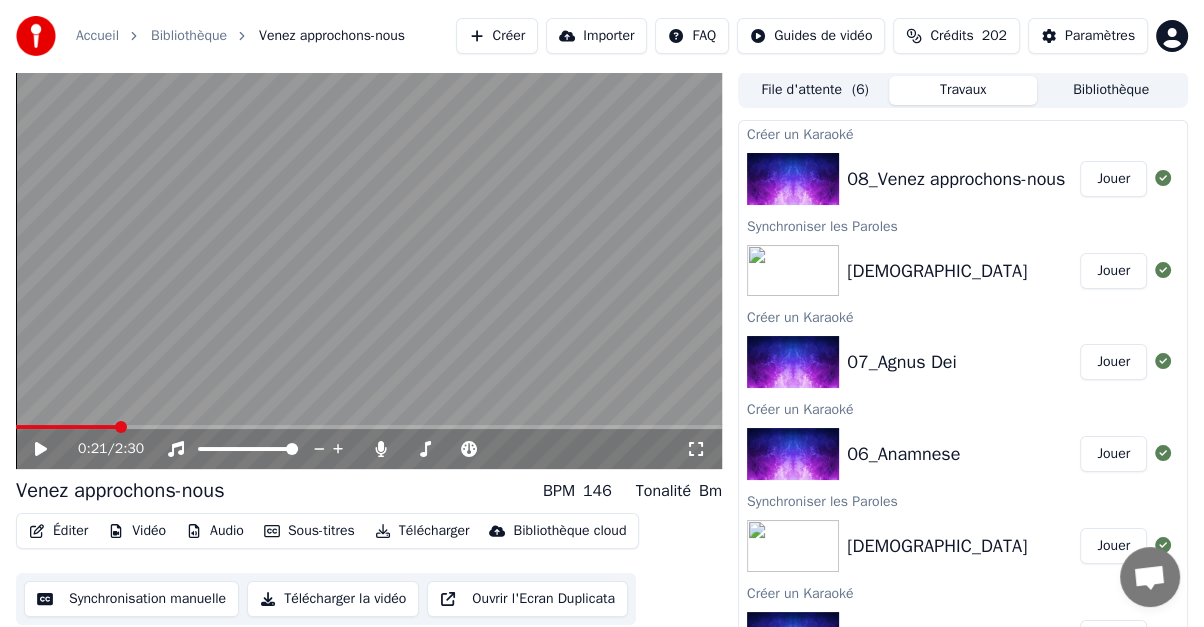 click on "Éditer" at bounding box center (58, 531) 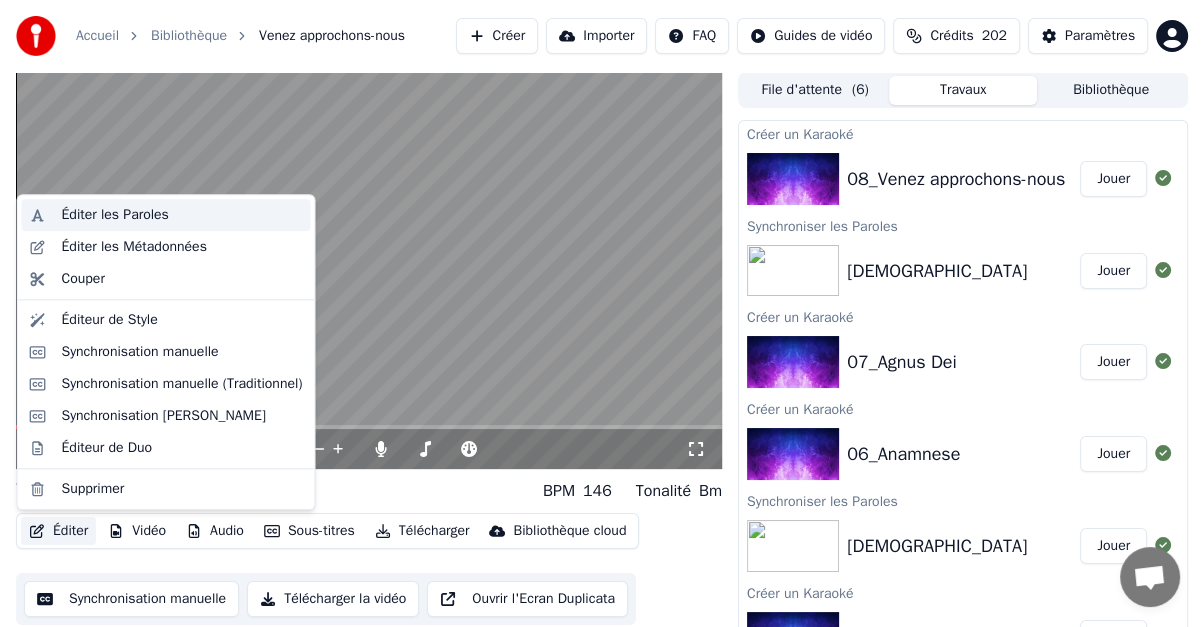 click on "Éditer les Paroles" at bounding box center (115, 215) 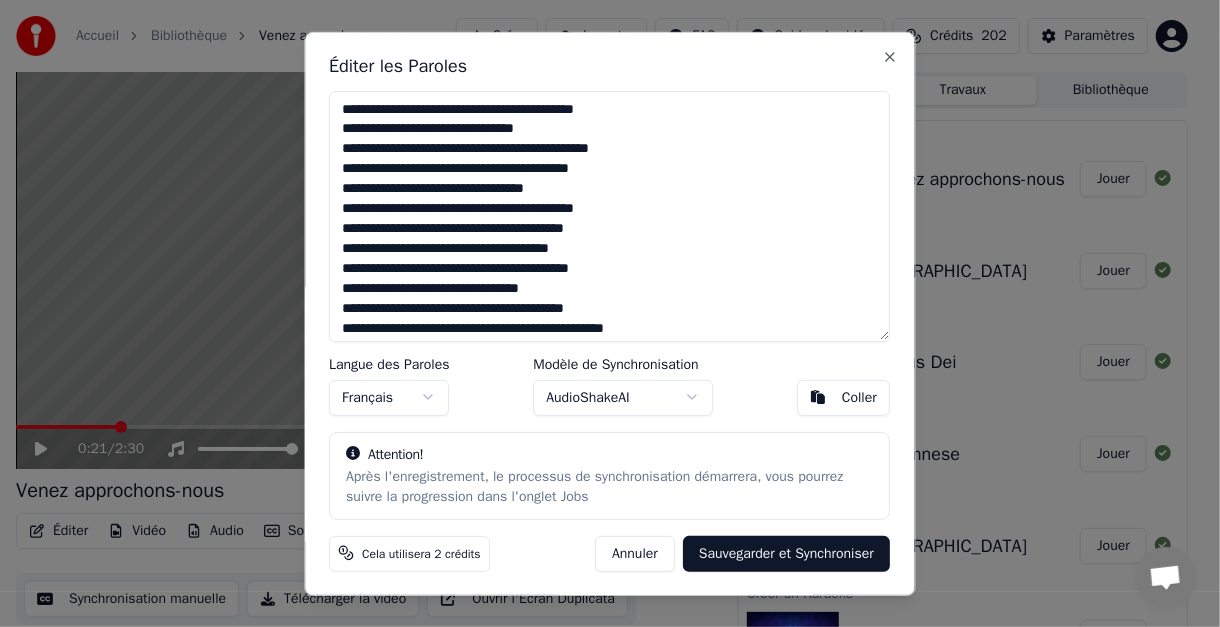 click on "**********" at bounding box center (610, 215) 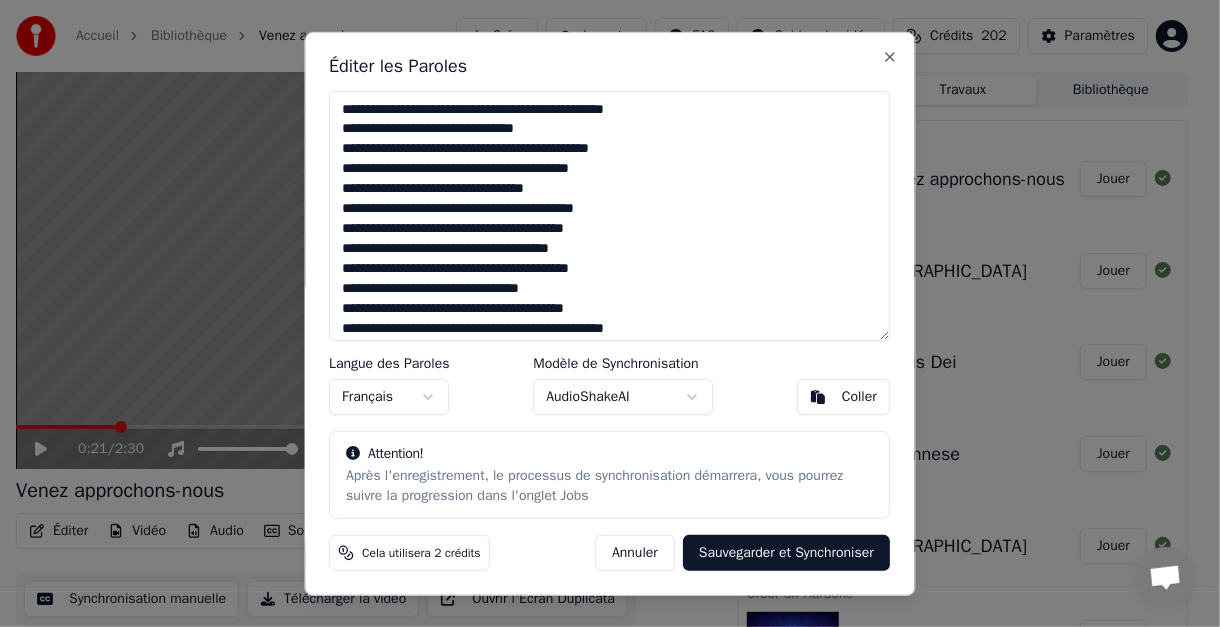 click on "**********" at bounding box center (610, 215) 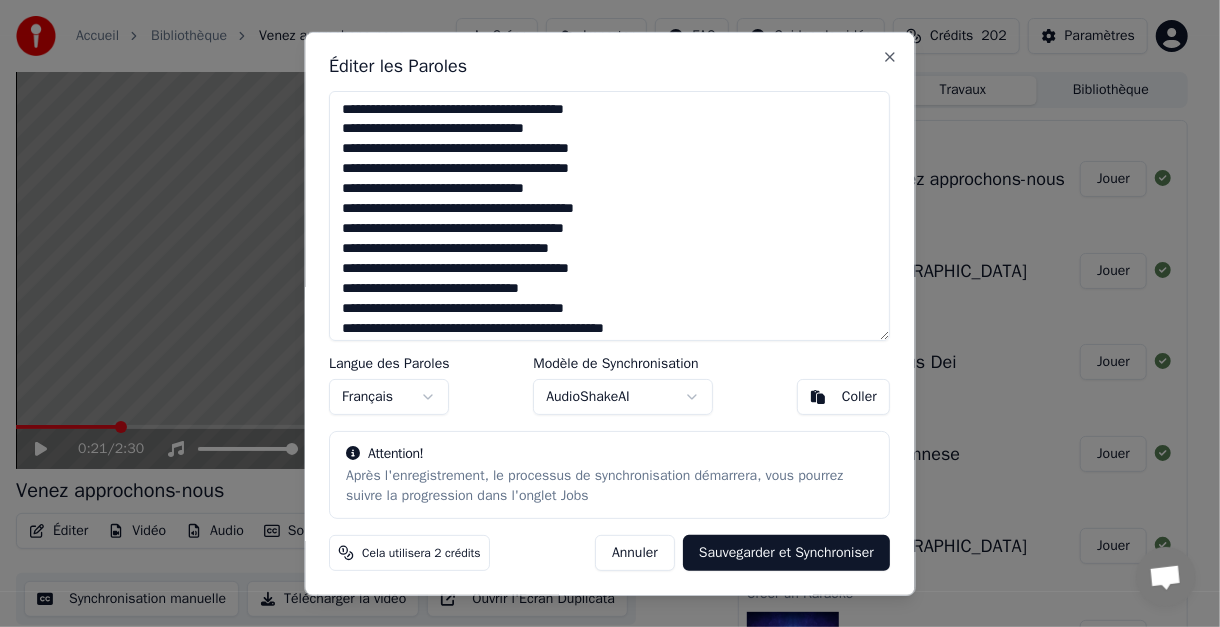 click on "**********" at bounding box center [610, 215] 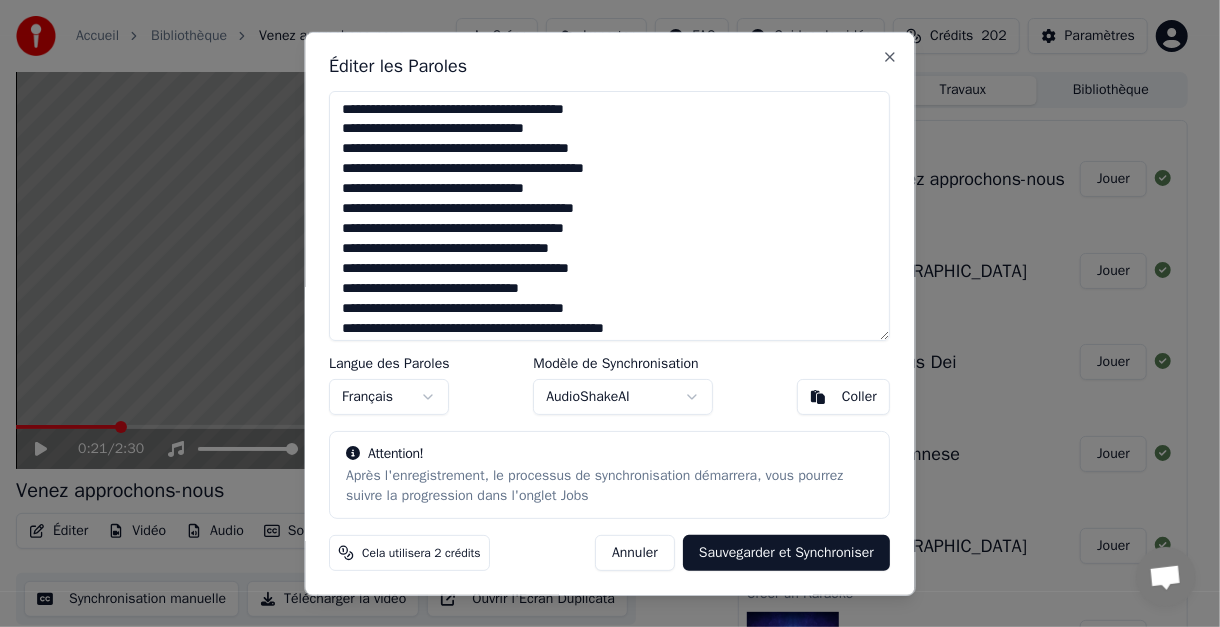 click on "**********" at bounding box center (610, 215) 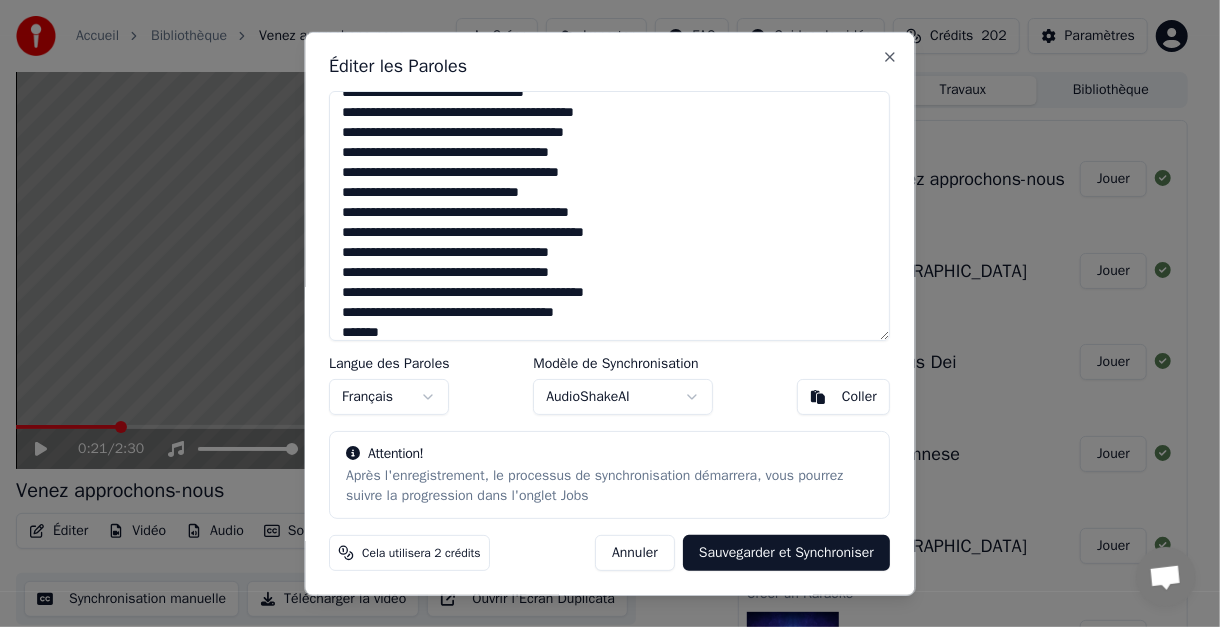 scroll, scrollTop: 0, scrollLeft: 0, axis: both 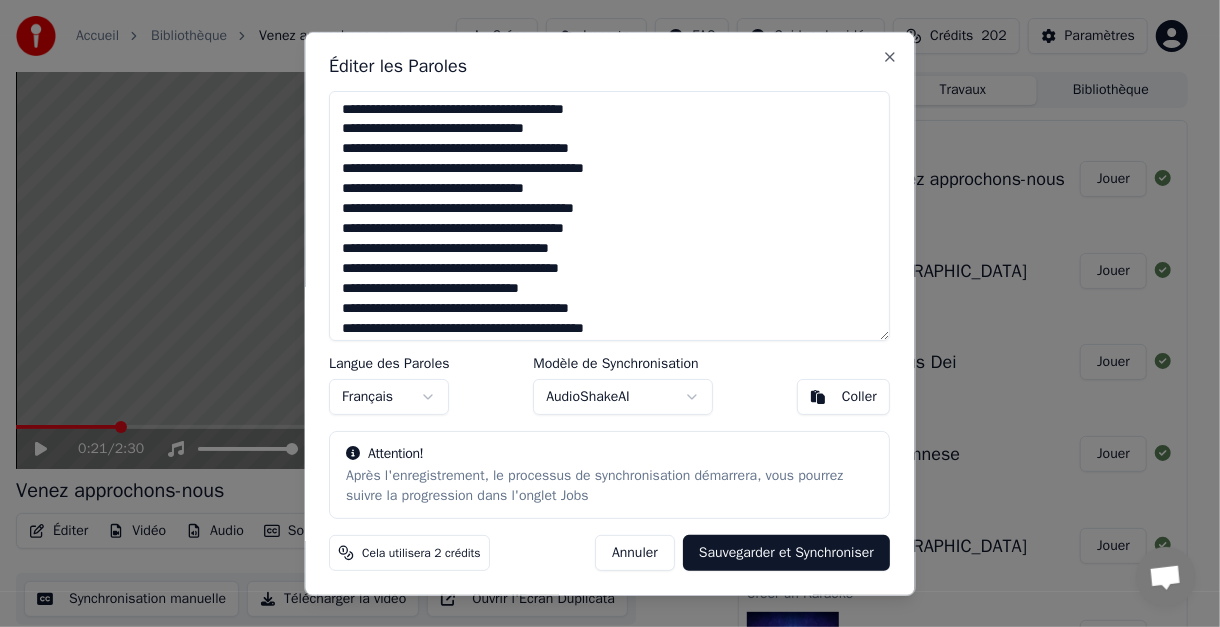 drag, startPoint x: 342, startPoint y: 106, endPoint x: 626, endPoint y: 99, distance: 284.08624 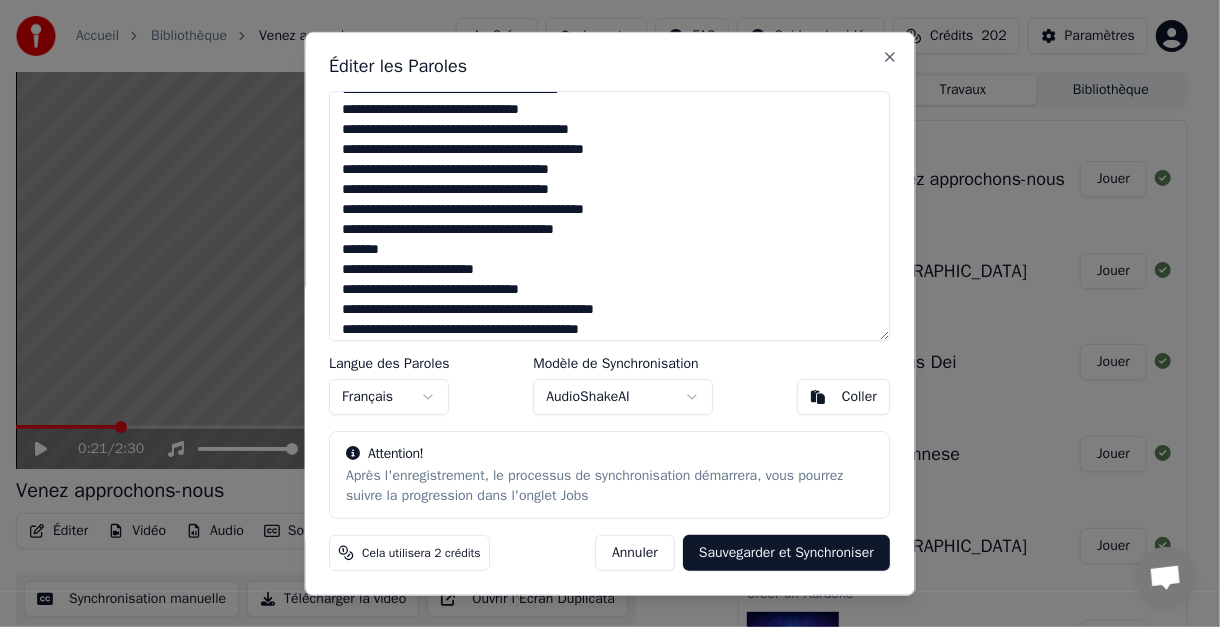 scroll, scrollTop: 186, scrollLeft: 0, axis: vertical 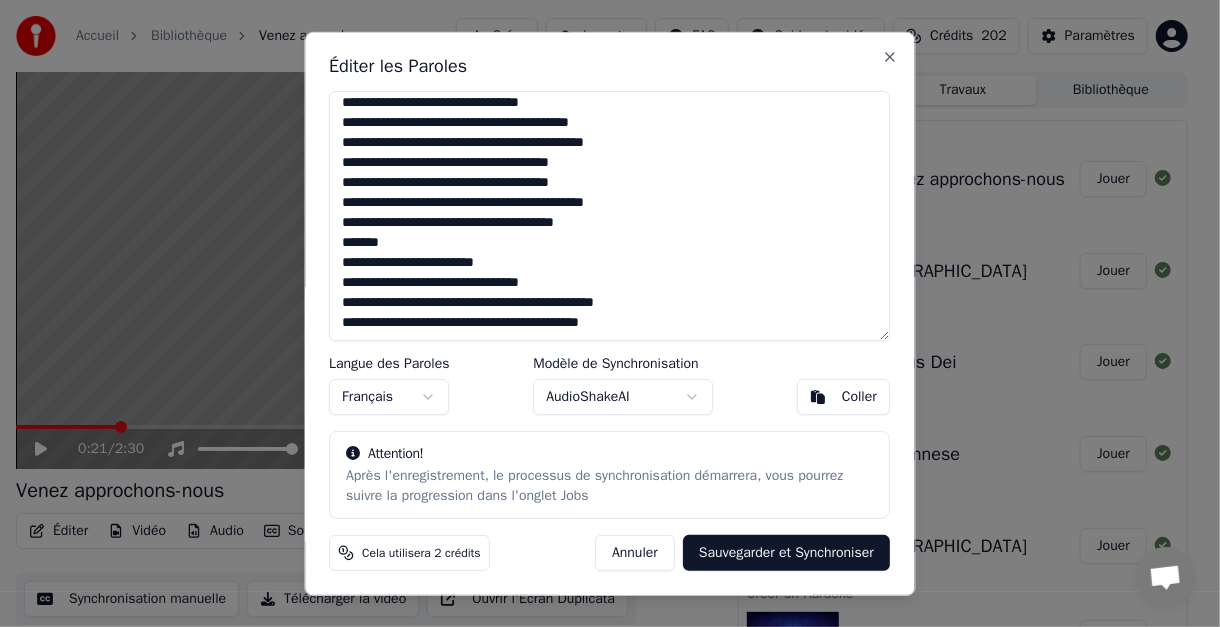 click on "**********" at bounding box center (610, 215) 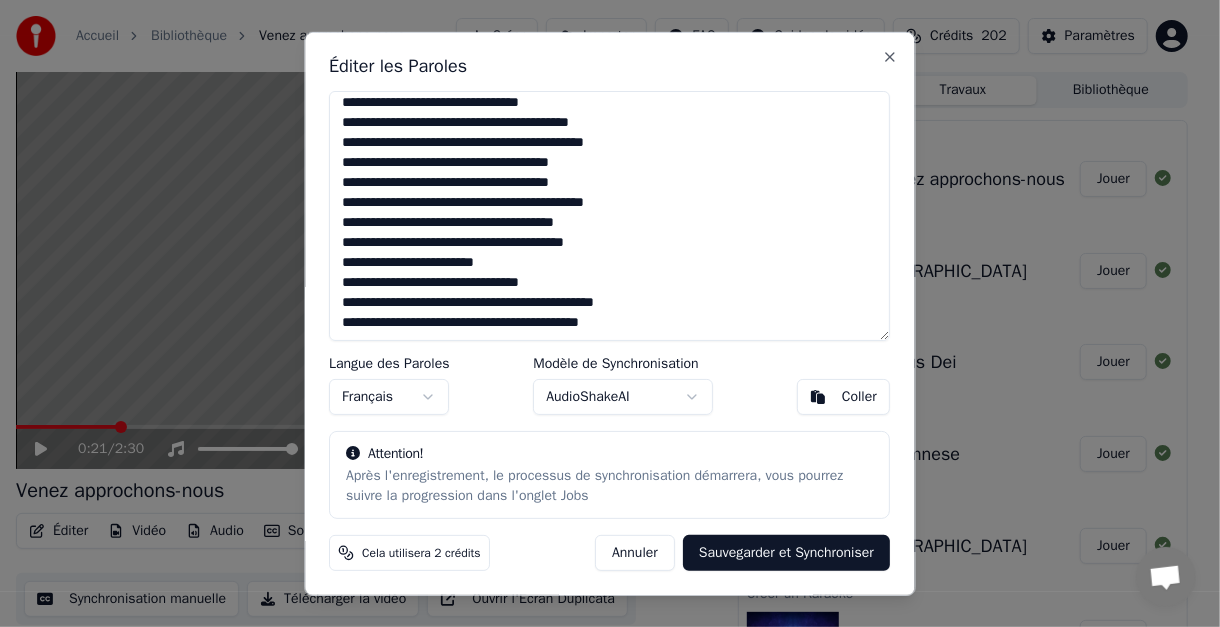 scroll, scrollTop: 0, scrollLeft: 0, axis: both 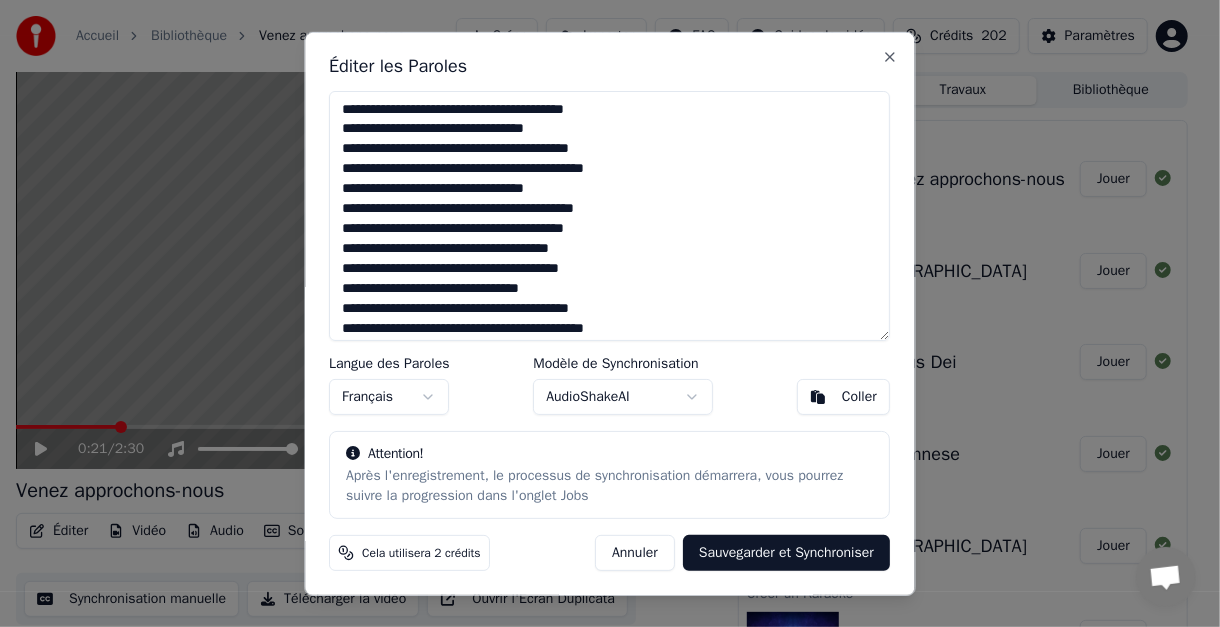 drag, startPoint x: 344, startPoint y: 129, endPoint x: 560, endPoint y: 121, distance: 216.1481 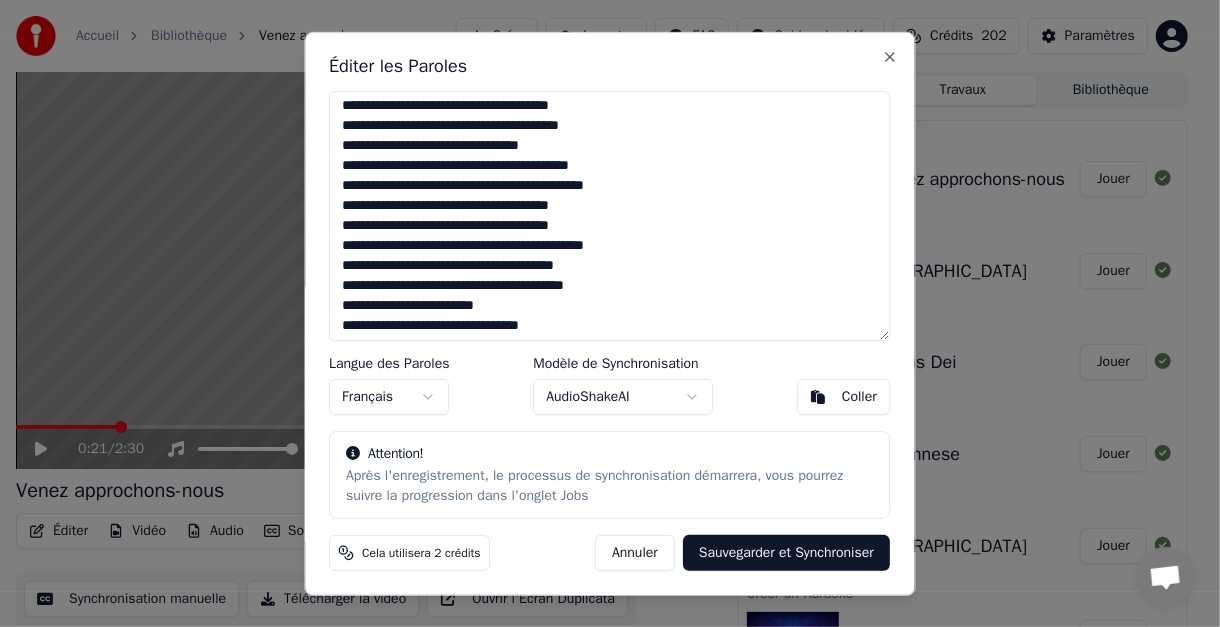 scroll, scrollTop: 186, scrollLeft: 0, axis: vertical 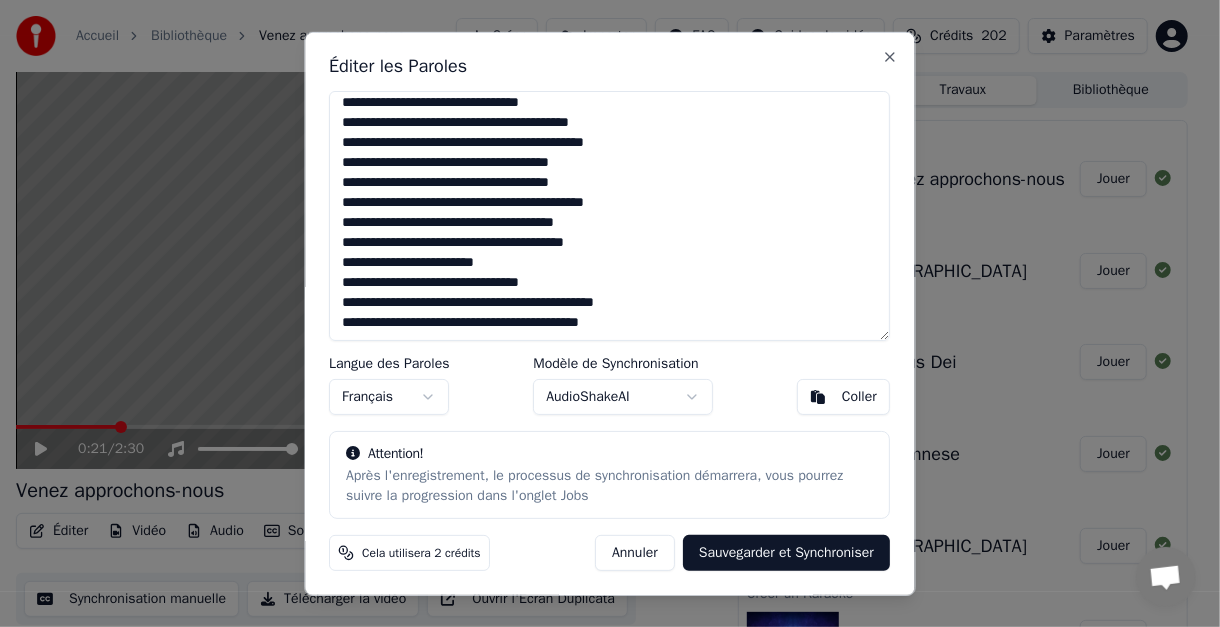 click on "**********" at bounding box center [610, 215] 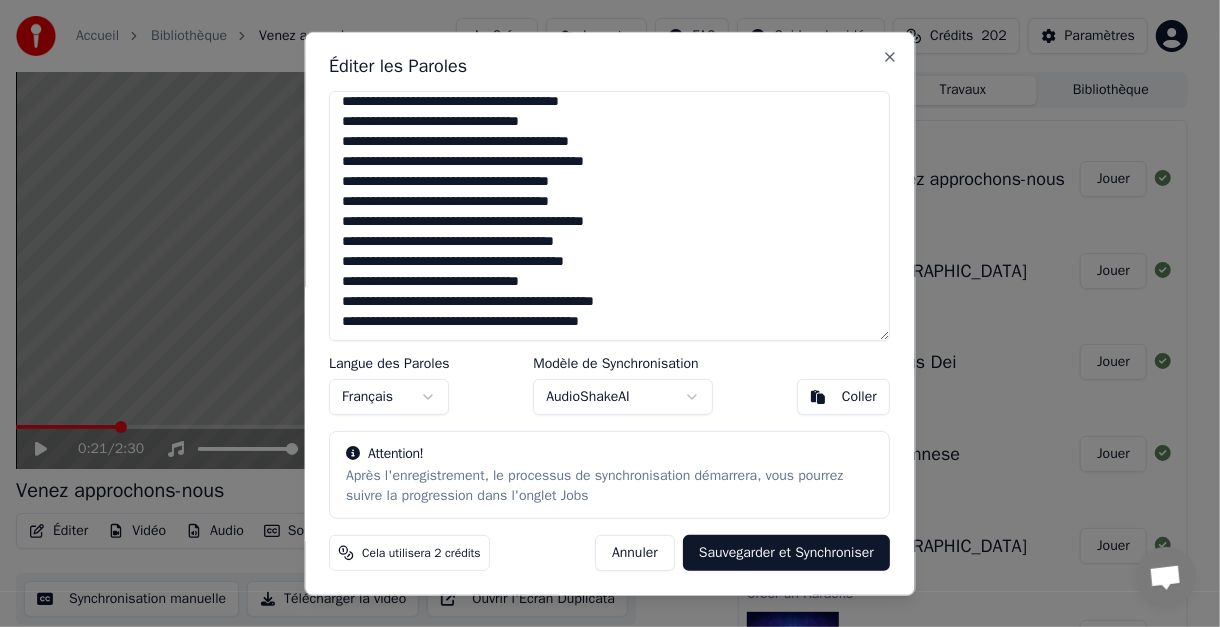 scroll, scrollTop: 166, scrollLeft: 0, axis: vertical 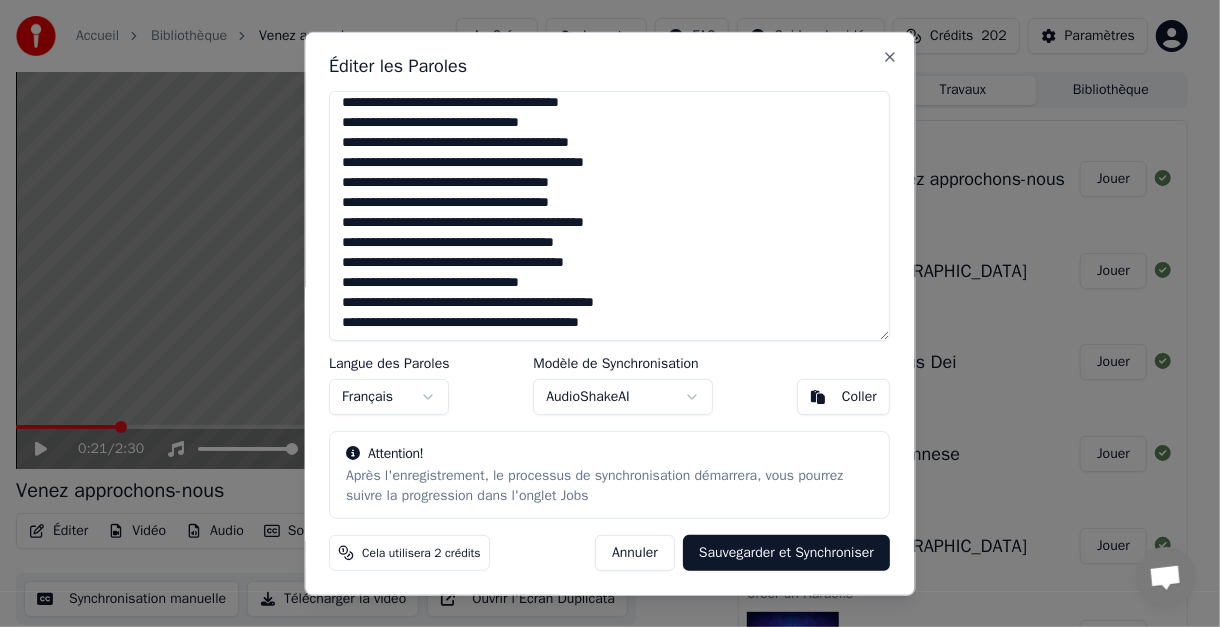 click on "**********" at bounding box center [610, 215] 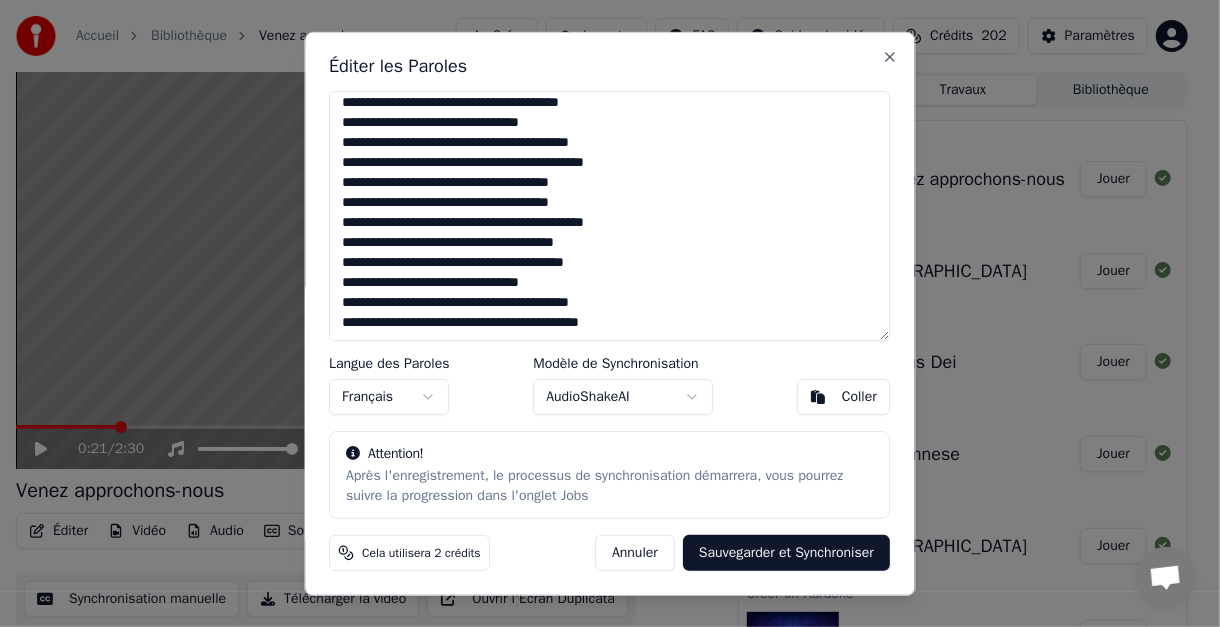 click on "**********" at bounding box center (610, 215) 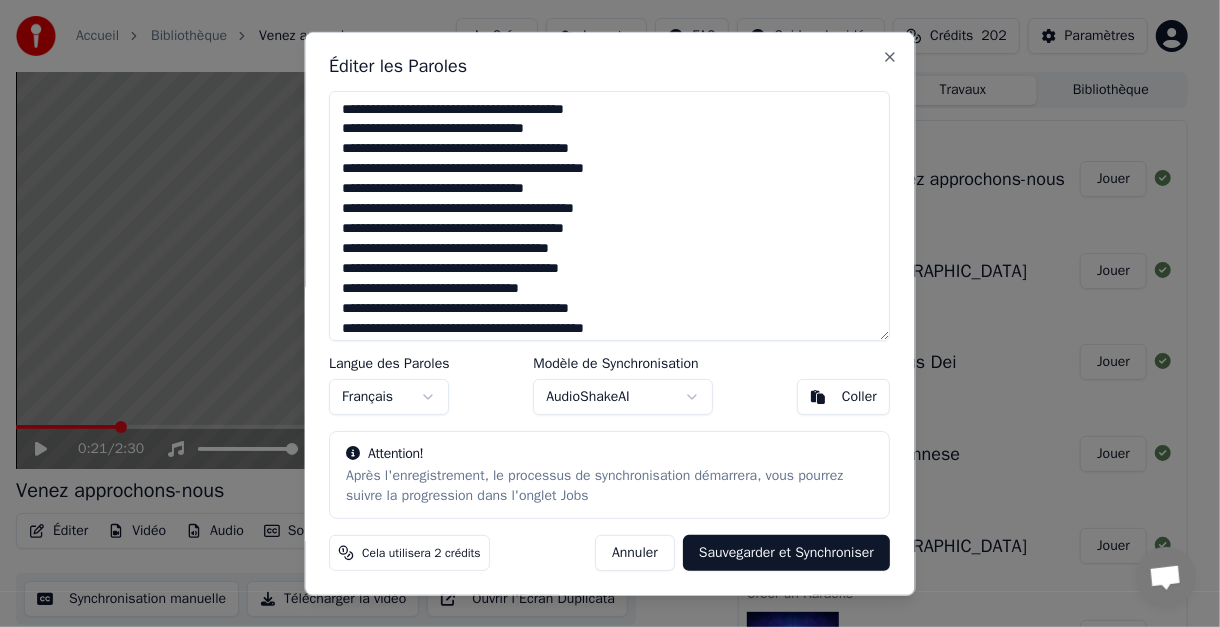 scroll, scrollTop: 165, scrollLeft: 0, axis: vertical 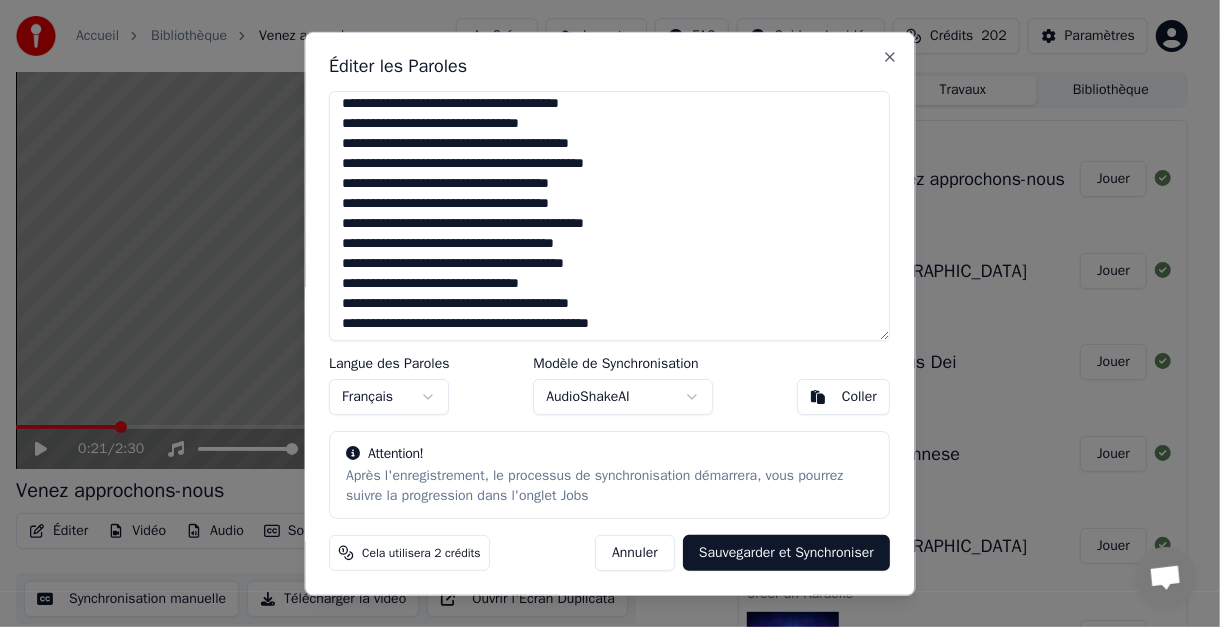 type on "**********" 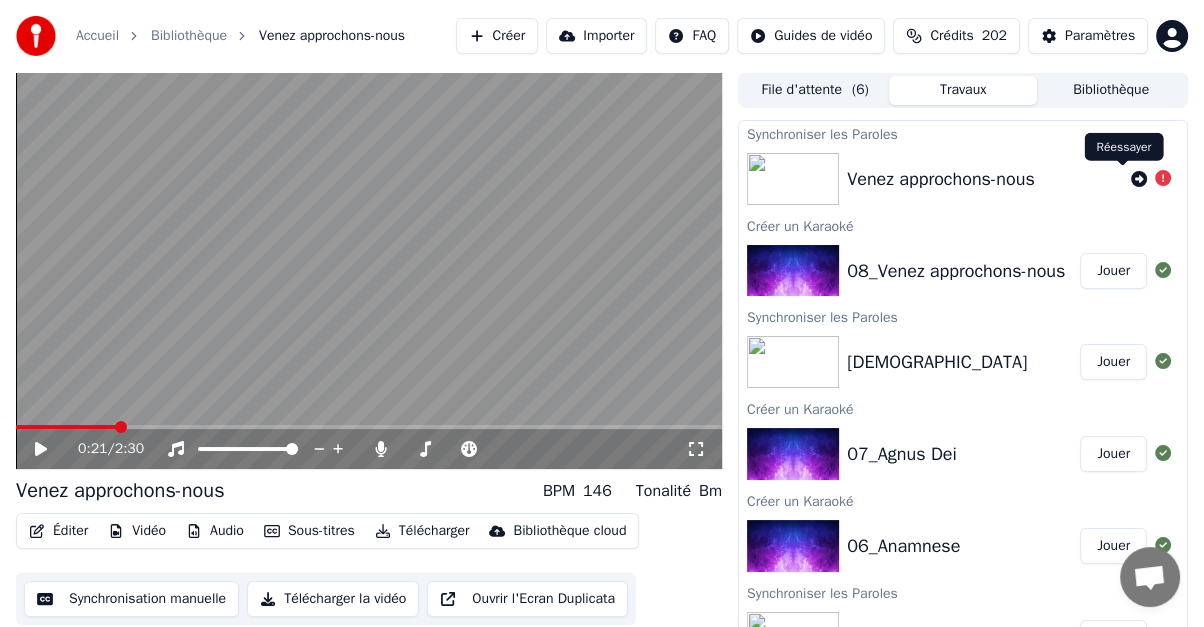 click 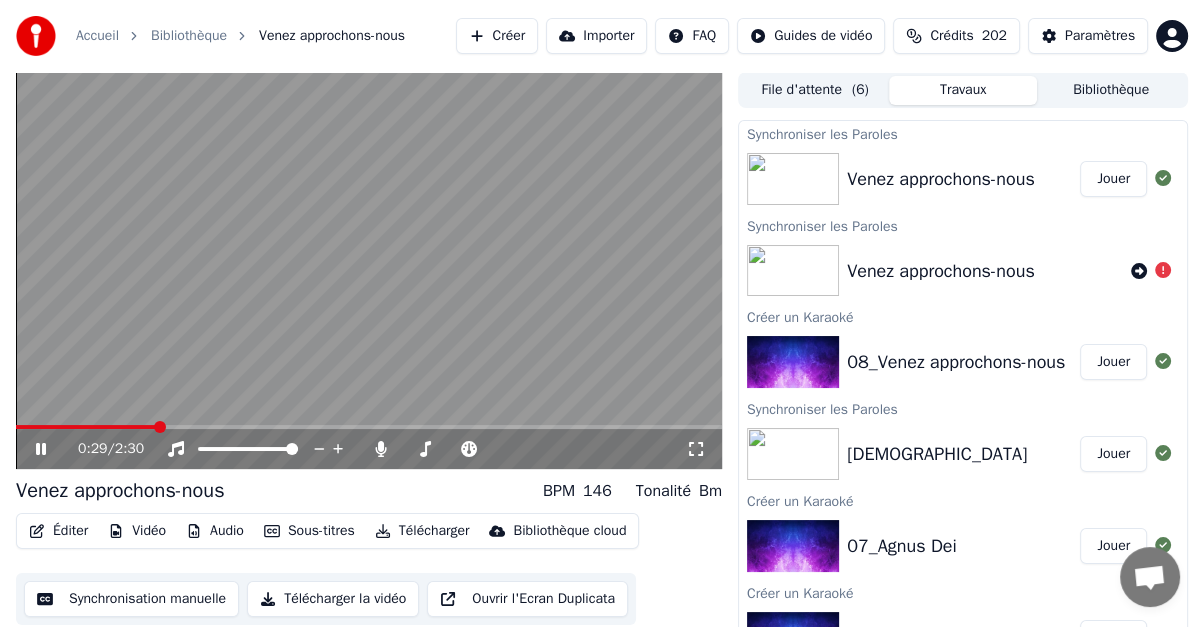 drag, startPoint x: 42, startPoint y: 448, endPoint x: 158, endPoint y: 334, distance: 162.6407 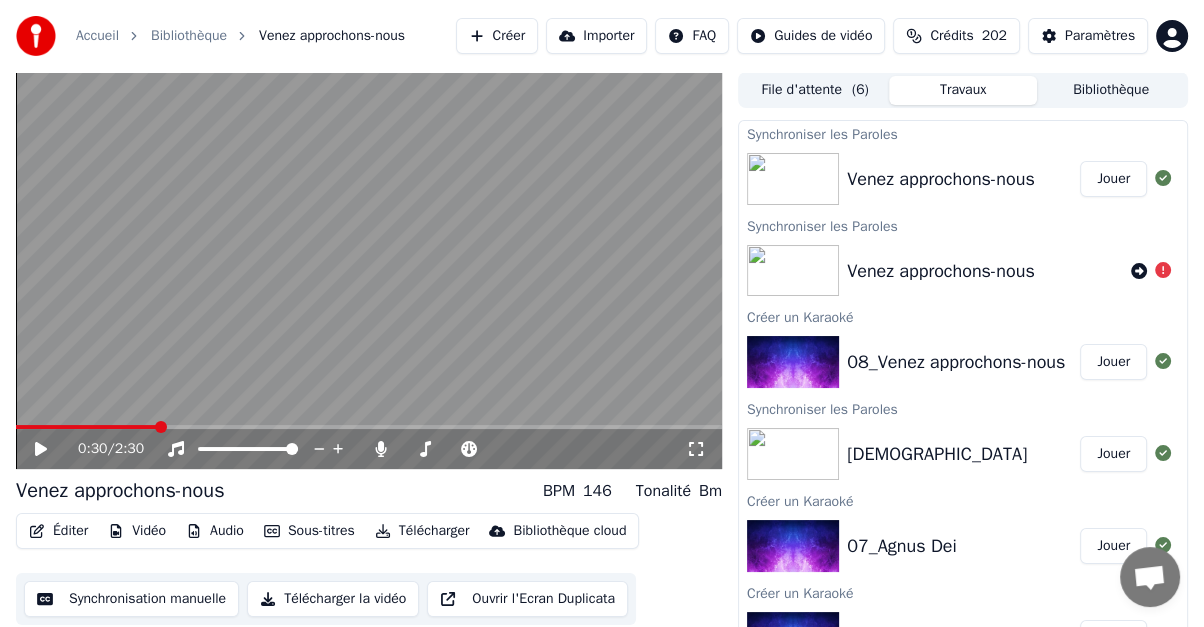 click on "Jouer" at bounding box center (1113, 179) 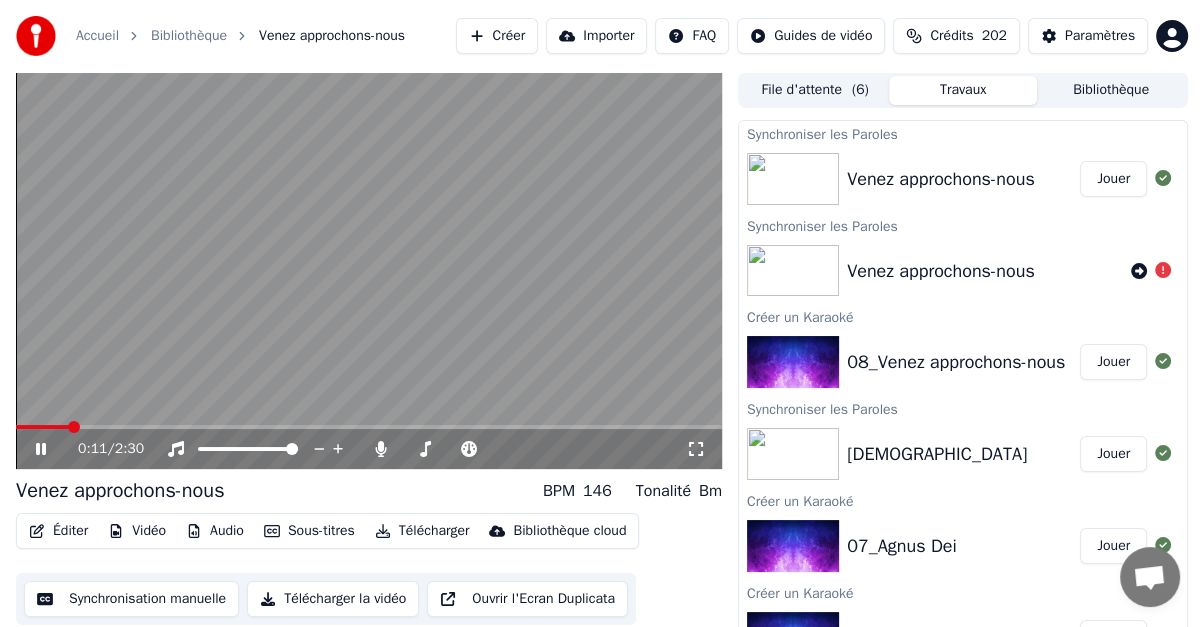 click 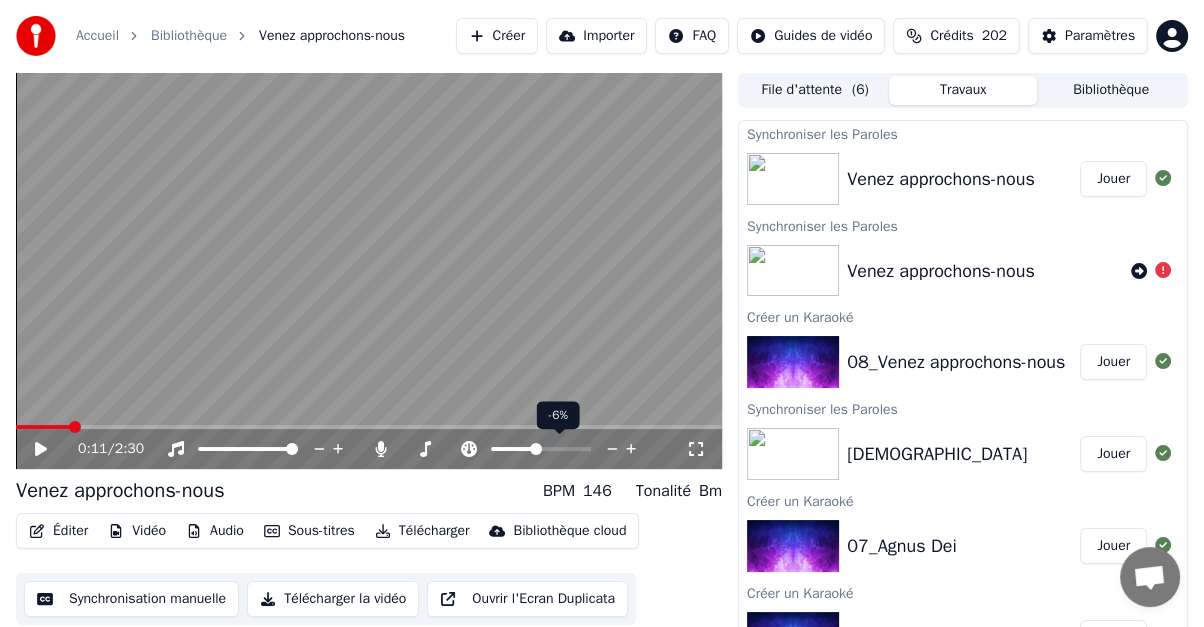 click 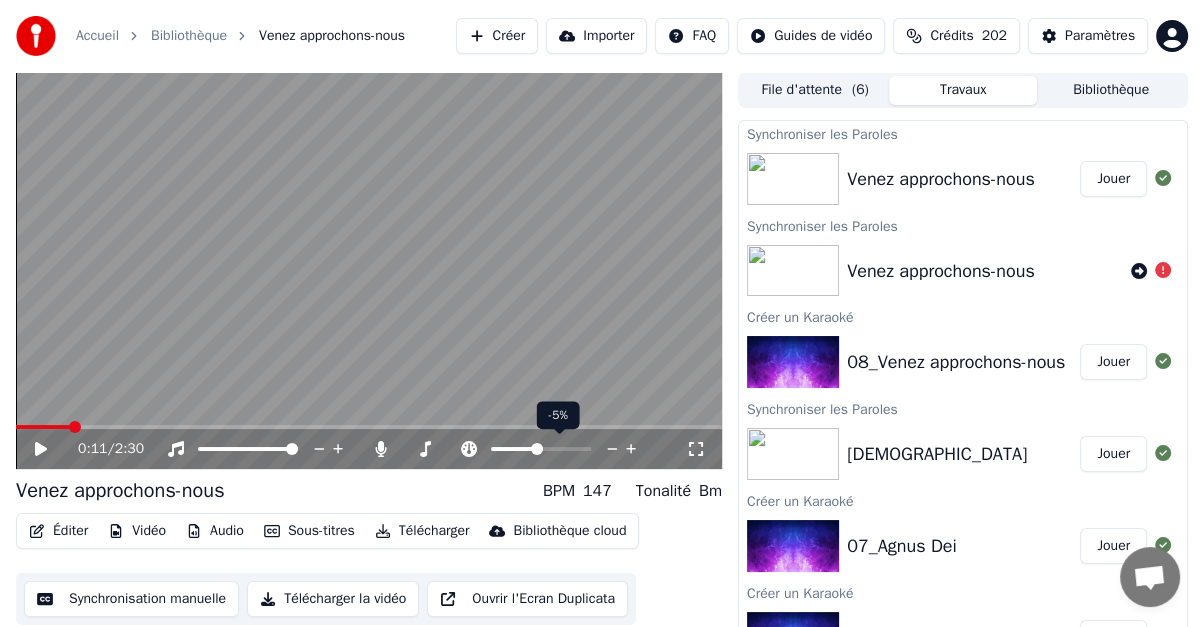 click 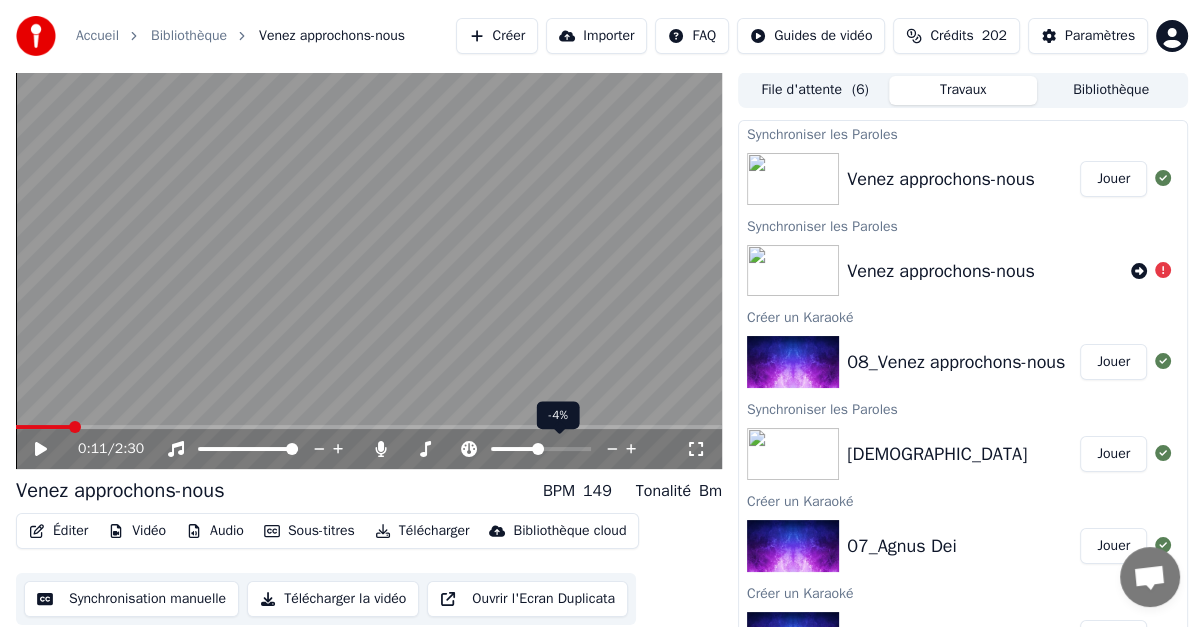 click 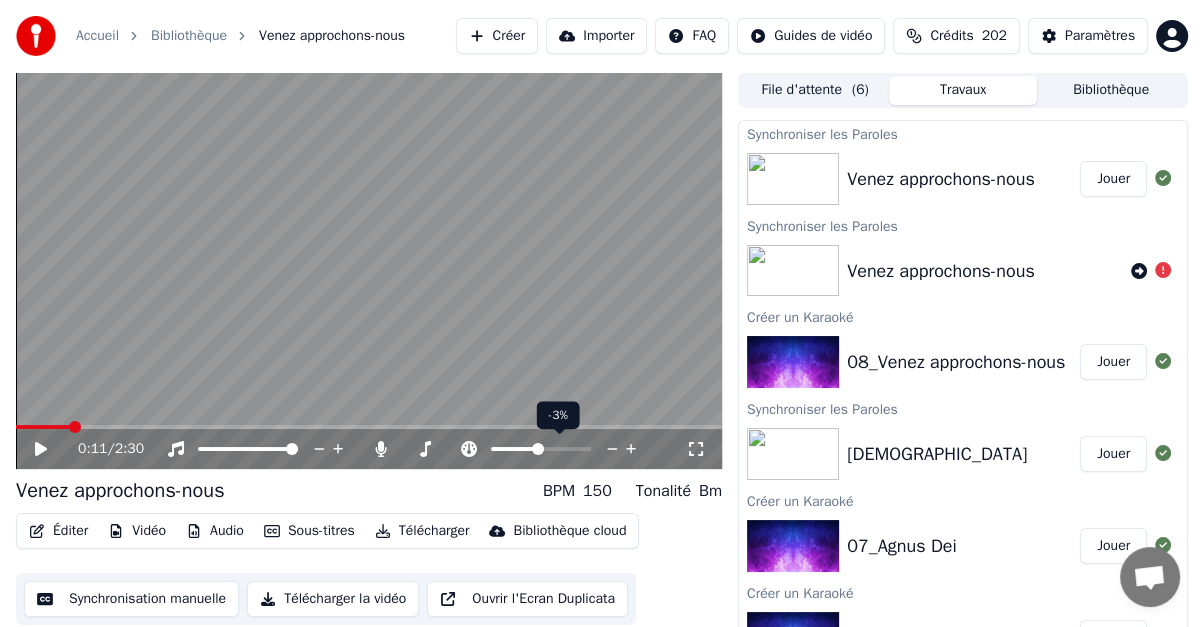 click 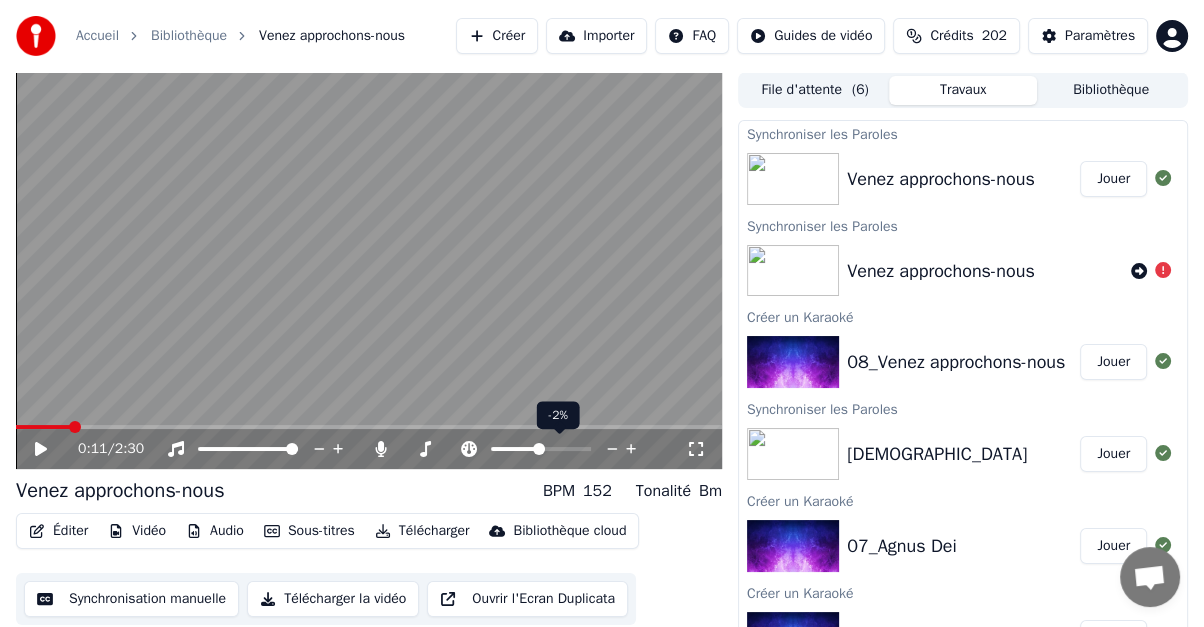 click 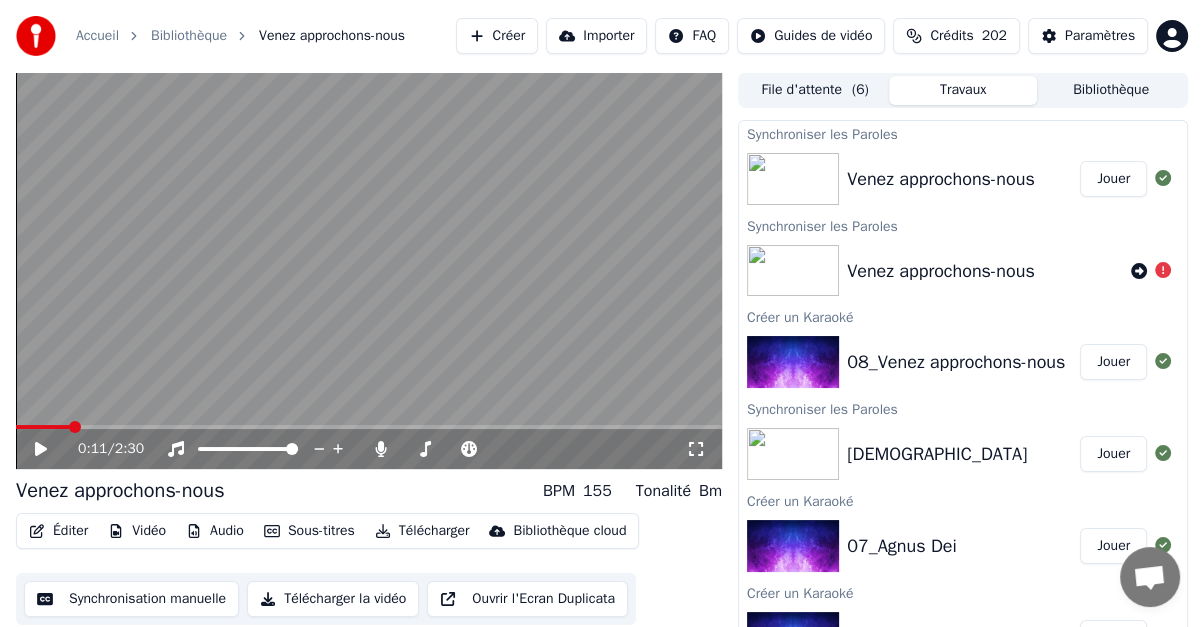 click on "Jouer" at bounding box center (1113, 179) 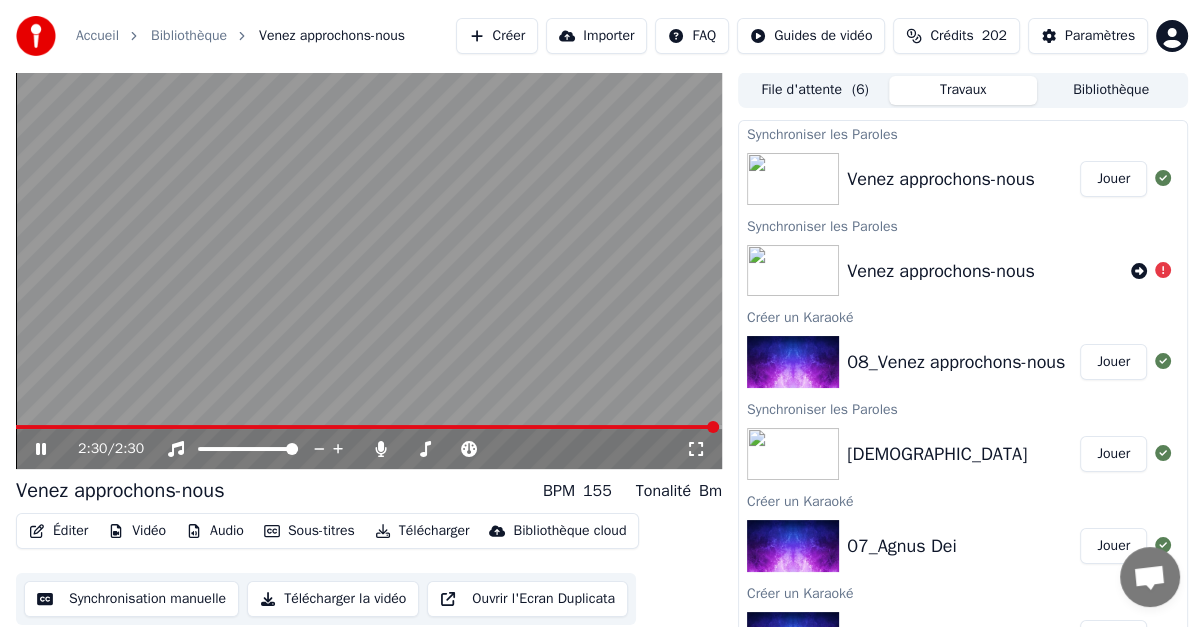 click on "Créer" at bounding box center [497, 36] 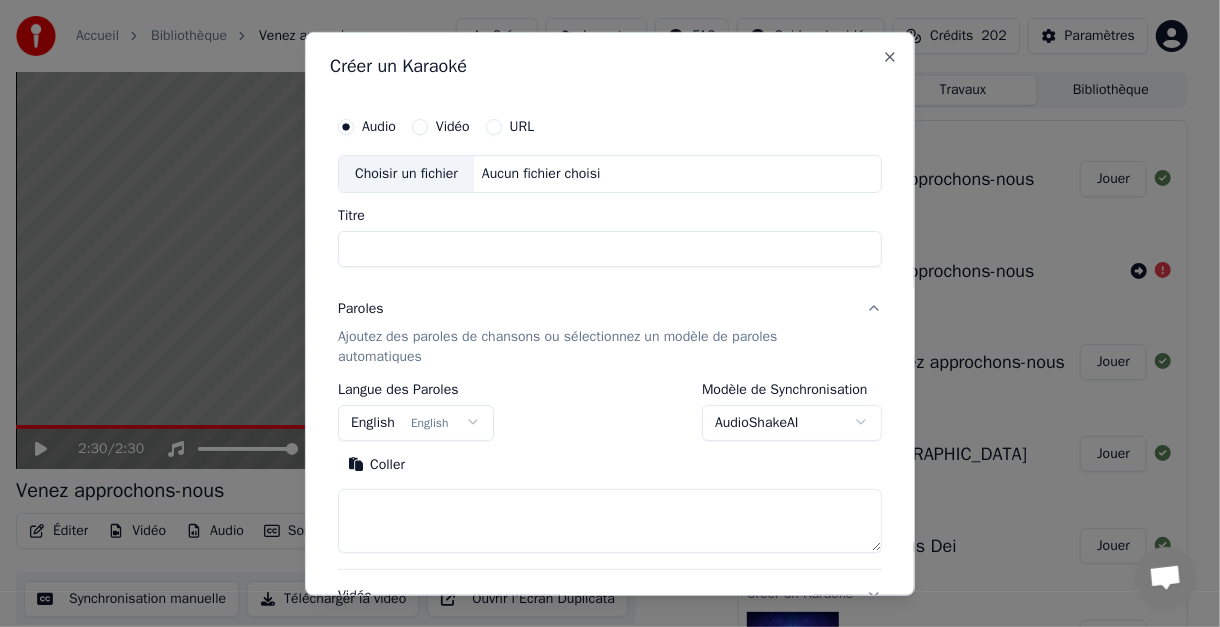 click on "Choisir un fichier" at bounding box center (406, 173) 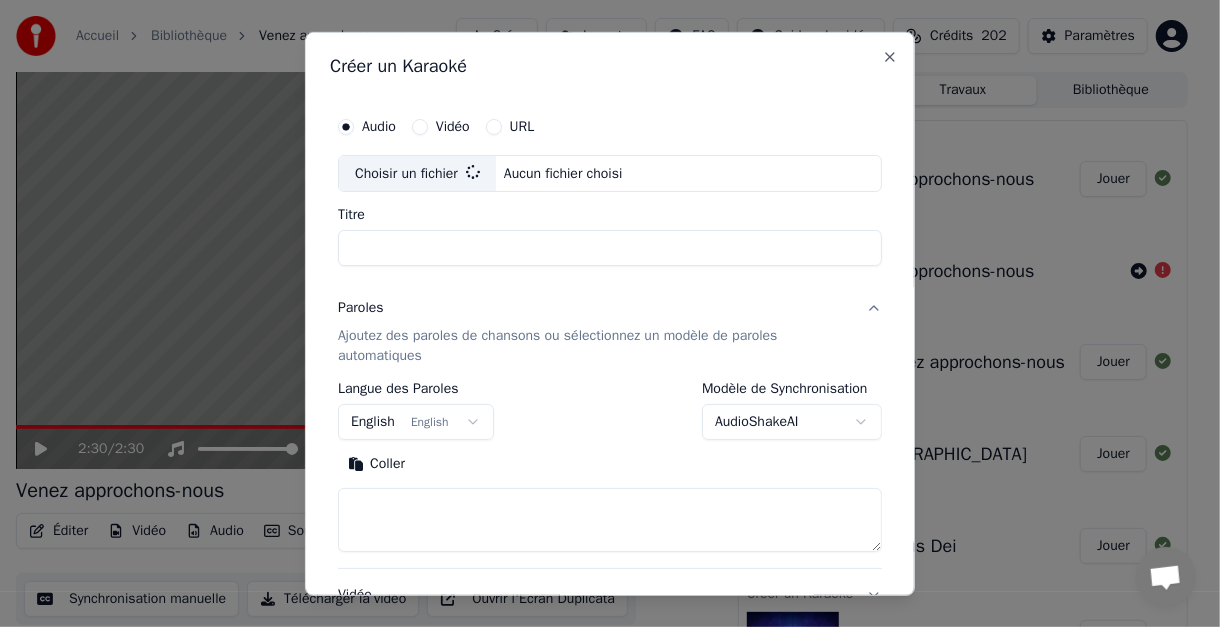 type on "**********" 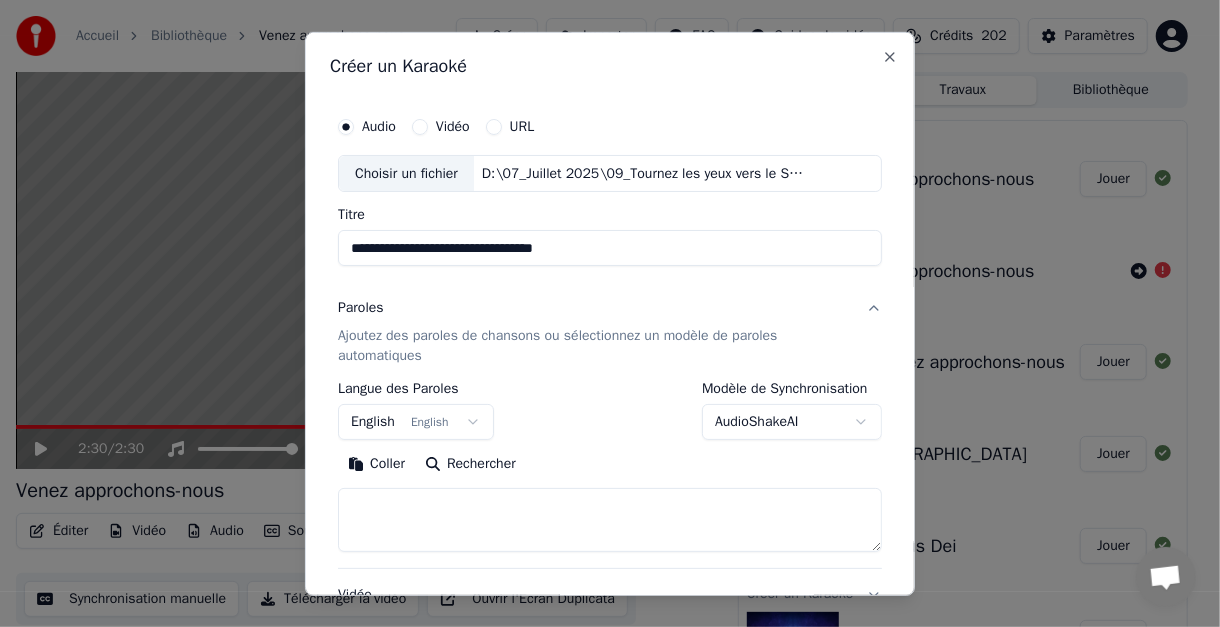 click on "Paroles Ajoutez des paroles de chansons ou sélectionnez un modèle de paroles automatiques" at bounding box center (610, 332) 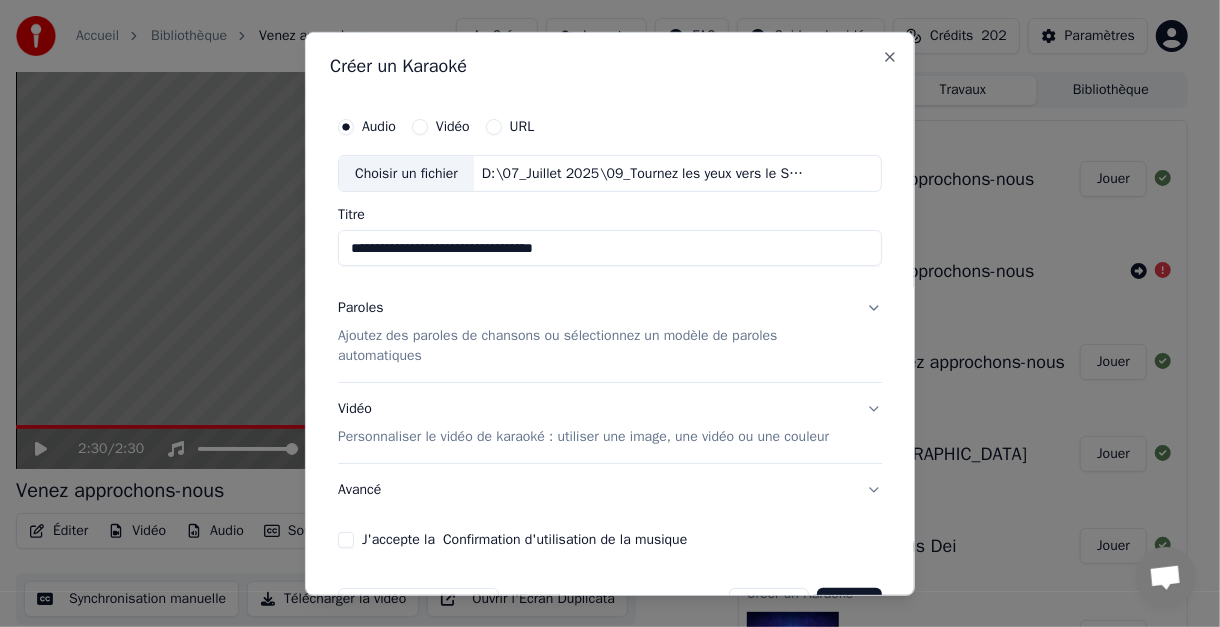 click on "Paroles Ajoutez des paroles de chansons ou sélectionnez un modèle de paroles automatiques" at bounding box center (610, 332) 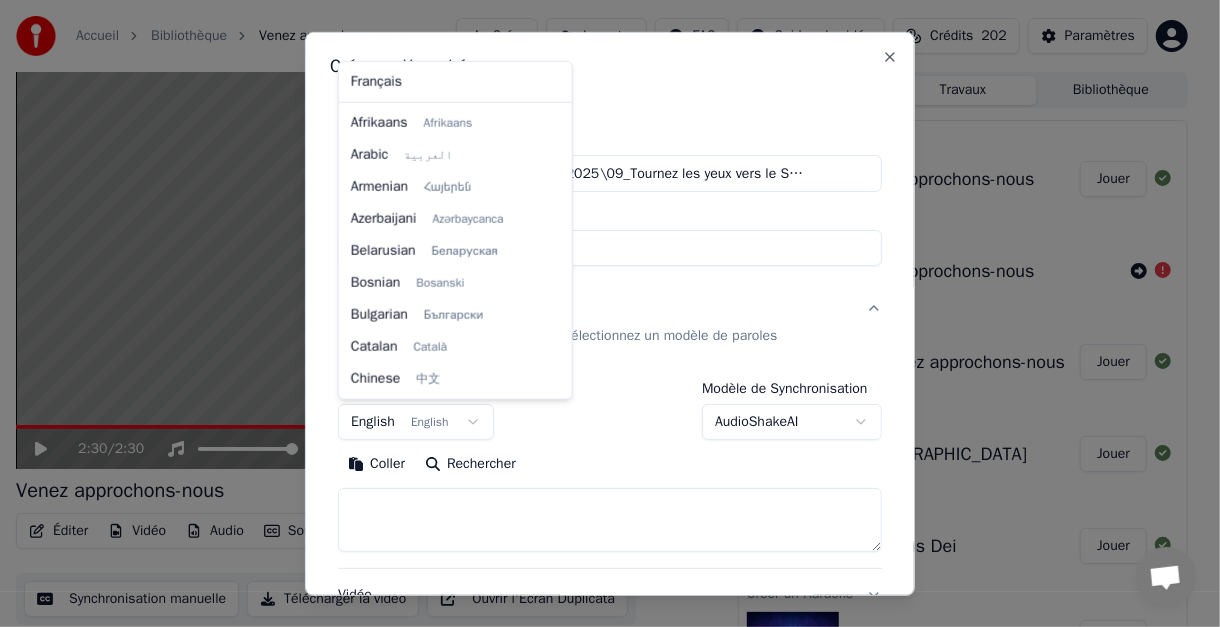 click on "**********" at bounding box center (602, 313) 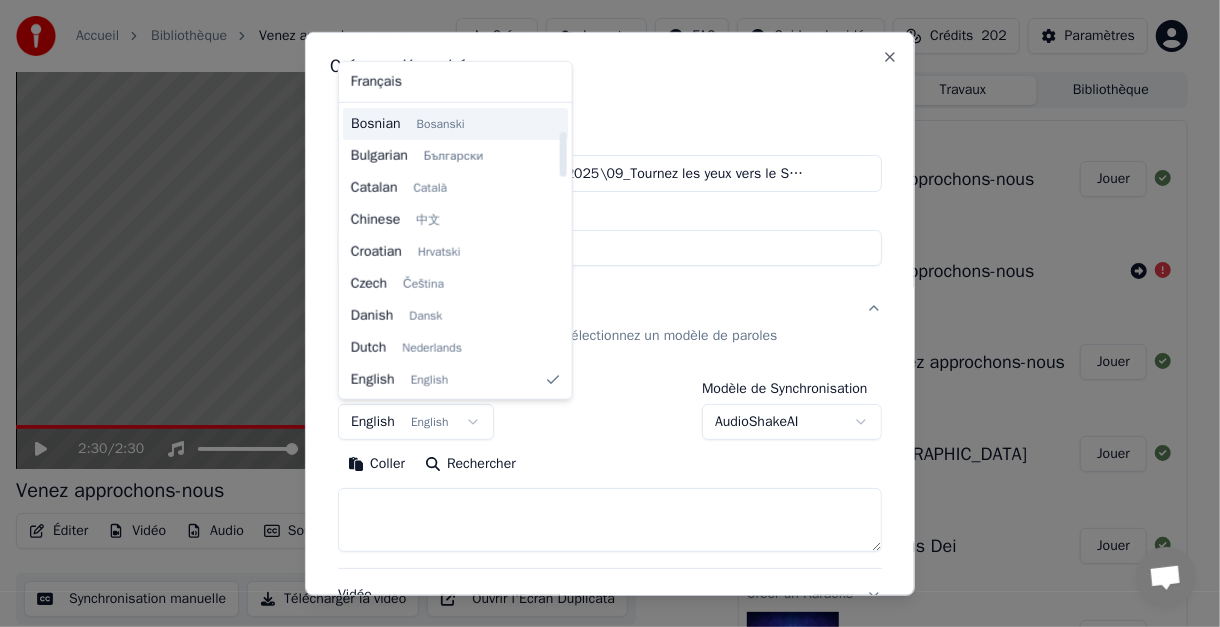 scroll, scrollTop: 0, scrollLeft: 0, axis: both 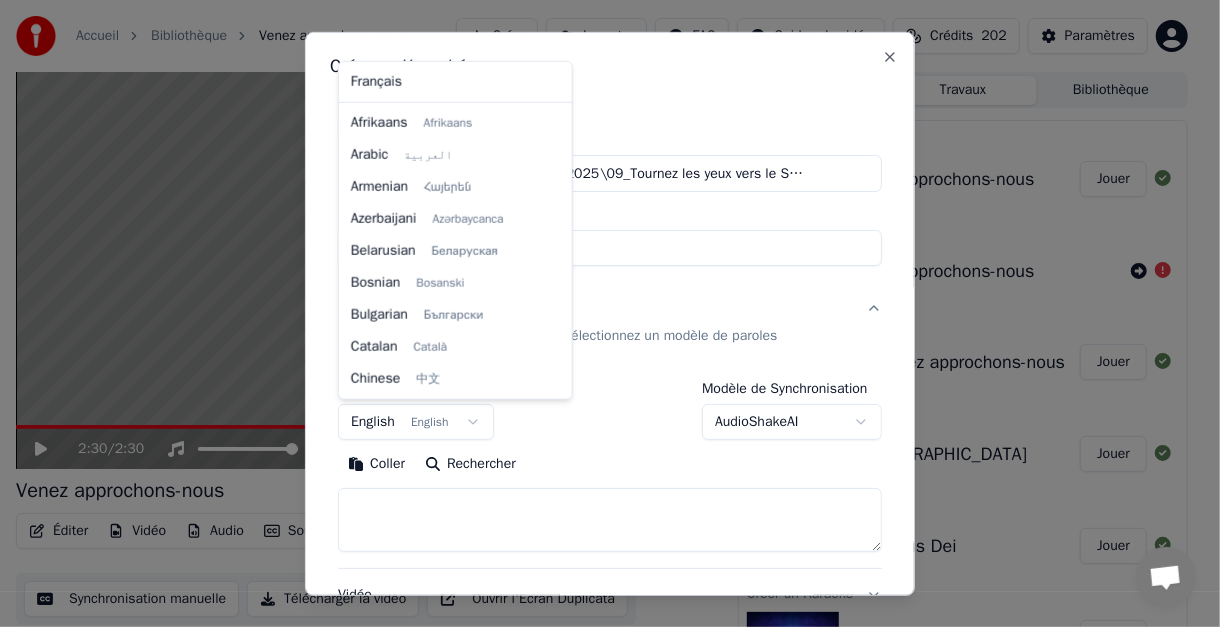 select on "**" 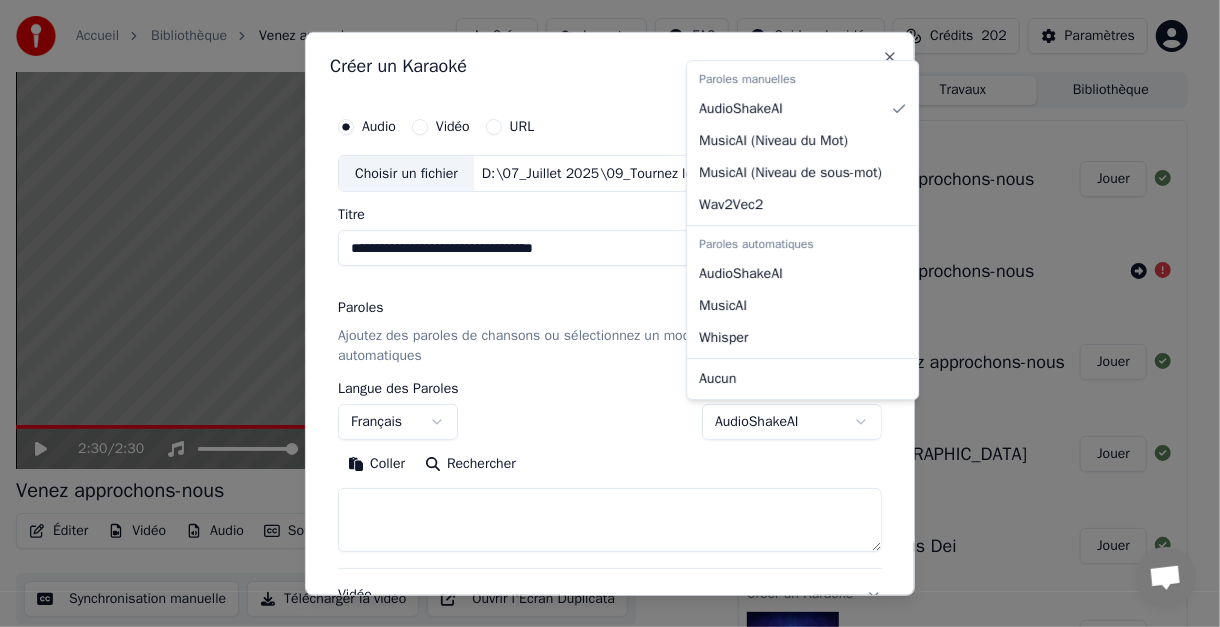 click on "**********" at bounding box center (602, 313) 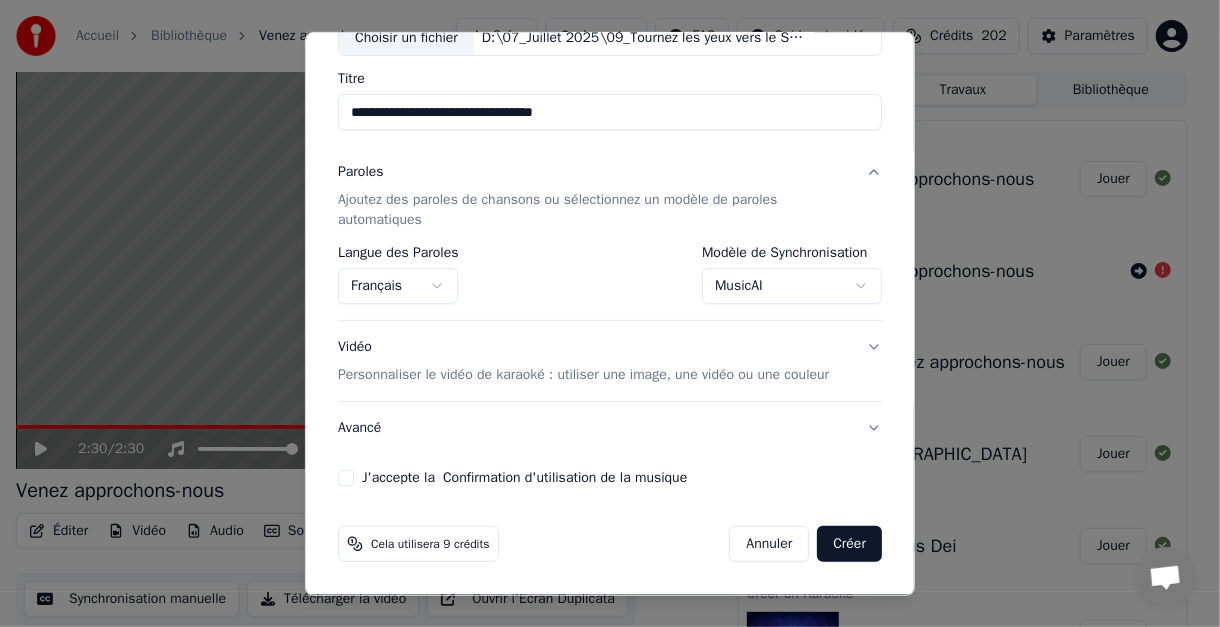 scroll, scrollTop: 153, scrollLeft: 0, axis: vertical 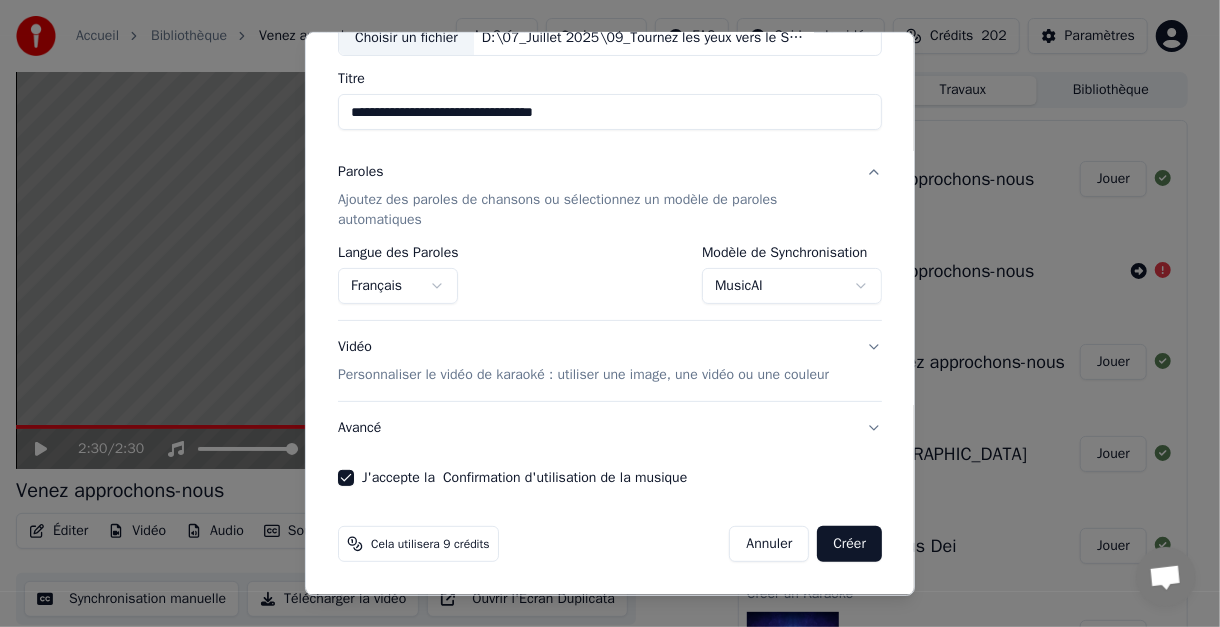 click on "Créer" at bounding box center [849, 544] 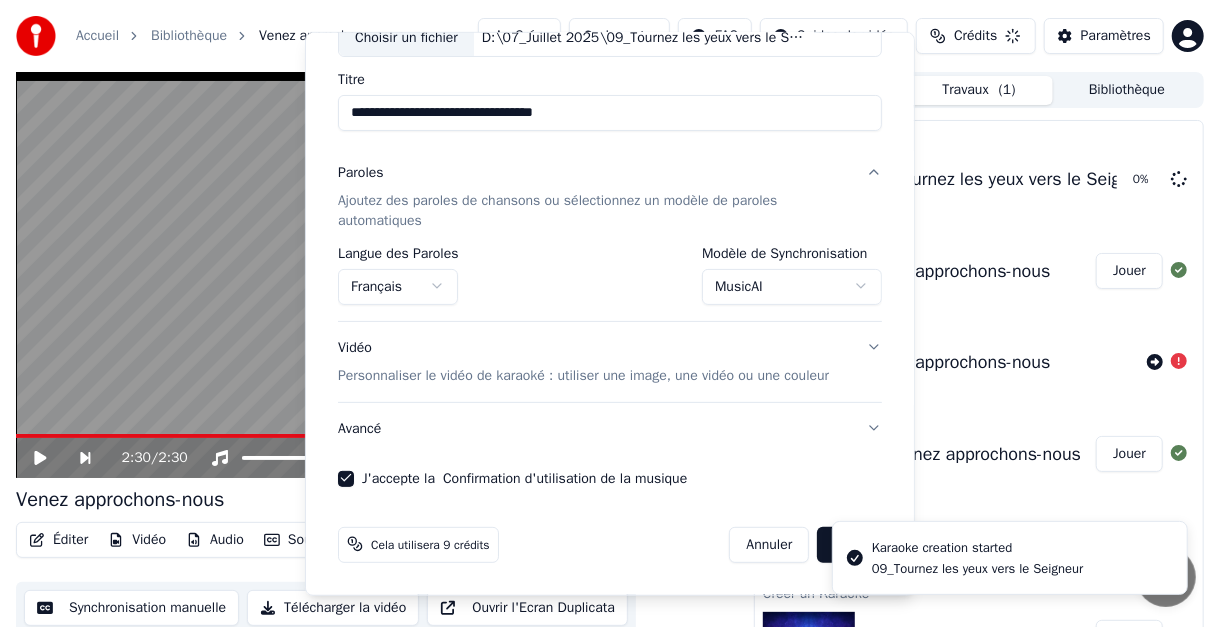 select on "**********" 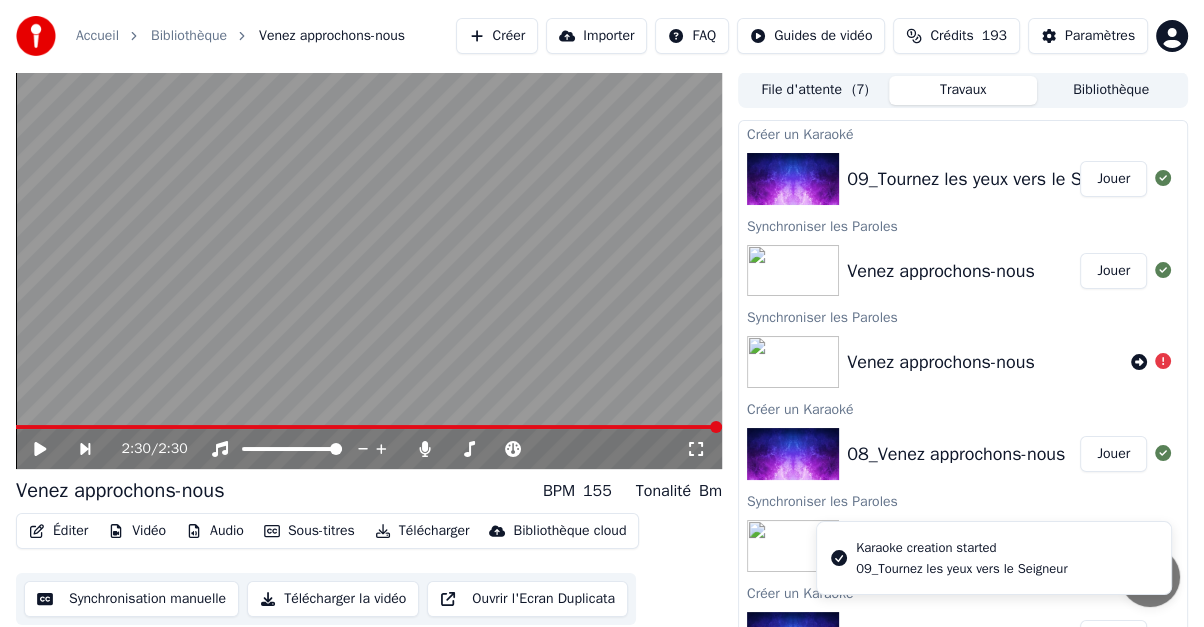 click on "Jouer" at bounding box center (1113, 179) 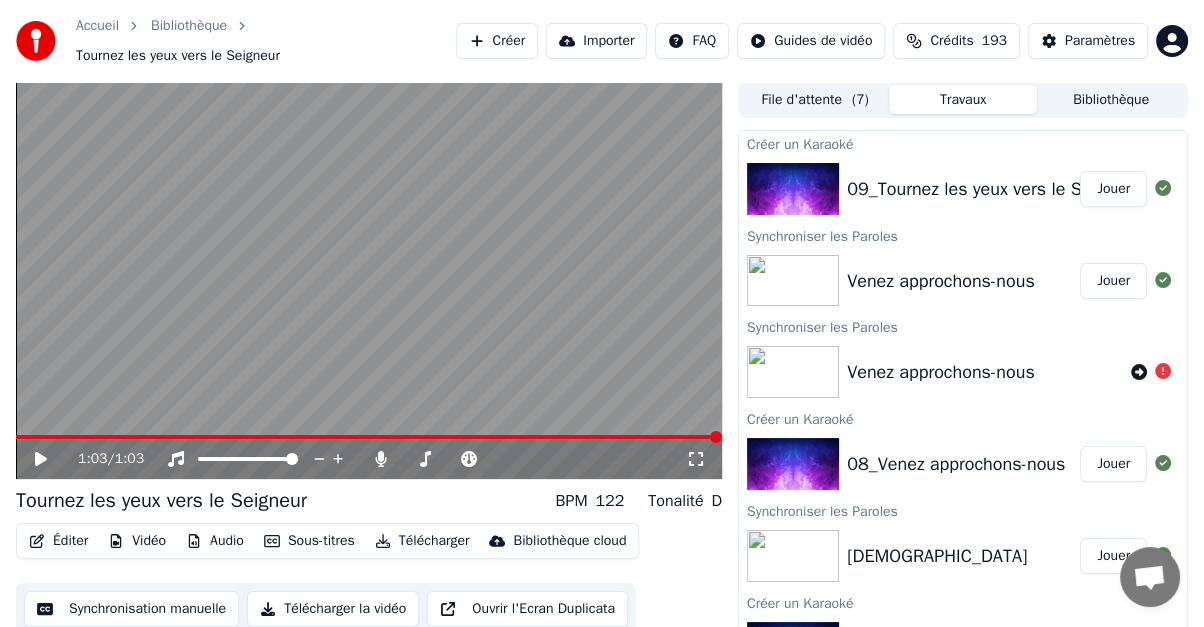 click on "Éditer" at bounding box center [58, 541] 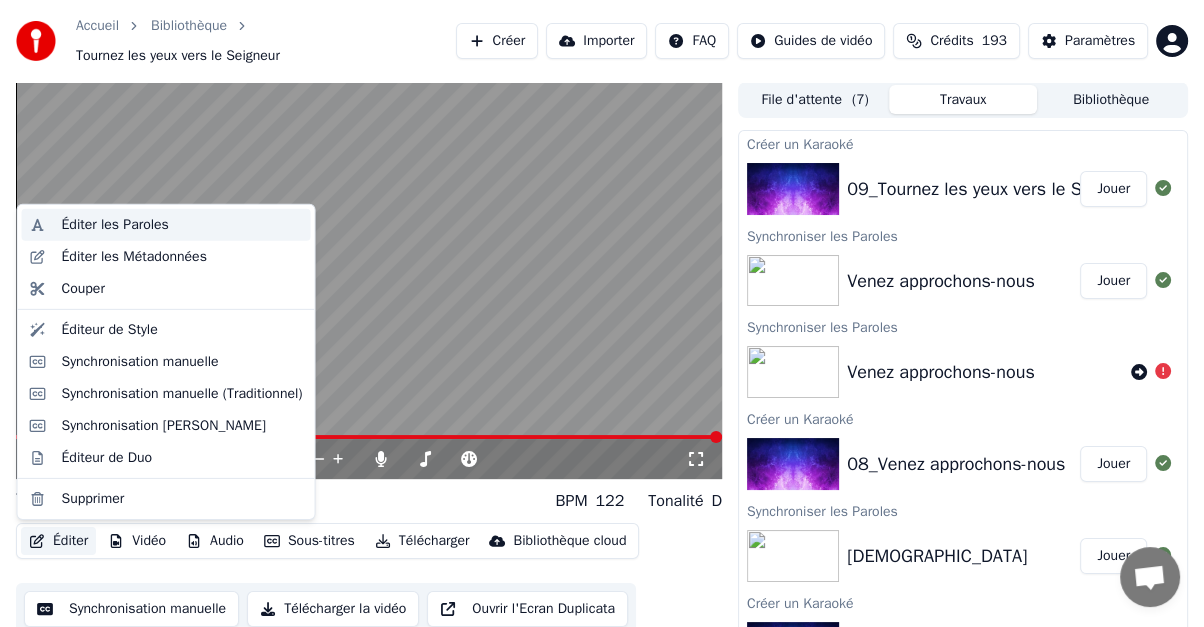 click on "Éditer les Paroles" at bounding box center [115, 225] 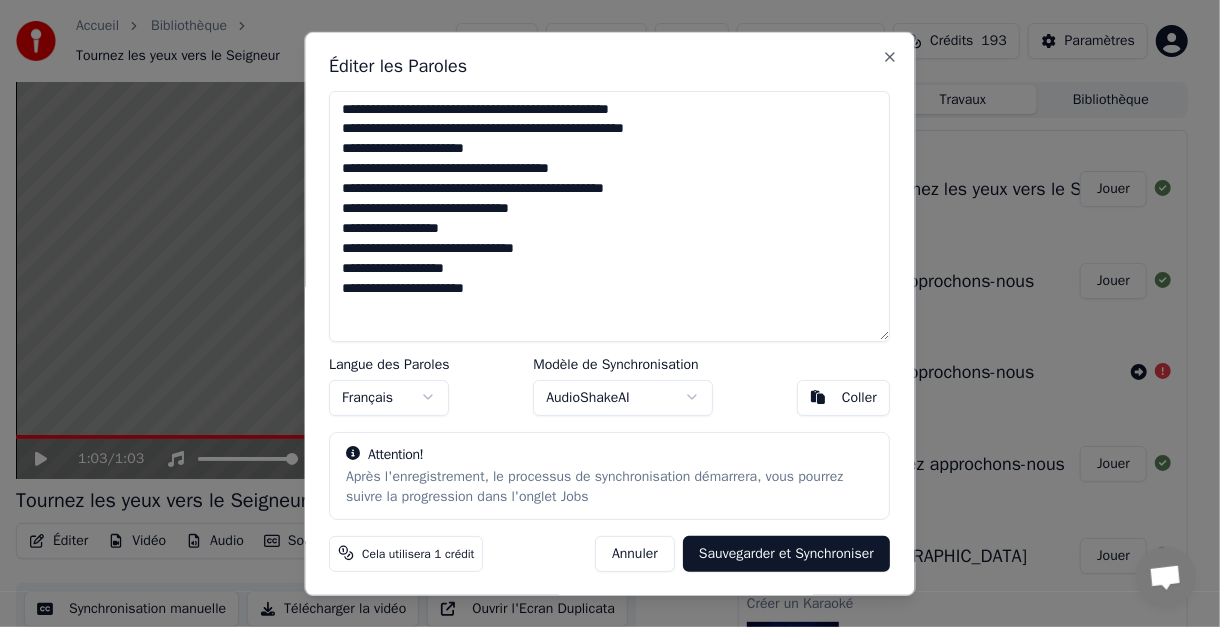 click on "**********" at bounding box center [610, 215] 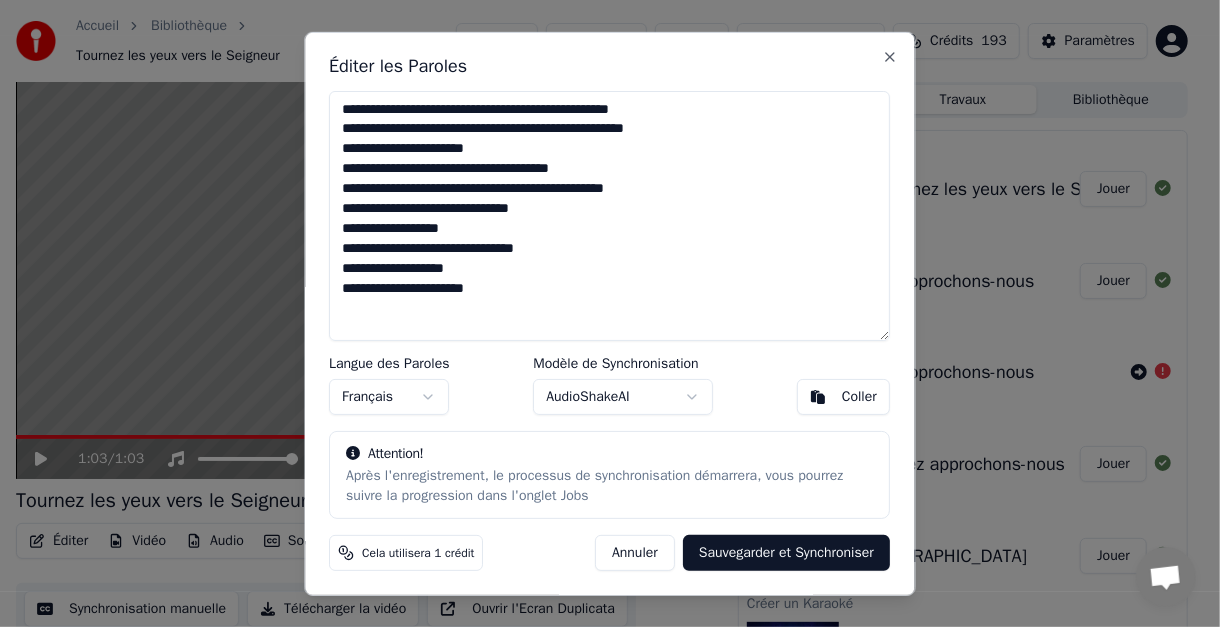 click on "**********" at bounding box center [610, 215] 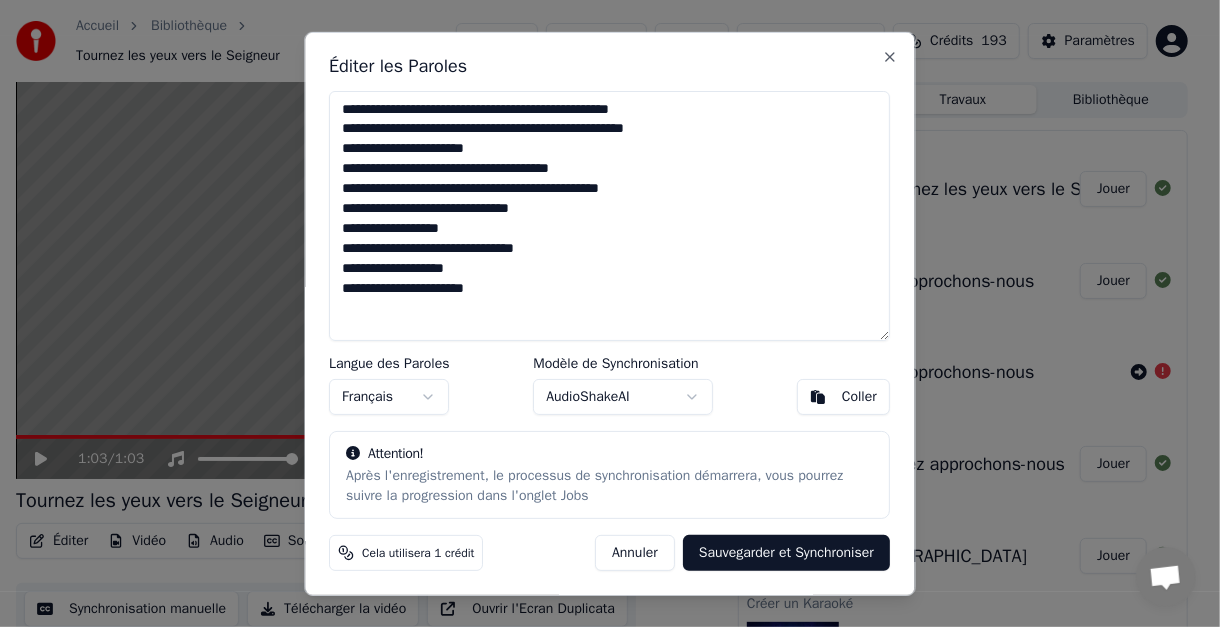 drag, startPoint x: 542, startPoint y: 205, endPoint x: 581, endPoint y: 219, distance: 41.4367 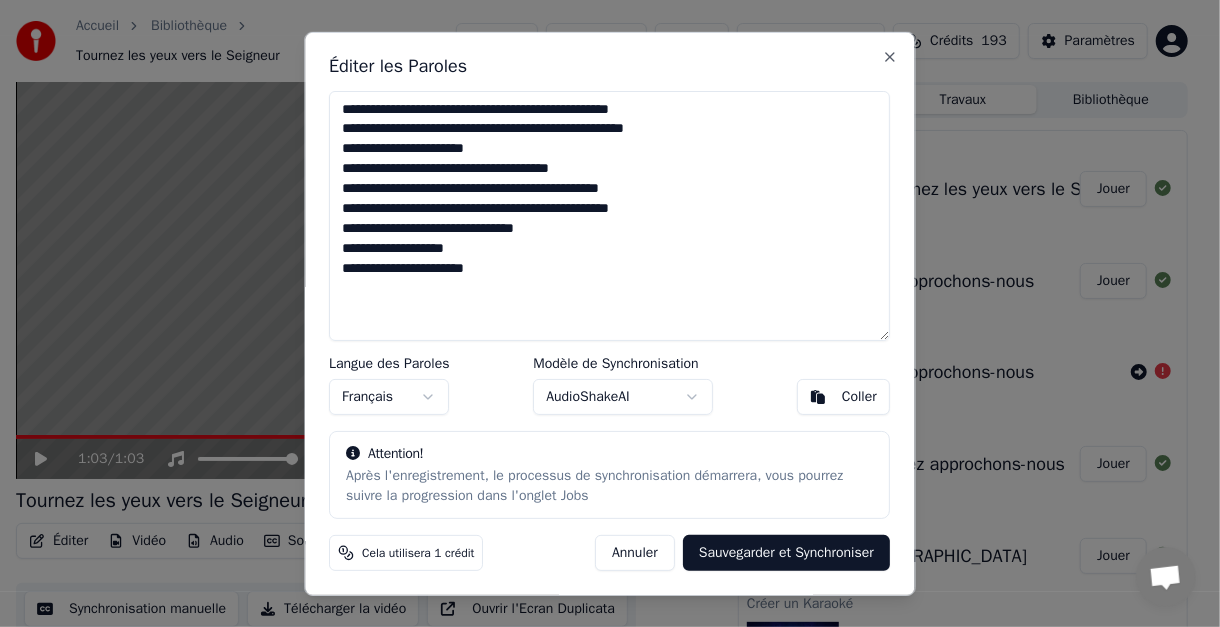 click on "**********" at bounding box center [610, 215] 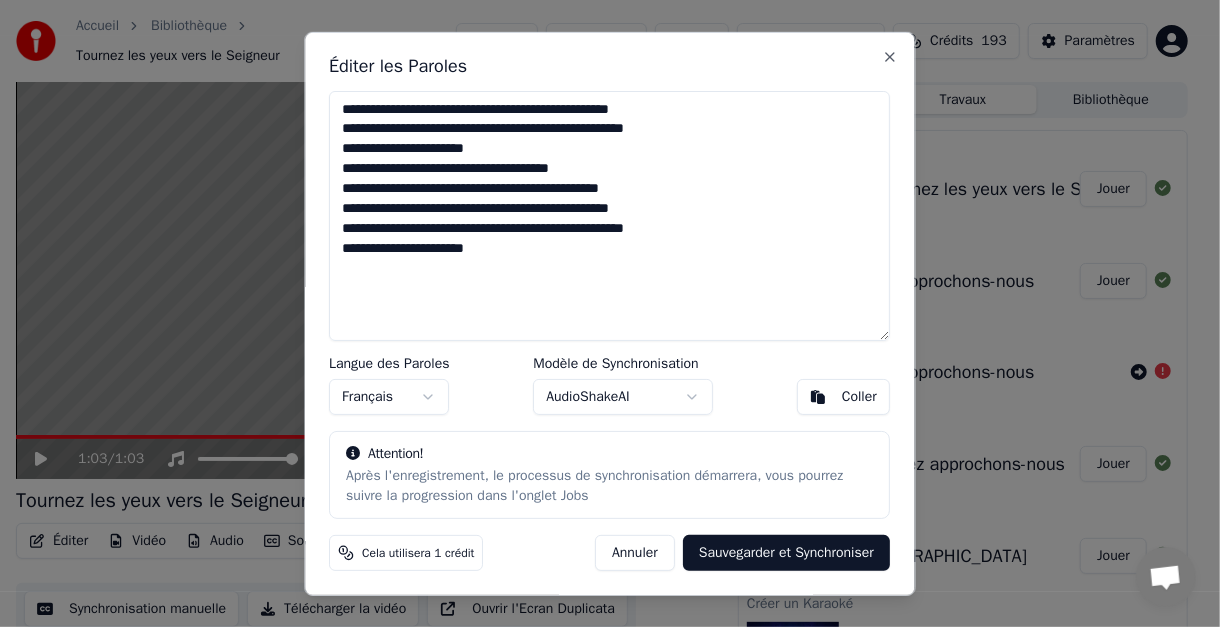 click on "**********" at bounding box center (610, 215) 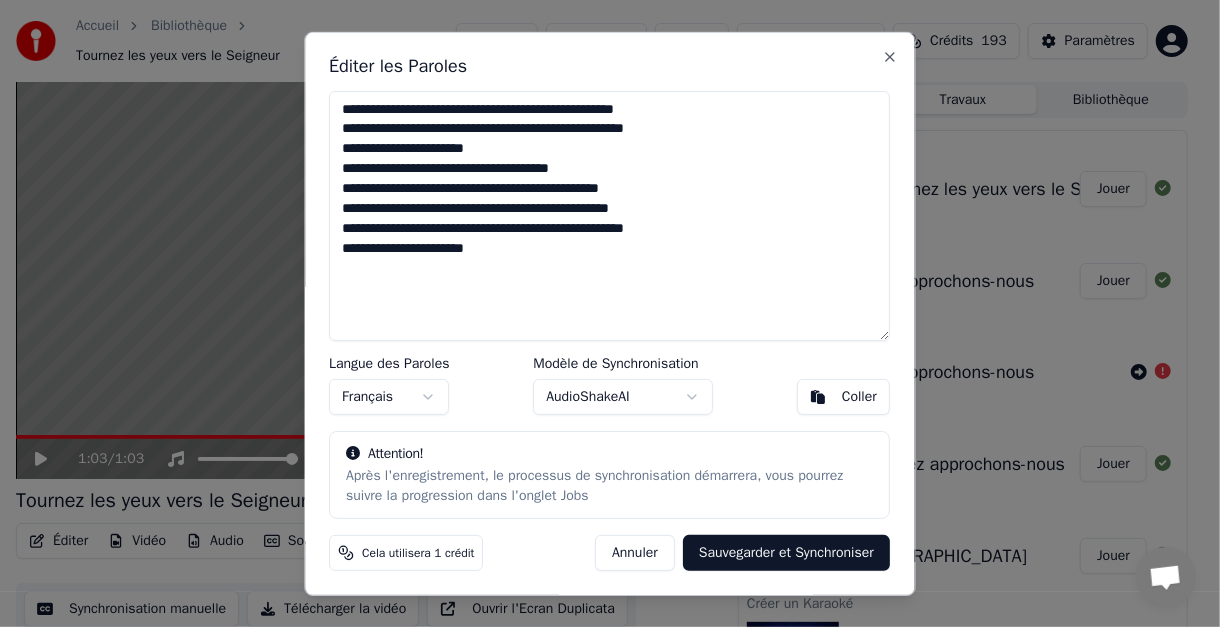 click on "**********" at bounding box center [610, 215] 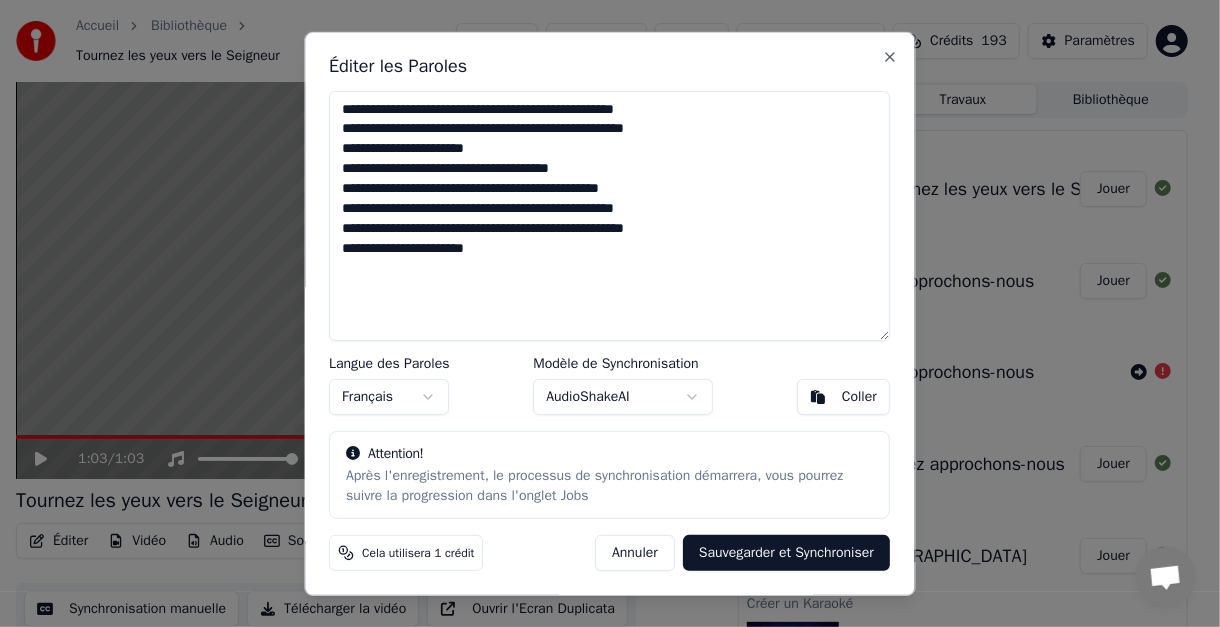 click on "**********" at bounding box center (610, 215) 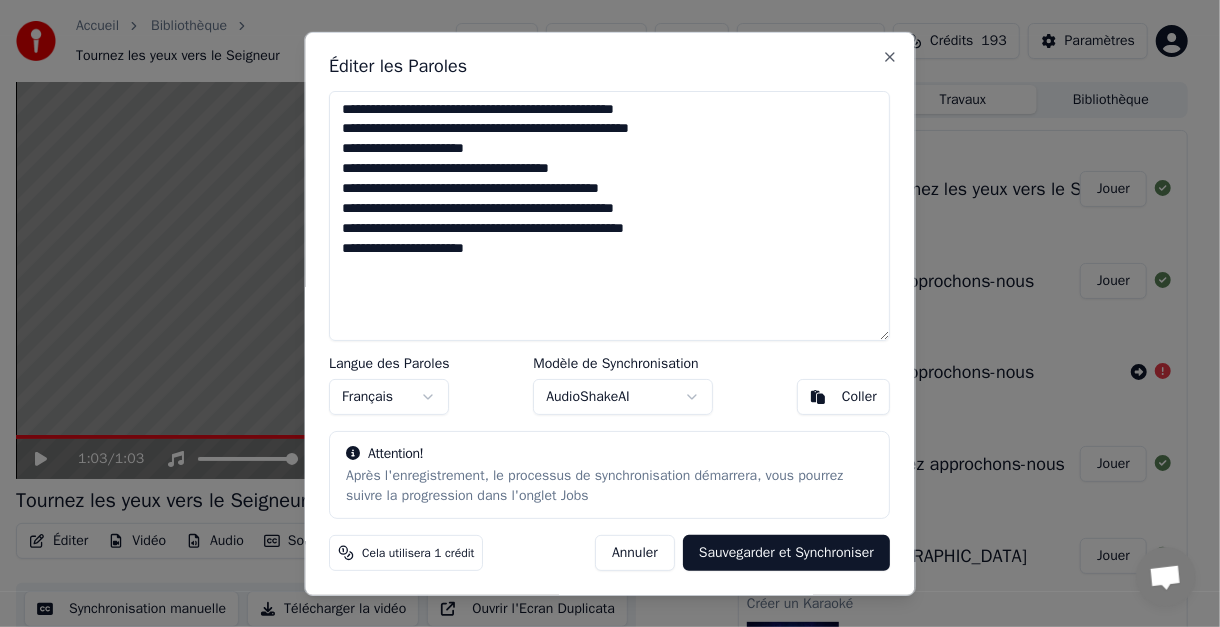 click on "**********" at bounding box center [610, 215] 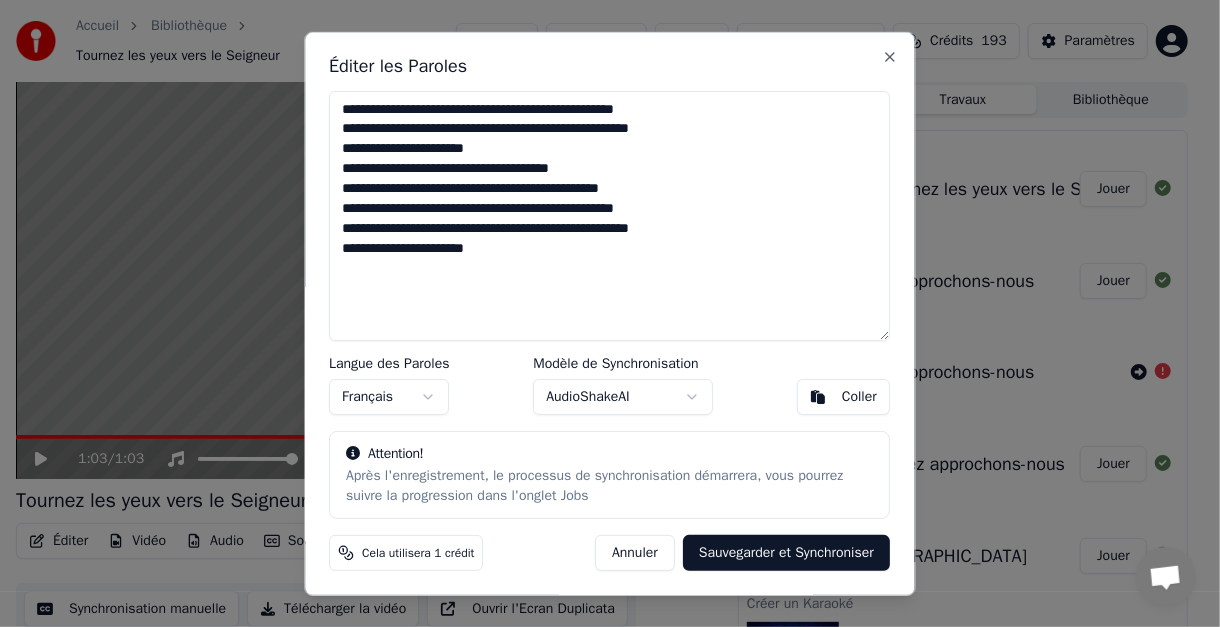 type on "**********" 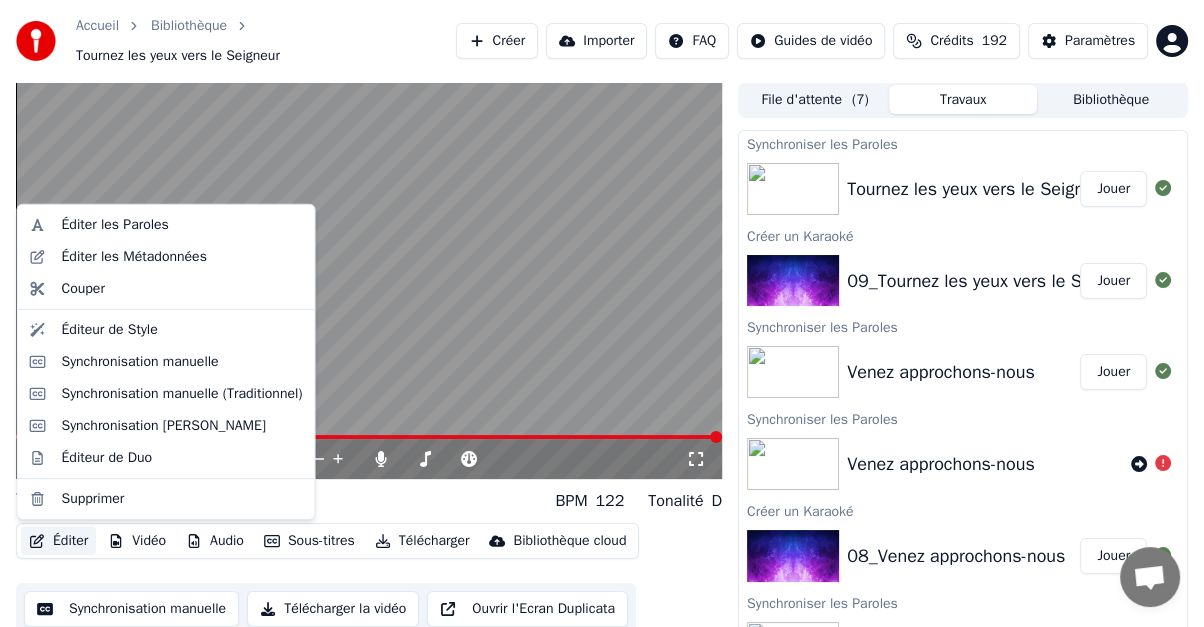 click on "Éditer" at bounding box center (58, 541) 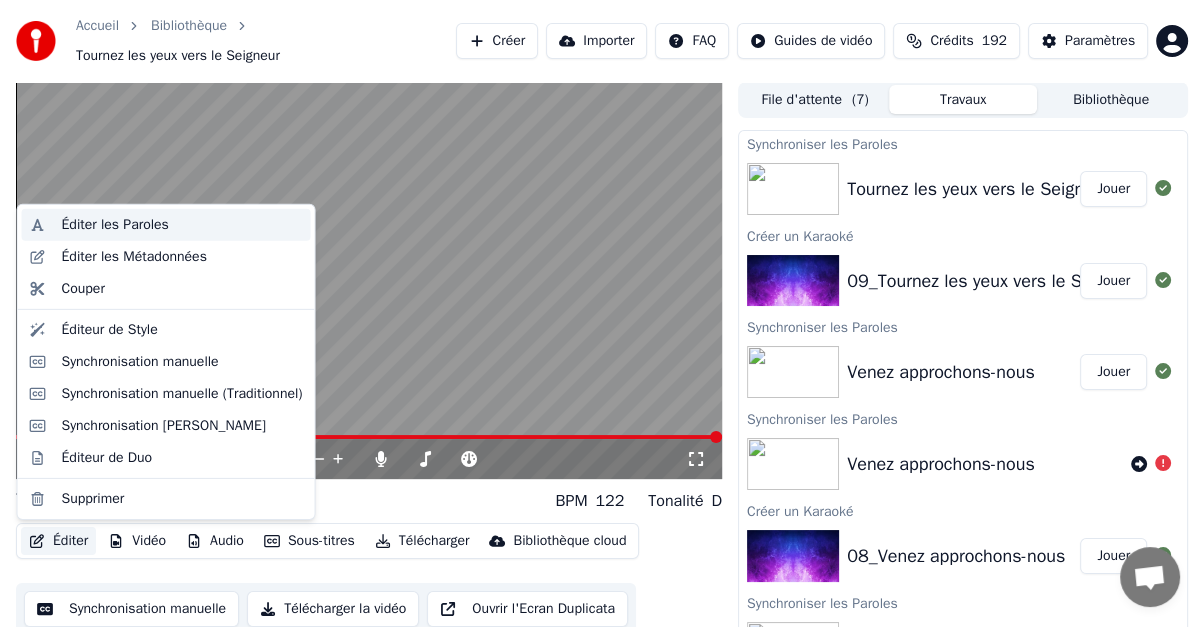 click on "Éditer les Paroles" at bounding box center [115, 225] 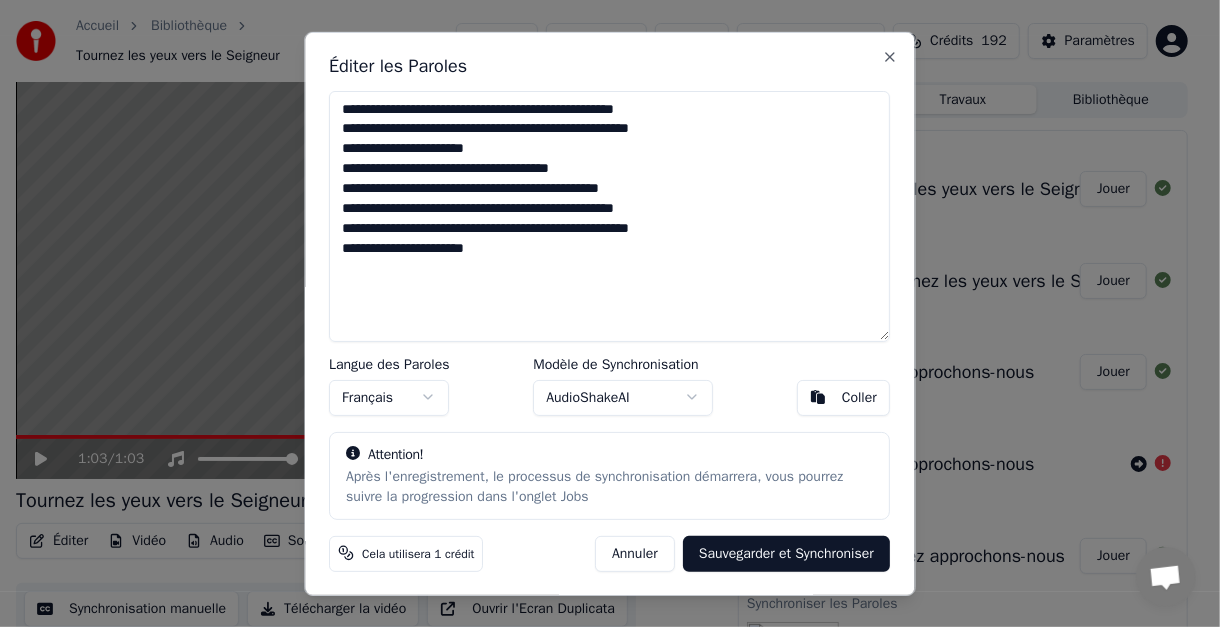 click on "**********" at bounding box center [610, 215] 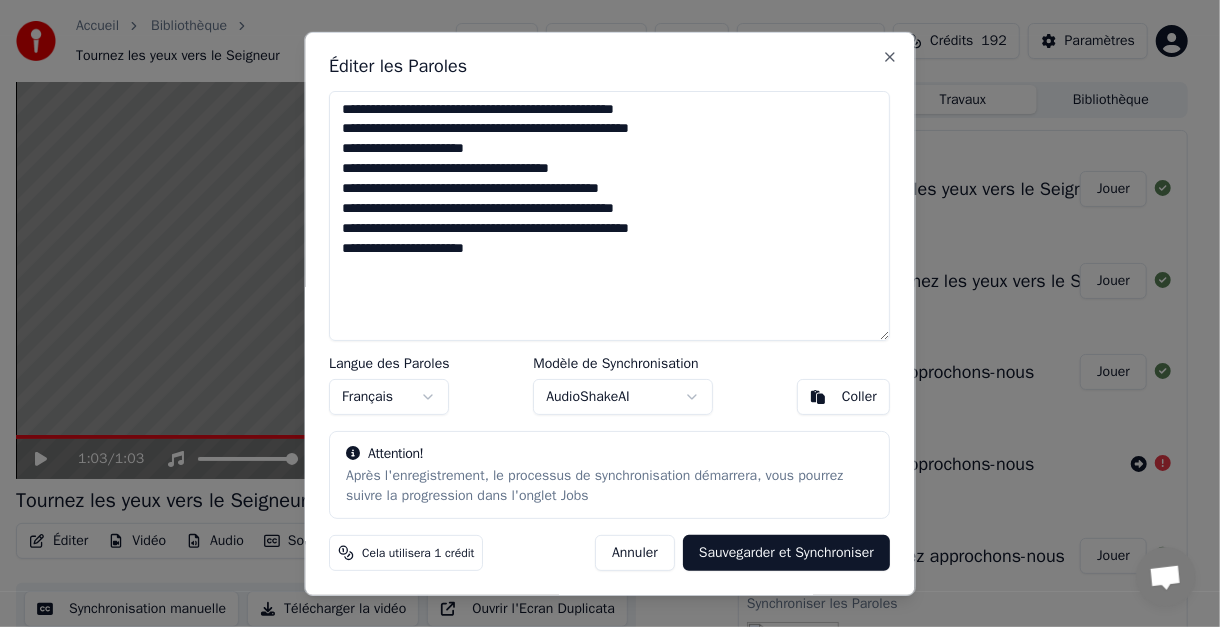 type on "**********" 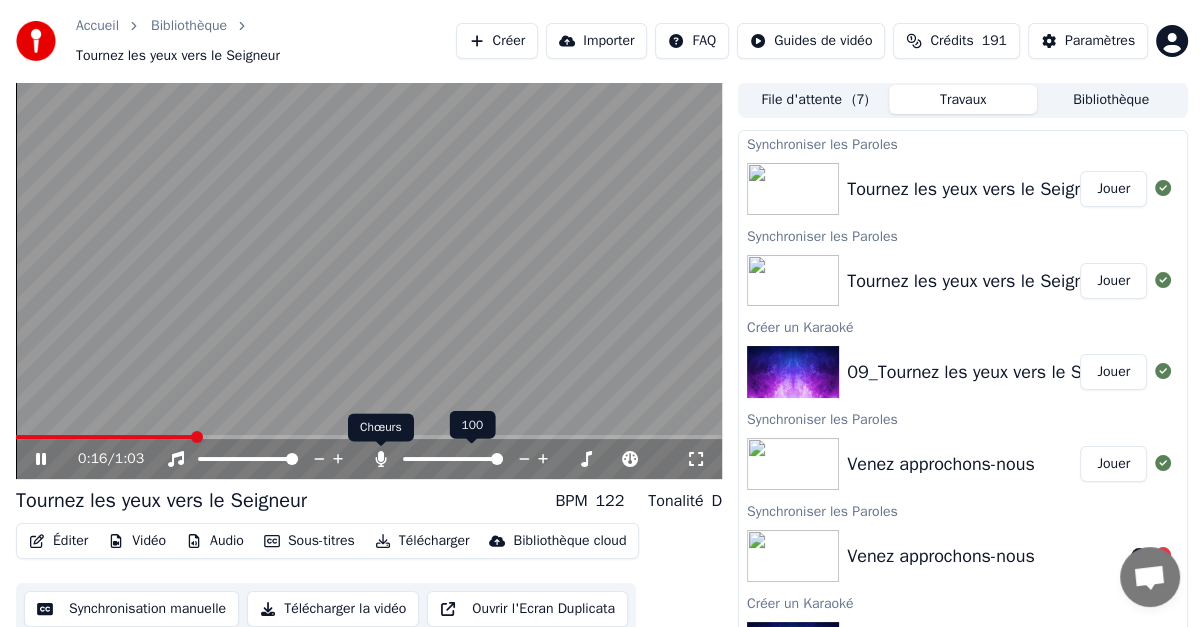 click 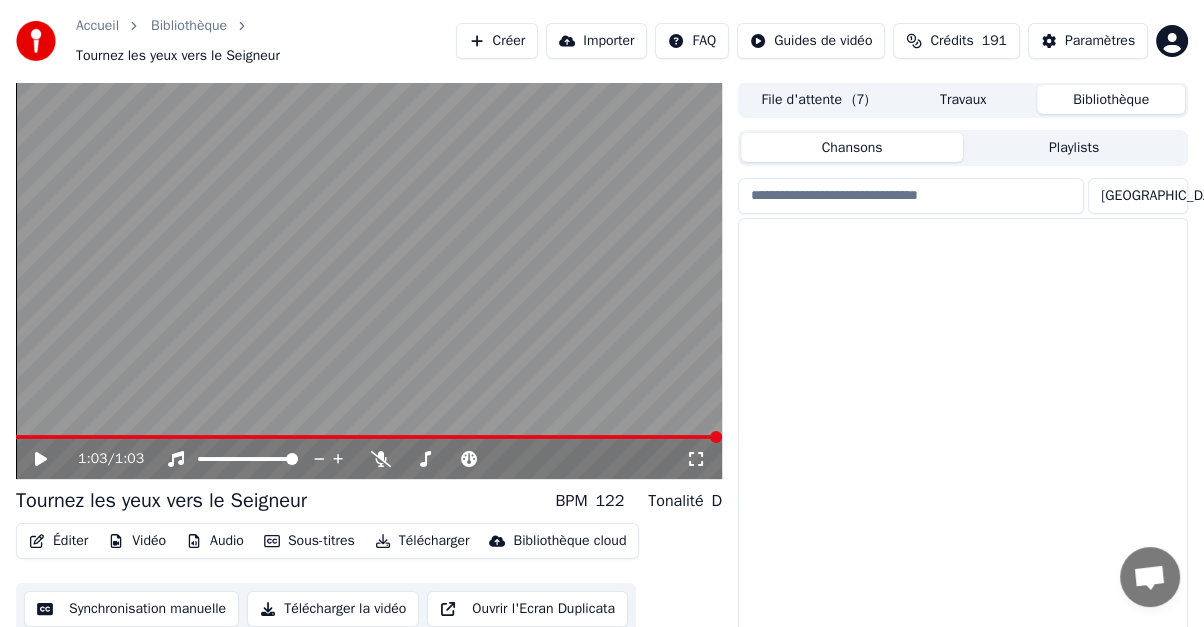 click on "Bibliothèque" at bounding box center (1111, 99) 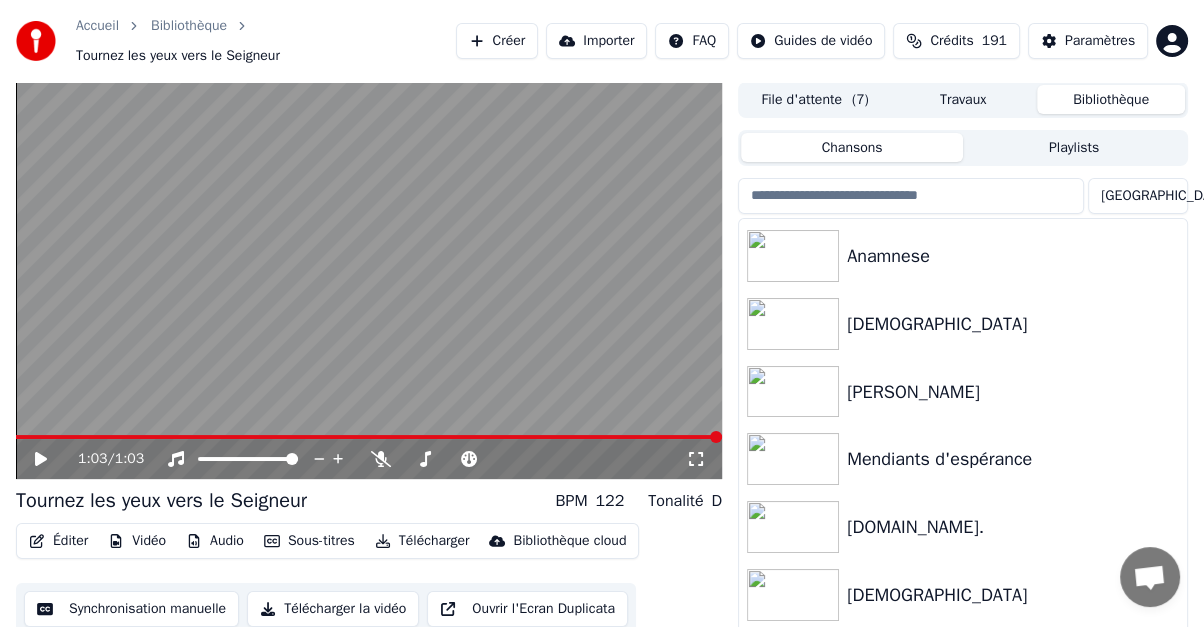 scroll, scrollTop: 208, scrollLeft: 0, axis: vertical 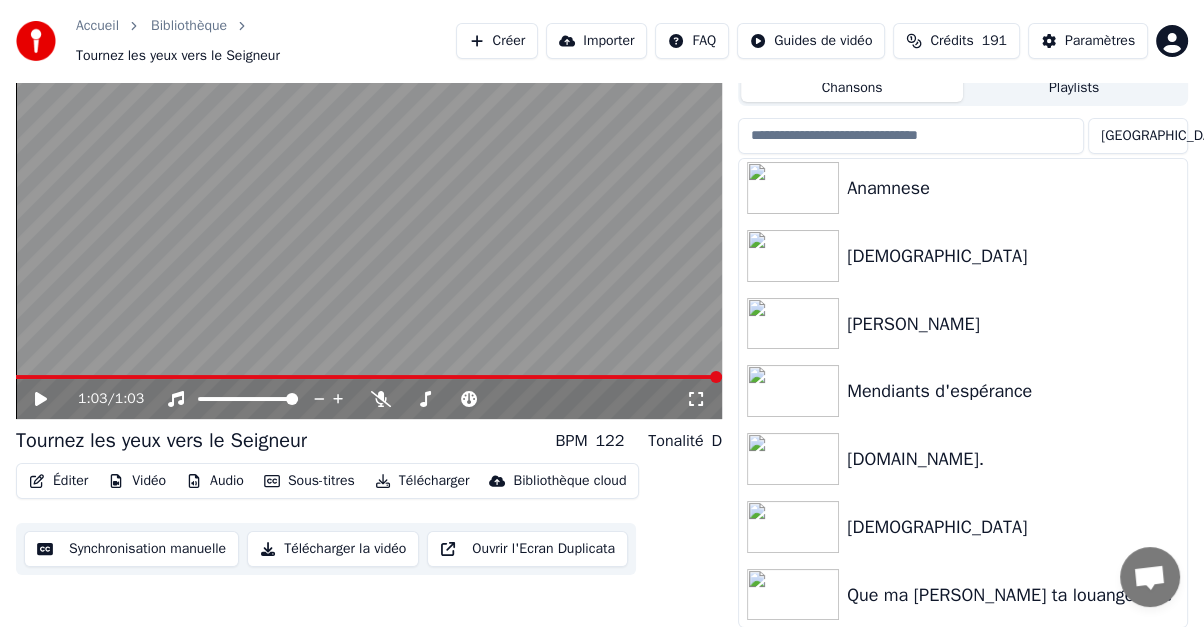 click on "Que ma [PERSON_NAME] ta louange" at bounding box center [1003, 595] 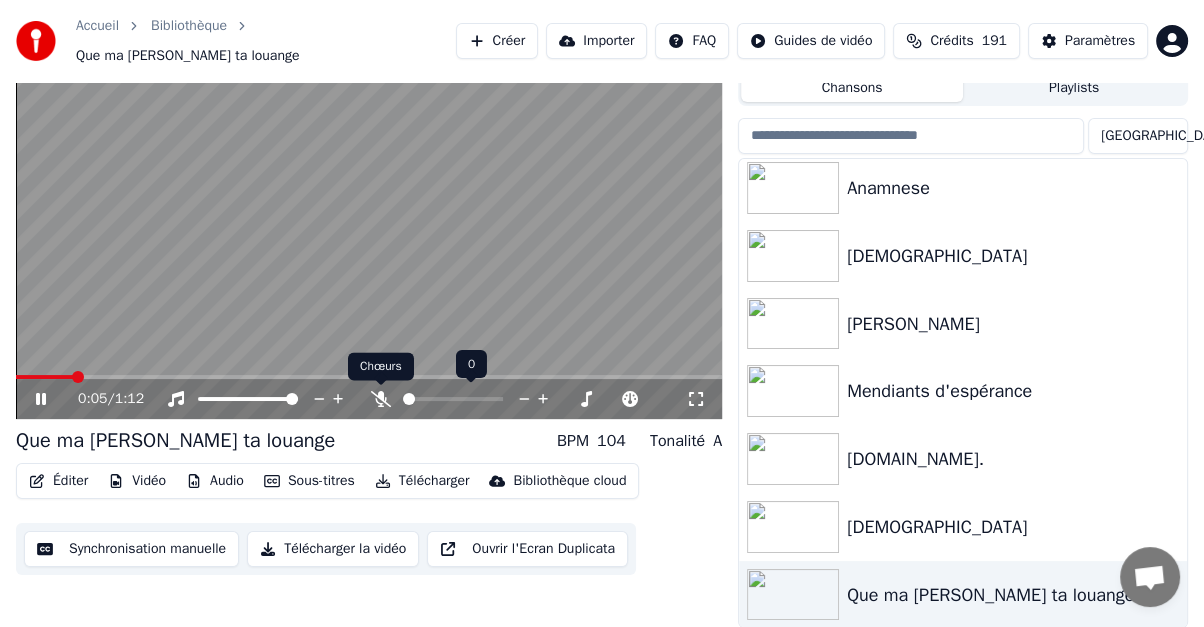 click 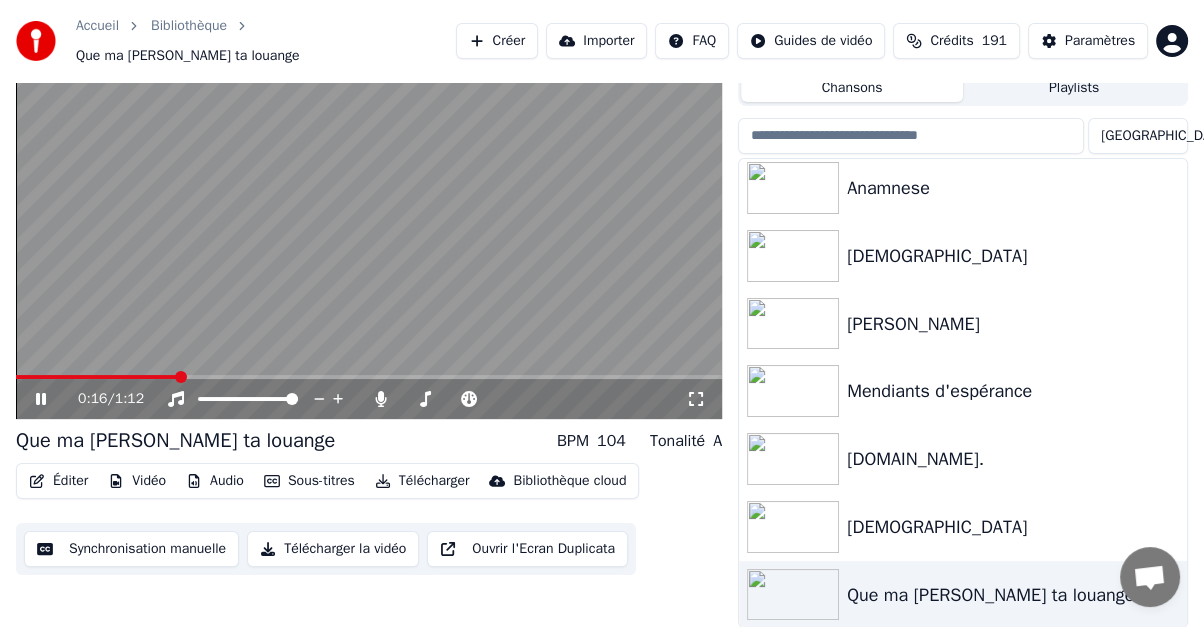 click 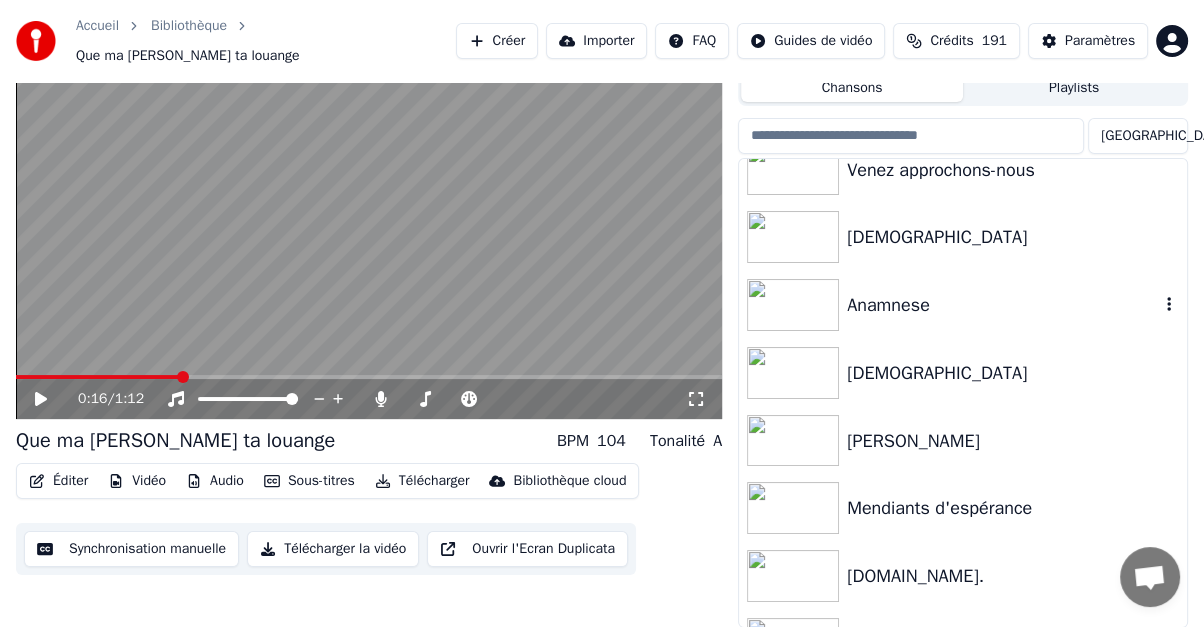 scroll, scrollTop: 0, scrollLeft: 0, axis: both 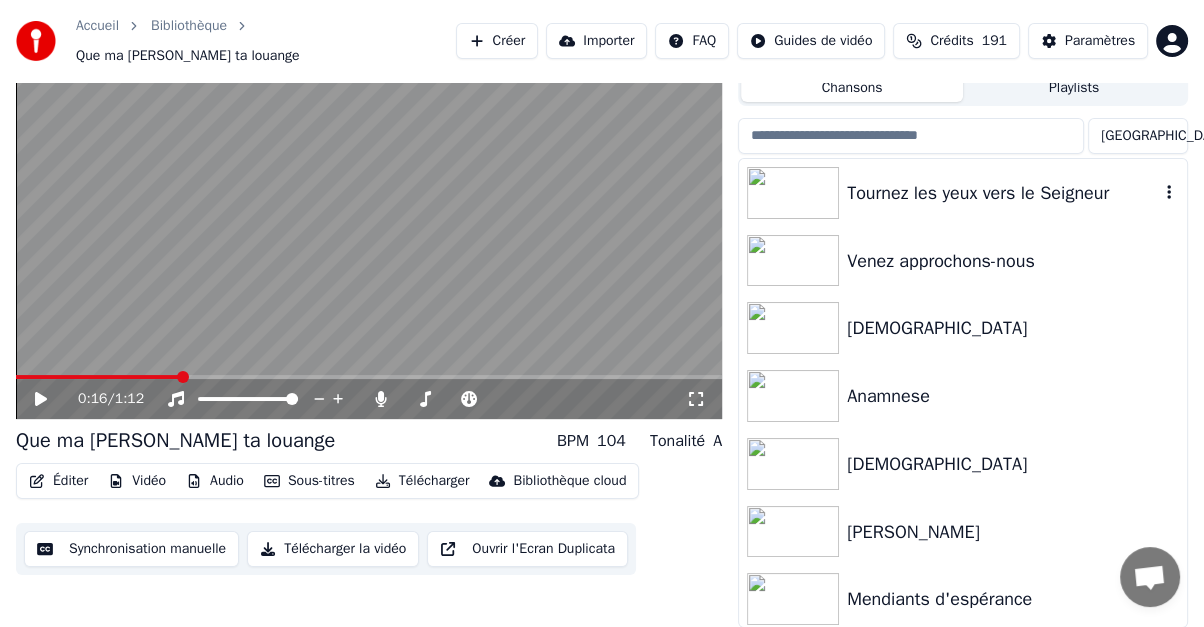 click on "Tournez les yeux vers le Seigneur" at bounding box center [1003, 193] 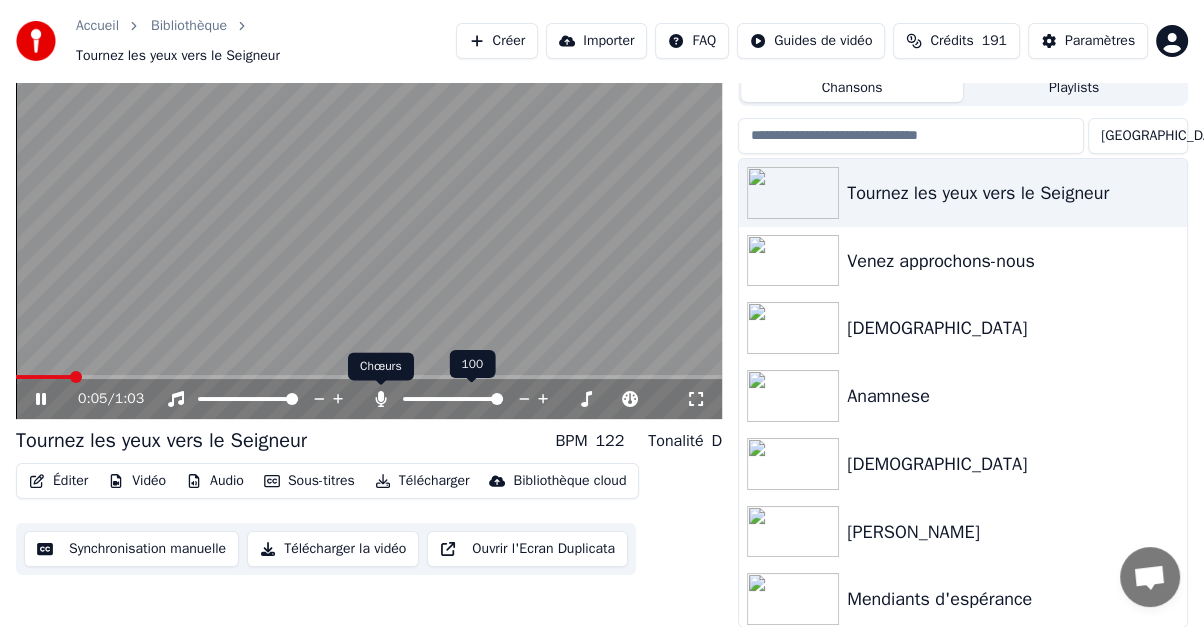 click 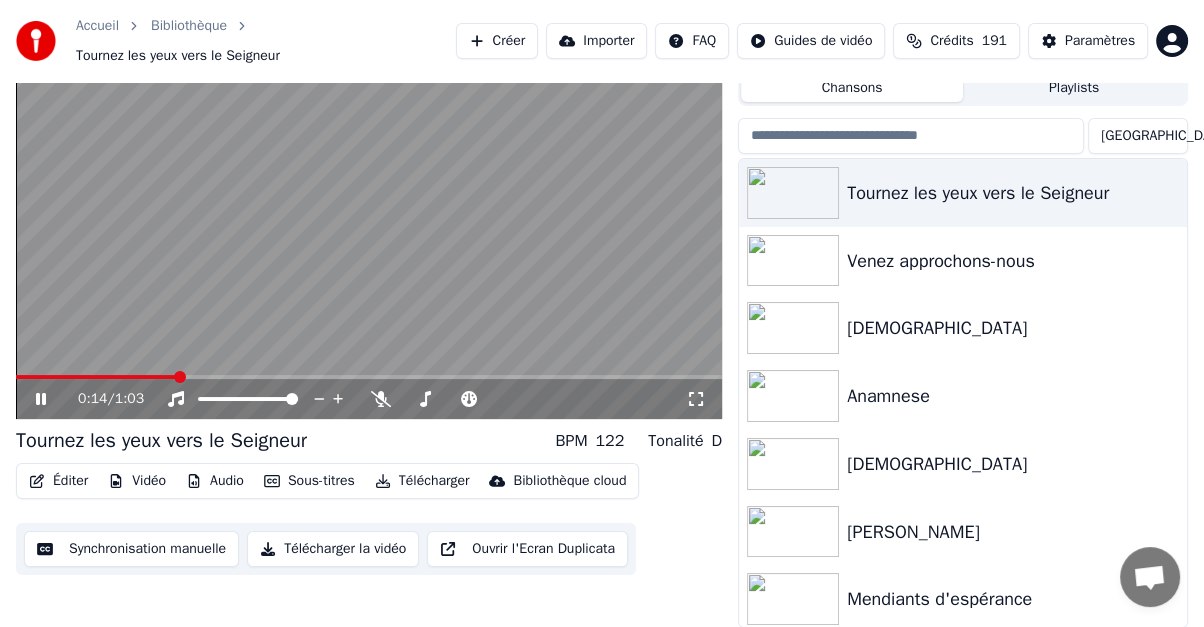 click 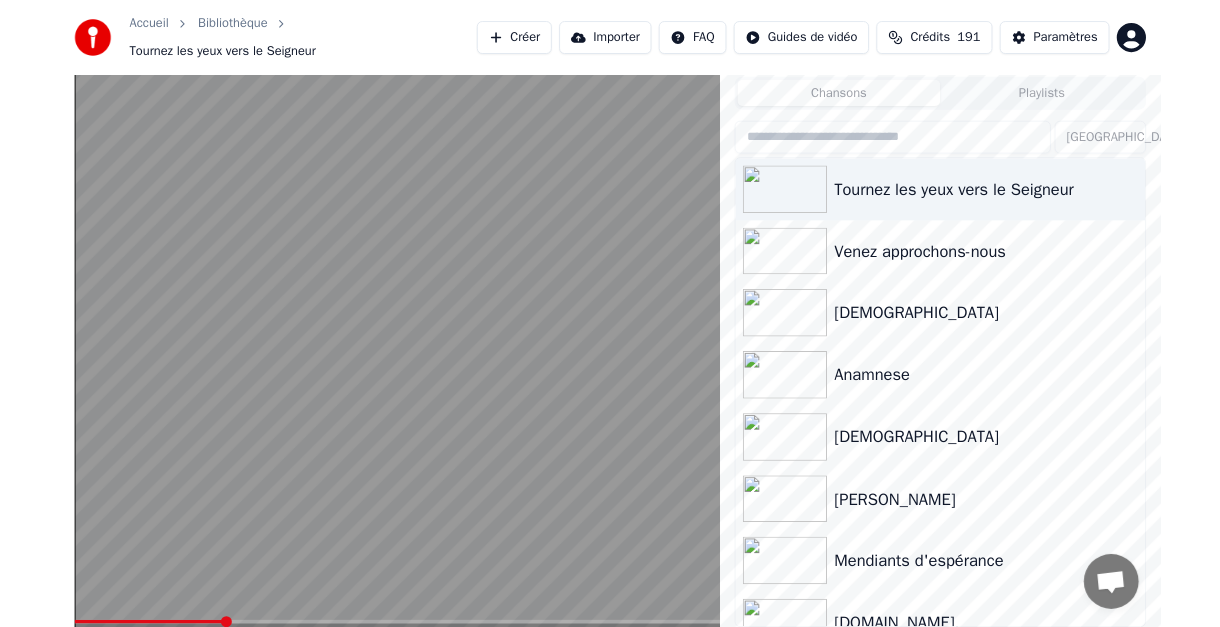 scroll, scrollTop: 36, scrollLeft: 0, axis: vertical 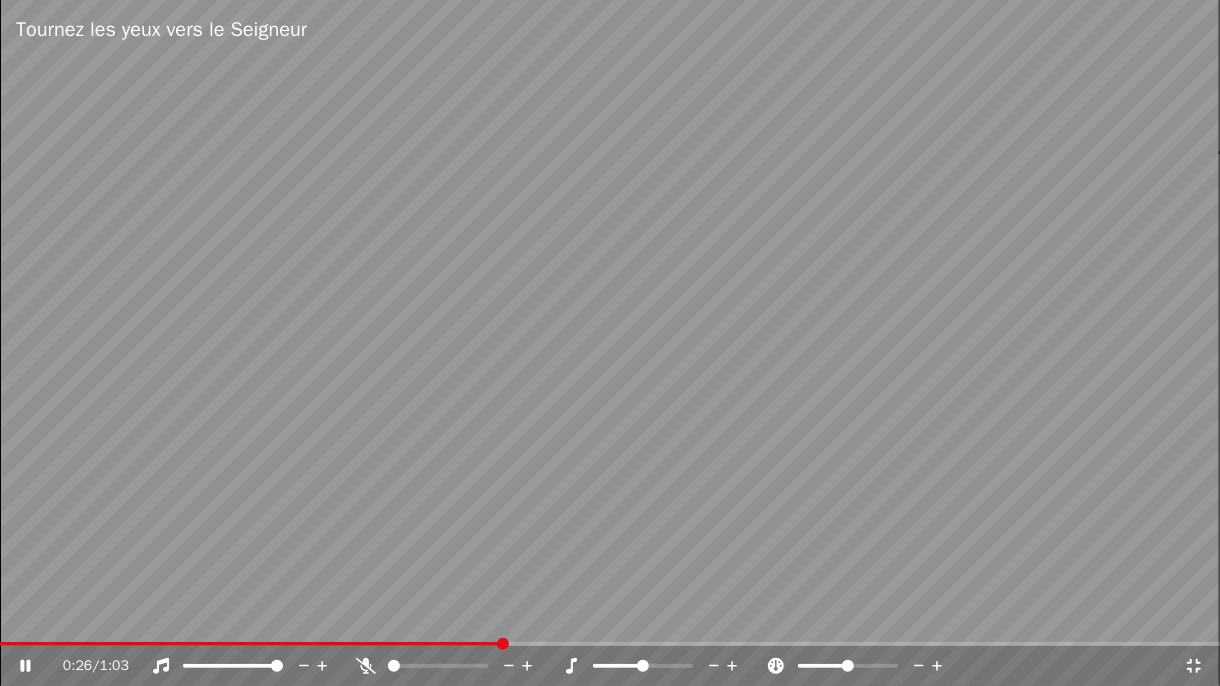 click 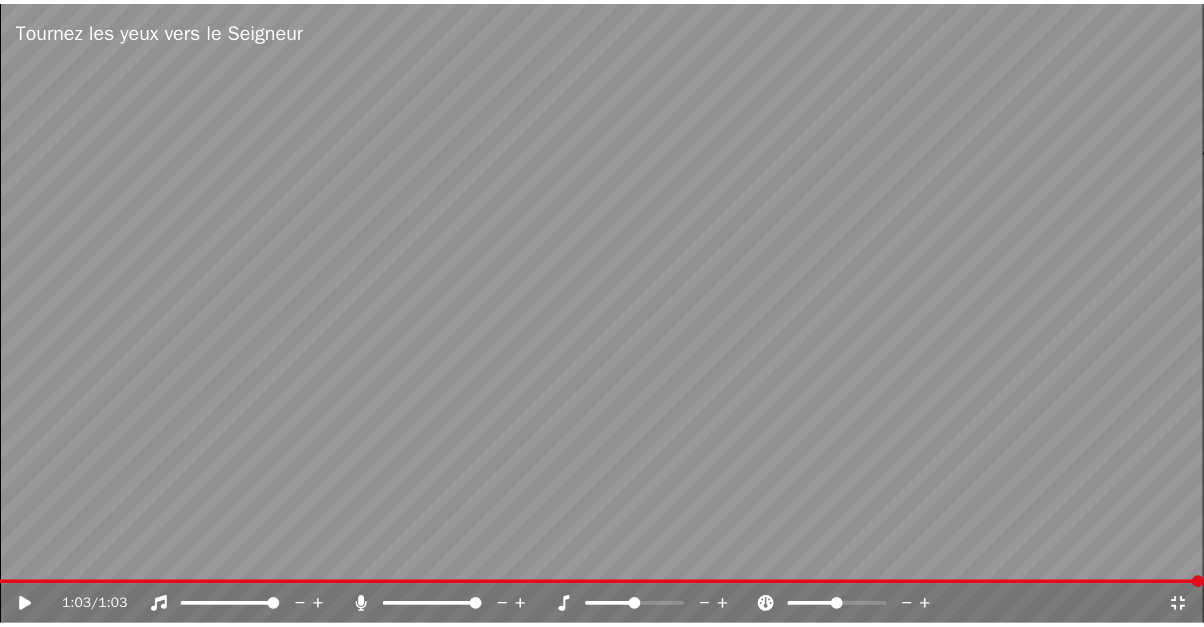 scroll, scrollTop: 46, scrollLeft: 0, axis: vertical 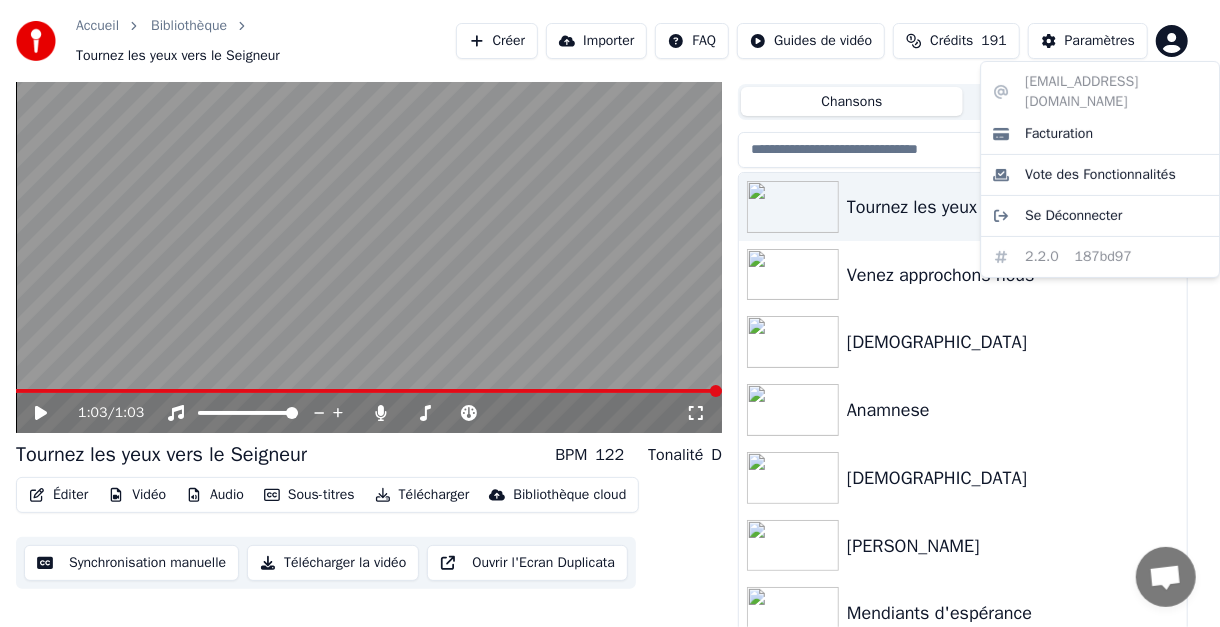 click on "Accueil Bibliothèque Tournez les yeux vers le Seigneur [PERSON_NAME] Importer FAQ Guides de vidéo Crédits 191 Paramètres 1:03  /  1:03 Tournez les yeux vers le Seigneur BPM 122 Tonalité D Éditer Vidéo Audio Sous-titres Télécharger Bibliothèque cloud Synchronisation manuelle Télécharger la vidéo Ouvrir l'Ecran Duplicata File d'attente ( 1 ) Travaux Bibliothèque Chansons Playlists Trier Tournez les yeux vers le Seigneur [PERSON_NAME] approchons-nous [DEMOGRAPHIC_DATA] Anamnese Sanctus [PERSON_NAME] Mendiants d'espérance [DOMAIN_NAME]. Agnus Dei Que ma [PERSON_NAME] ta louange [EMAIL_ADDRESS][DOMAIN_NAME] Facturation Vote des Fonctionnalités Se Déconnecter 2.2.0 187bd97" at bounding box center (610, 267) 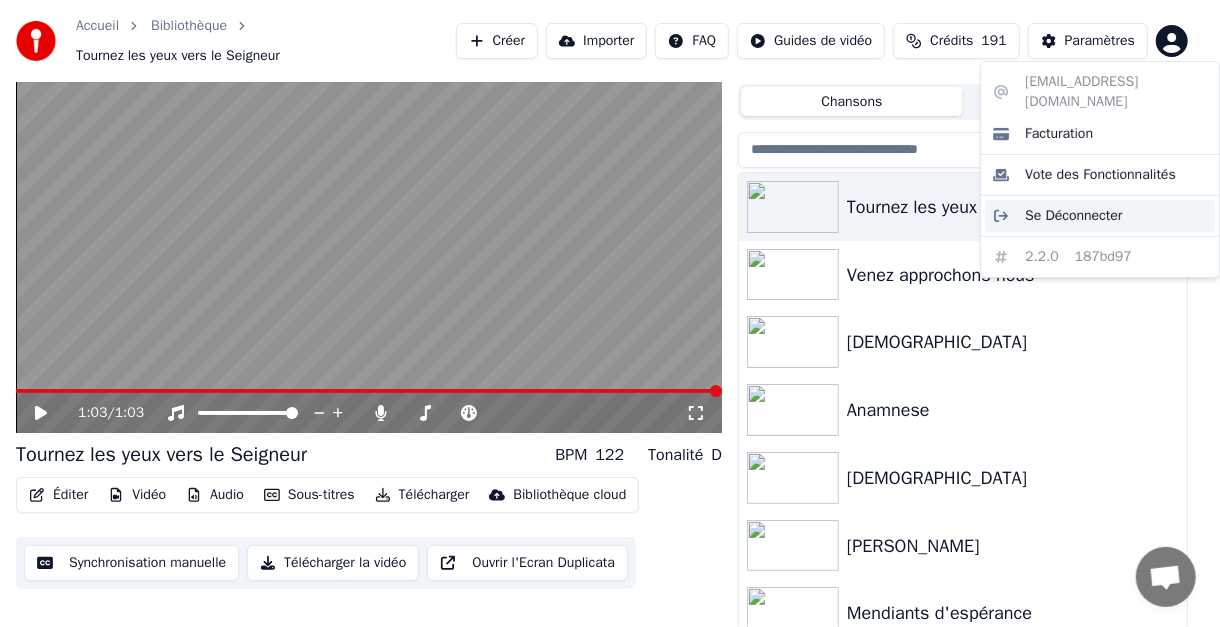 click on "Se Déconnecter" at bounding box center [1073, 216] 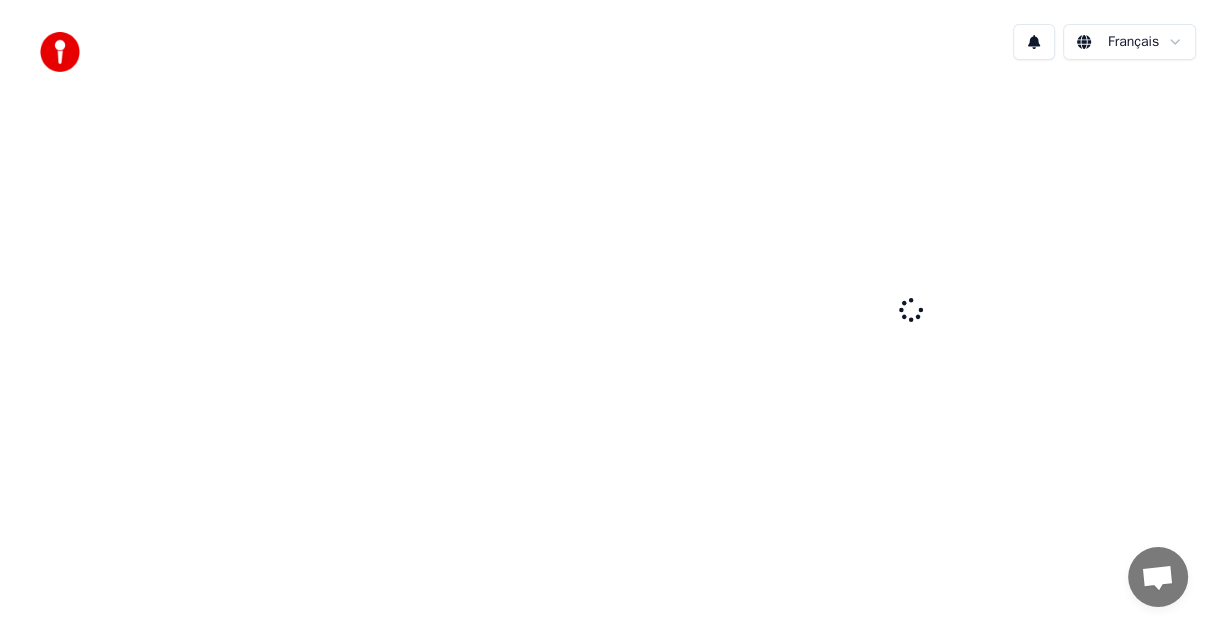 scroll, scrollTop: 0, scrollLeft: 0, axis: both 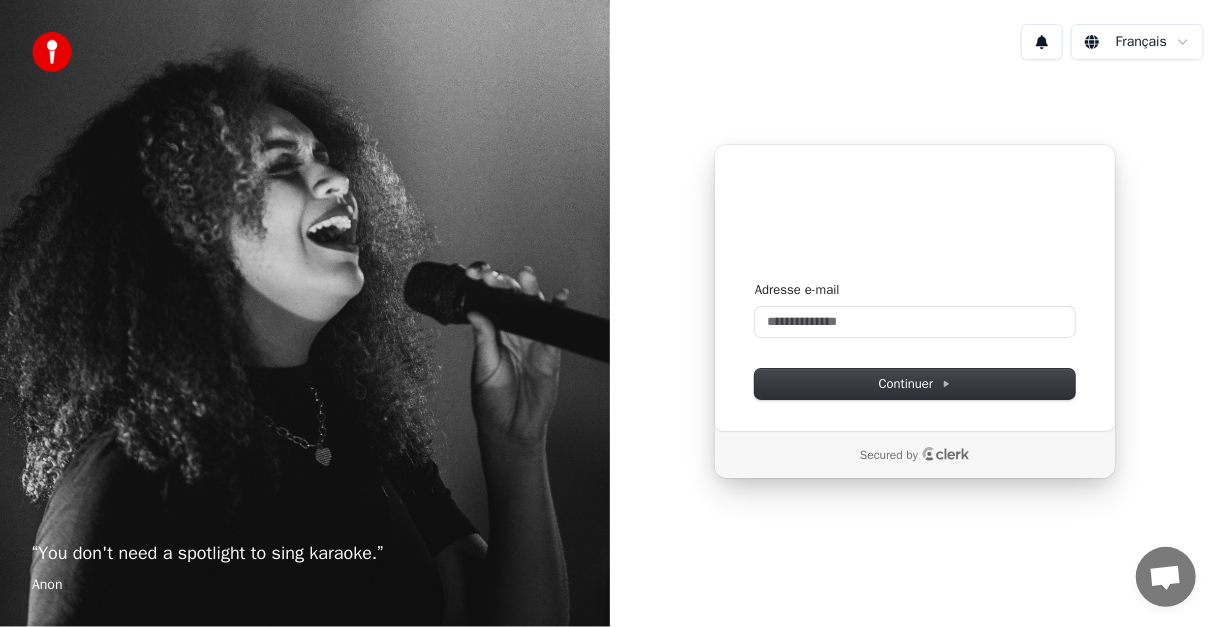 type 